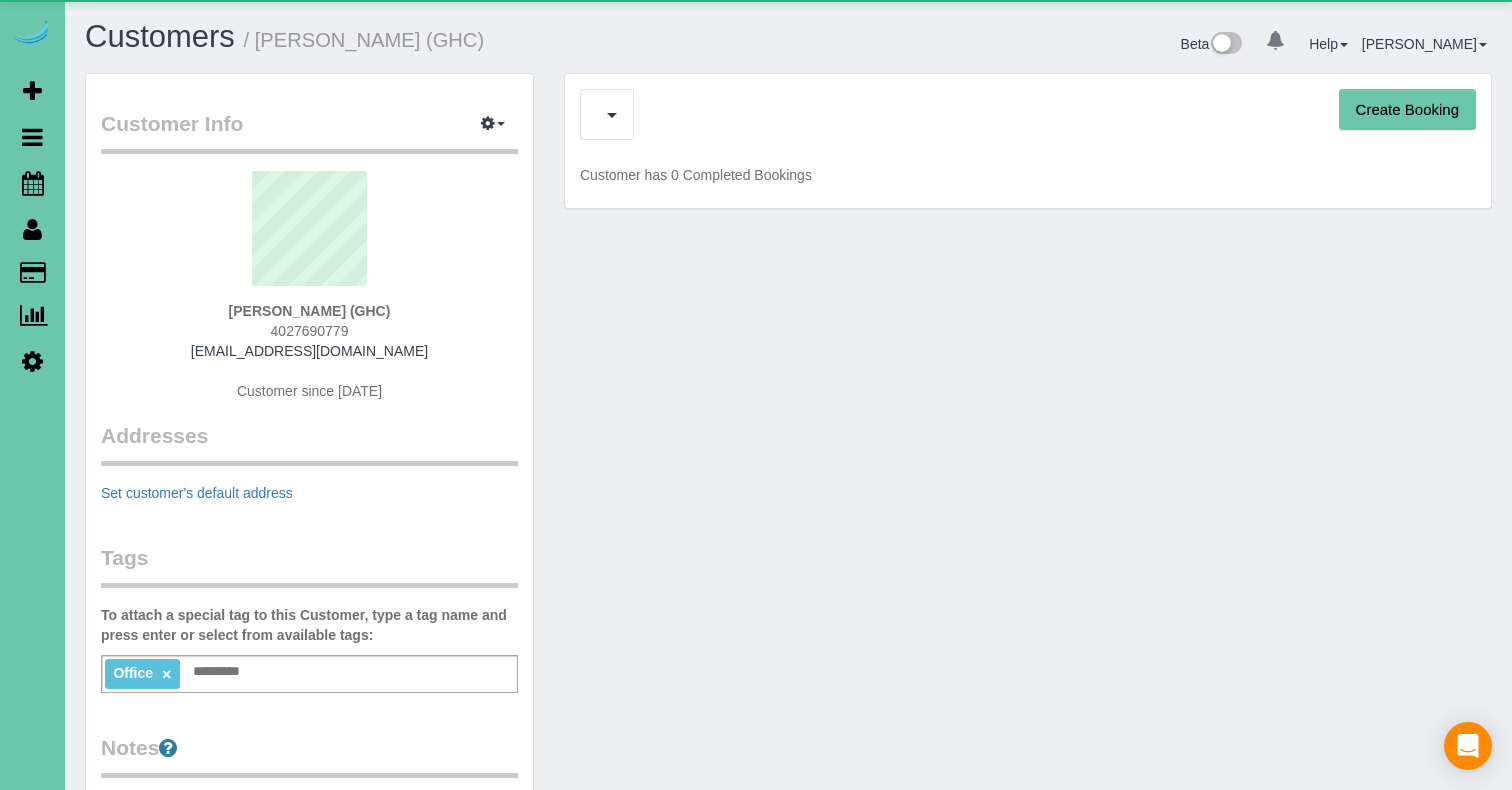 scroll, scrollTop: 0, scrollLeft: 0, axis: both 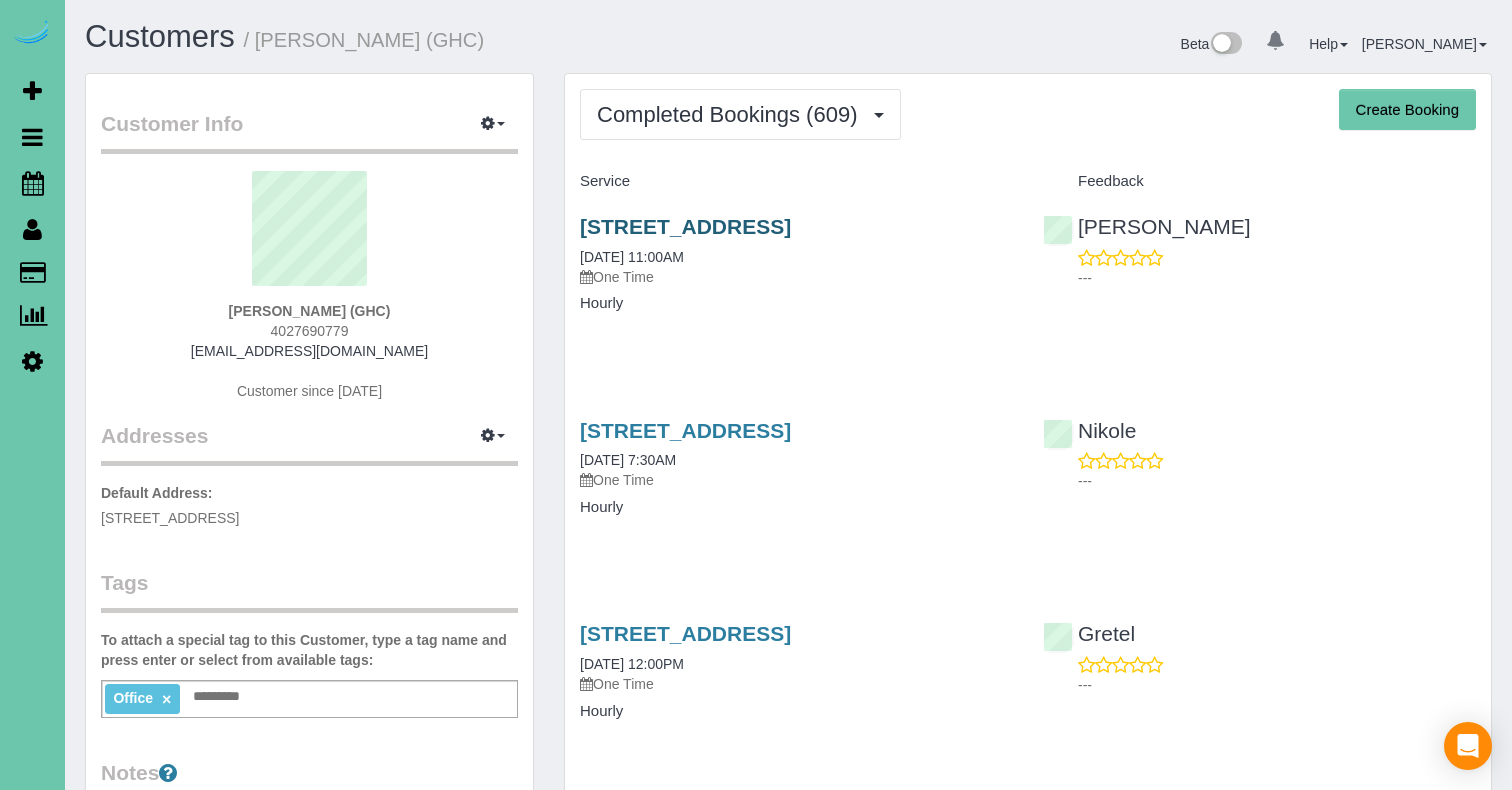 click on "5064 S 107th Street, Omaha, NE 68127" at bounding box center (685, 226) 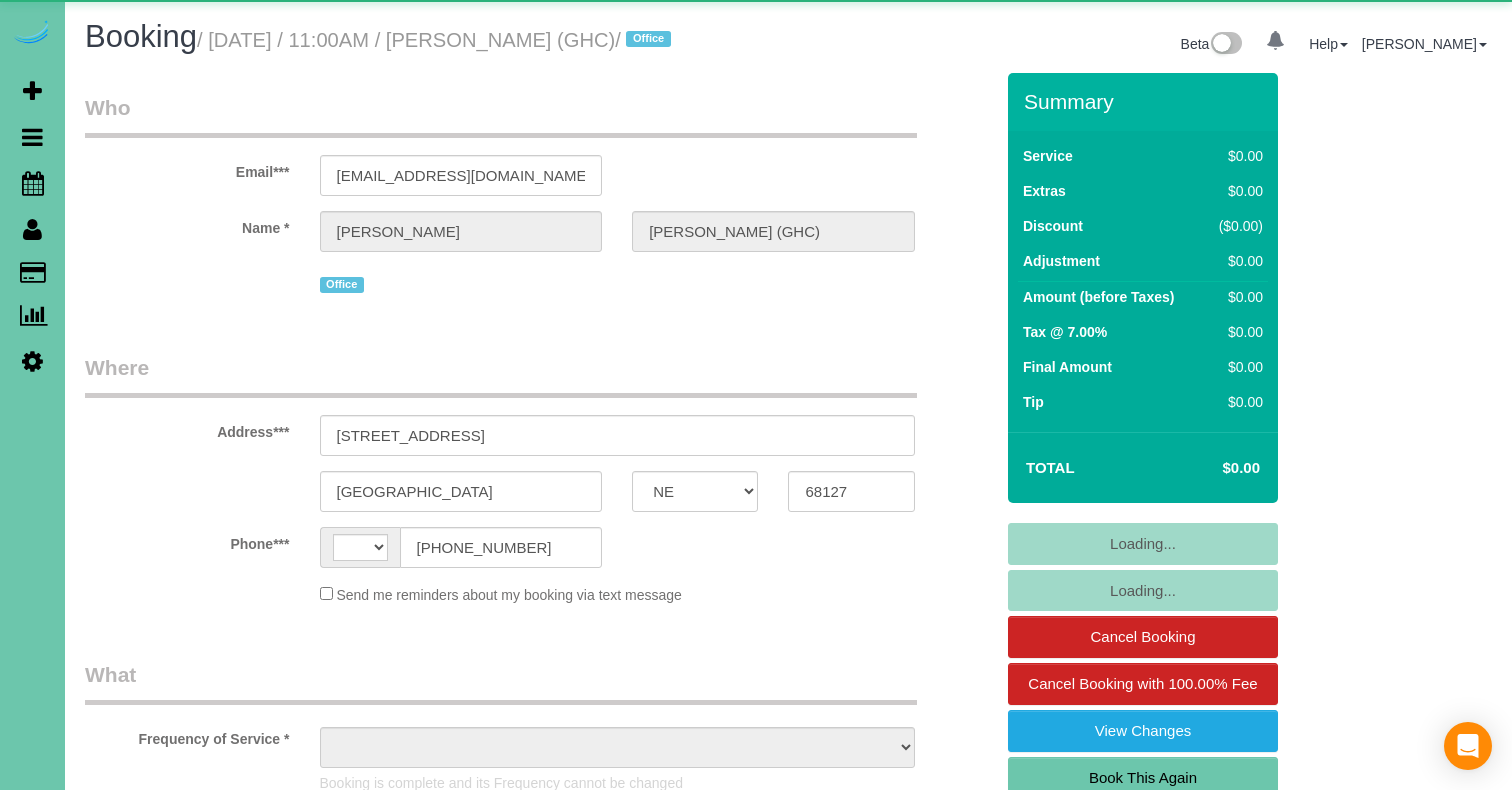 select on "NE" 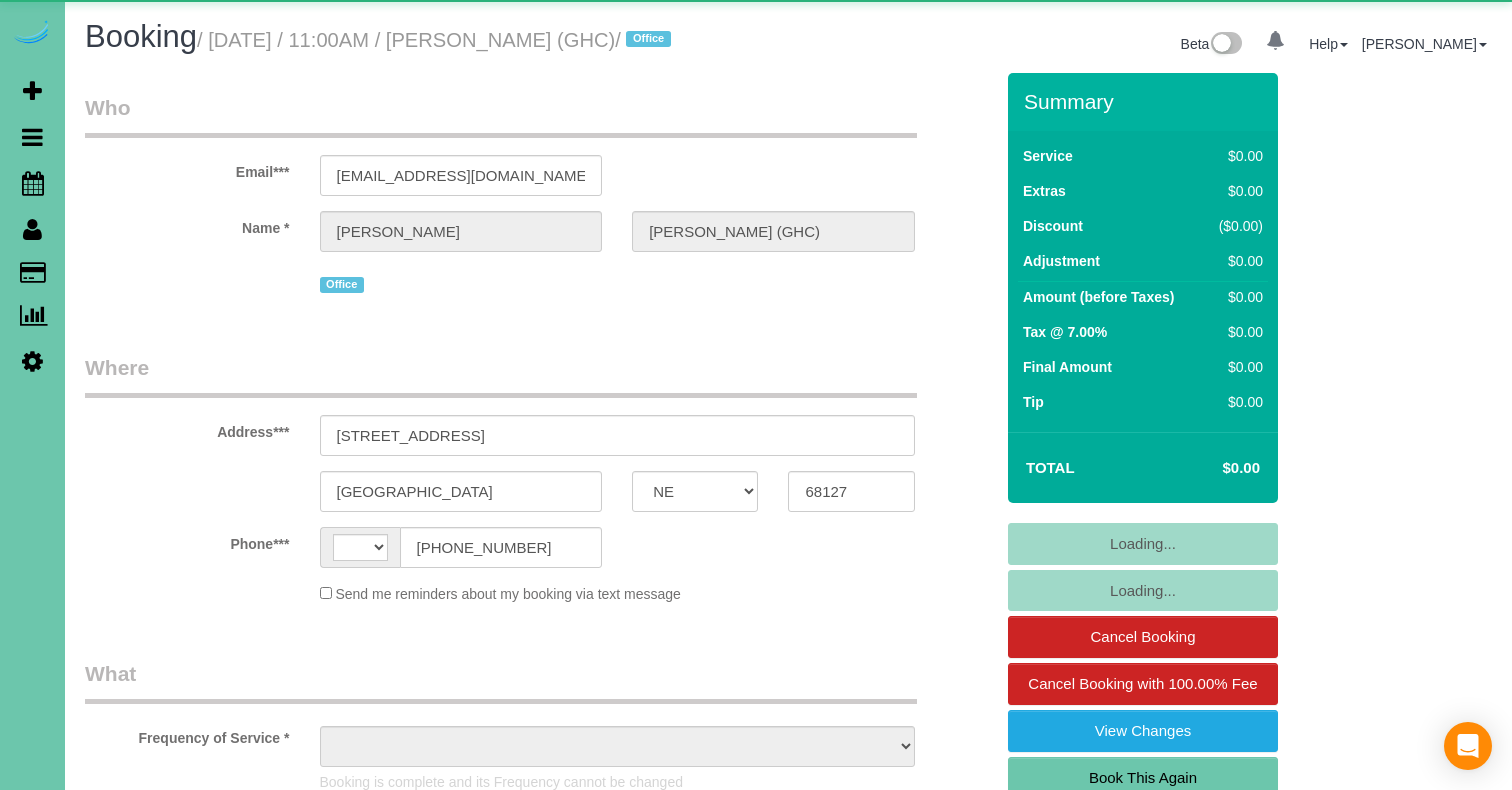 scroll, scrollTop: 0, scrollLeft: 0, axis: both 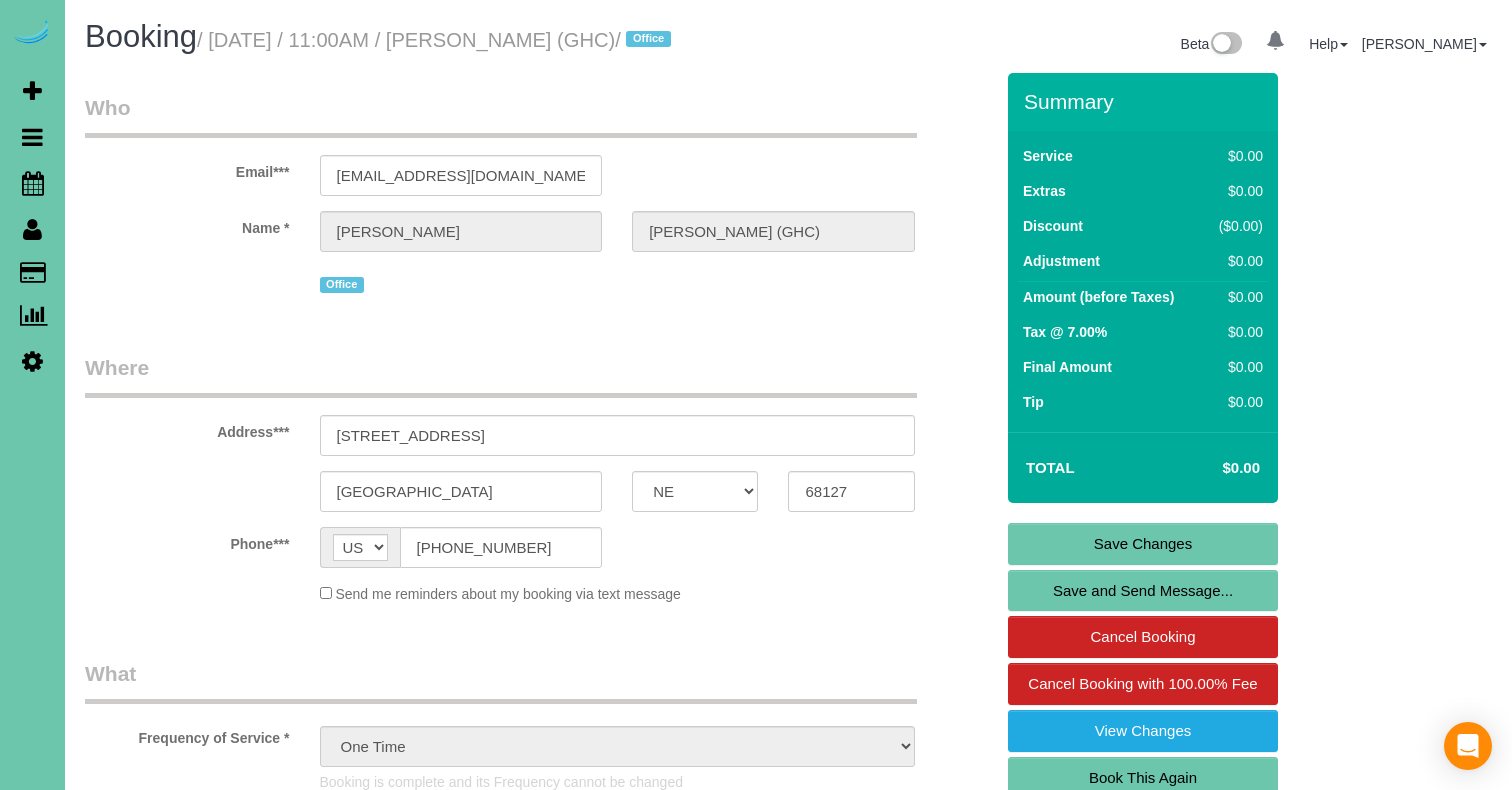 click on "Book This Again" at bounding box center (1143, 778) 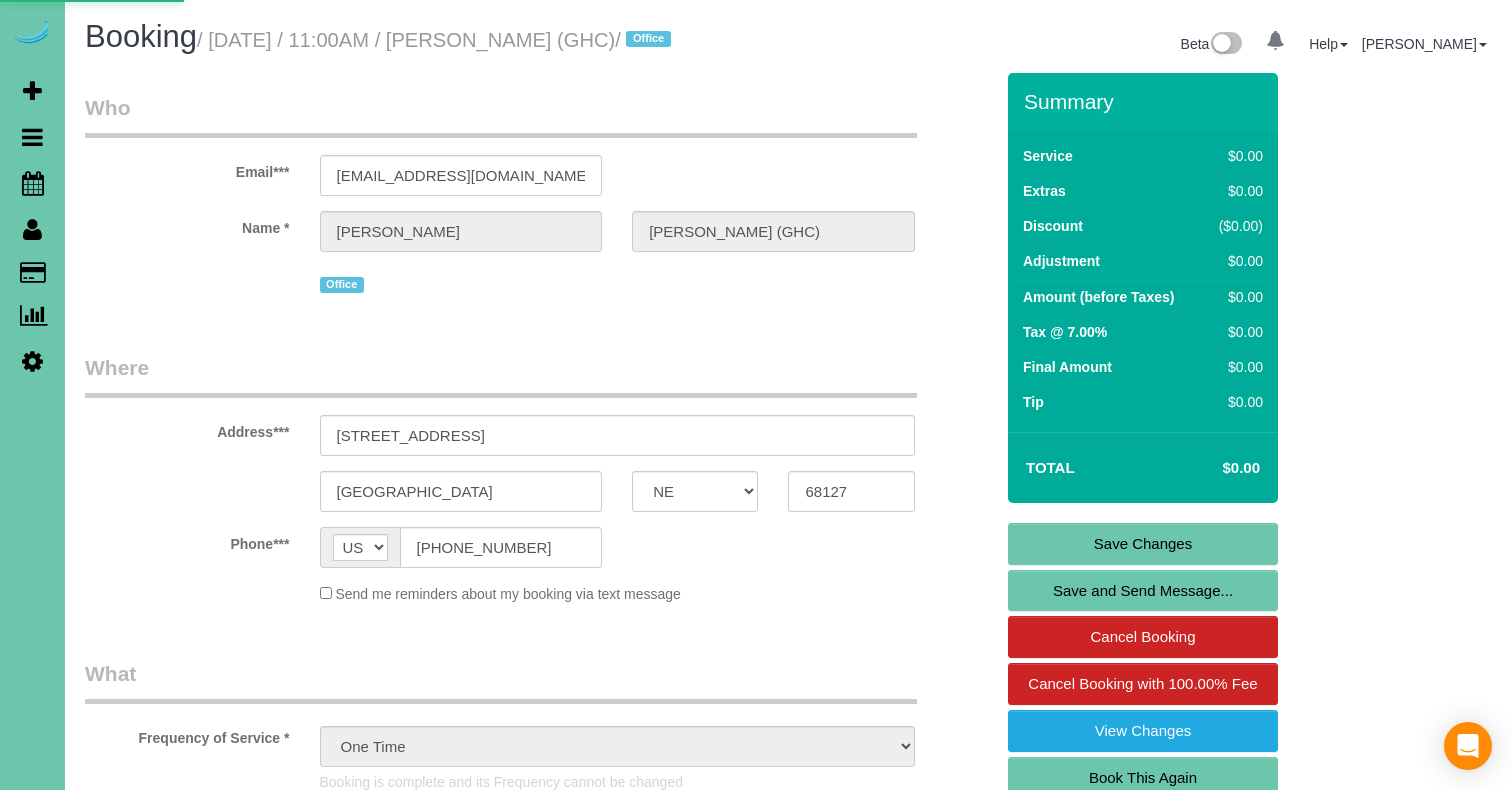 select on "NE" 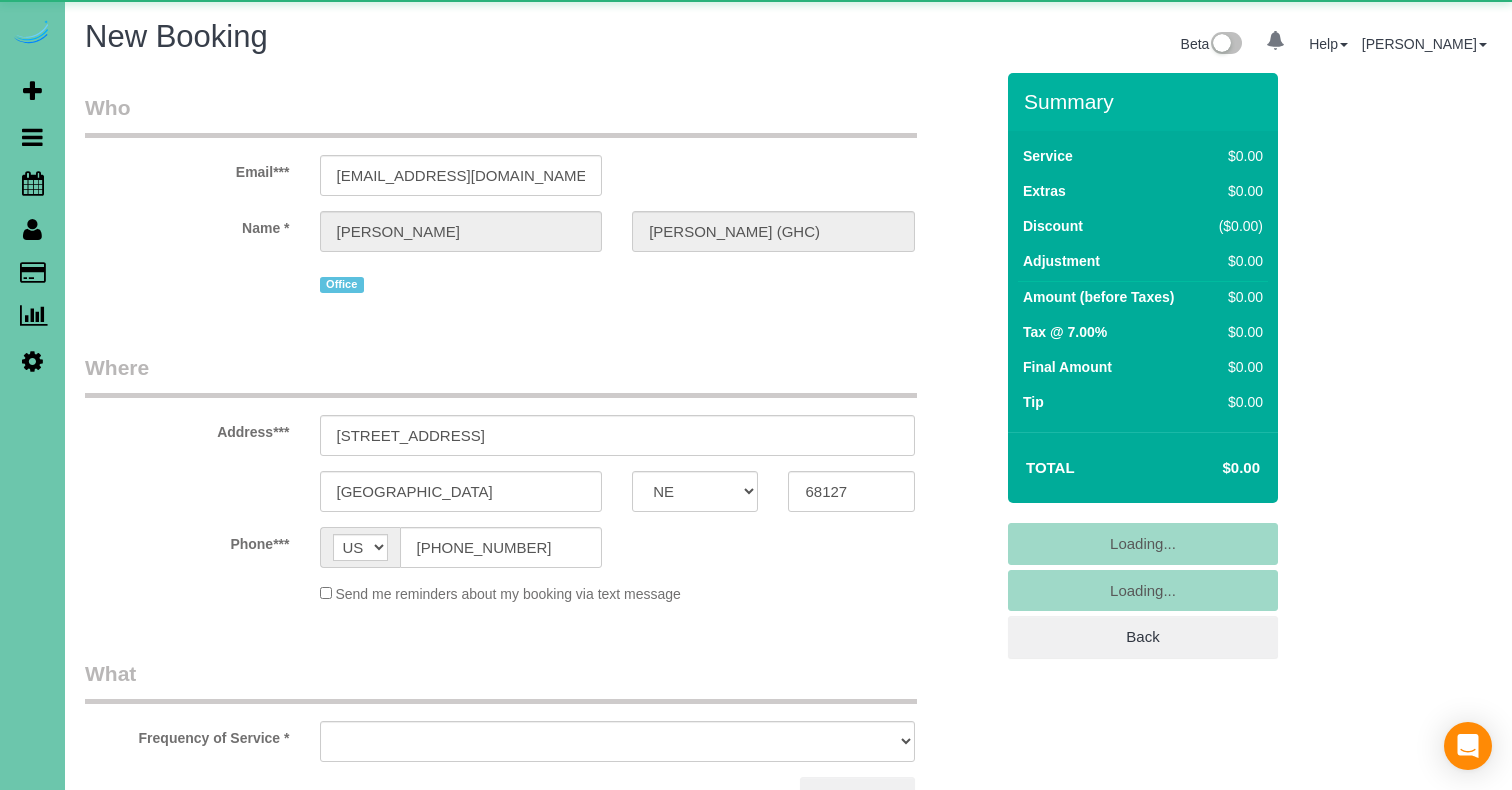 select on "string:fspay" 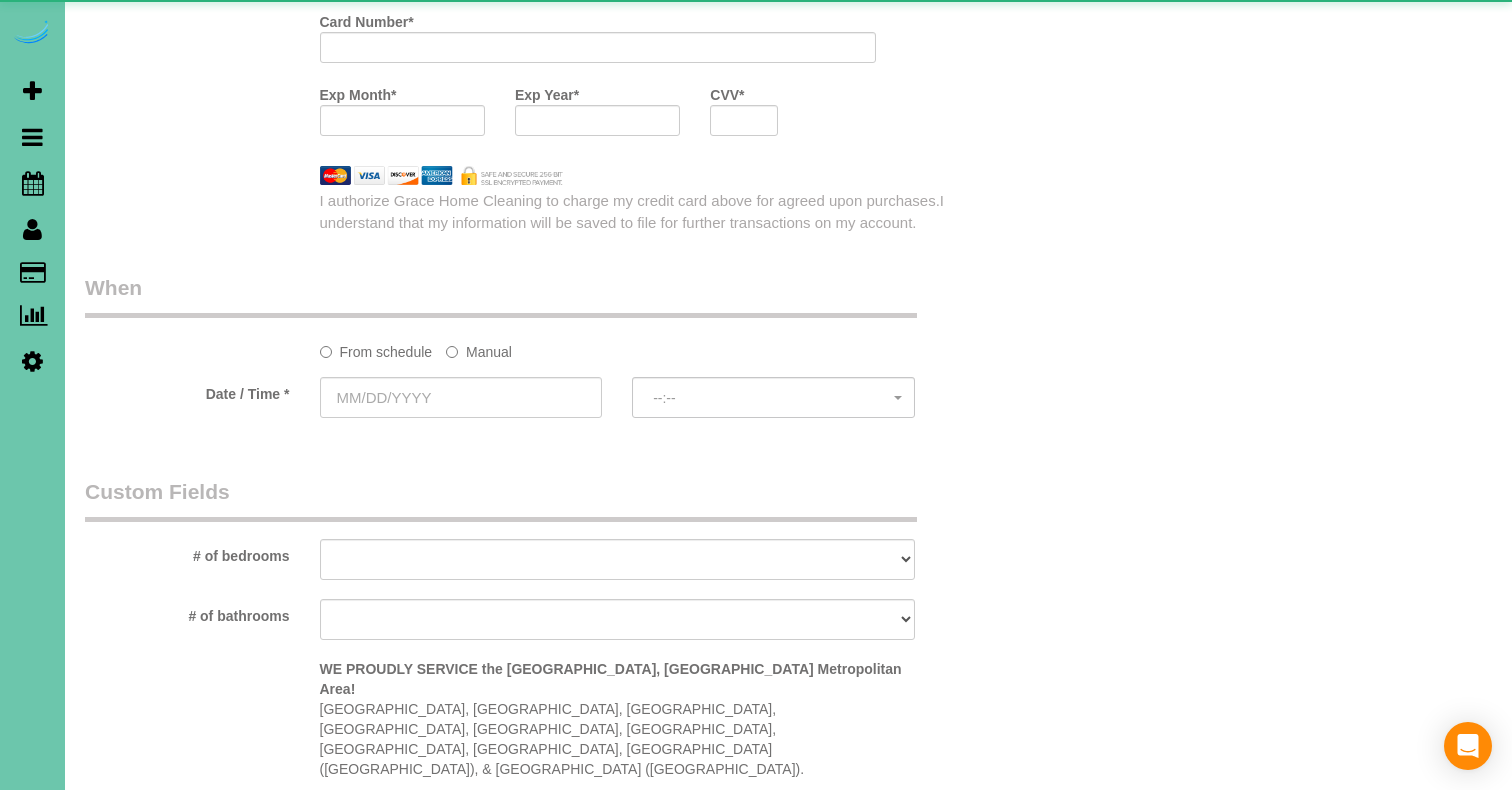 select on "object:1606" 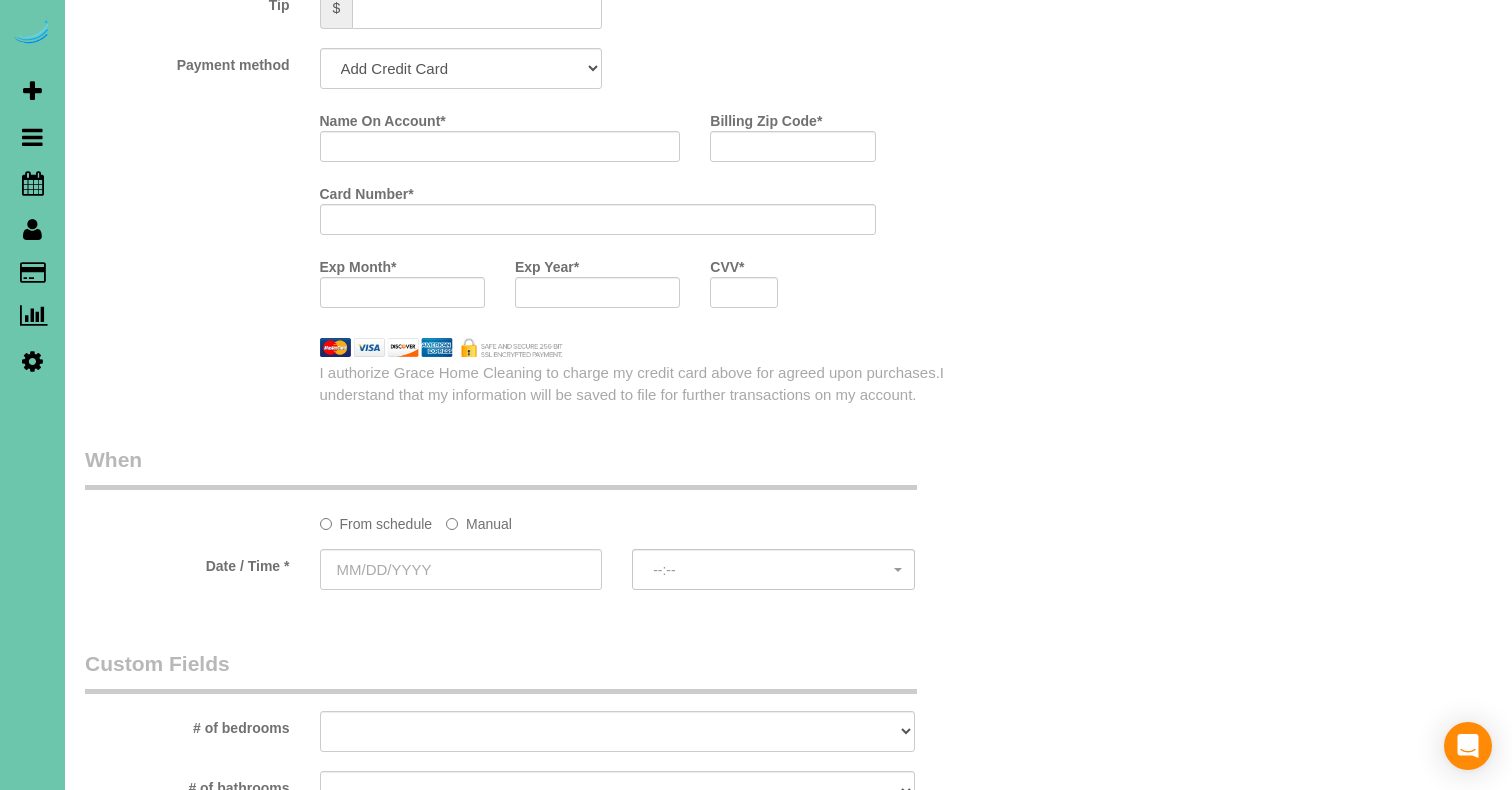 scroll, scrollTop: 1393, scrollLeft: 0, axis: vertical 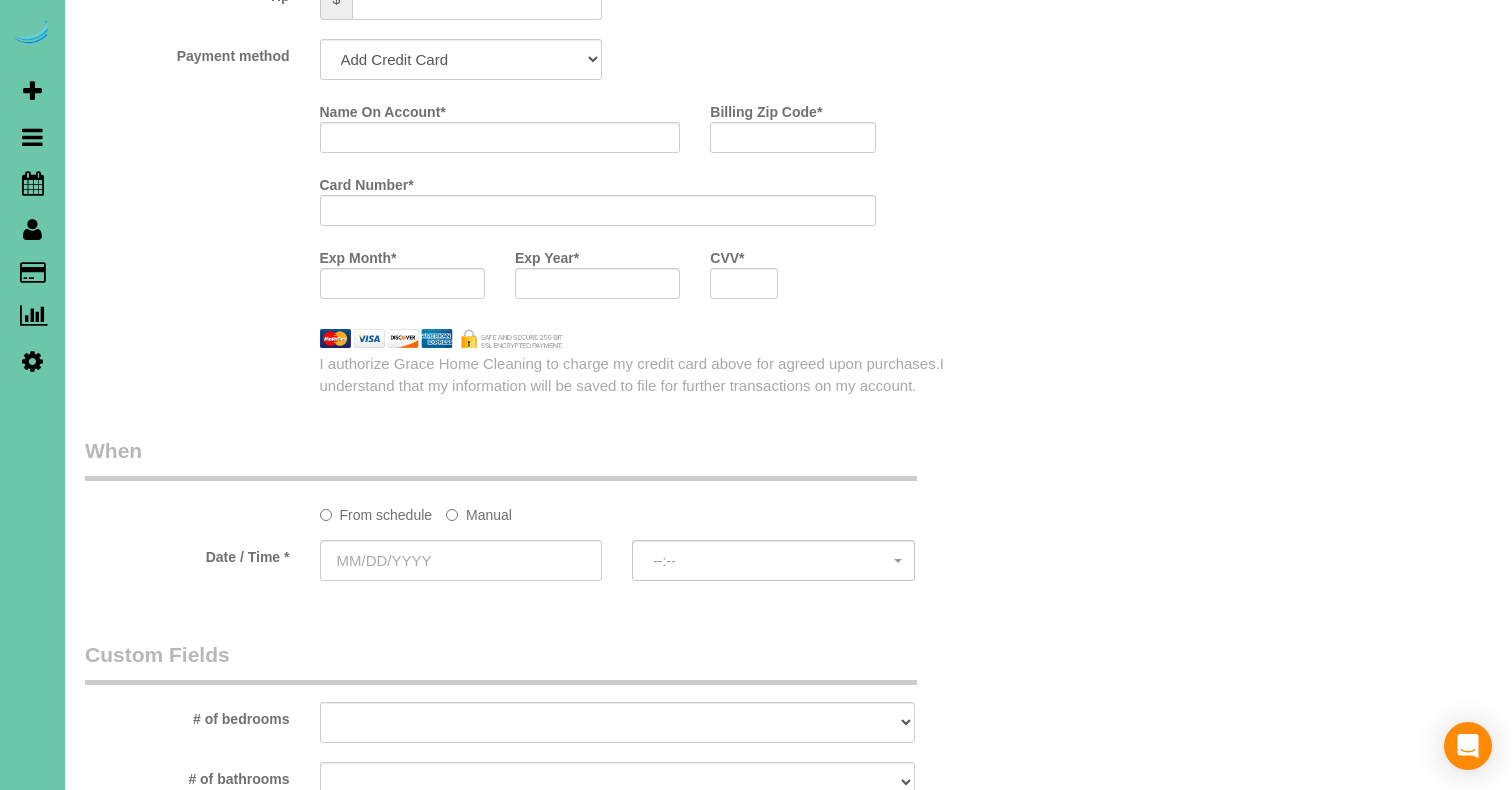 click on "Manual" 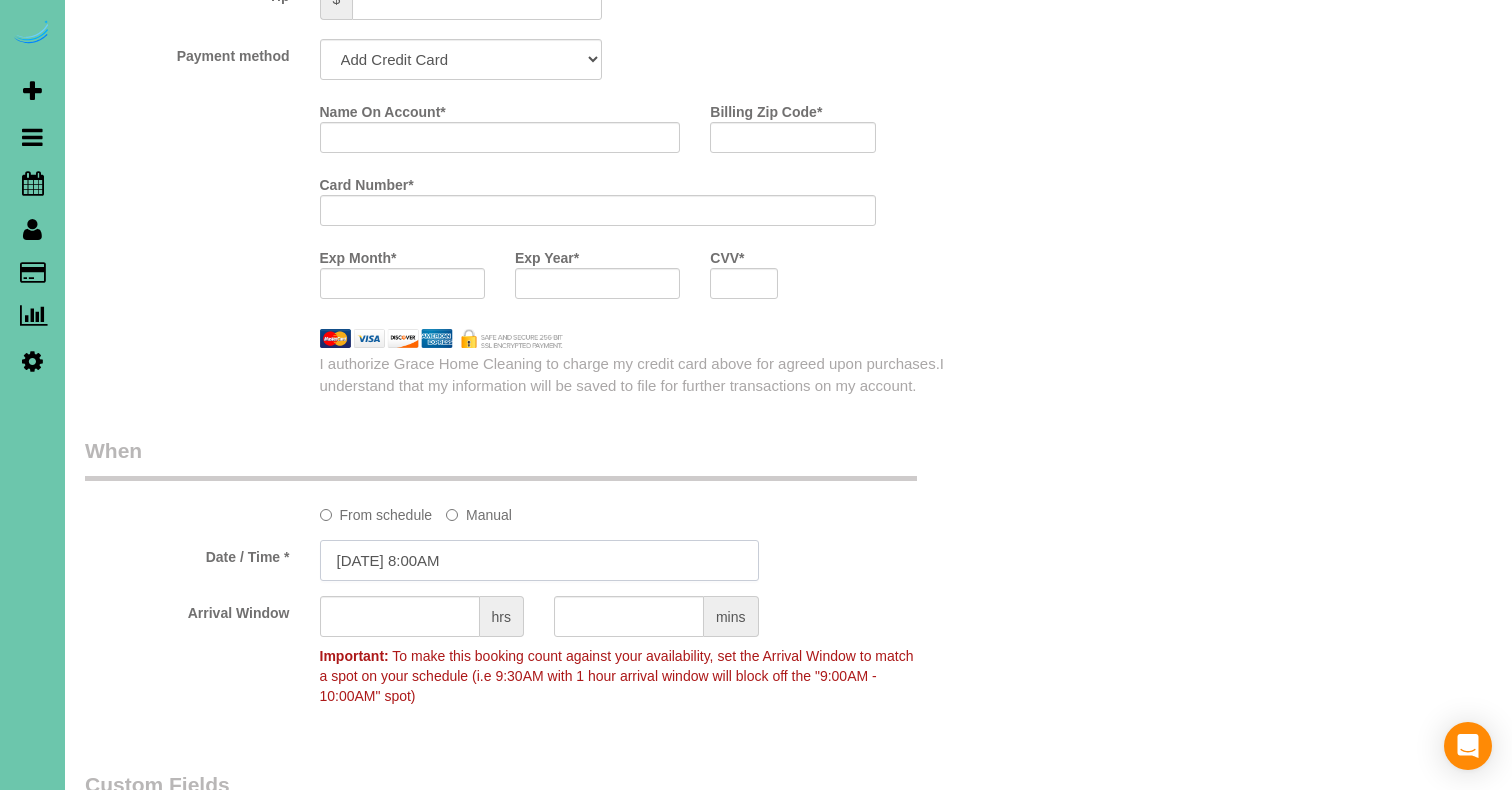scroll, scrollTop: 1395, scrollLeft: 1, axis: both 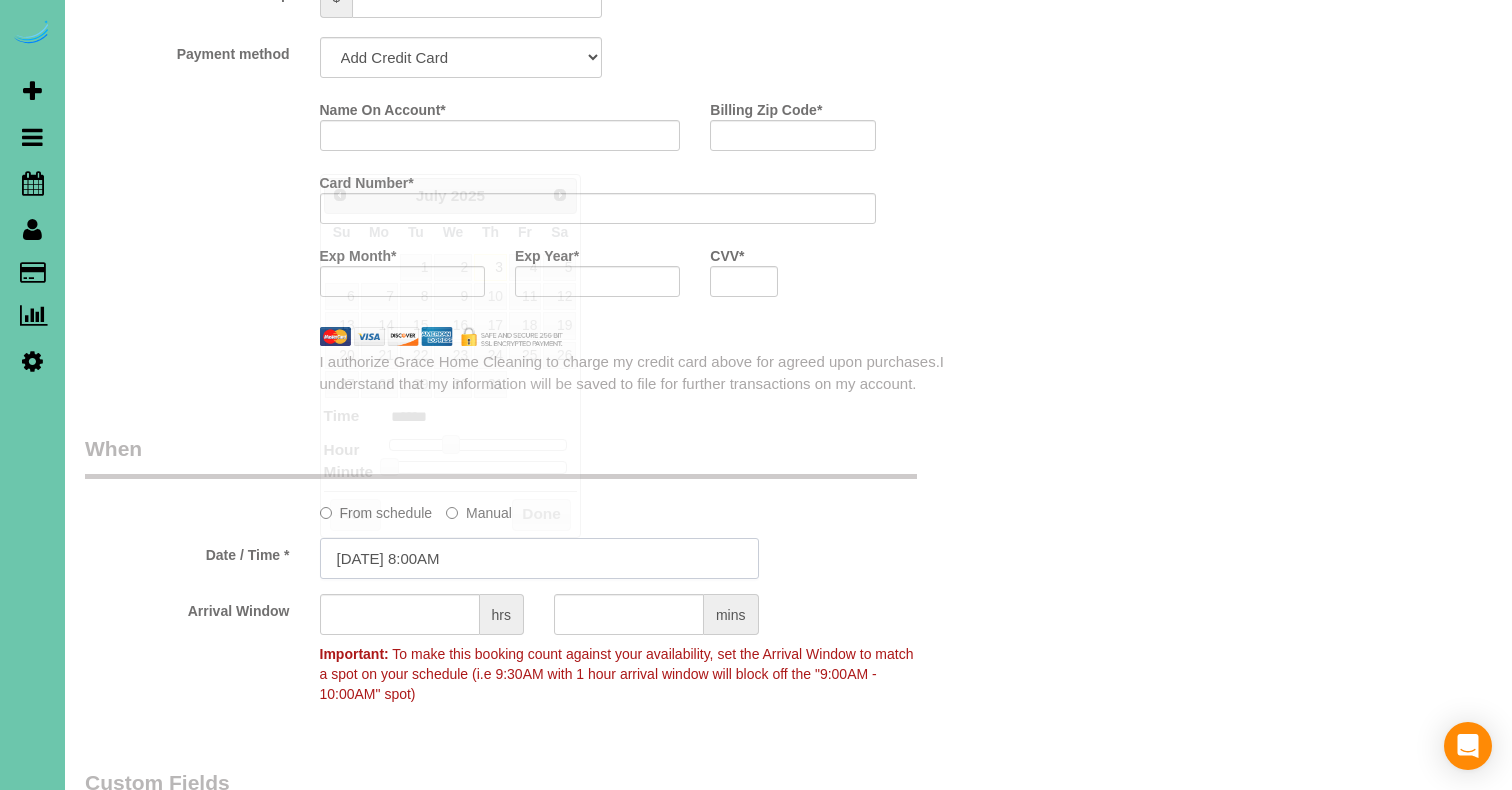 click on "07/03/2025 8:00AM" at bounding box center [539, 558] 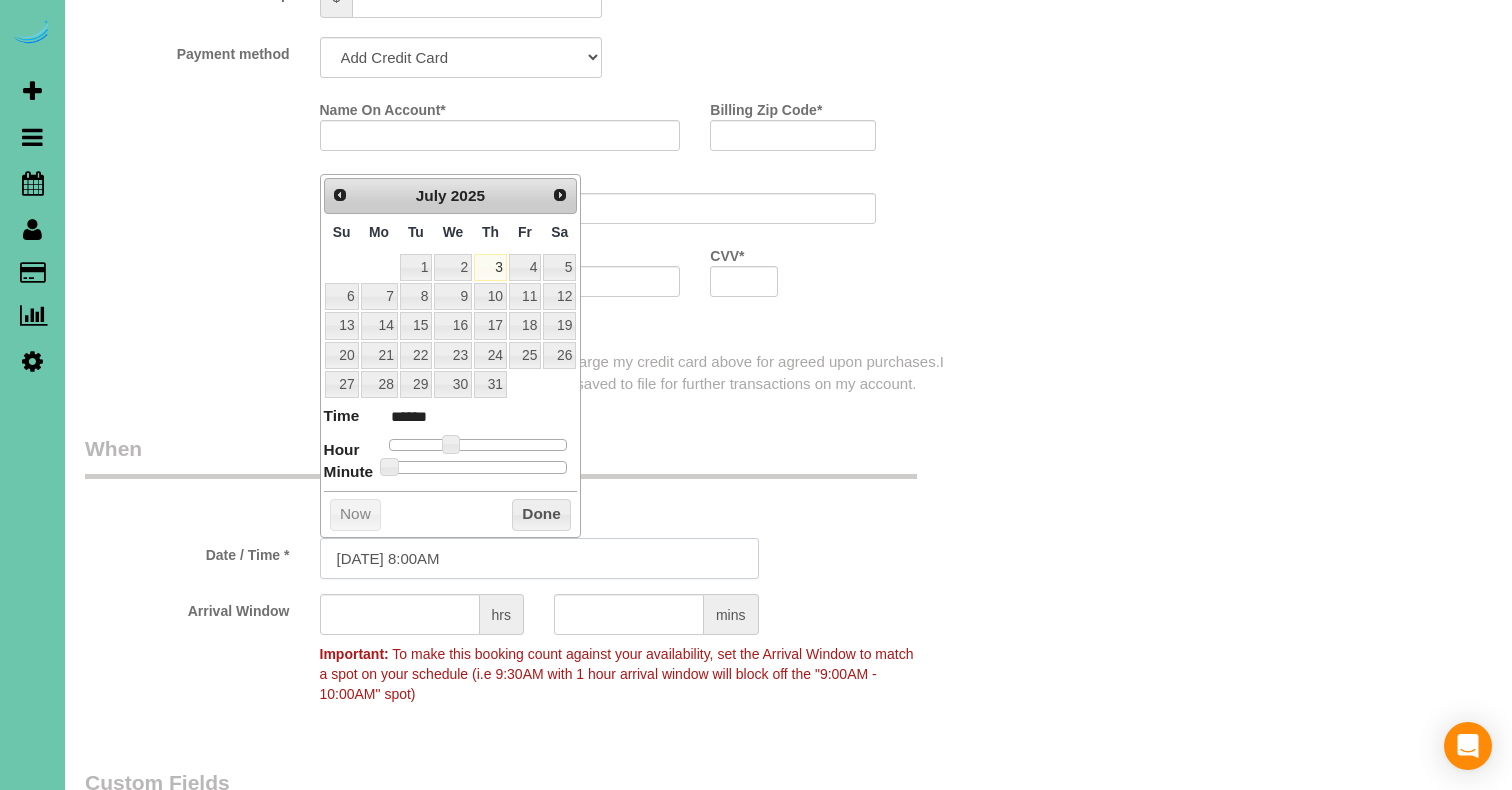scroll, scrollTop: 1395, scrollLeft: 0, axis: vertical 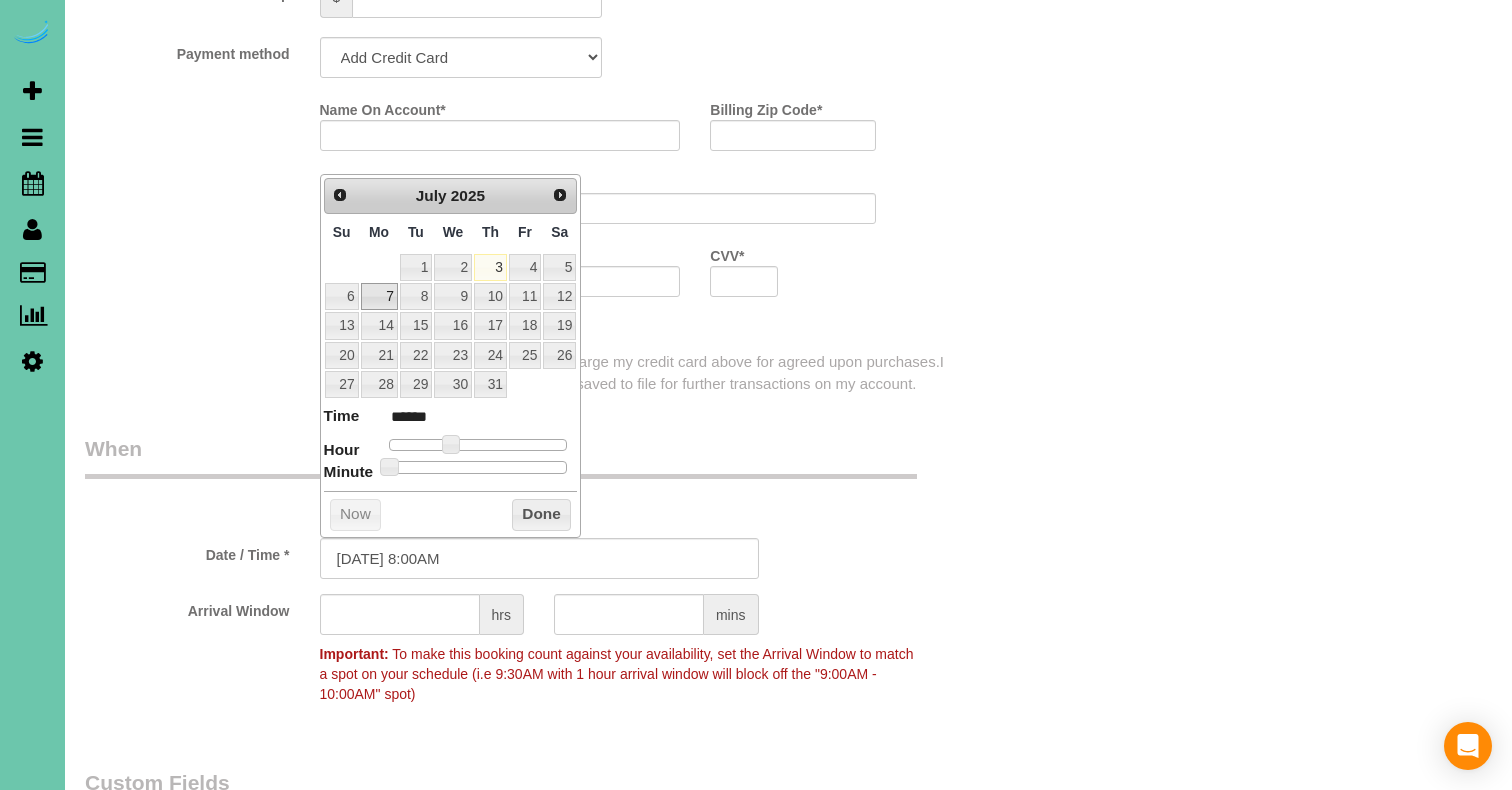 click on "7" at bounding box center (379, 296) 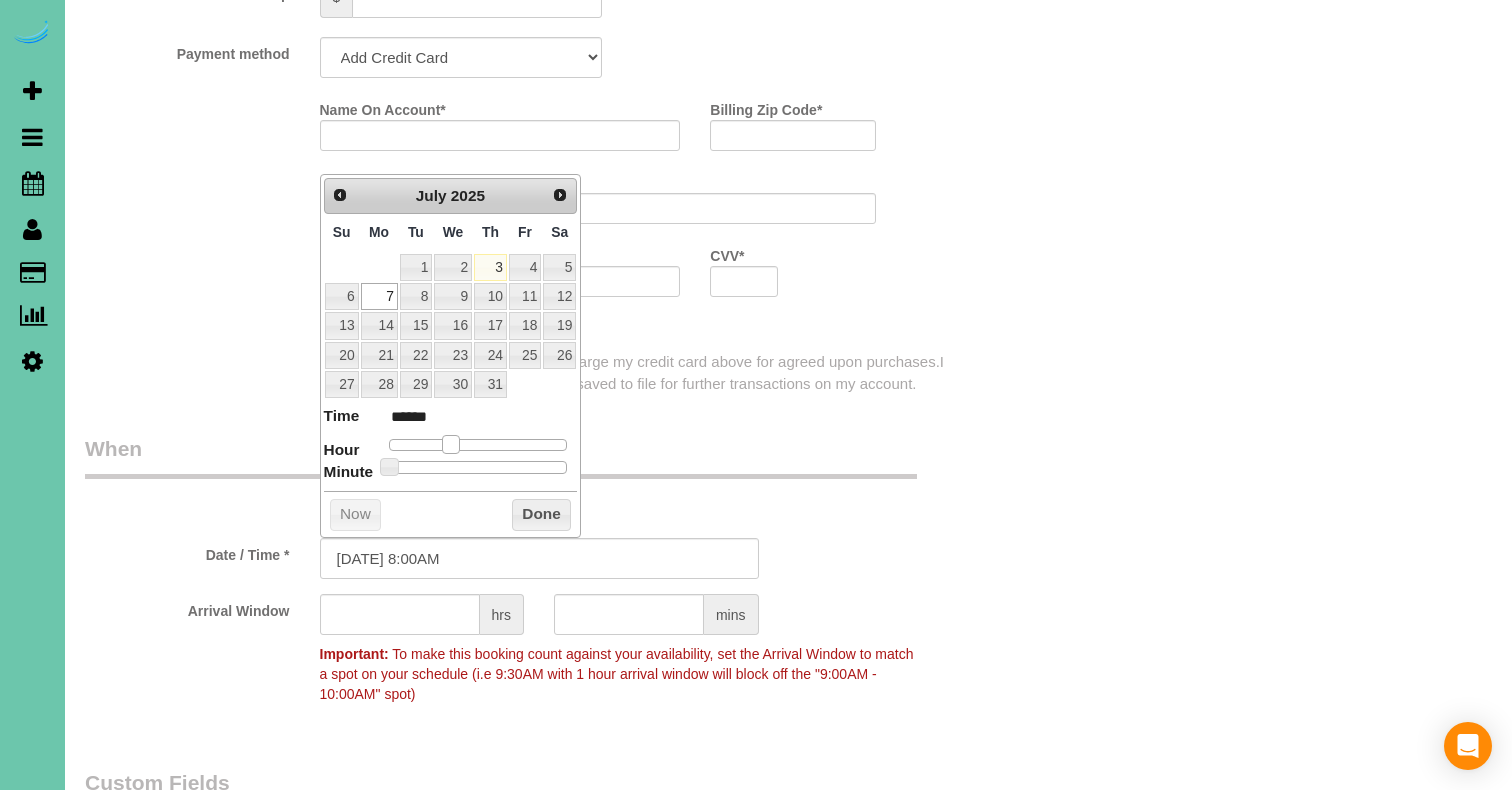 type on "07/07/2025 7:00AM" 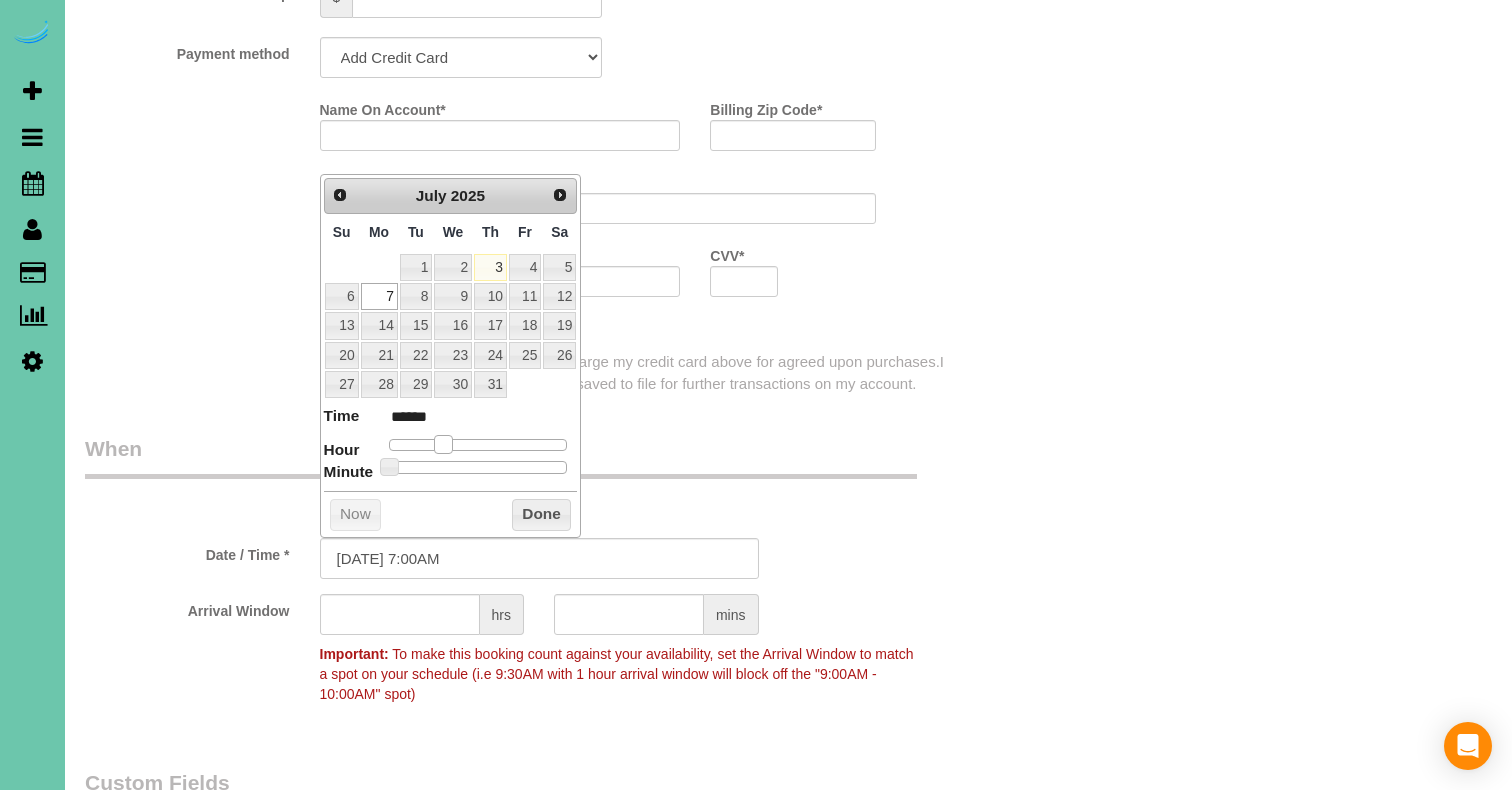 drag, startPoint x: 450, startPoint y: 444, endPoint x: 441, endPoint y: 486, distance: 42.953465 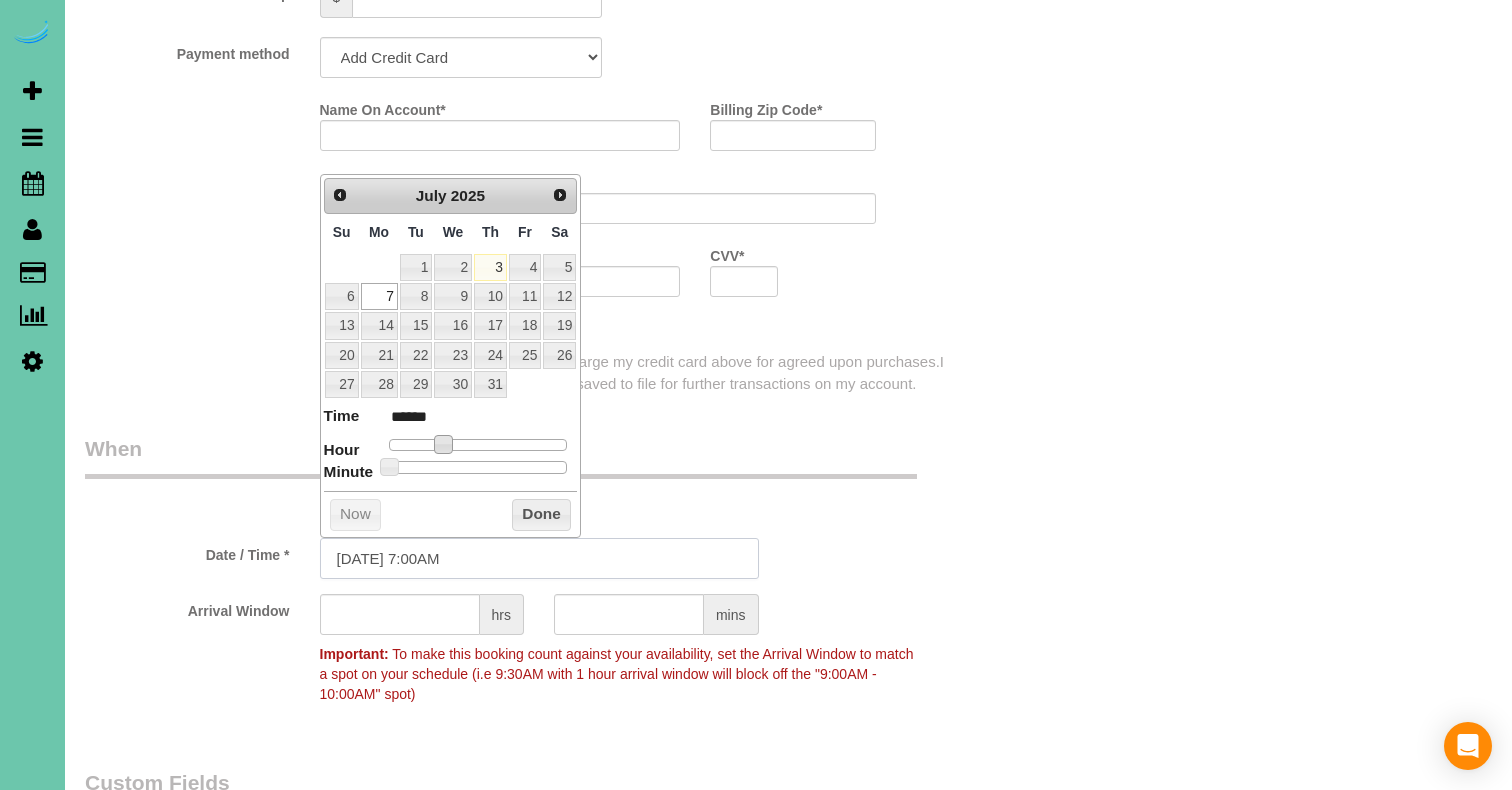 click on "07/07/2025 7:00AM" at bounding box center (539, 558) 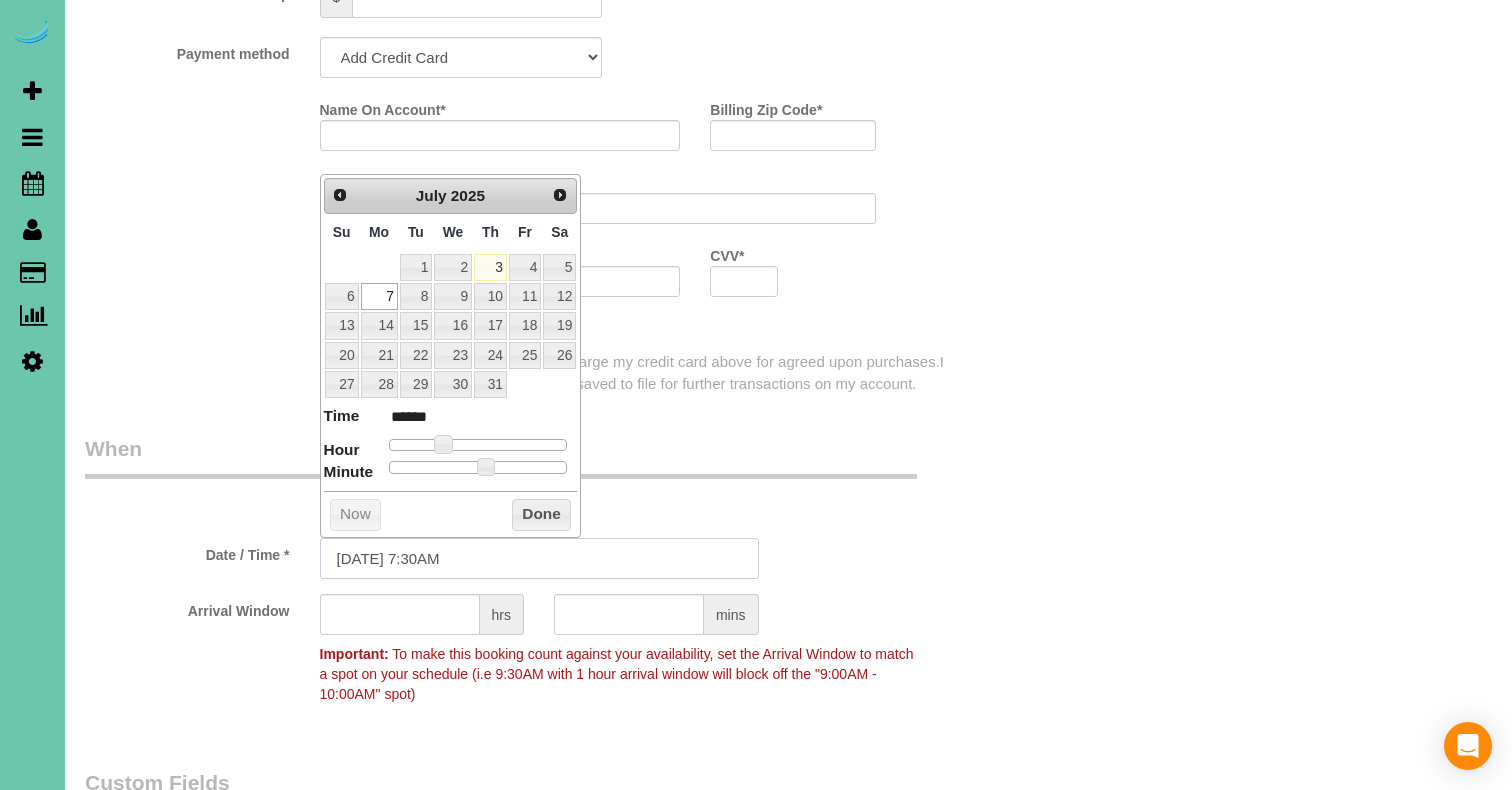 type on "07/07/2025 7:30AM" 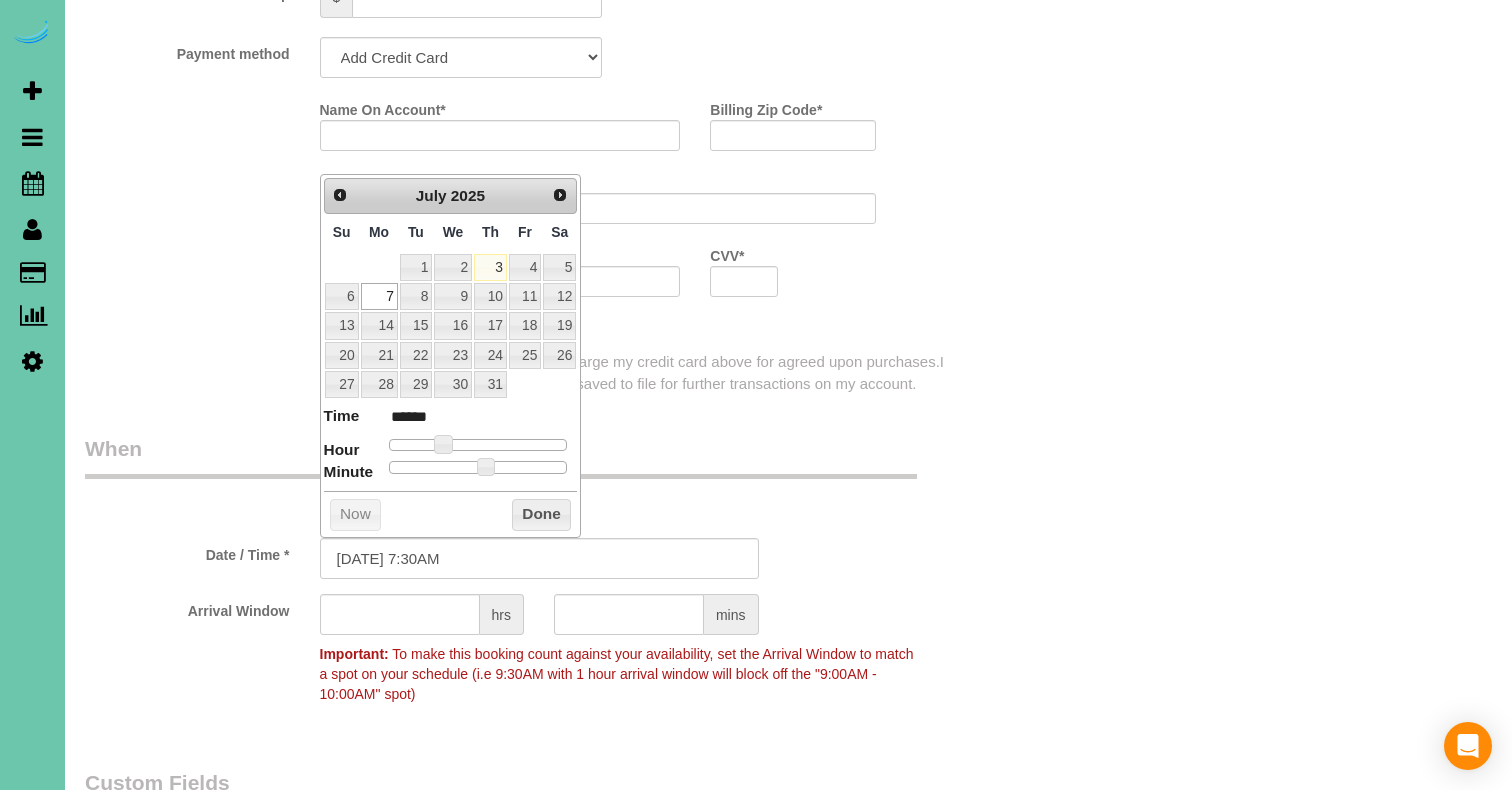drag, startPoint x: 977, startPoint y: 483, endPoint x: 622, endPoint y: 310, distance: 394.91013 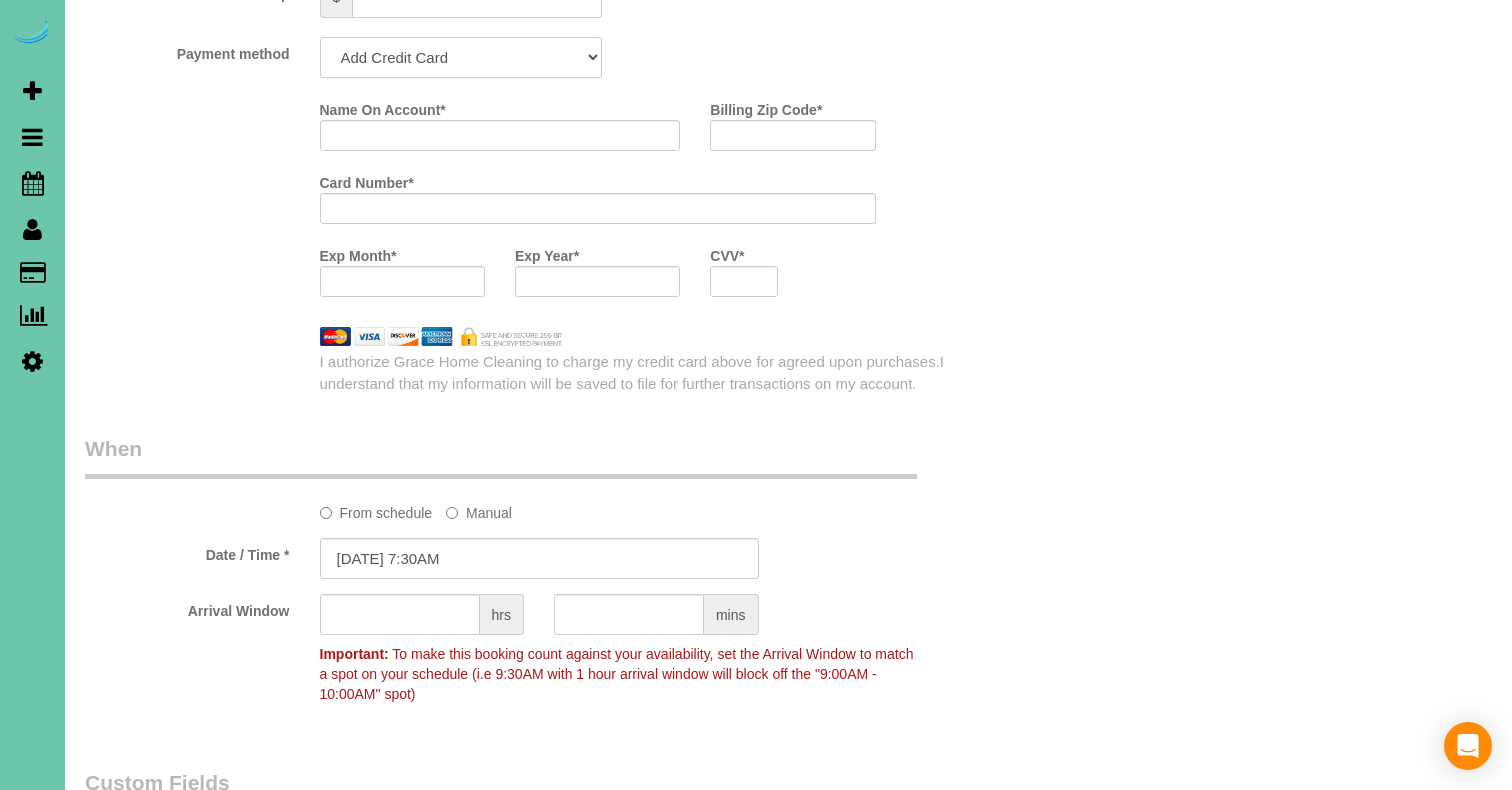 select on "string:check" 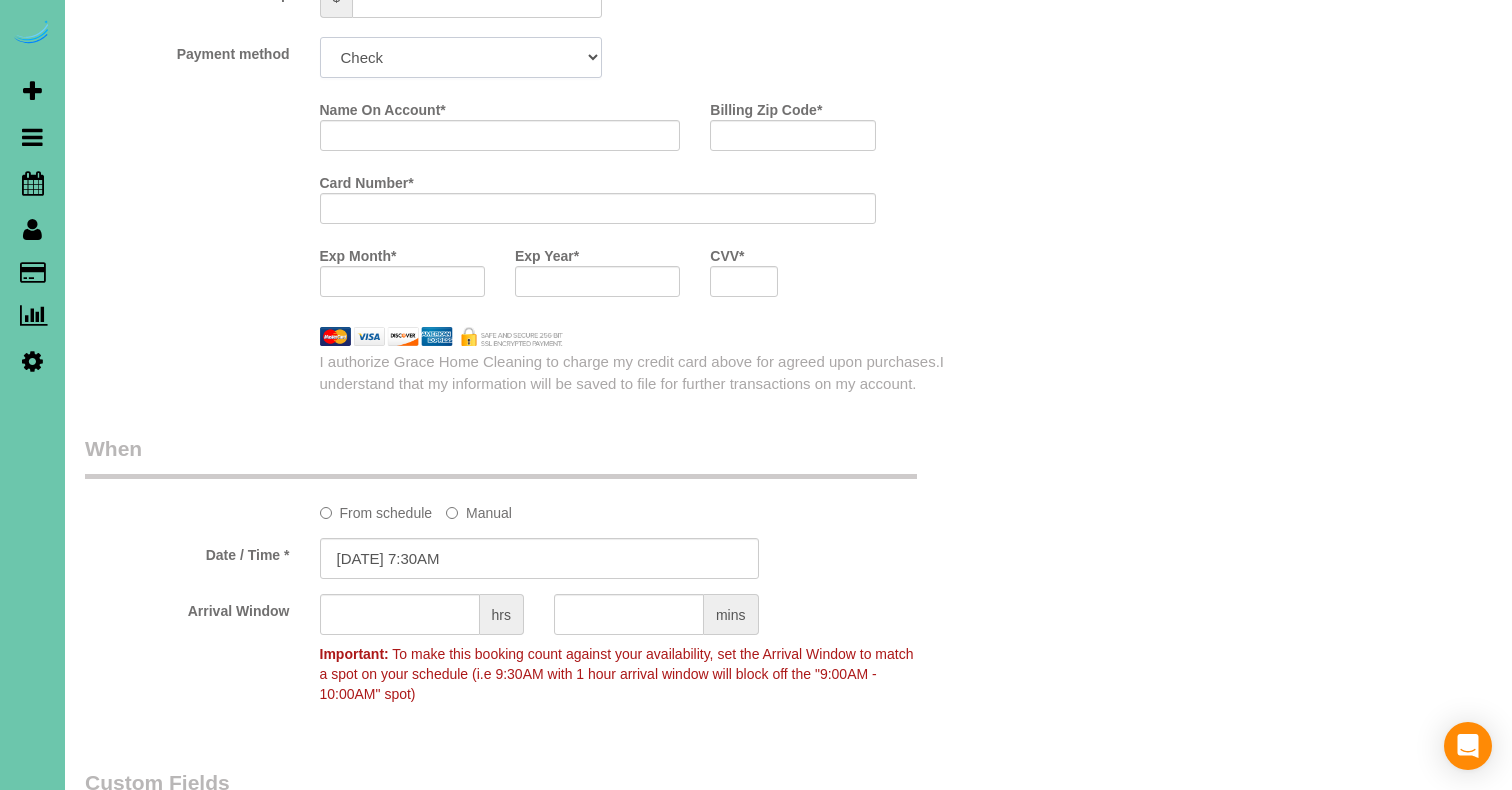 drag, startPoint x: 427, startPoint y: 67, endPoint x: 221, endPoint y: 238, distance: 267.72562 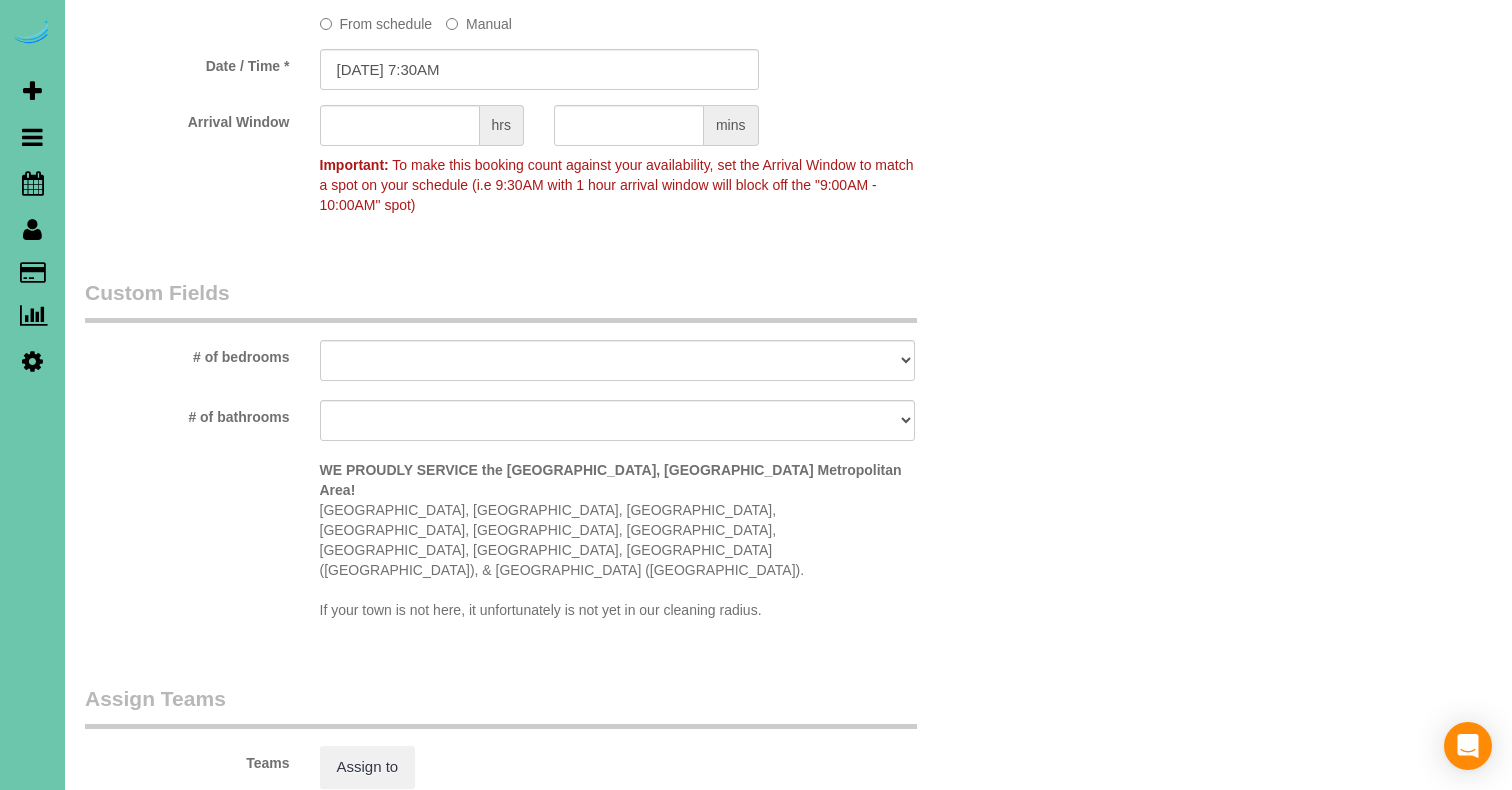 scroll, scrollTop: 1634, scrollLeft: 0, axis: vertical 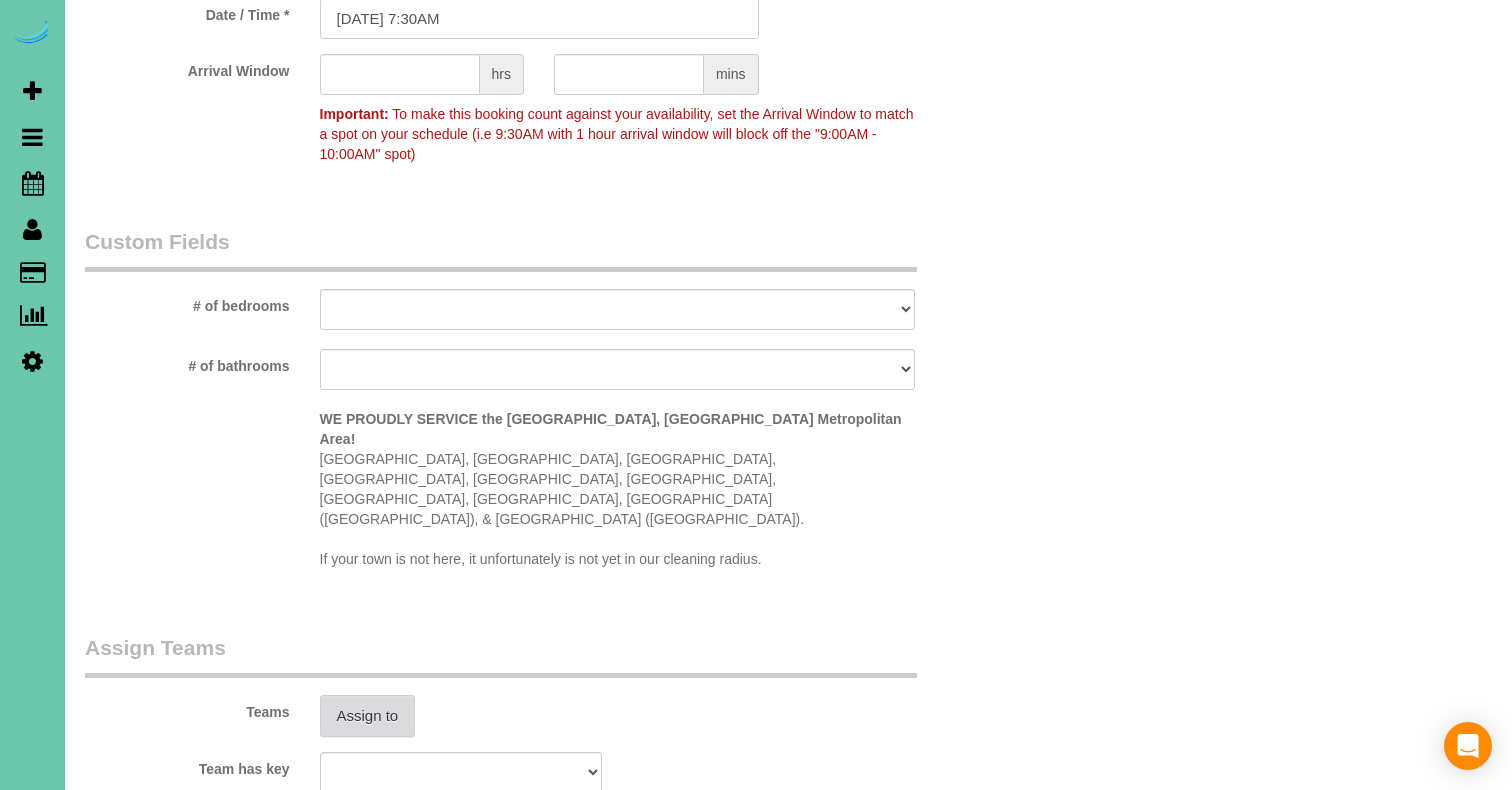 click on "Assign to" at bounding box center (368, 716) 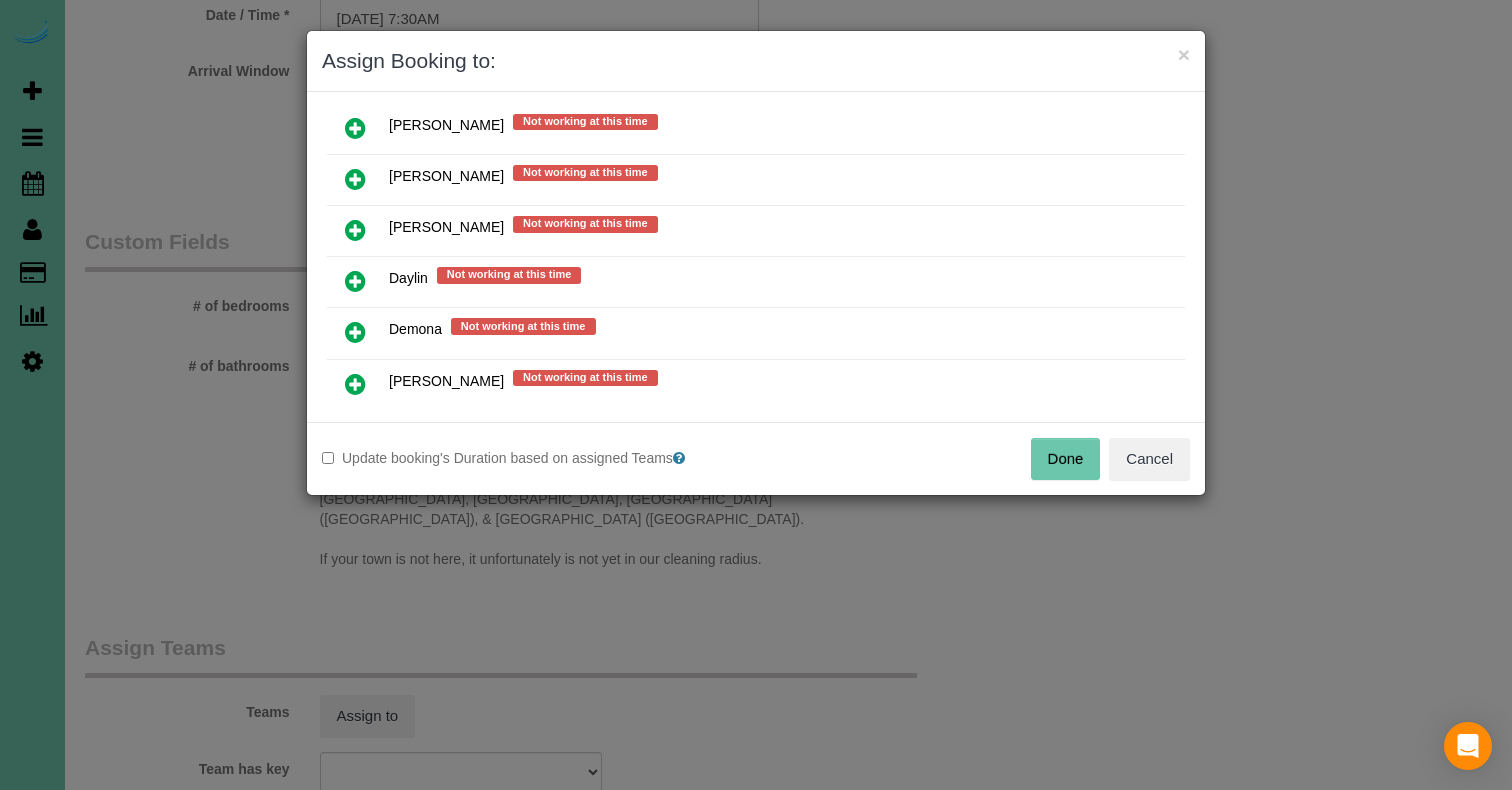 scroll, scrollTop: 505, scrollLeft: 0, axis: vertical 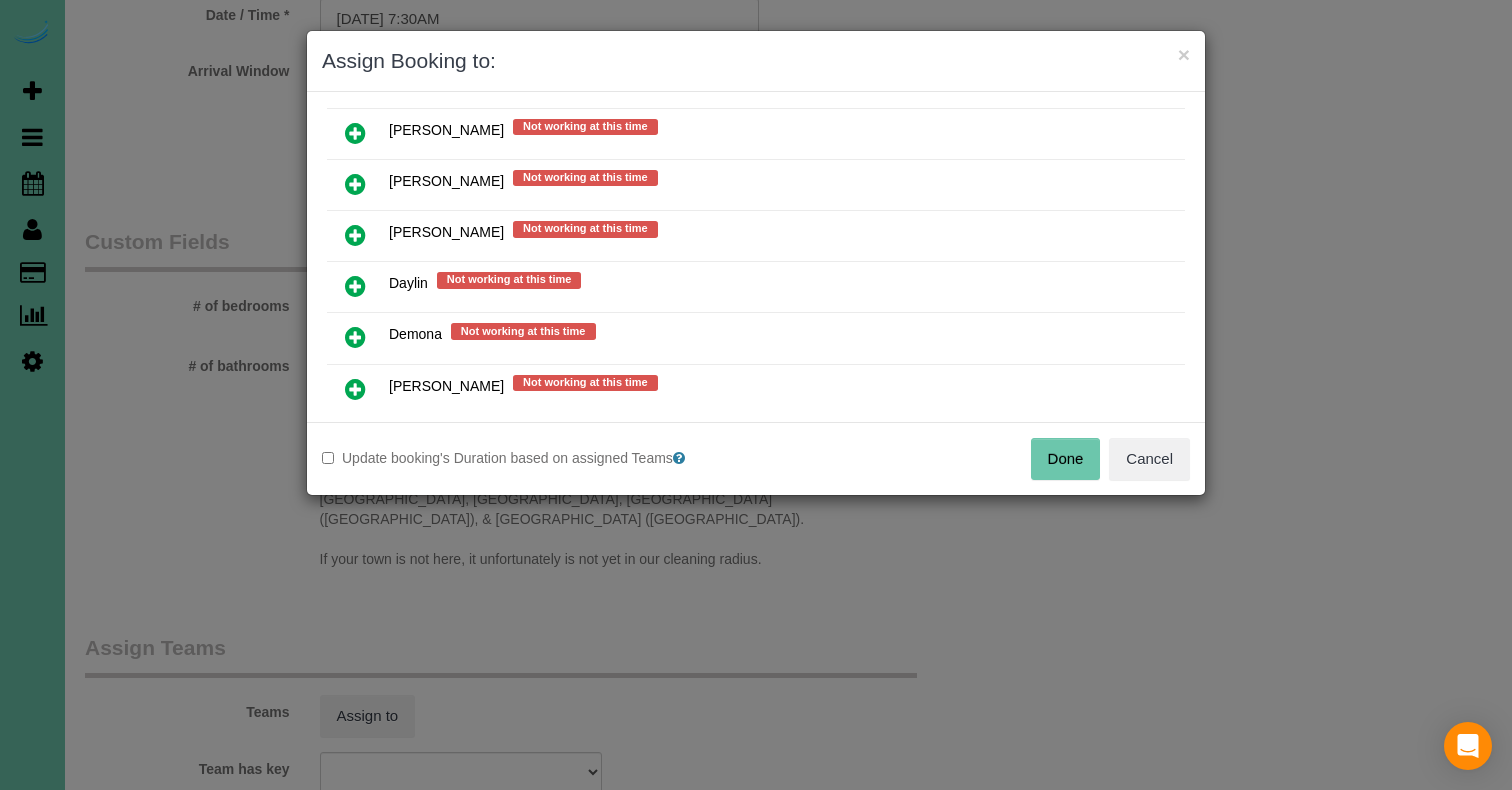drag, startPoint x: 359, startPoint y: 372, endPoint x: 439, endPoint y: 429, distance: 98.229324 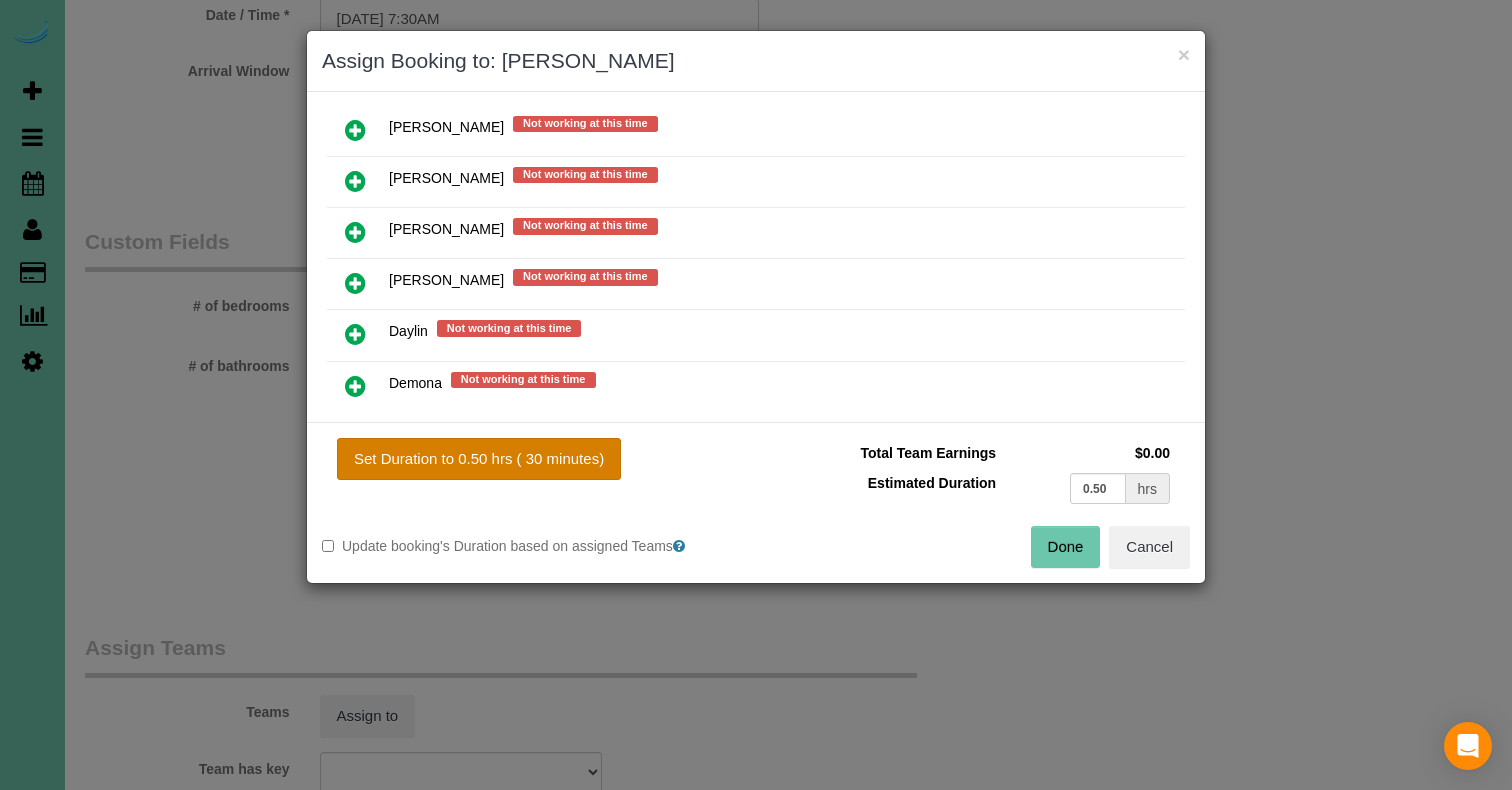 drag, startPoint x: 458, startPoint y: 441, endPoint x: 474, endPoint y: 442, distance: 16.03122 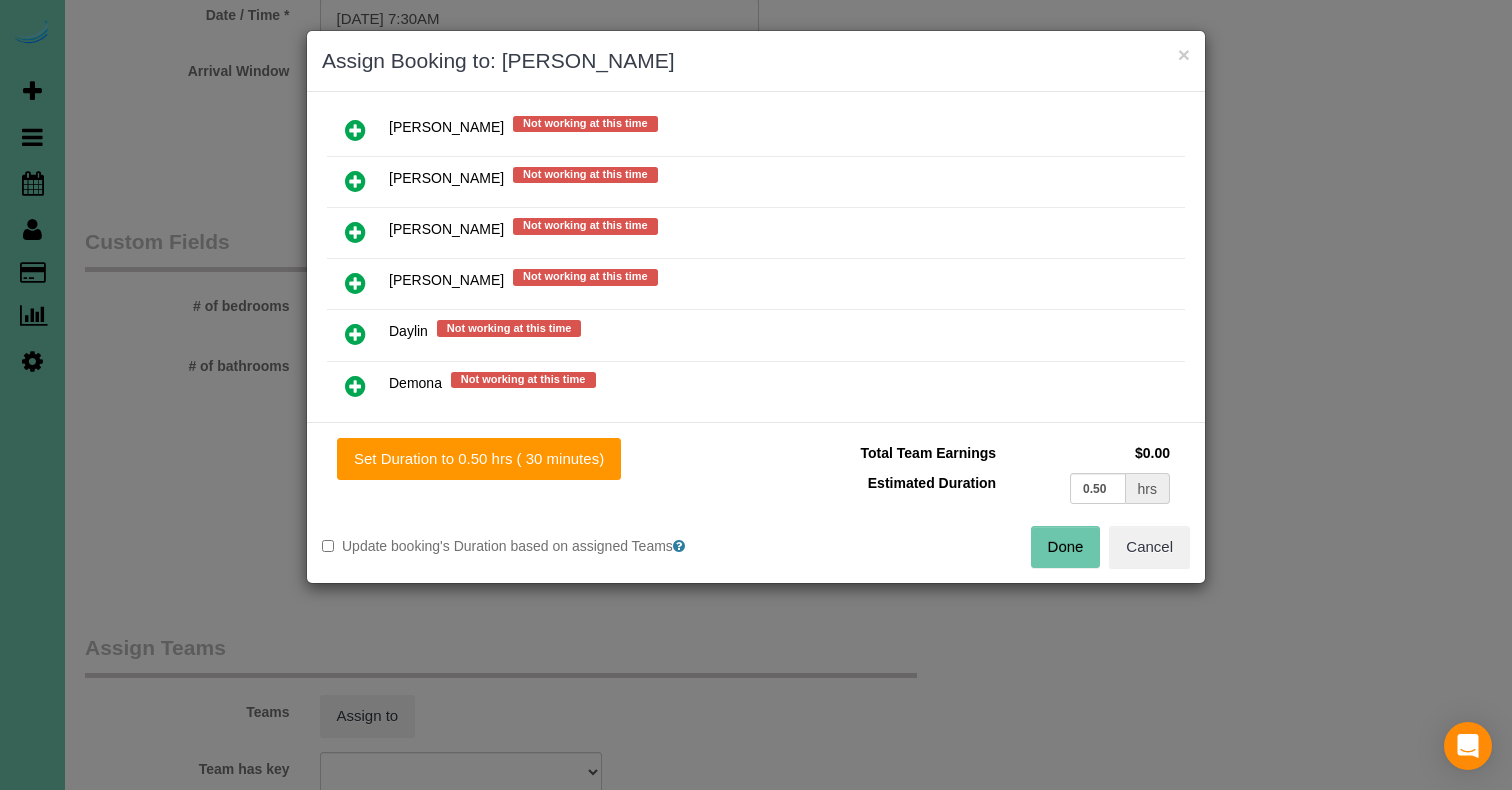 click on "Done" at bounding box center [1066, 547] 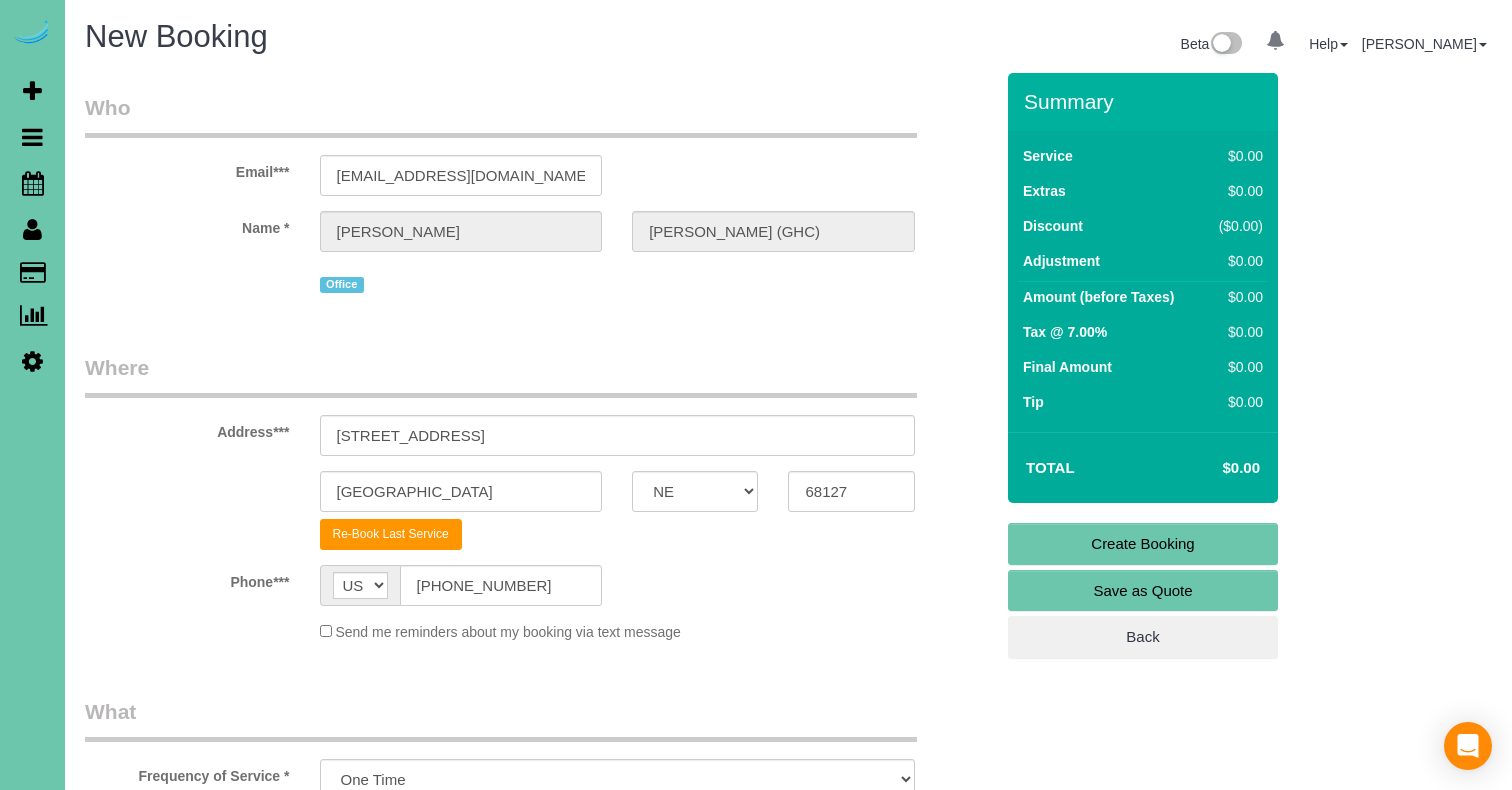scroll, scrollTop: 0, scrollLeft: 0, axis: both 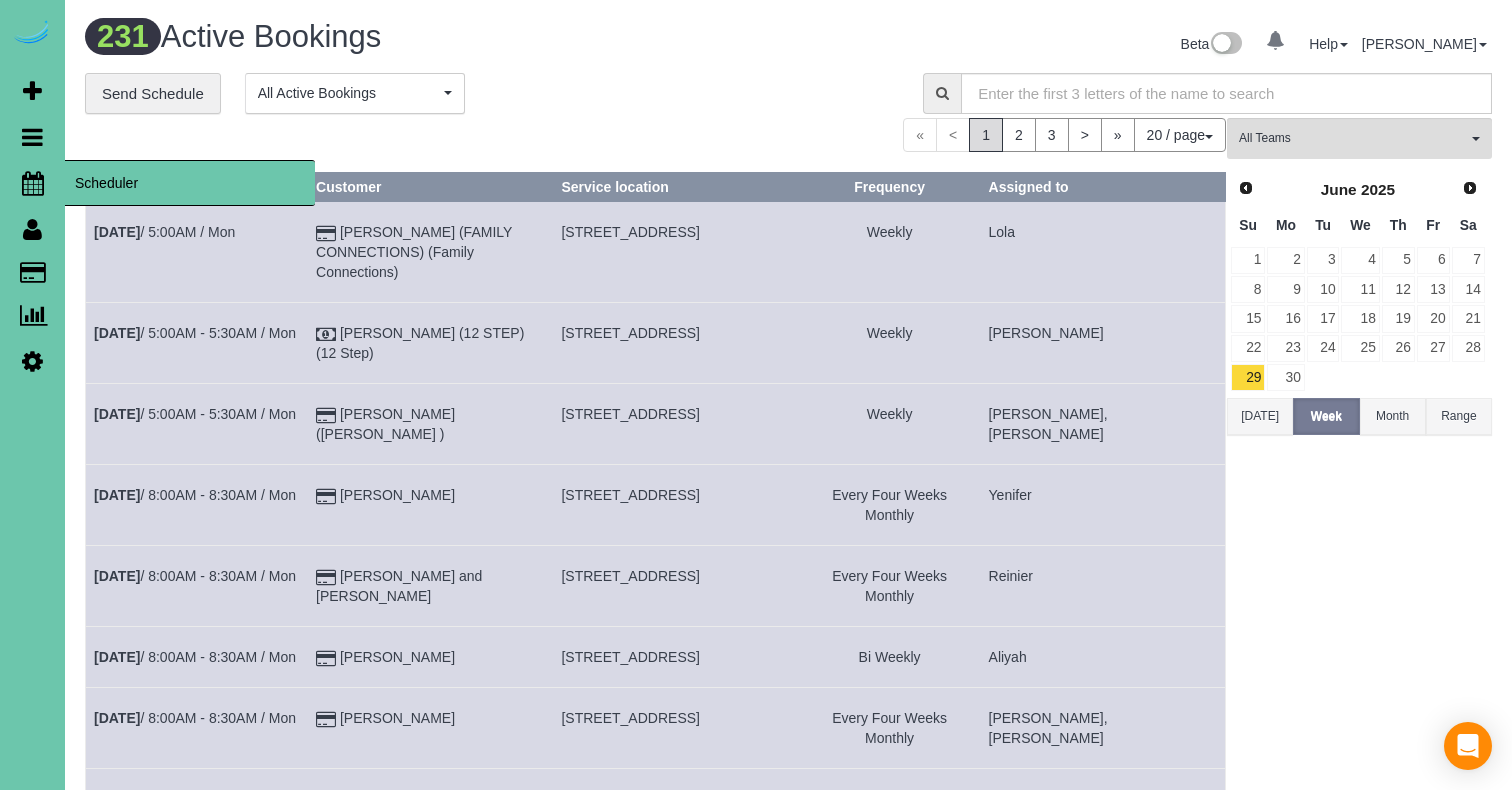 click at bounding box center (33, 183) 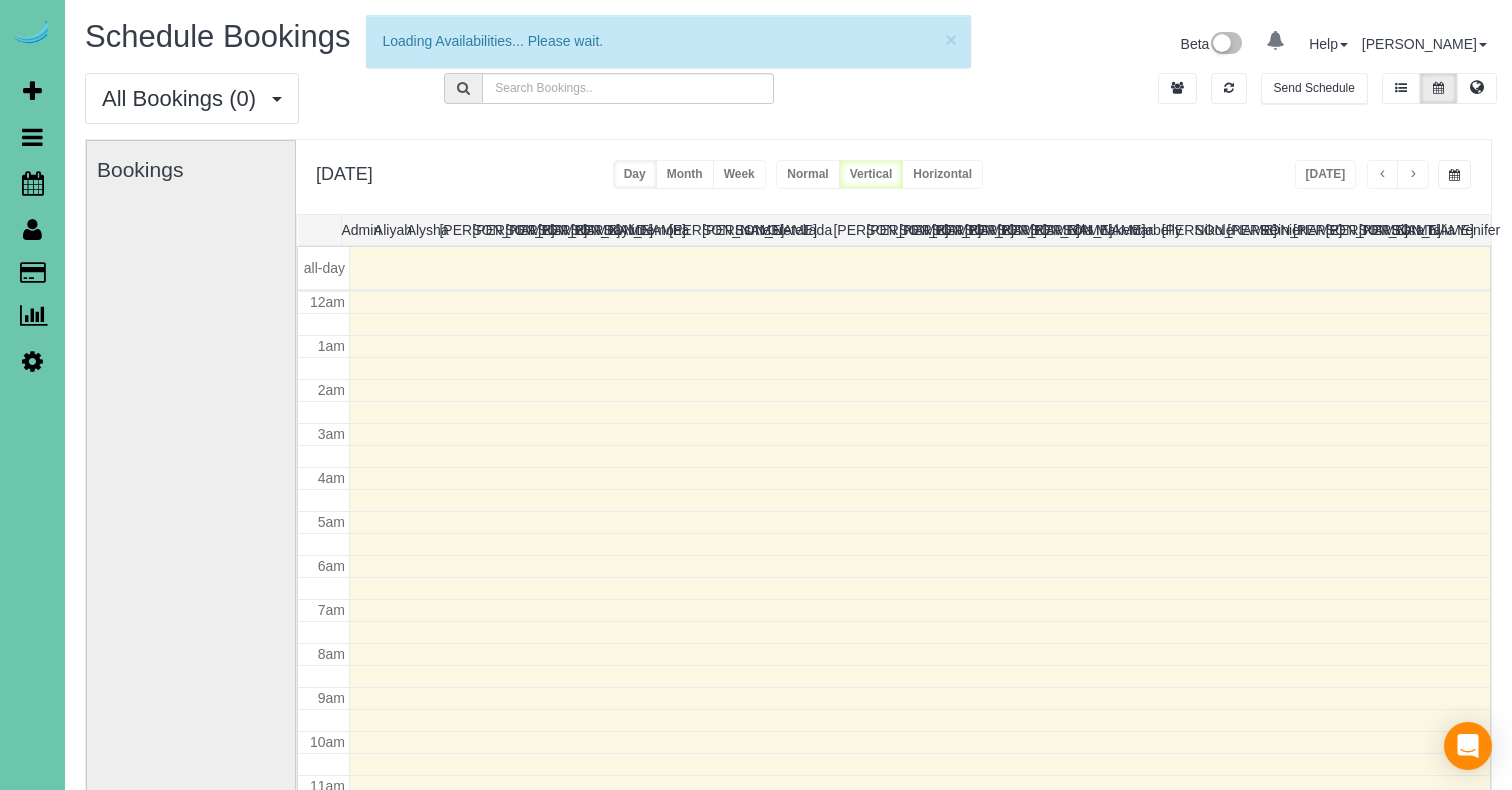 scroll, scrollTop: 265, scrollLeft: 0, axis: vertical 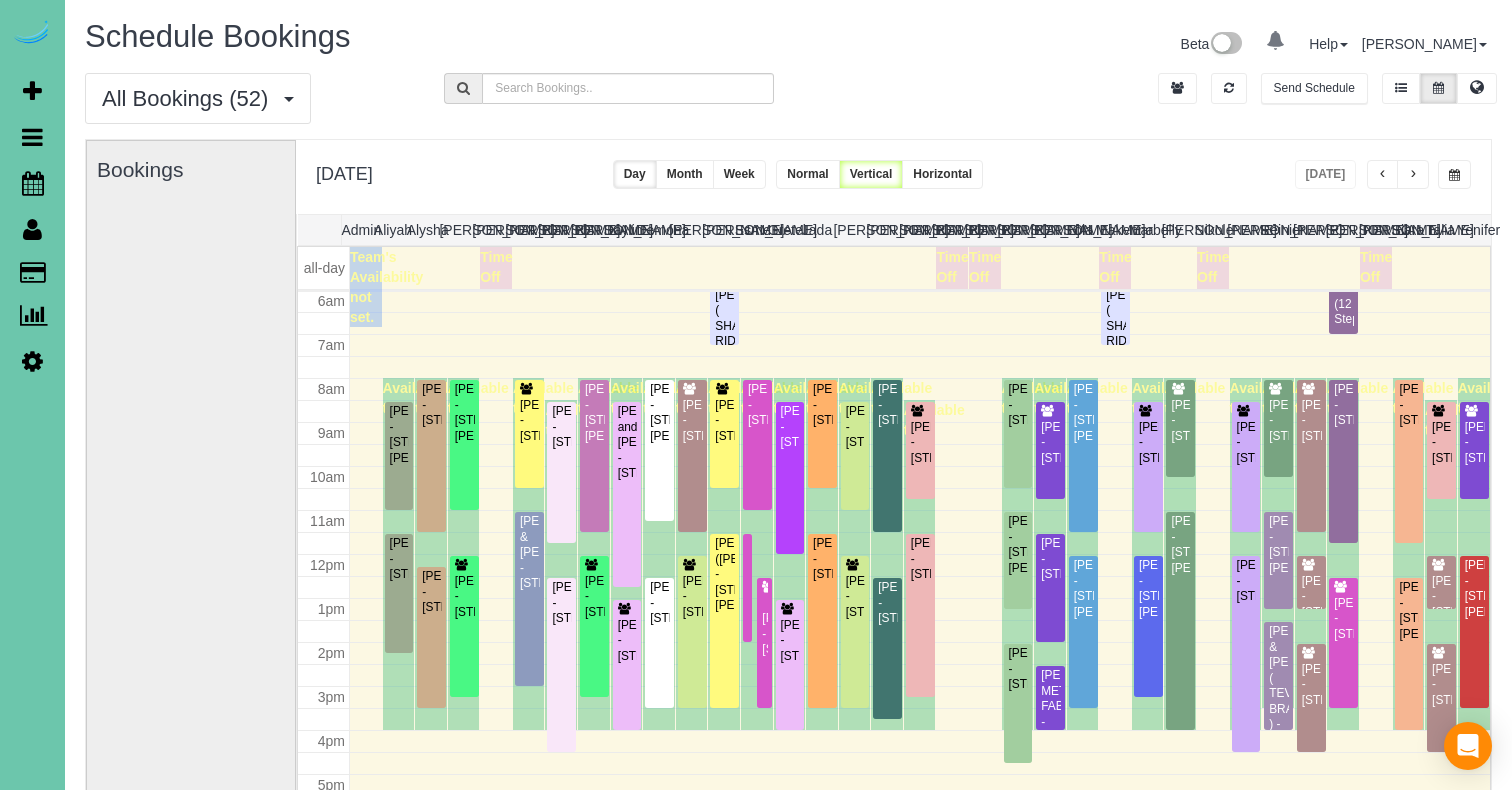 click at bounding box center [1454, 175] 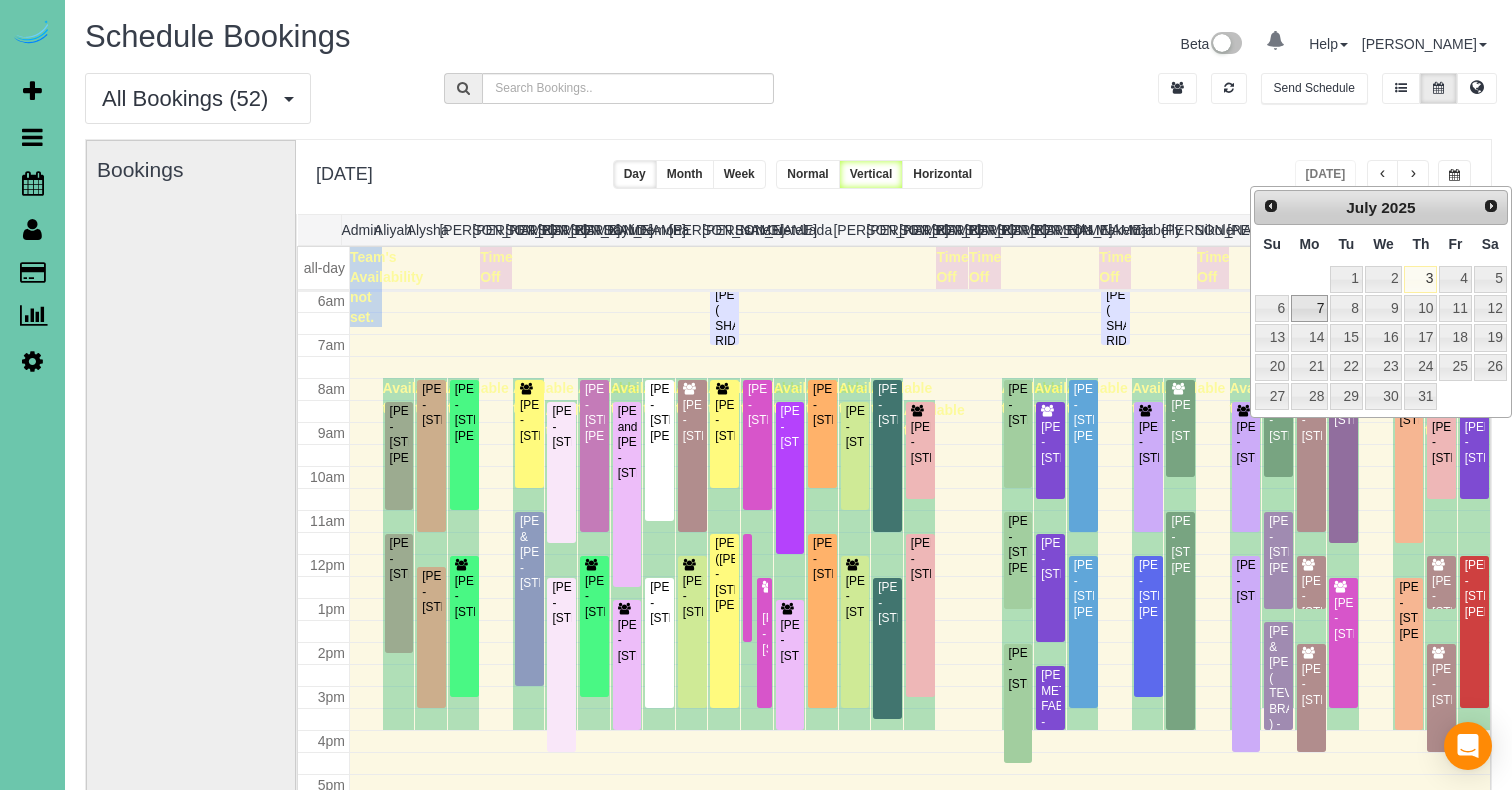click on "7" at bounding box center [1309, 308] 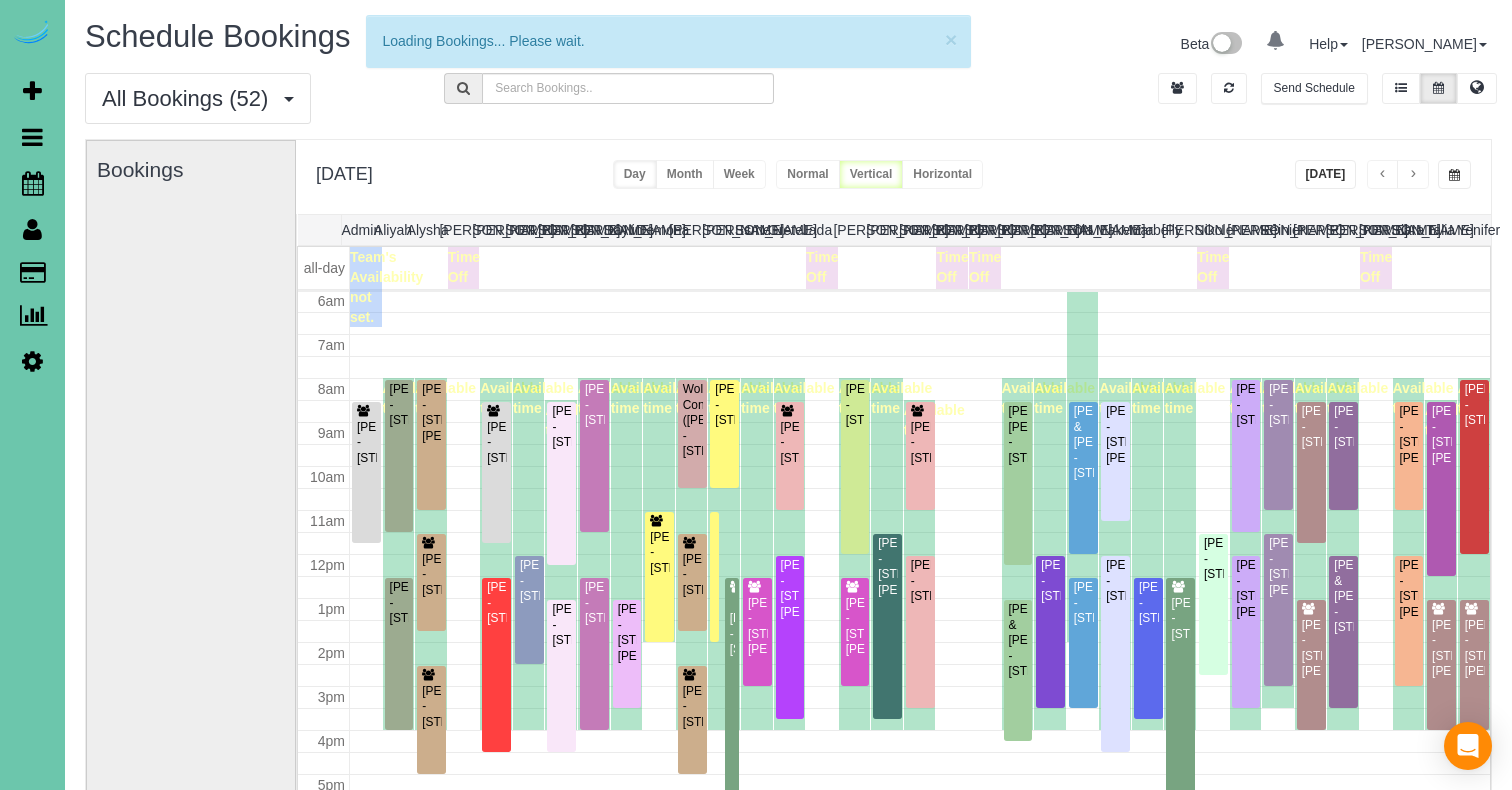 scroll, scrollTop: 265, scrollLeft: 0, axis: vertical 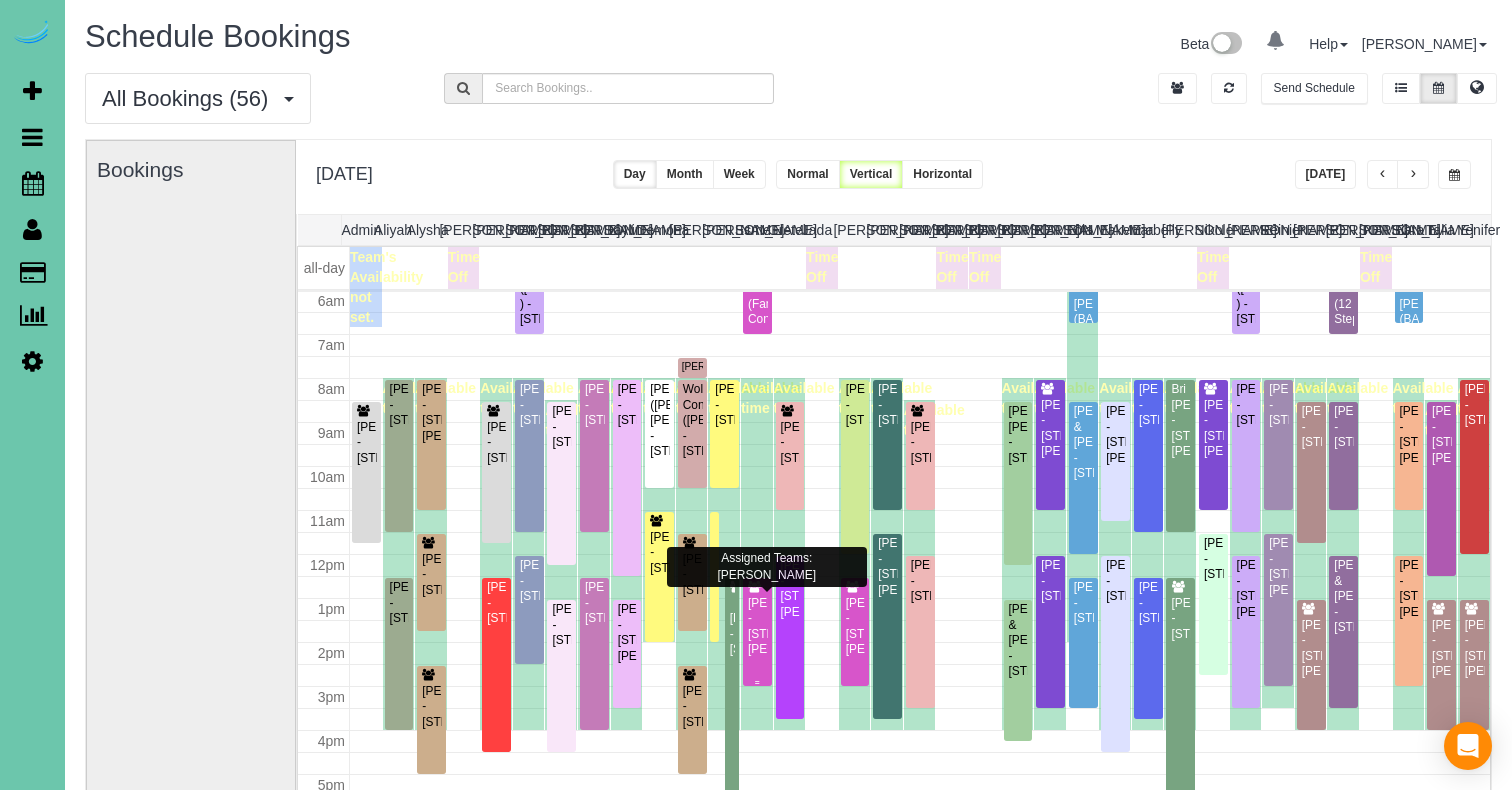 click on "Jannet Hada - 7211 Braun Street, La Vista, NE 68128" at bounding box center [757, 627] 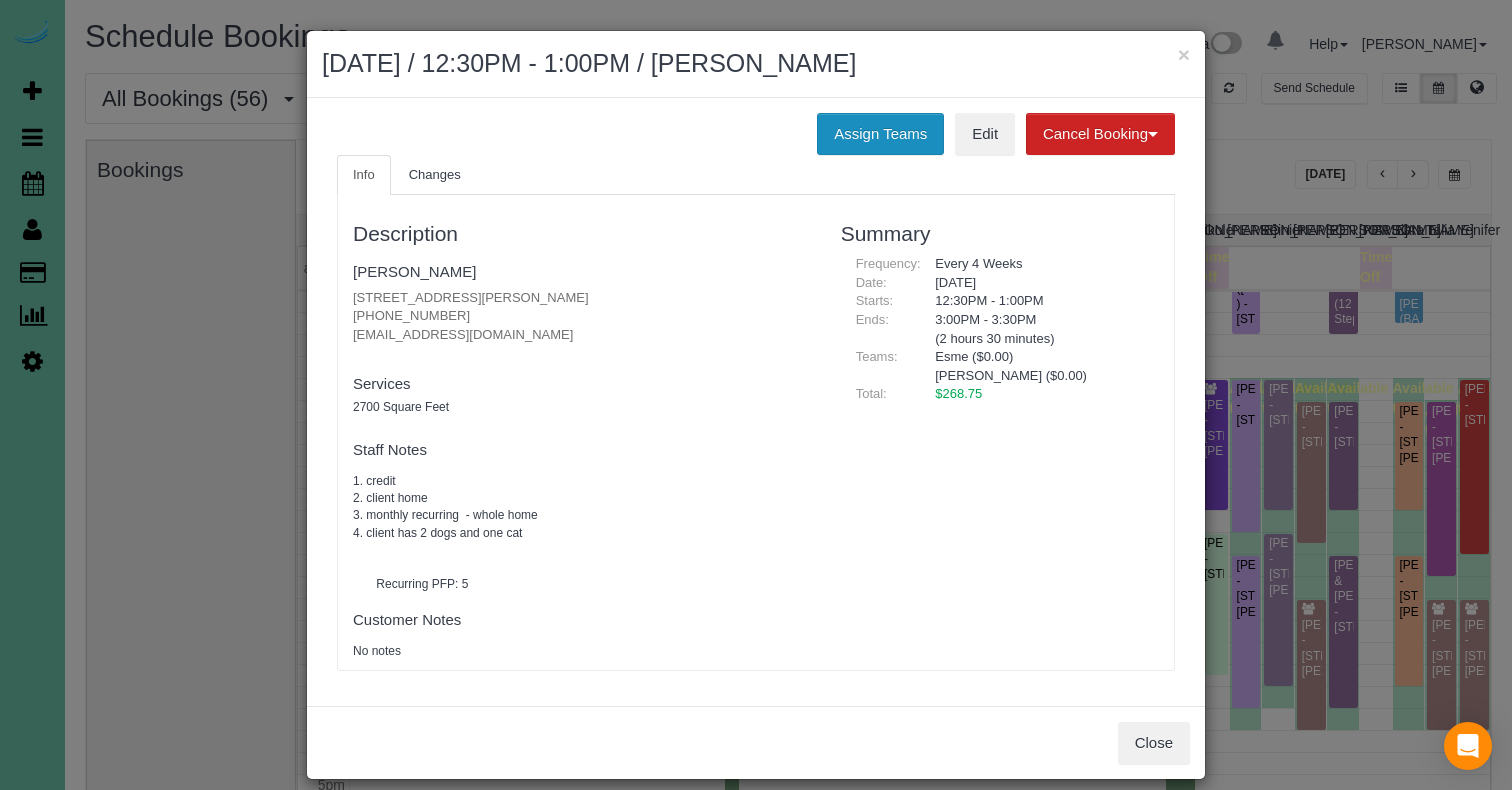 click on "Assign Teams" at bounding box center (880, 134) 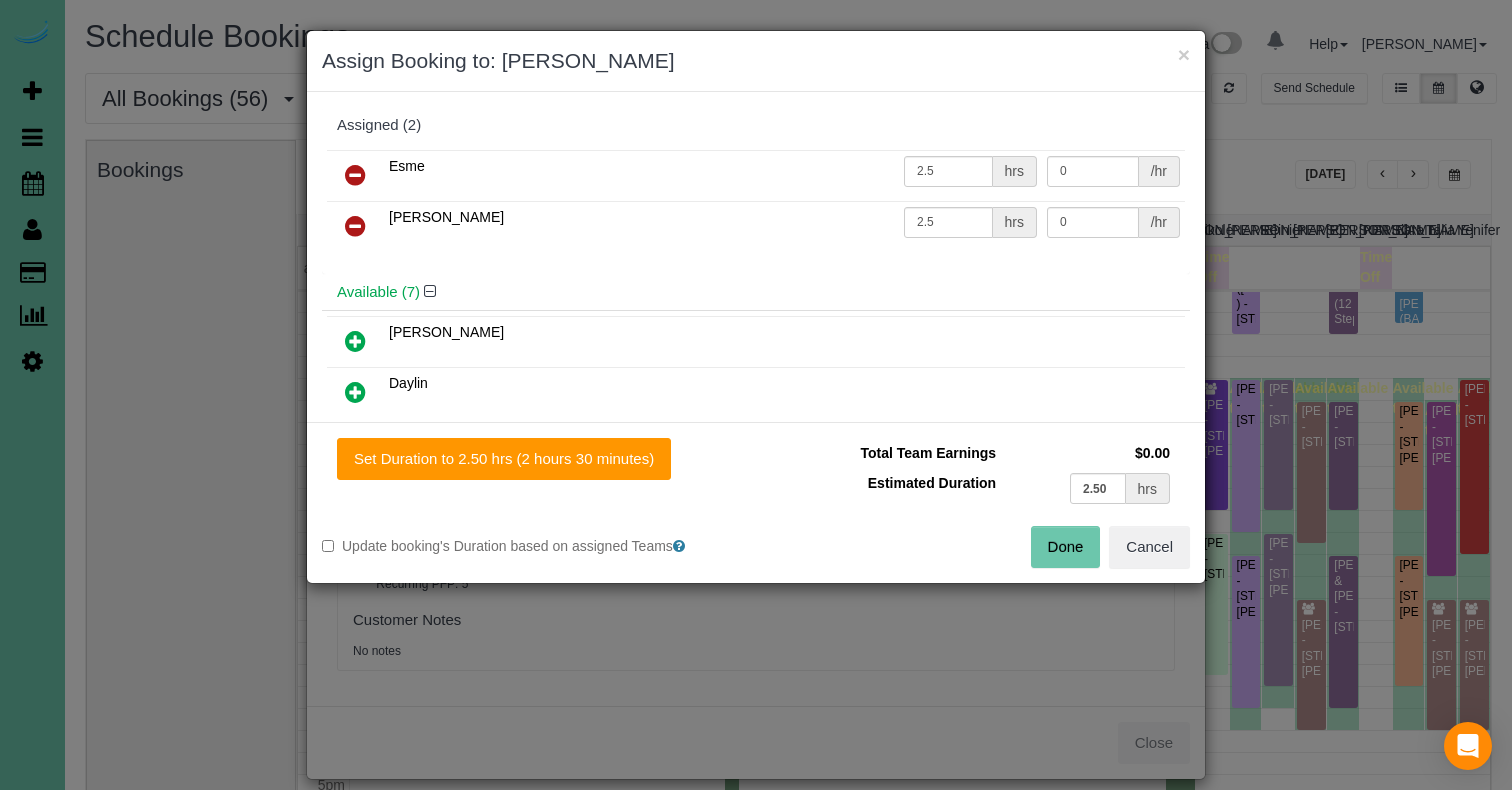 drag, startPoint x: 357, startPoint y: 172, endPoint x: 363, endPoint y: 184, distance: 13.416408 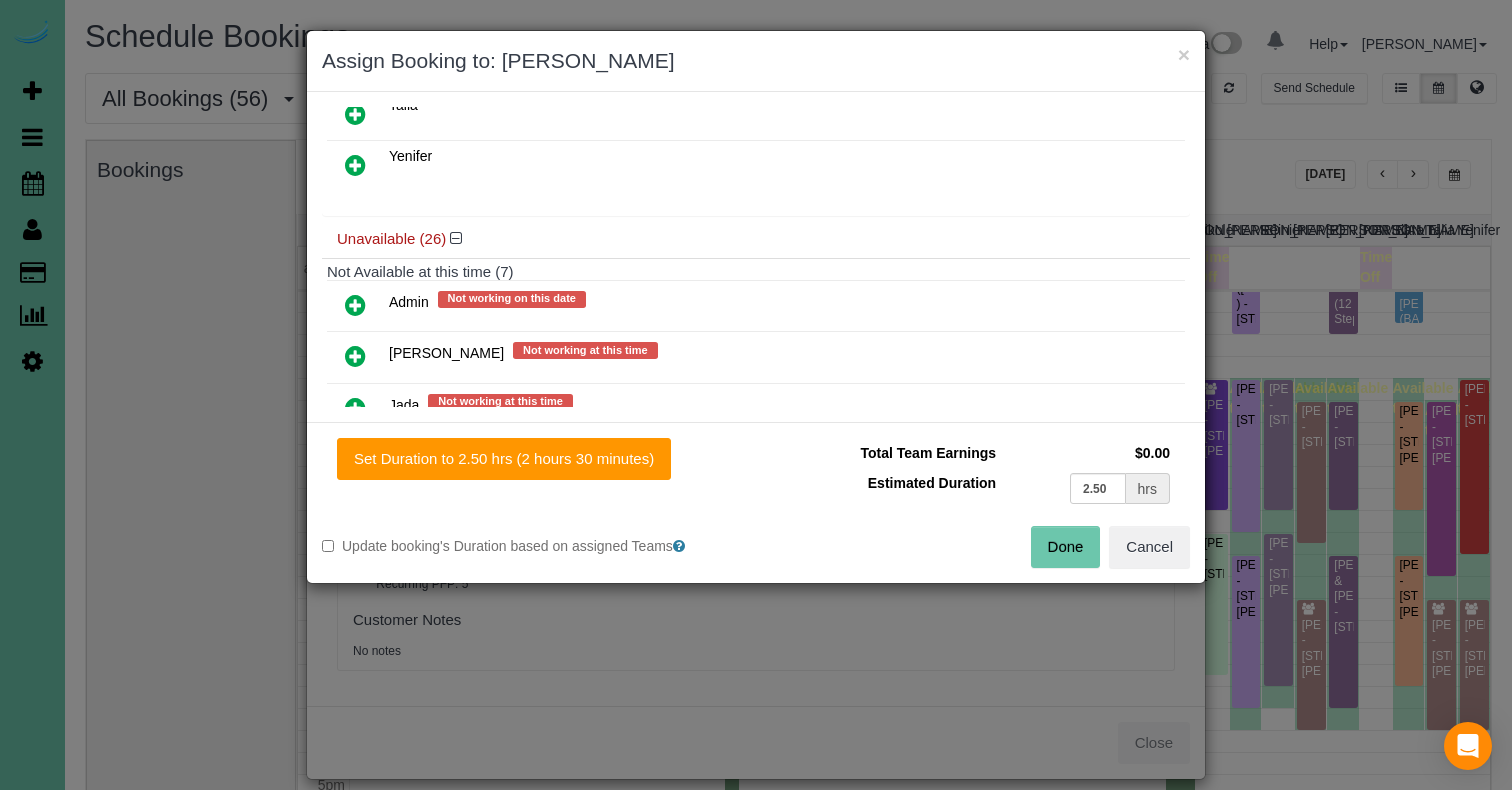 scroll, scrollTop: 484, scrollLeft: 0, axis: vertical 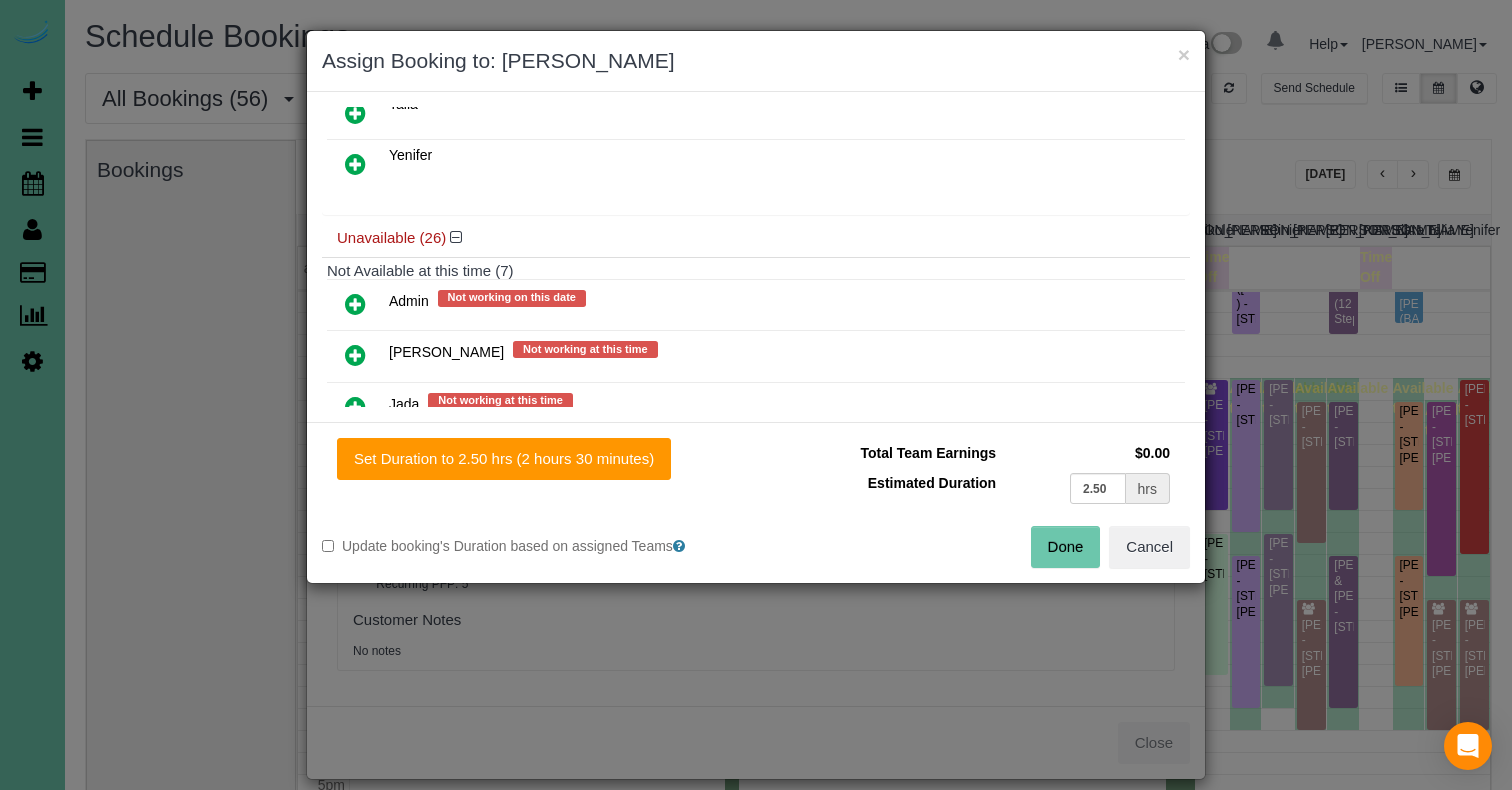 drag, startPoint x: 367, startPoint y: 293, endPoint x: 542, endPoint y: 407, distance: 208.85641 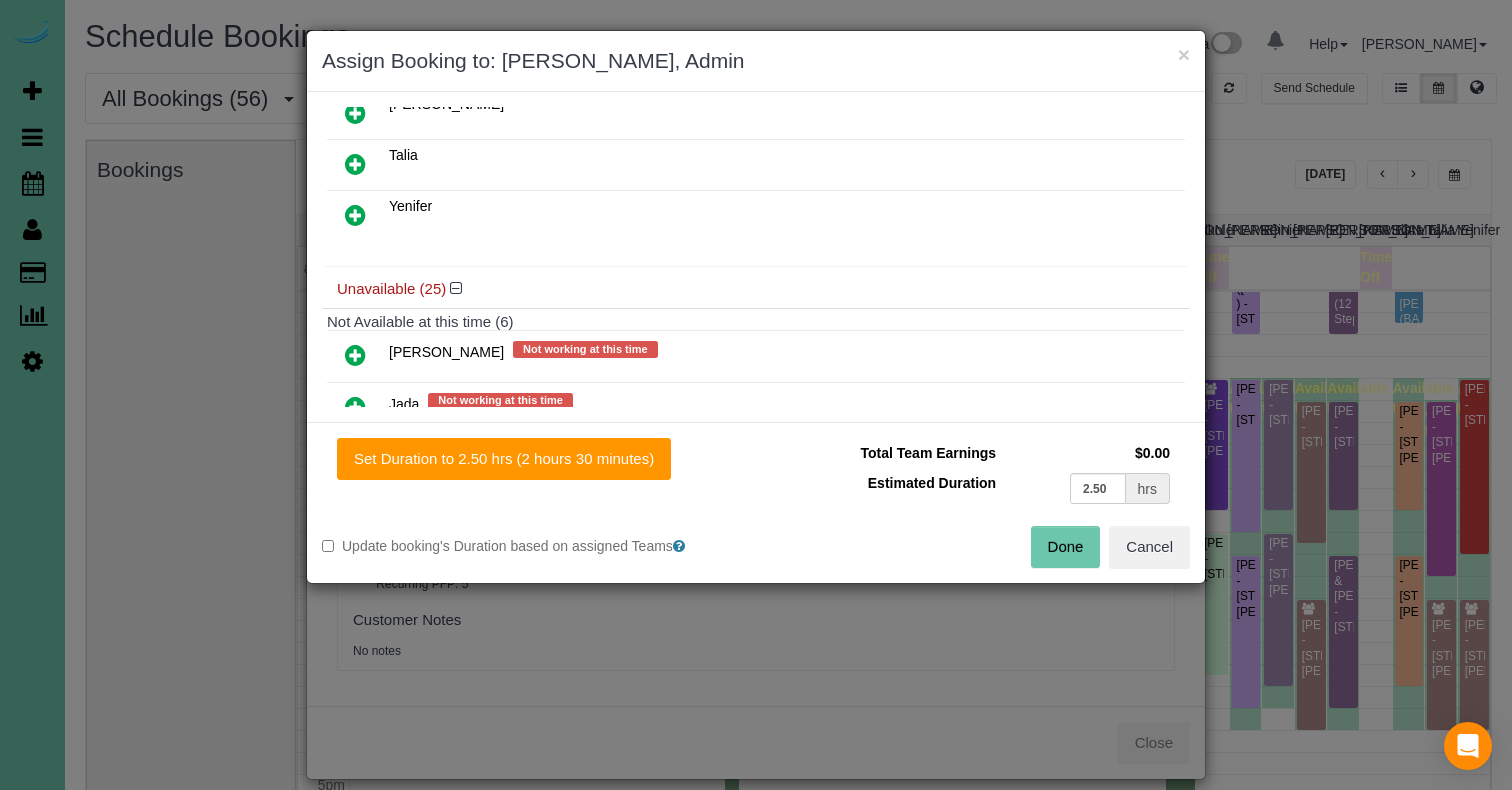 drag, startPoint x: 596, startPoint y: 456, endPoint x: 782, endPoint y: 477, distance: 187.18173 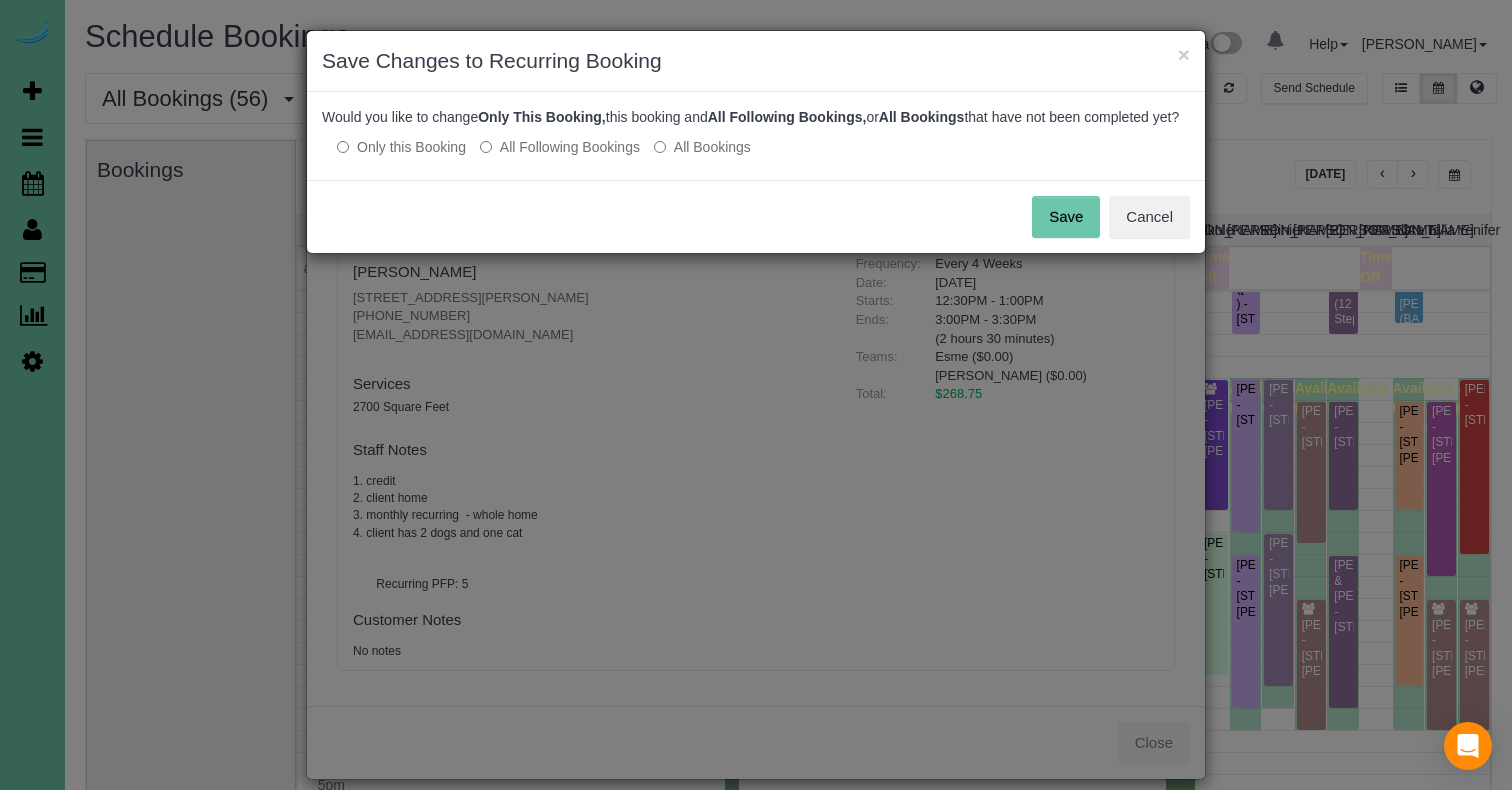 drag, startPoint x: 1055, startPoint y: 242, endPoint x: 1047, endPoint y: 228, distance: 16.124516 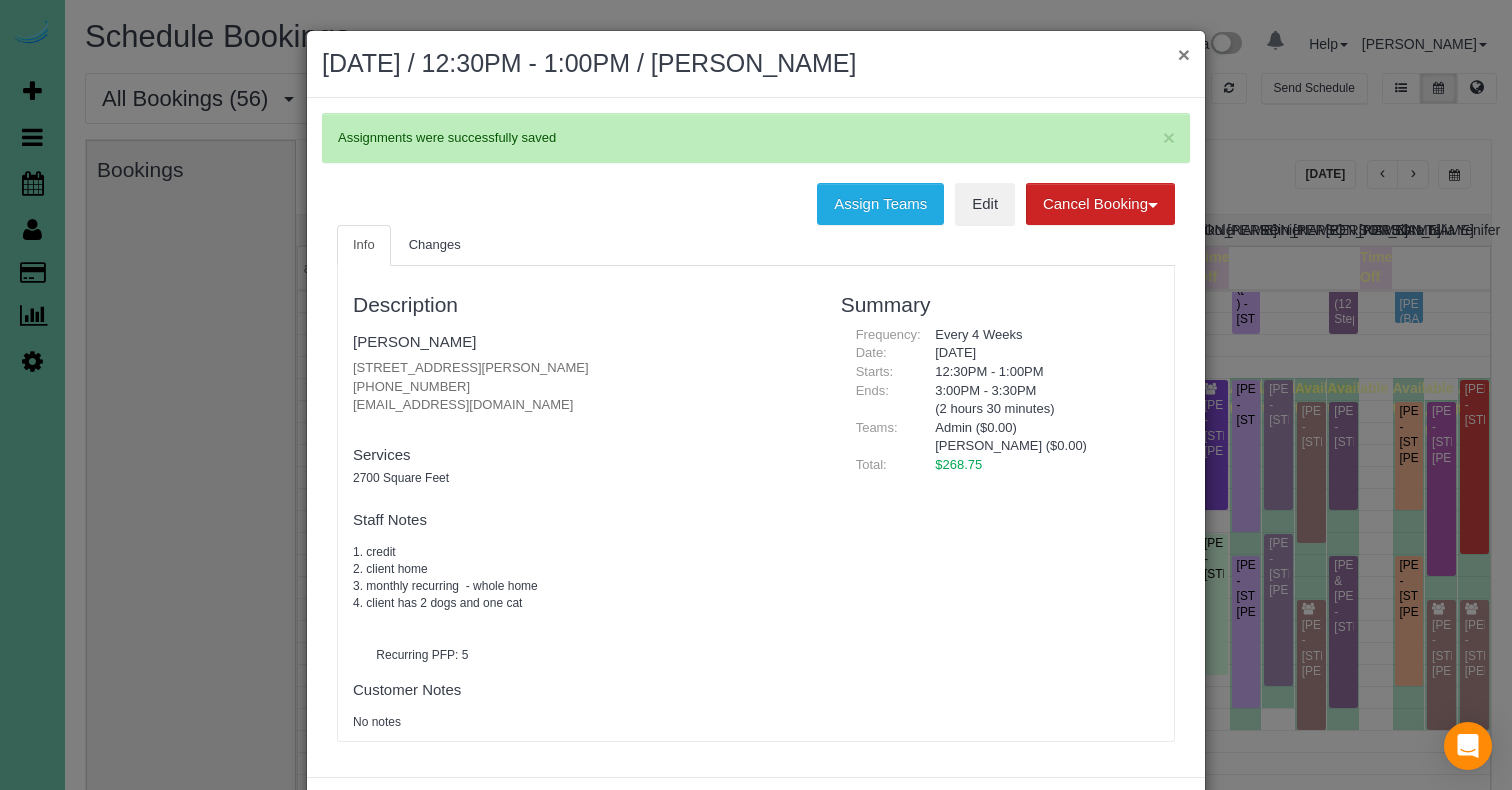 click on "×" at bounding box center (1184, 54) 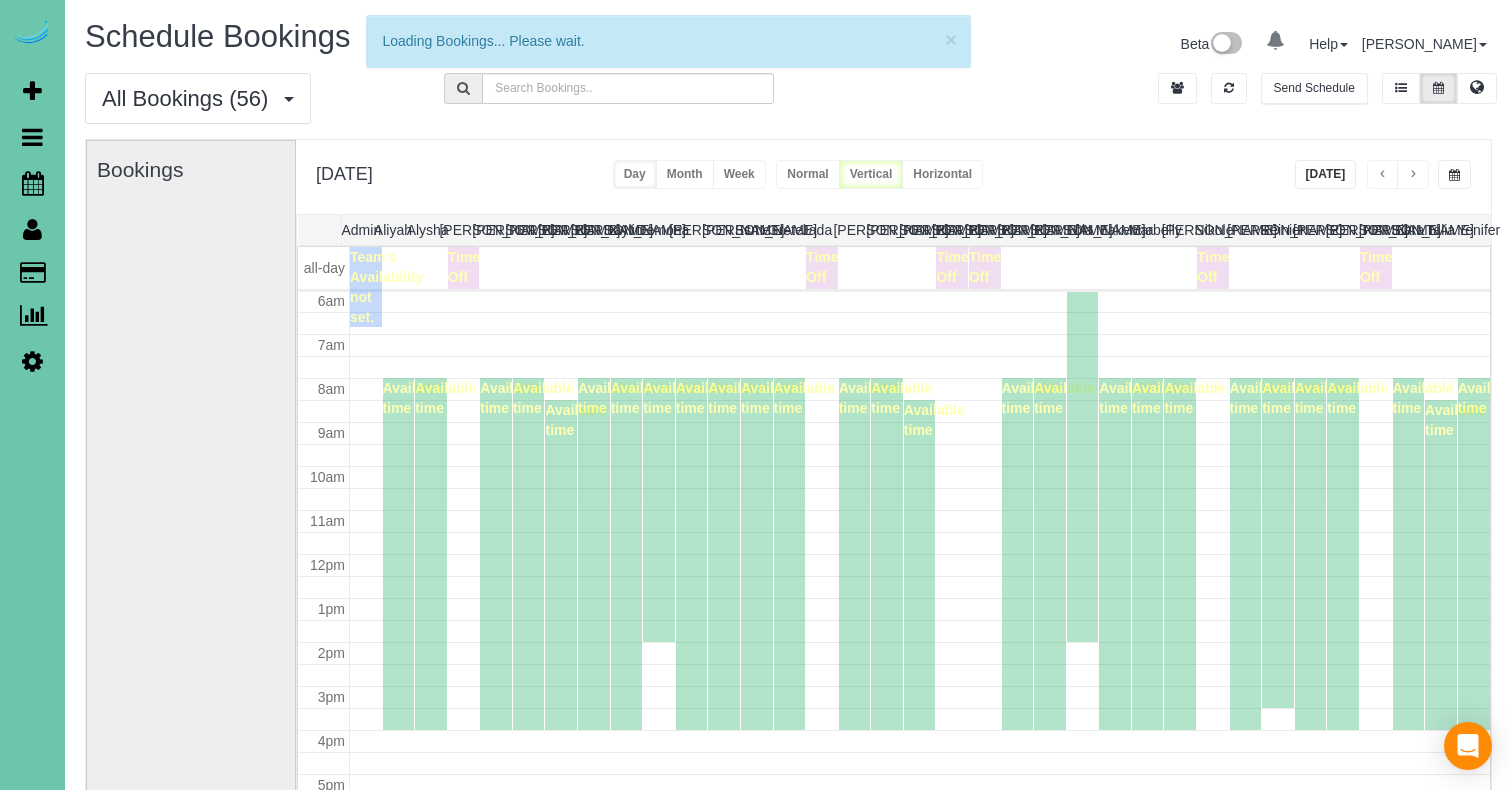 scroll, scrollTop: 265, scrollLeft: 0, axis: vertical 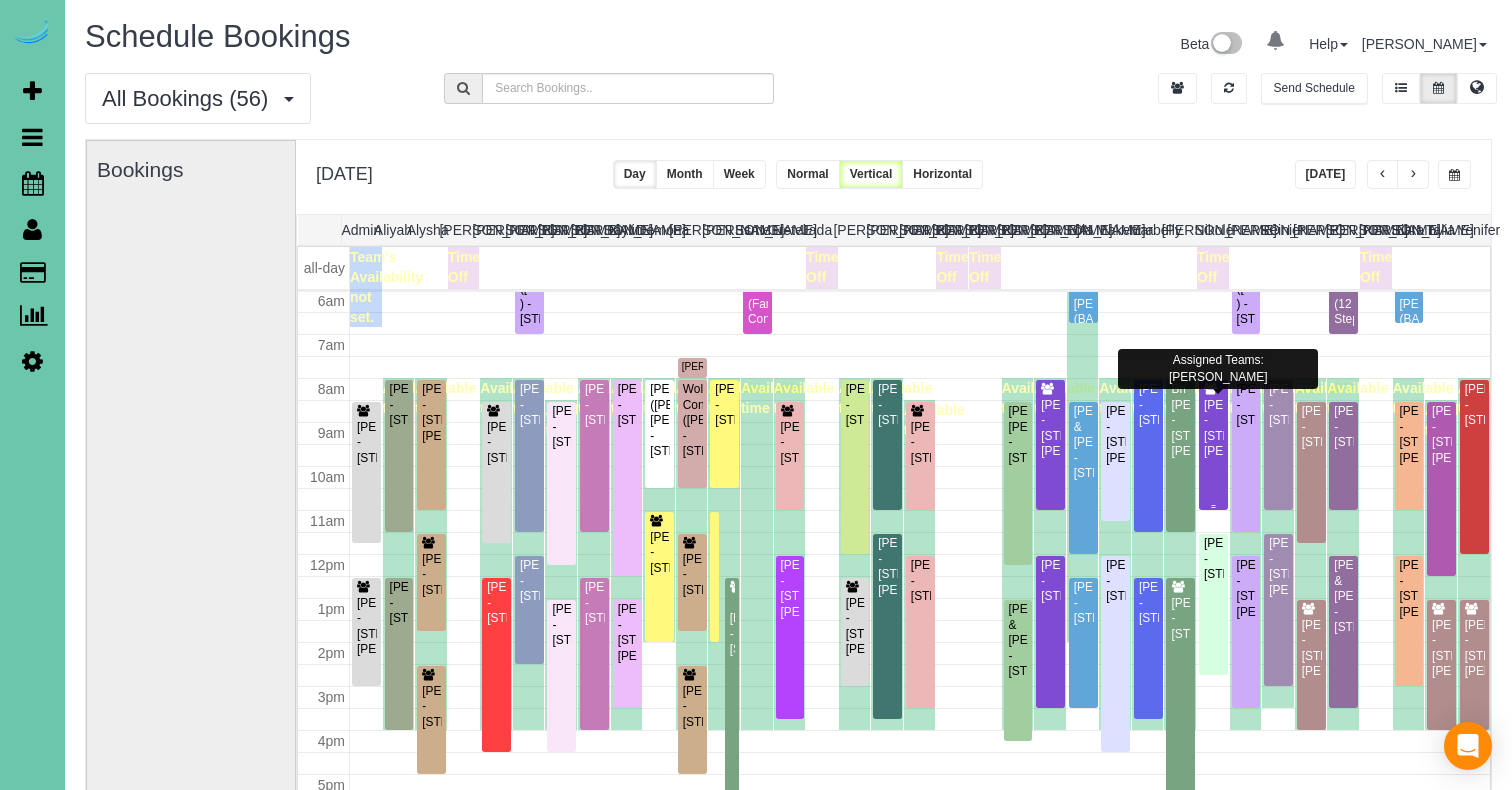 click on "Ashley Edwards - 10625 S 191th St, Gretna, NE 68028" at bounding box center [1213, 429] 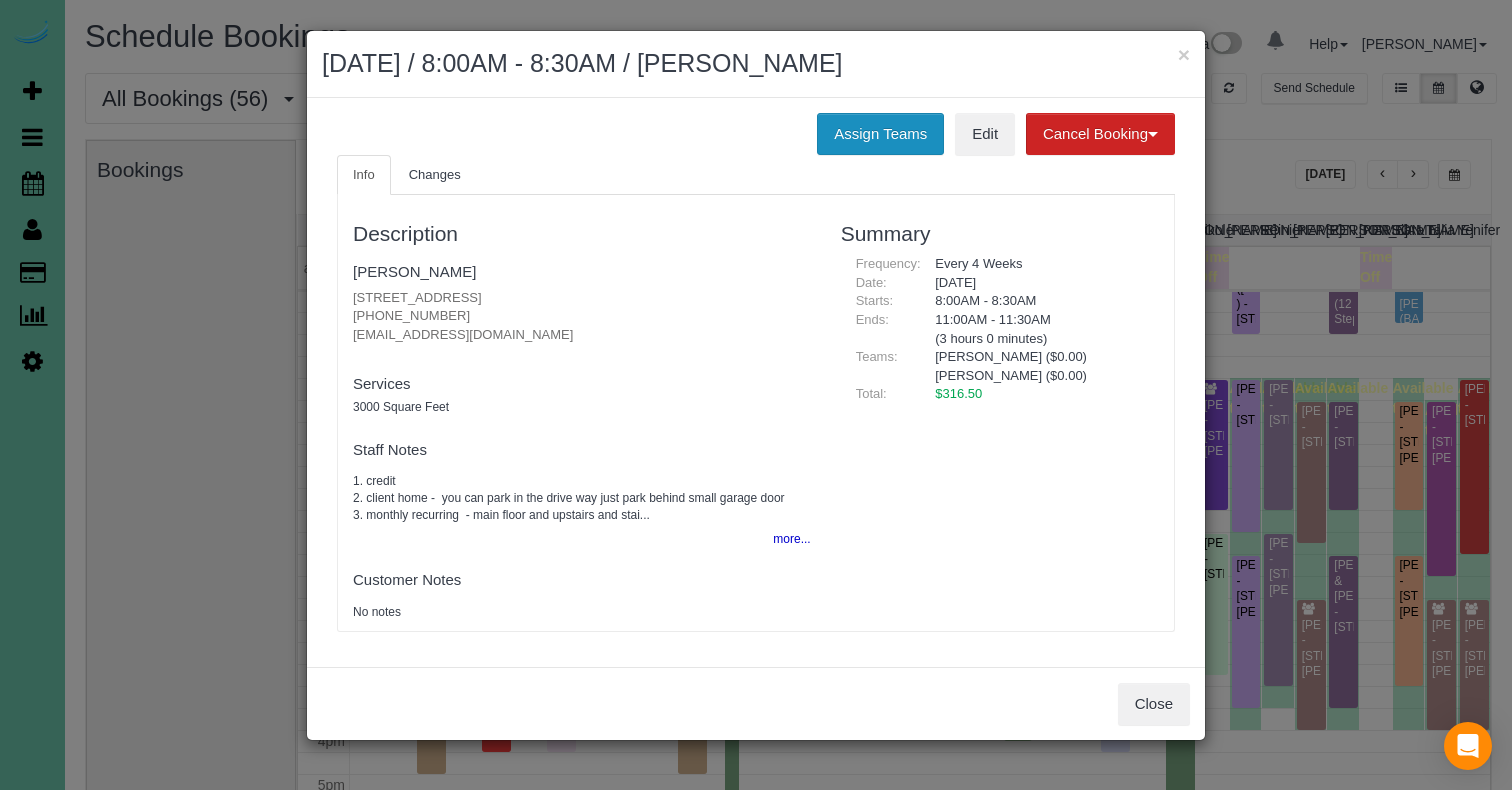 click on "Info
Changes" at bounding box center (756, 175) 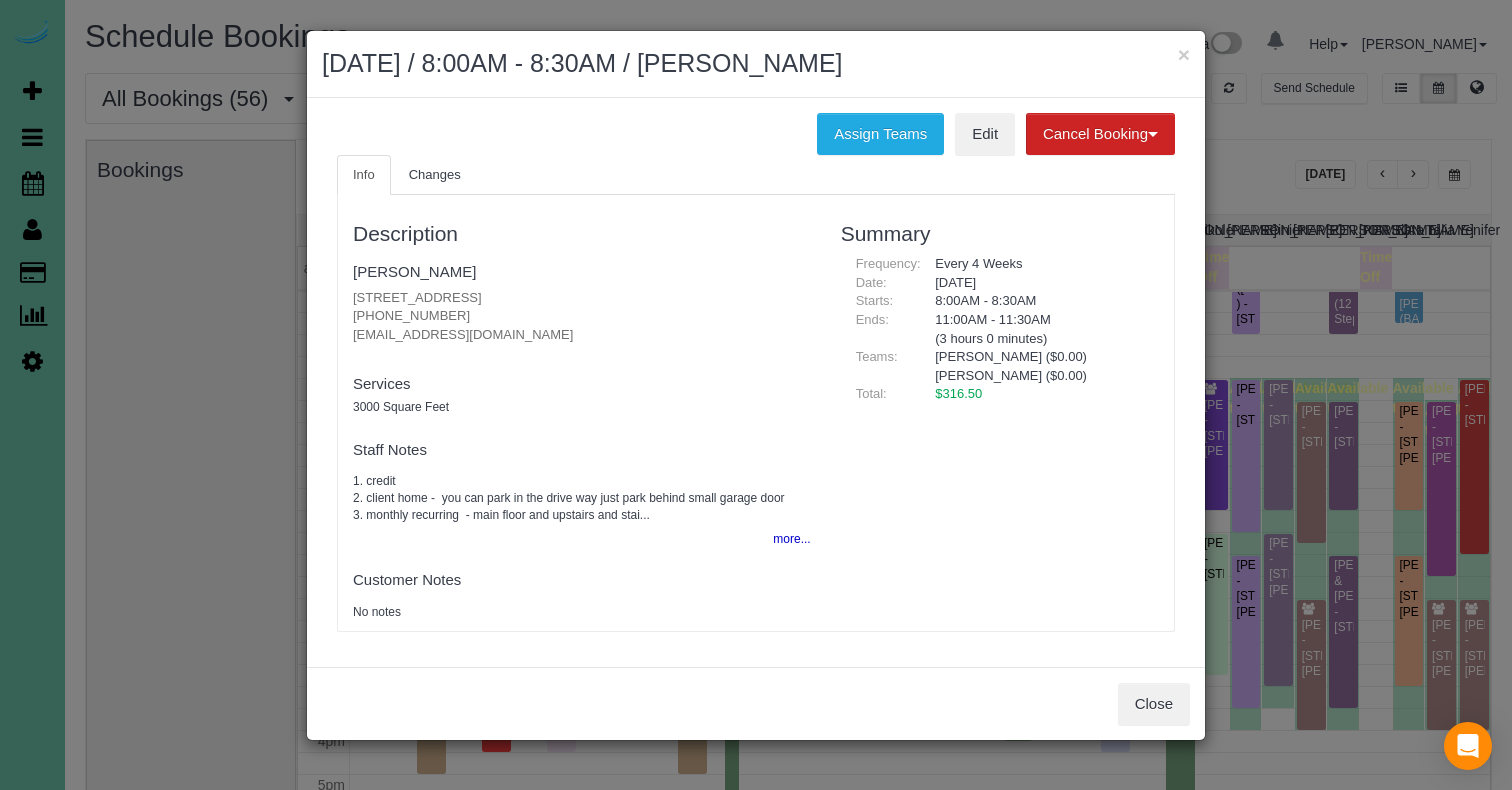 drag, startPoint x: 889, startPoint y: 140, endPoint x: 747, endPoint y: 135, distance: 142.088 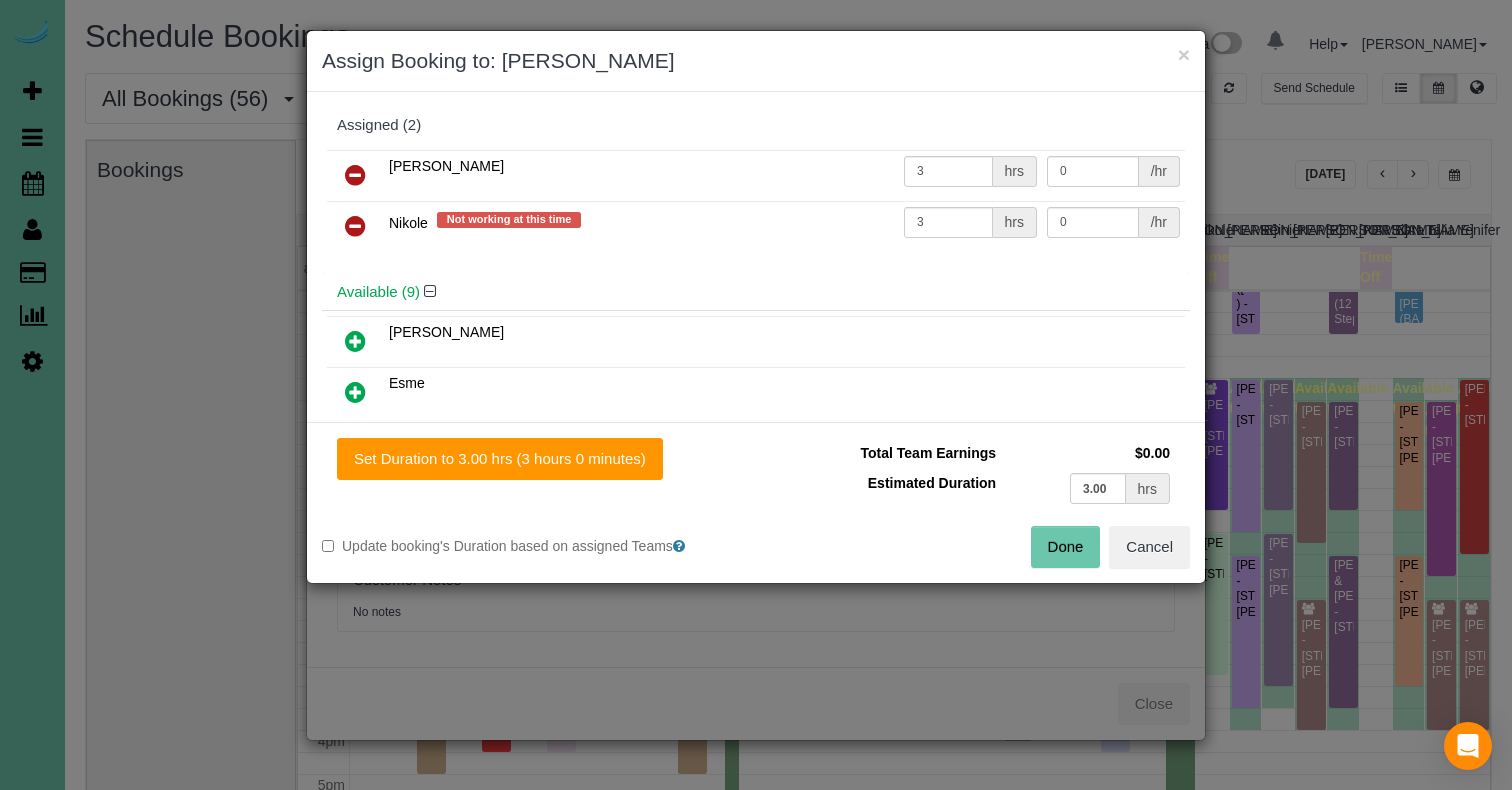 click at bounding box center [355, 226] 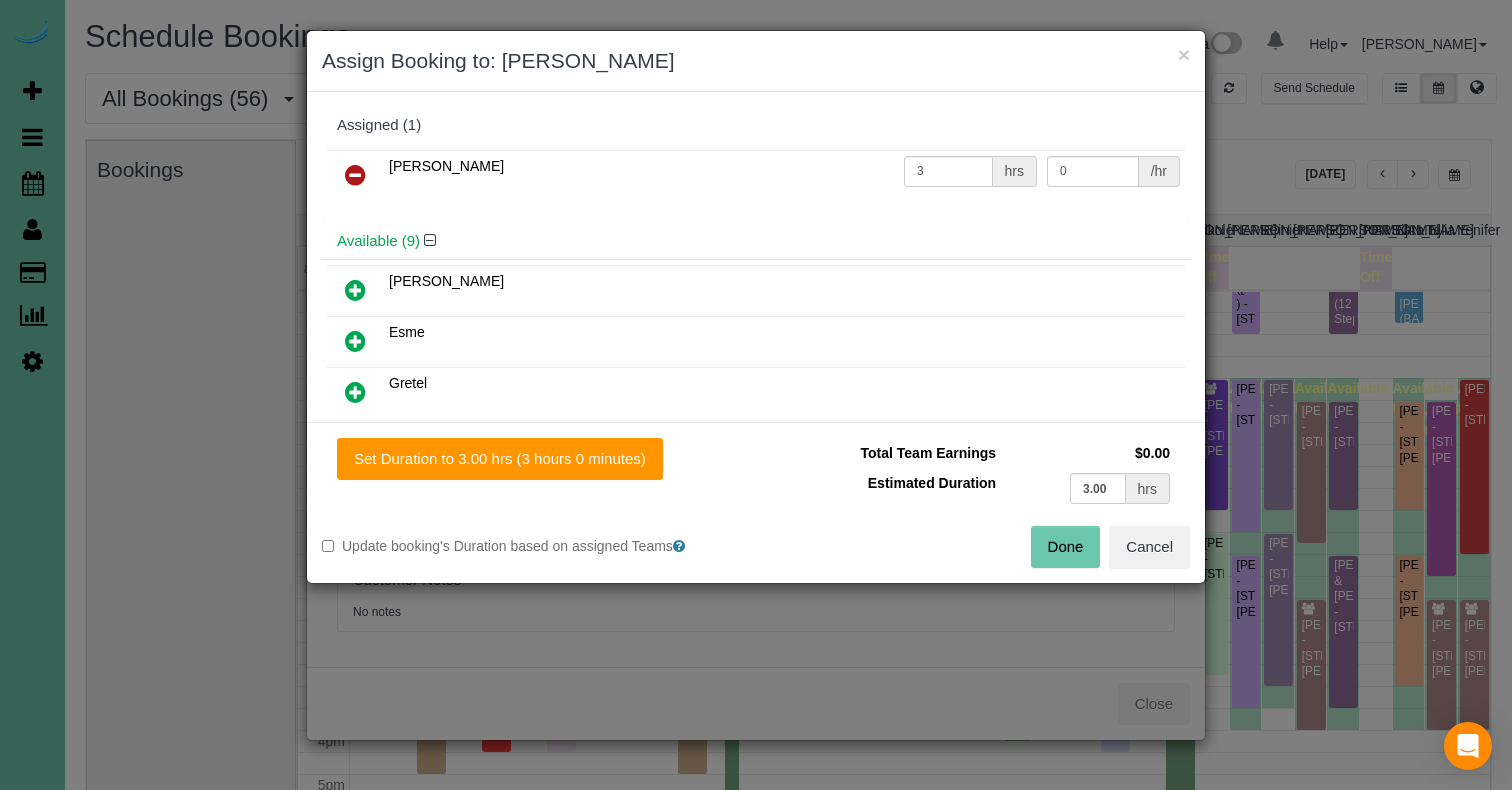 drag, startPoint x: 358, startPoint y: 346, endPoint x: 386, endPoint y: 379, distance: 43.27817 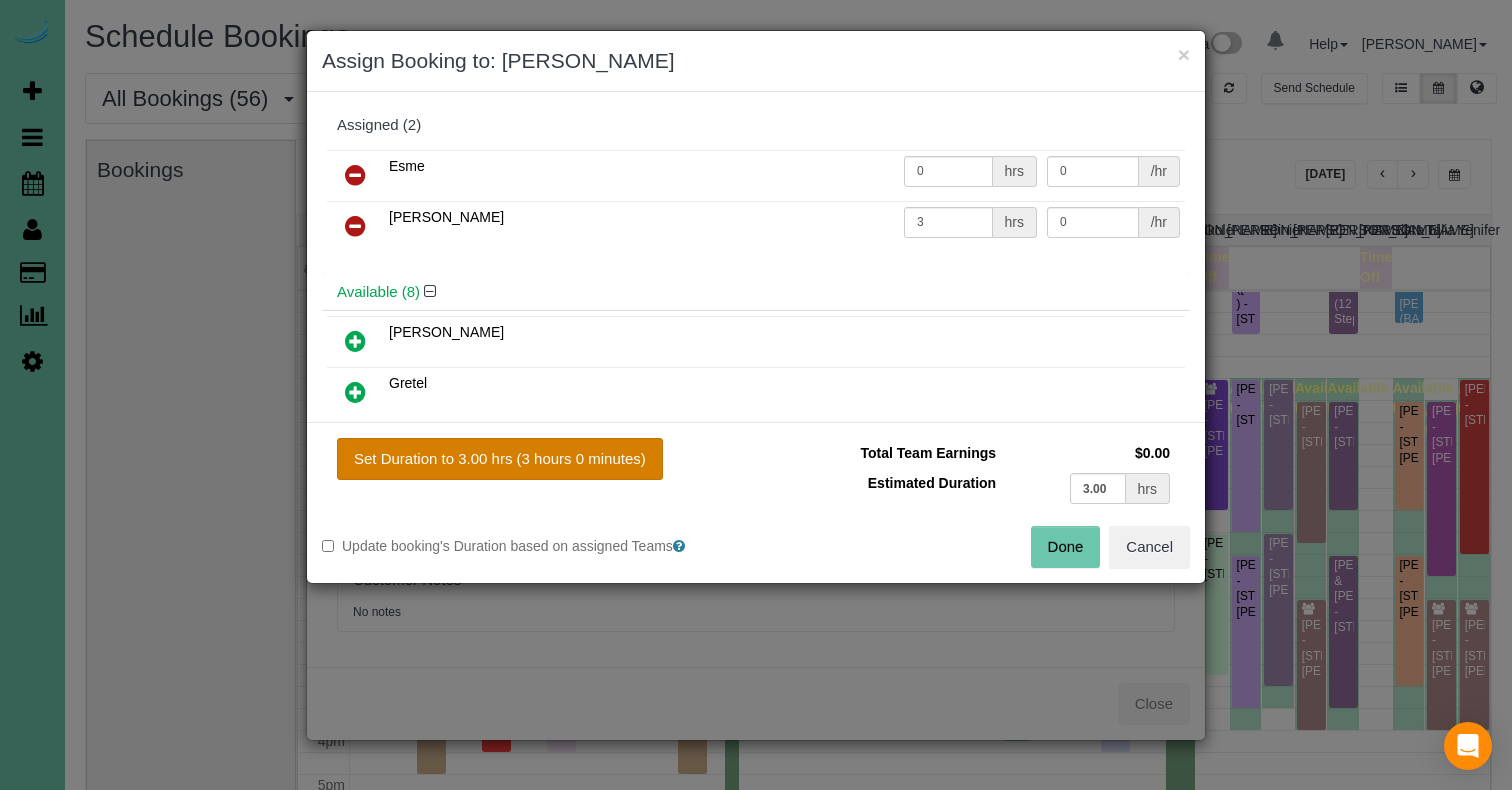 click on "Set Duration to 3.00 hrs (3 hours 0 minutes)" at bounding box center [500, 459] 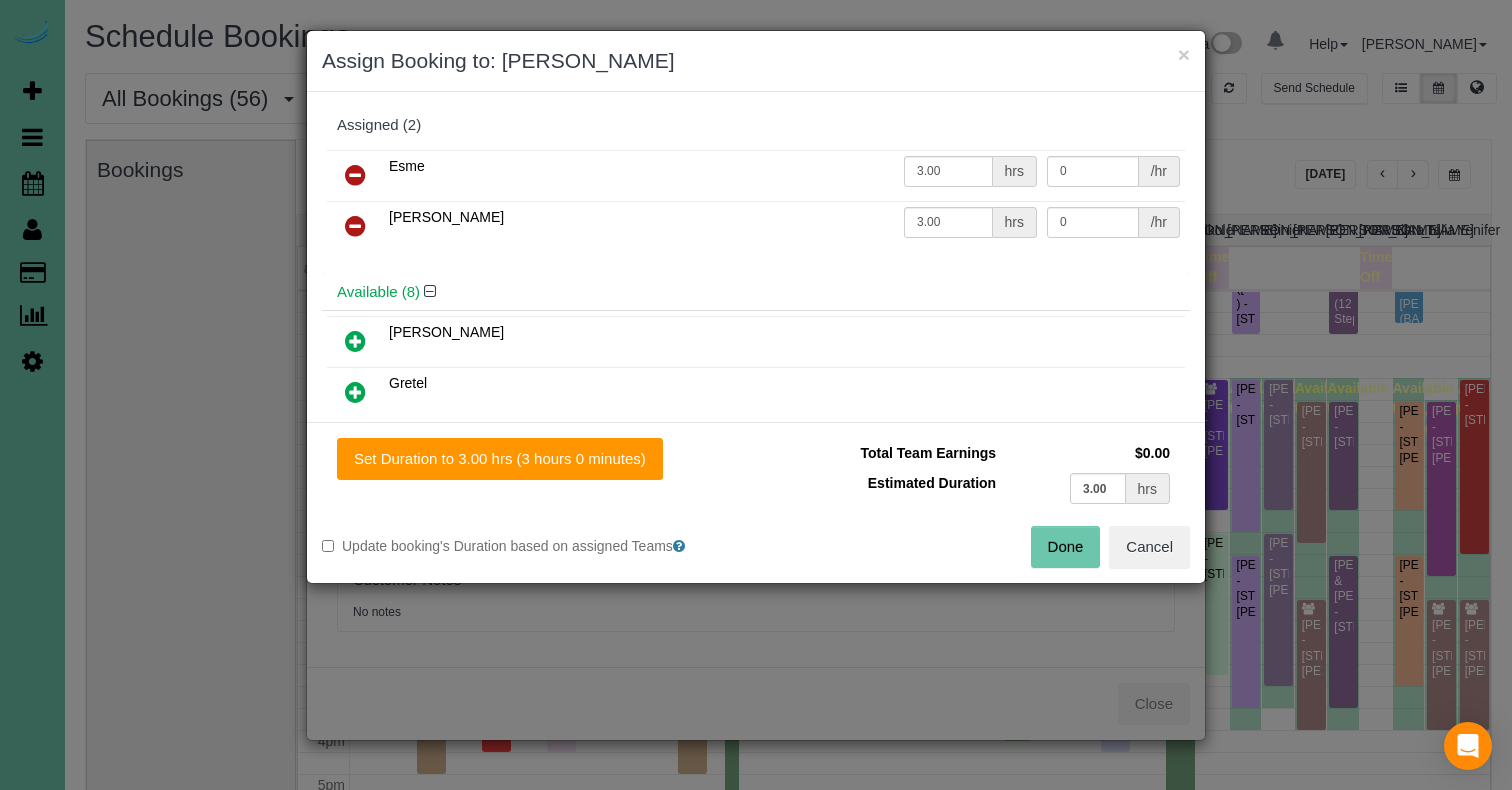 click on "Done
Cancel" at bounding box center [980, 547] 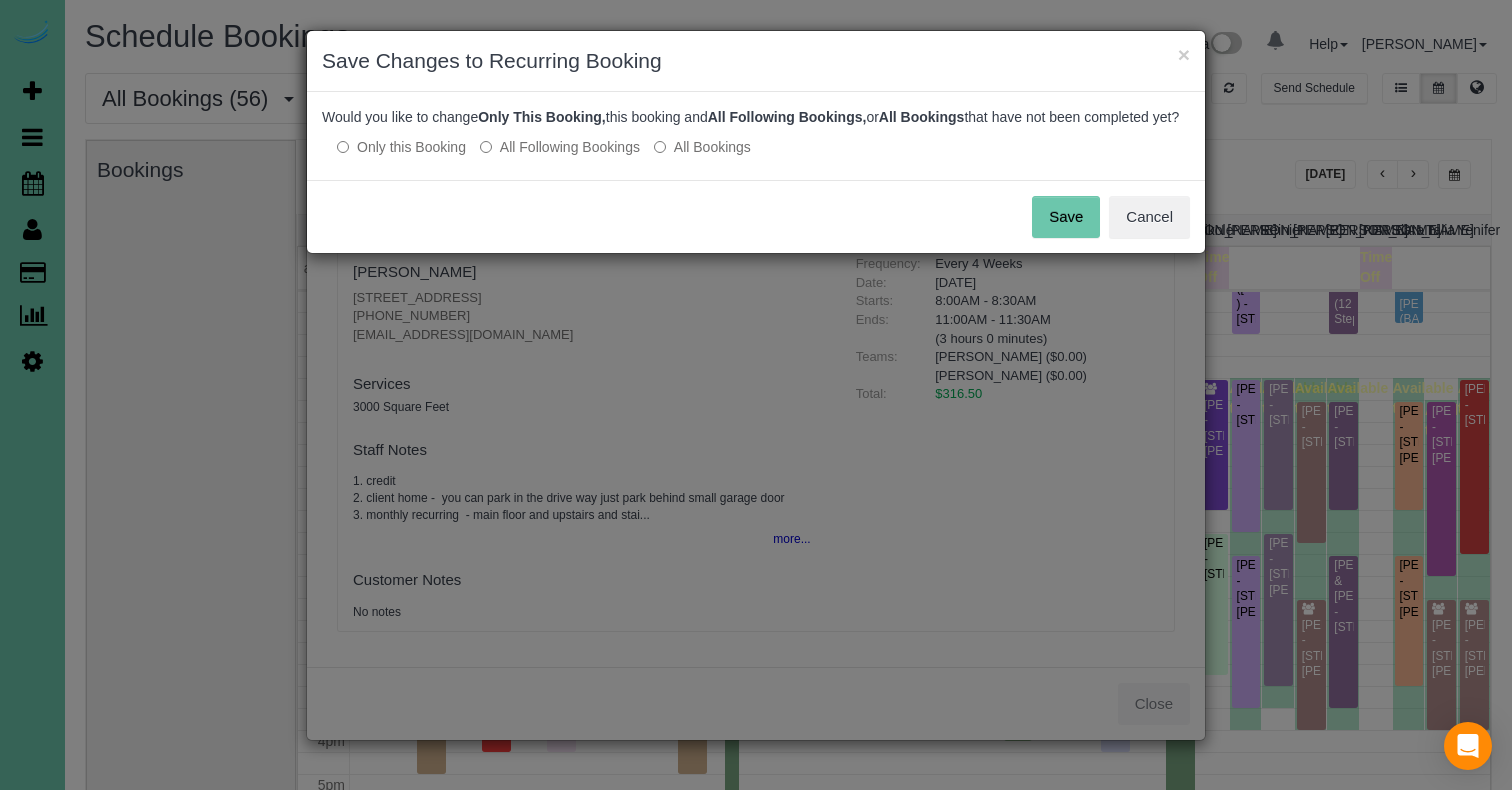 click on "Save" at bounding box center (1066, 217) 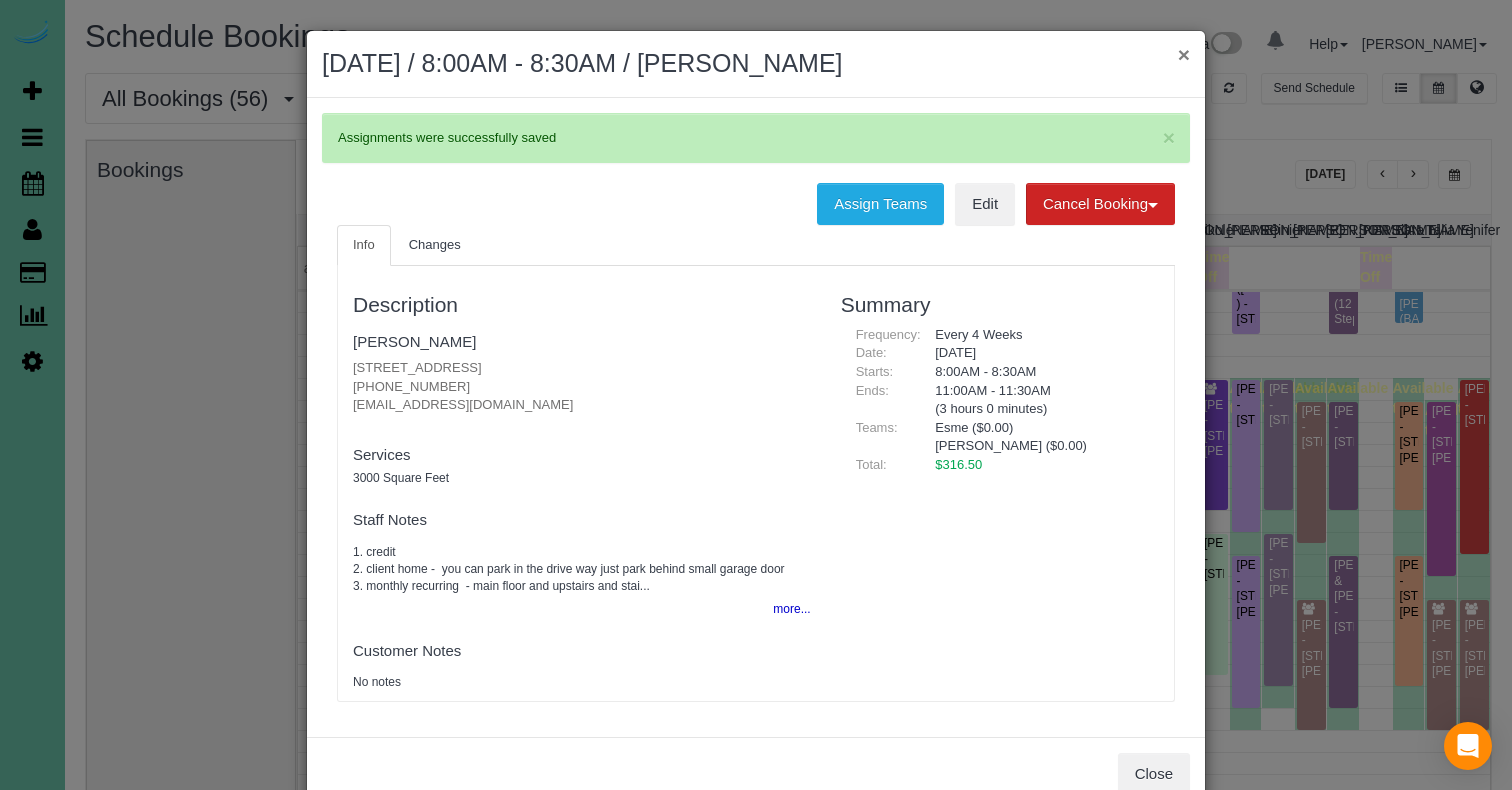 click on "×" at bounding box center (1184, 54) 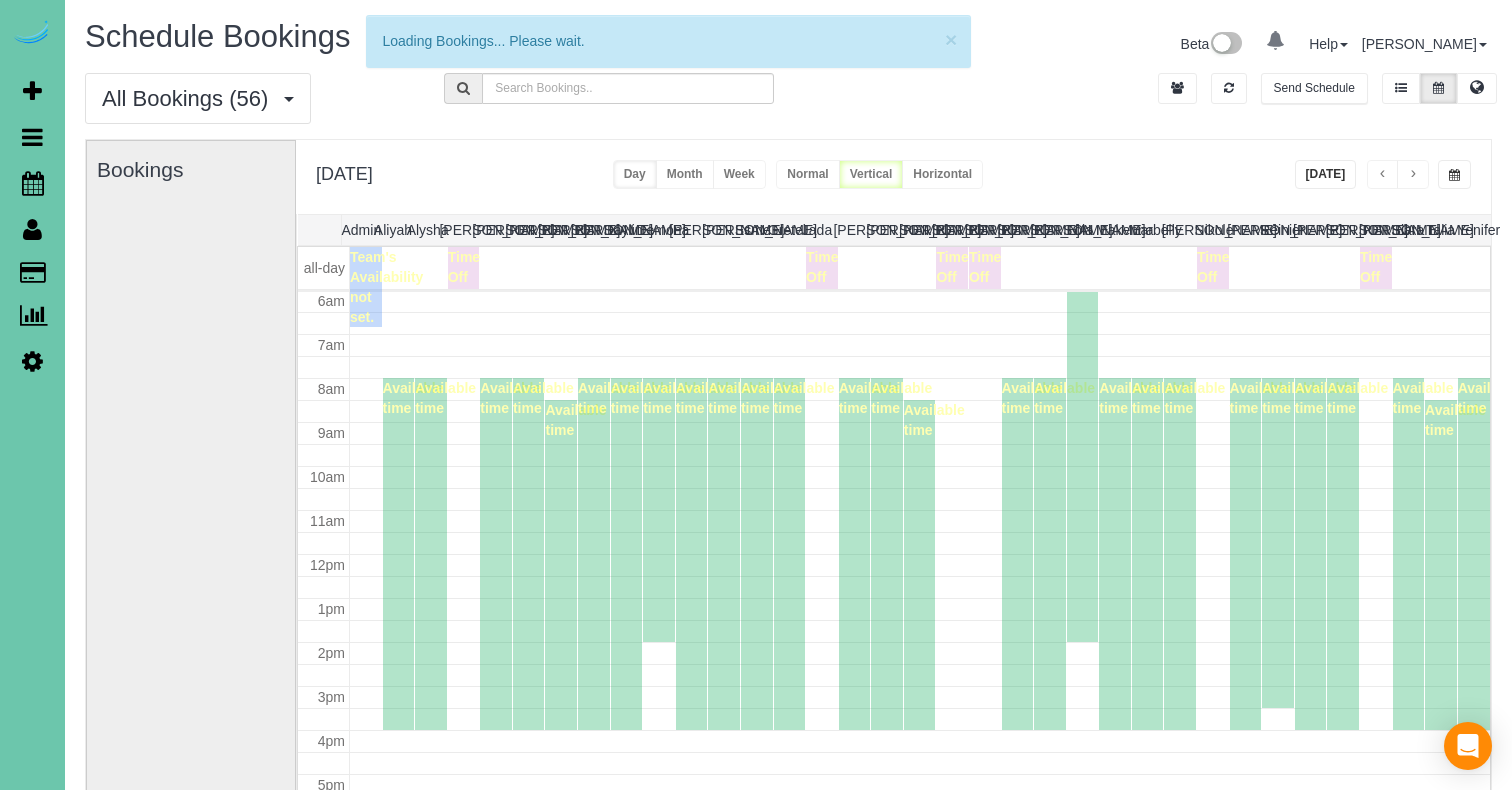 scroll, scrollTop: 265, scrollLeft: 0, axis: vertical 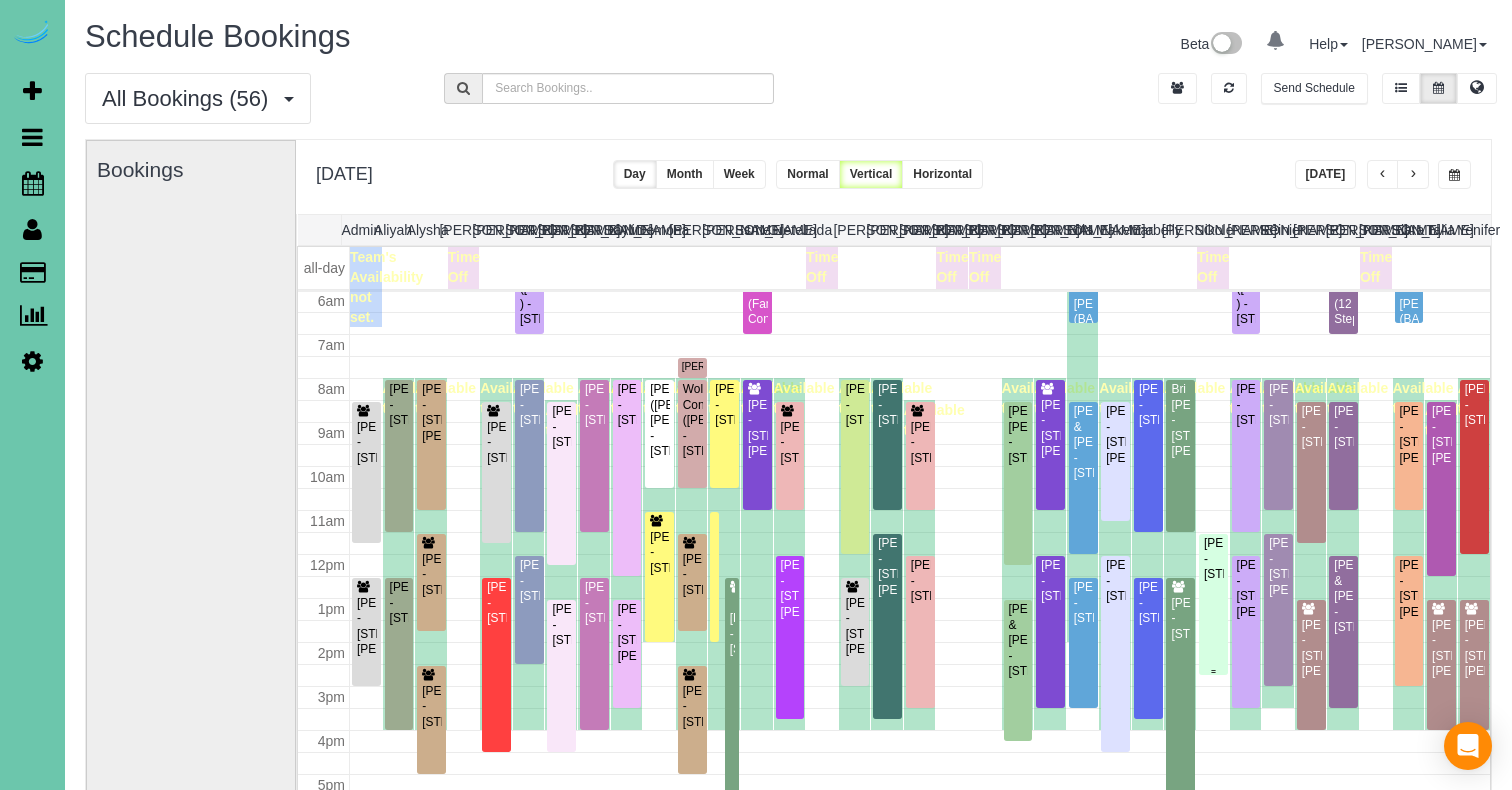 click on "Scott Winter - 20511 Ventana Street, Gretna, NE 68028" at bounding box center [1213, 559] 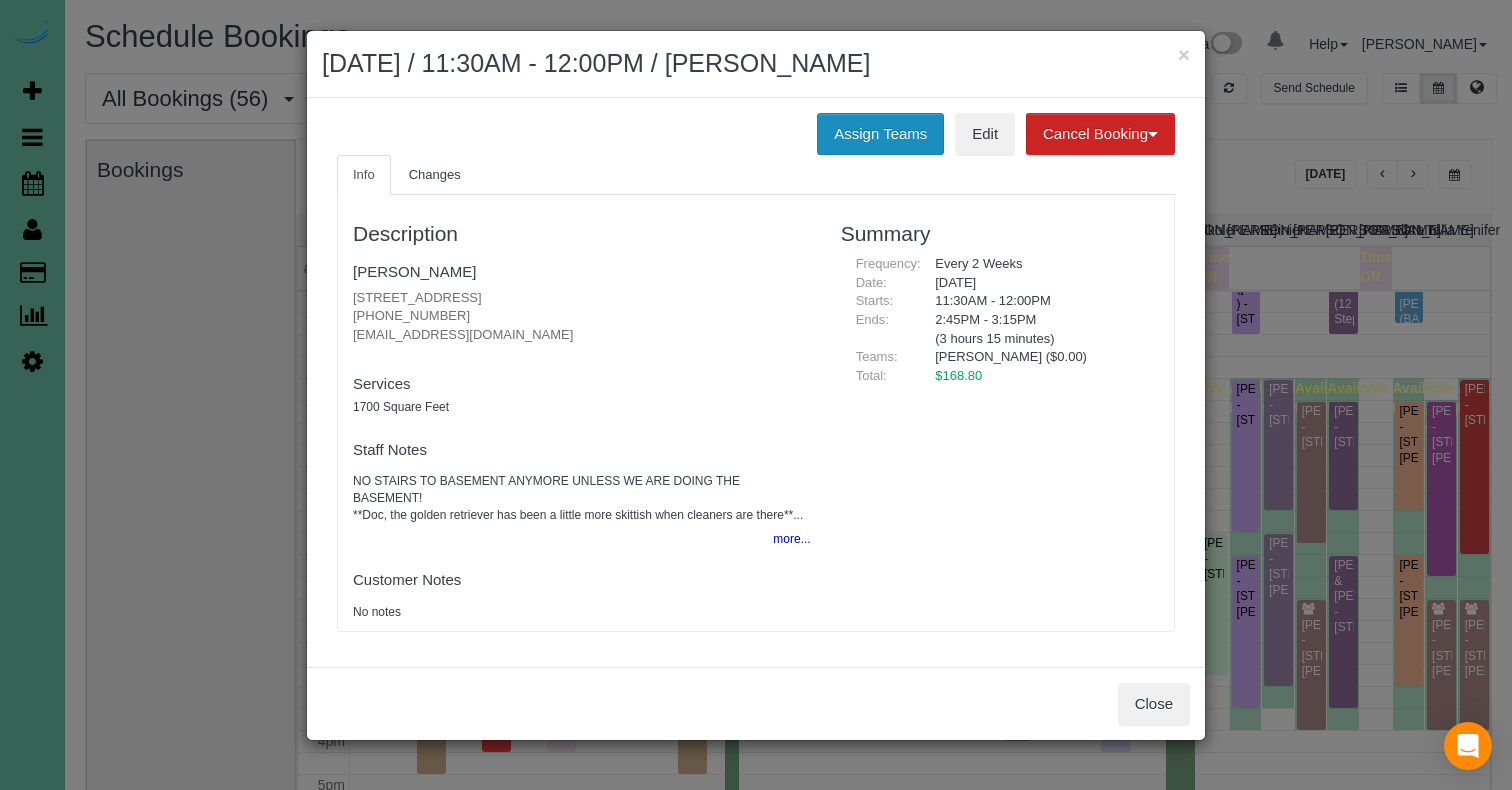 click on "Assign Teams" at bounding box center [880, 134] 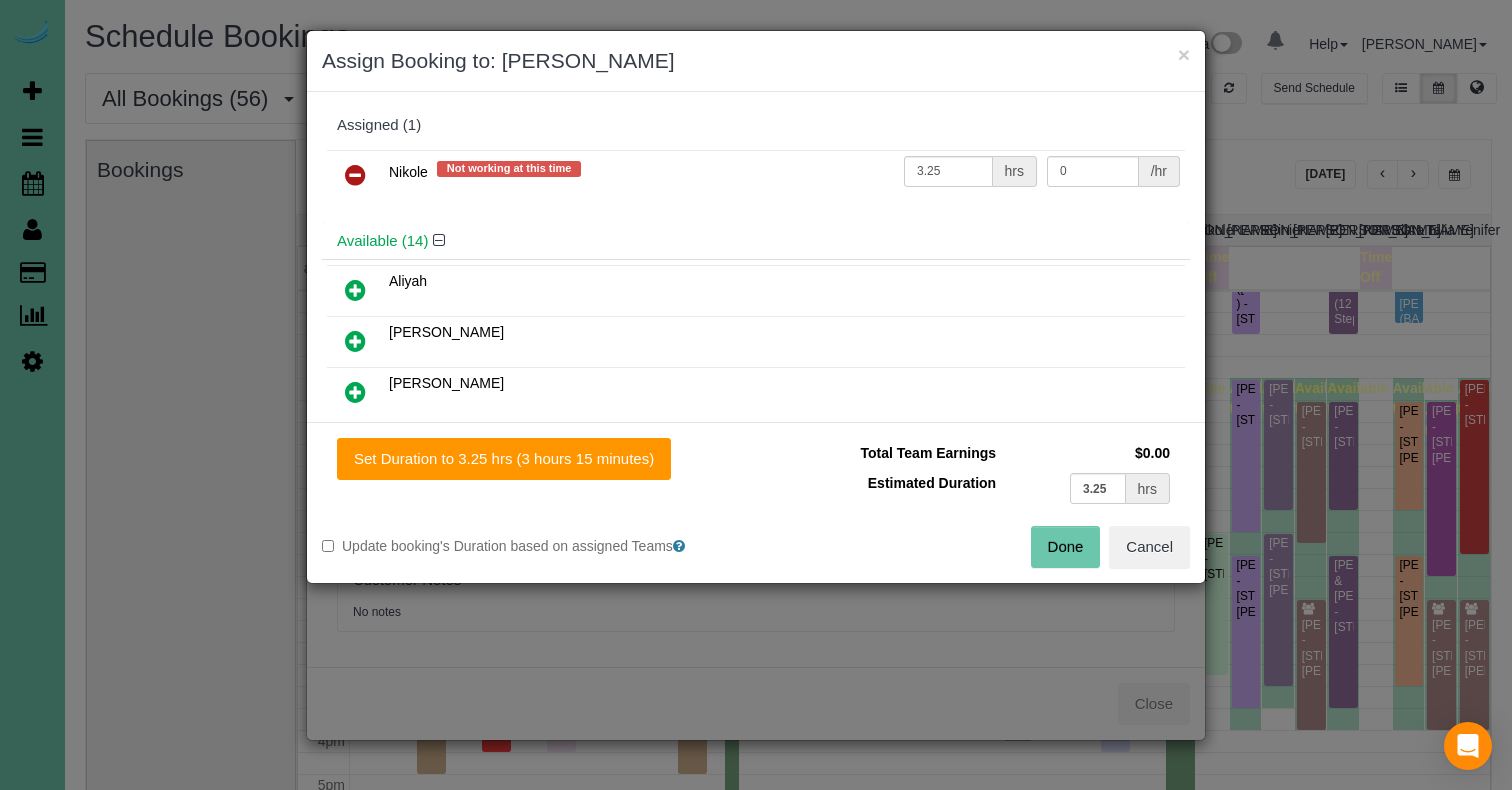 click at bounding box center [355, 175] 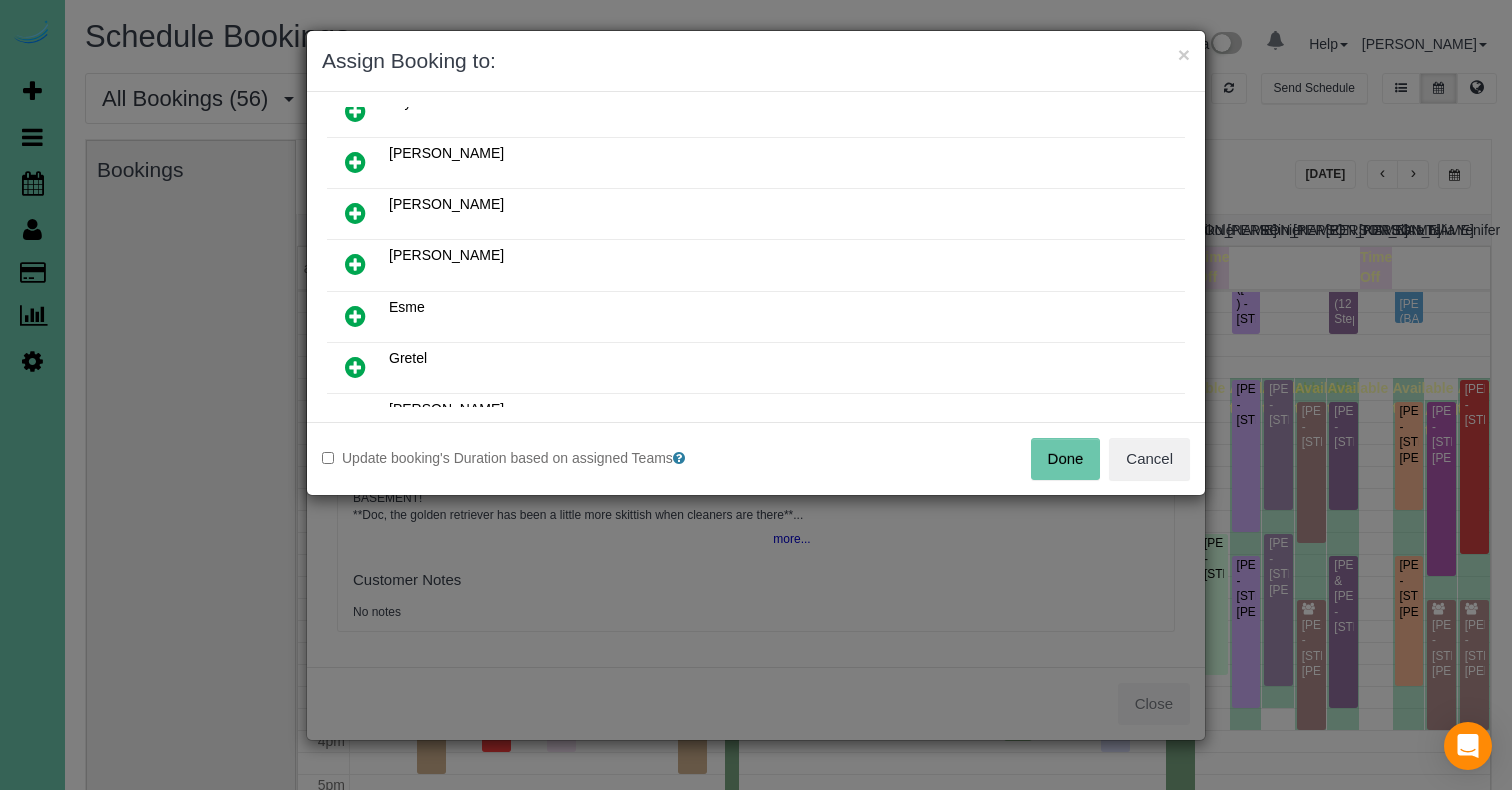 scroll, scrollTop: 137, scrollLeft: 0, axis: vertical 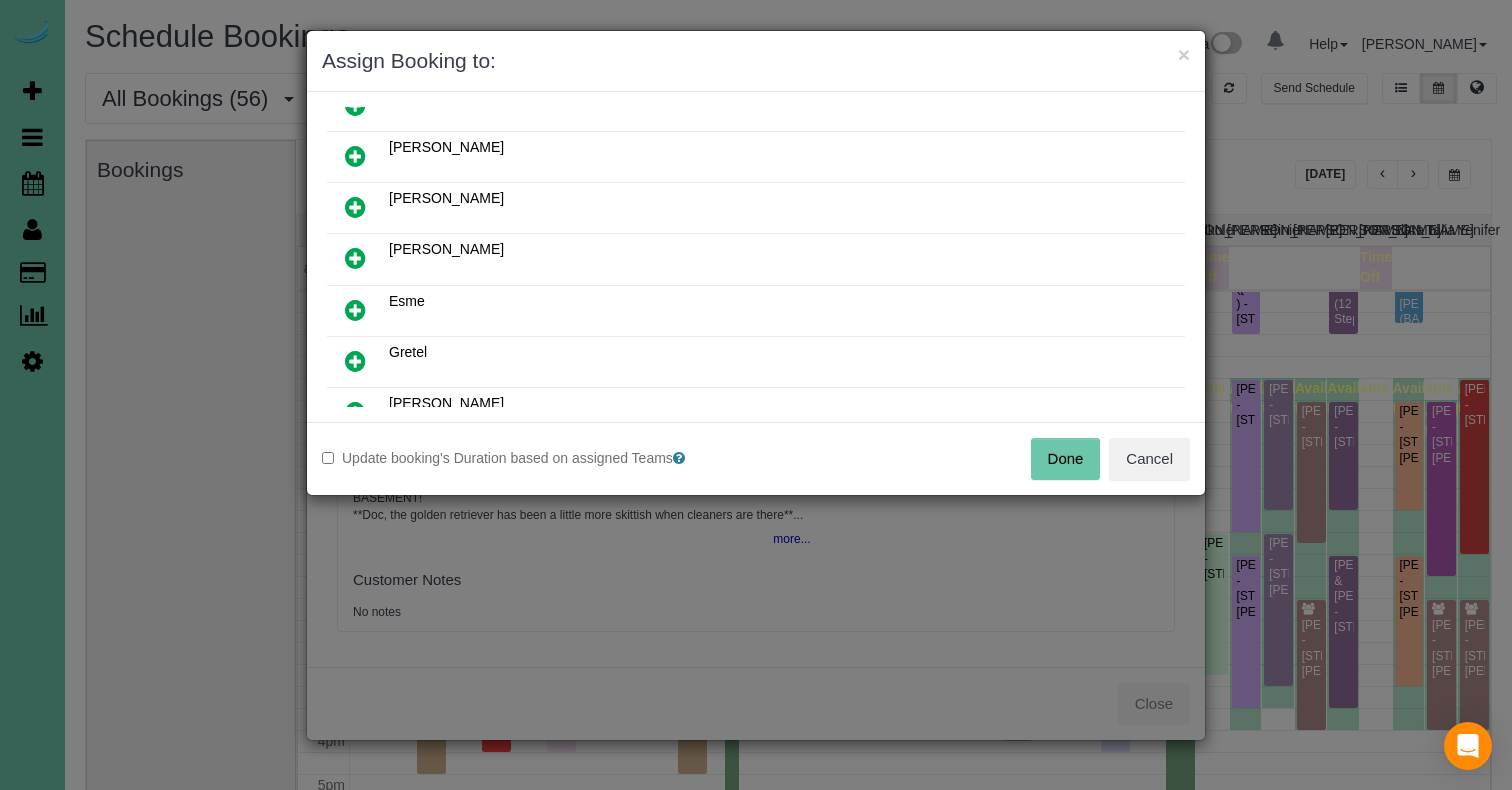 click at bounding box center (355, 310) 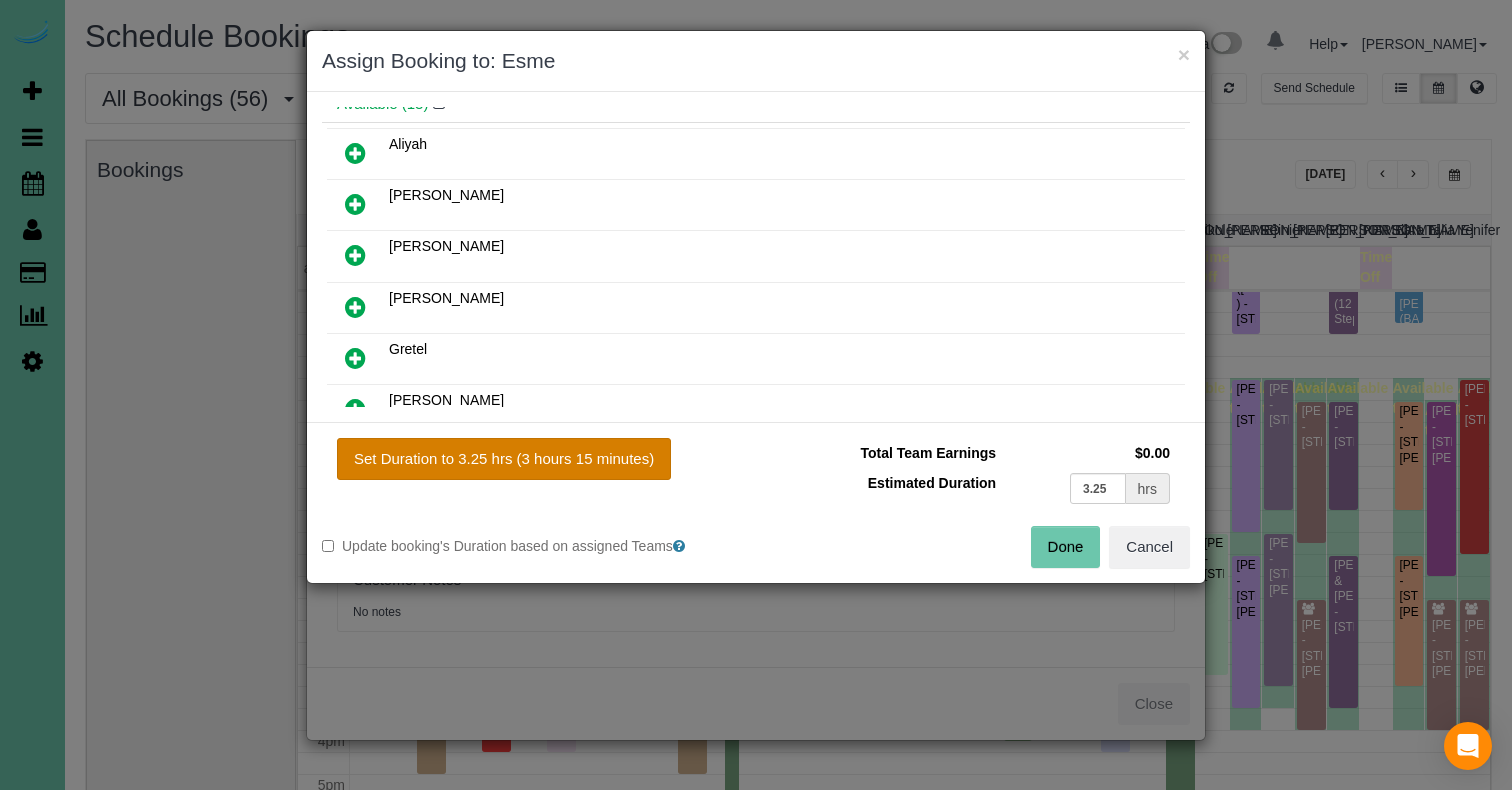 drag, startPoint x: 492, startPoint y: 461, endPoint x: 510, endPoint y: 465, distance: 18.439089 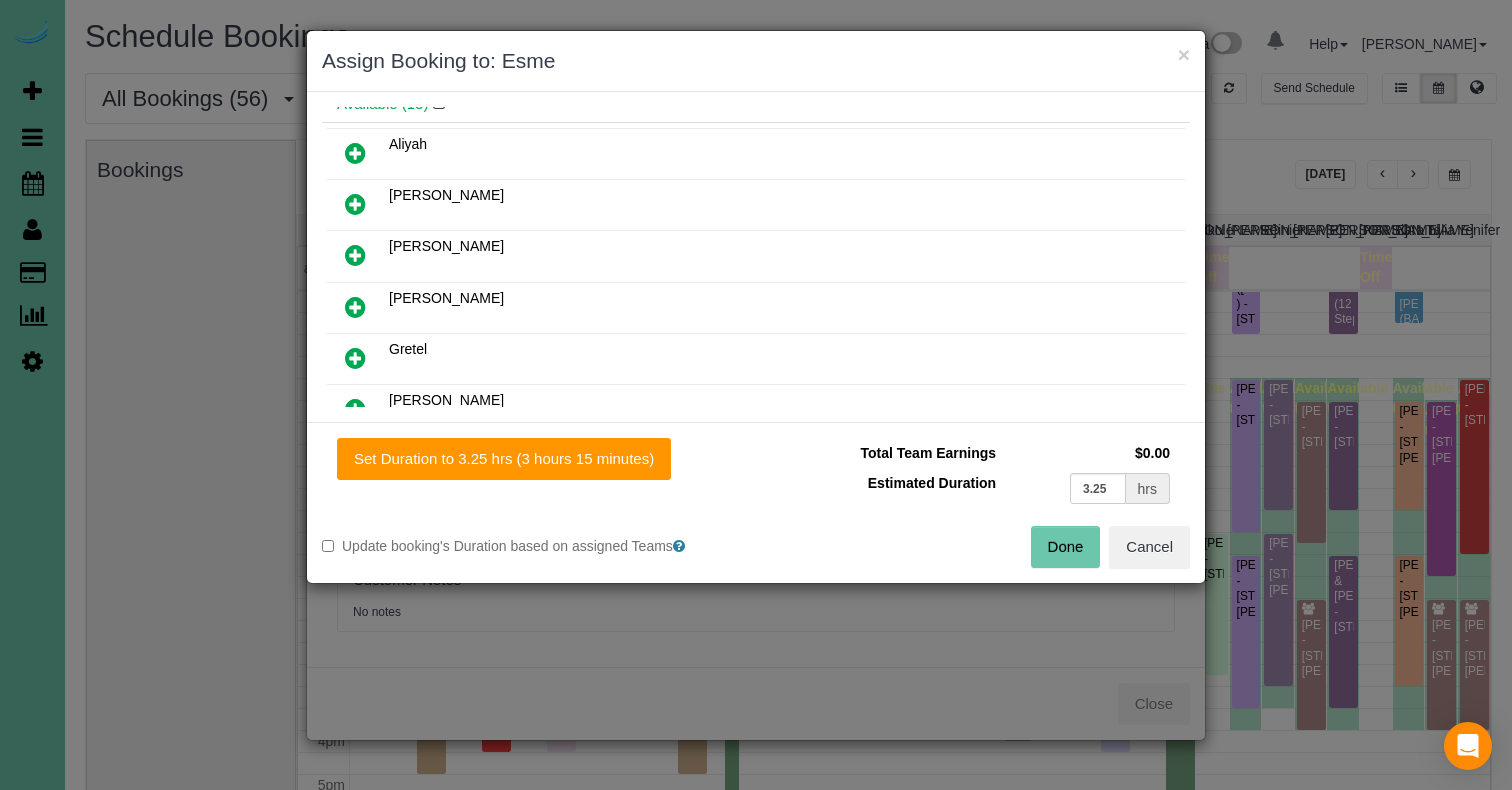 click on "Done" at bounding box center (1066, 547) 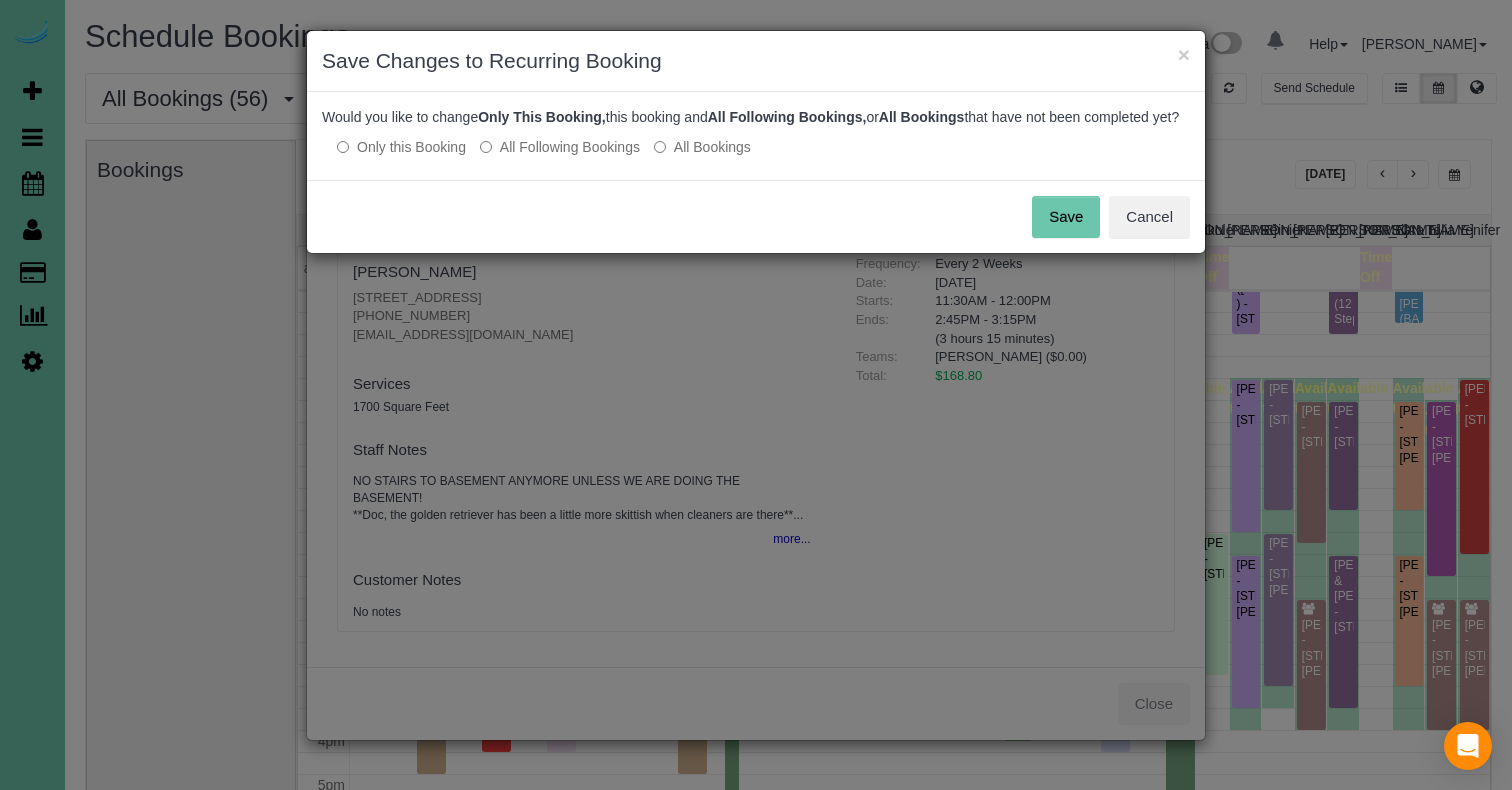 click on "Save" at bounding box center [1066, 217] 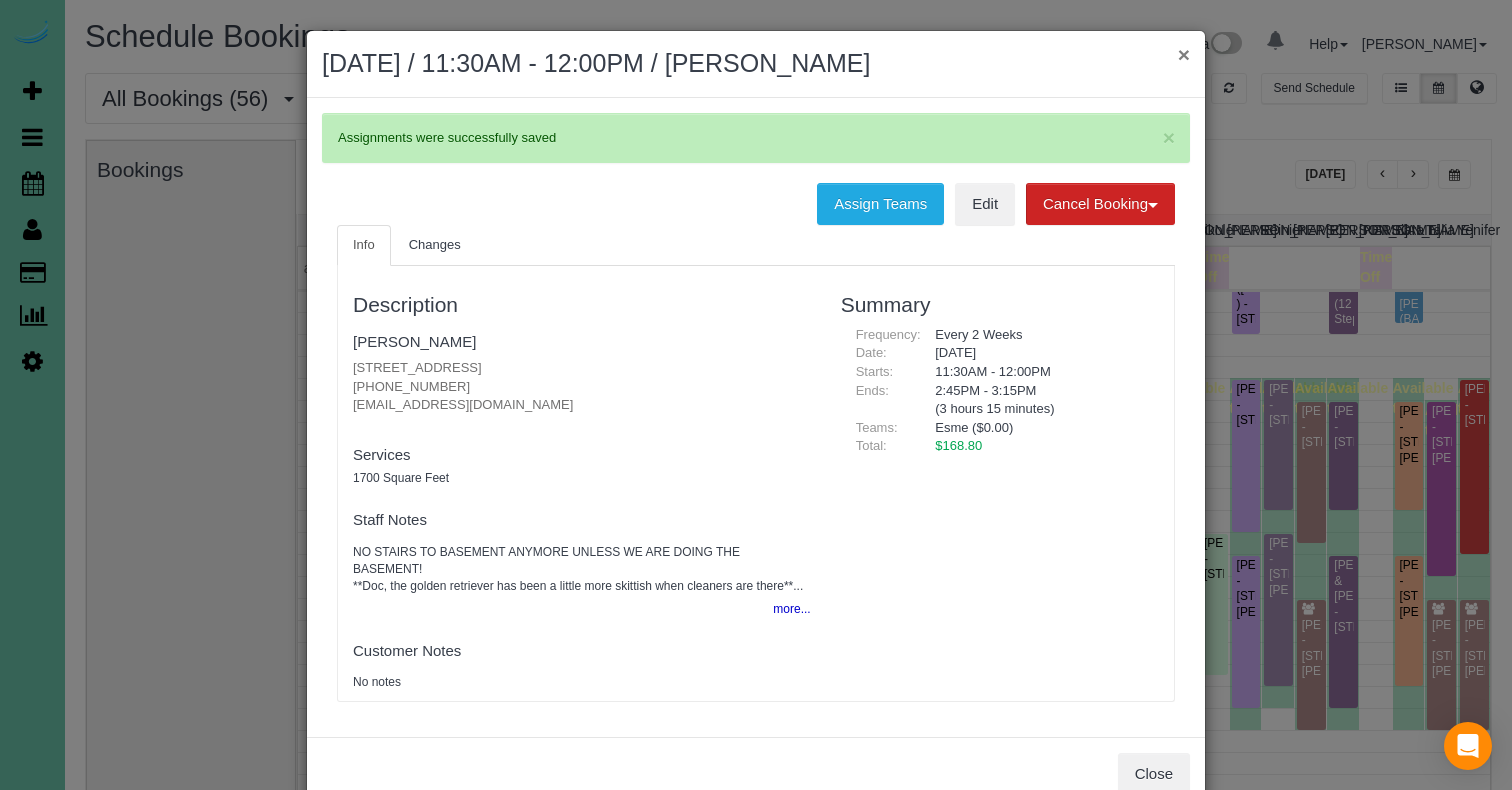 click on "×" at bounding box center [1184, 54] 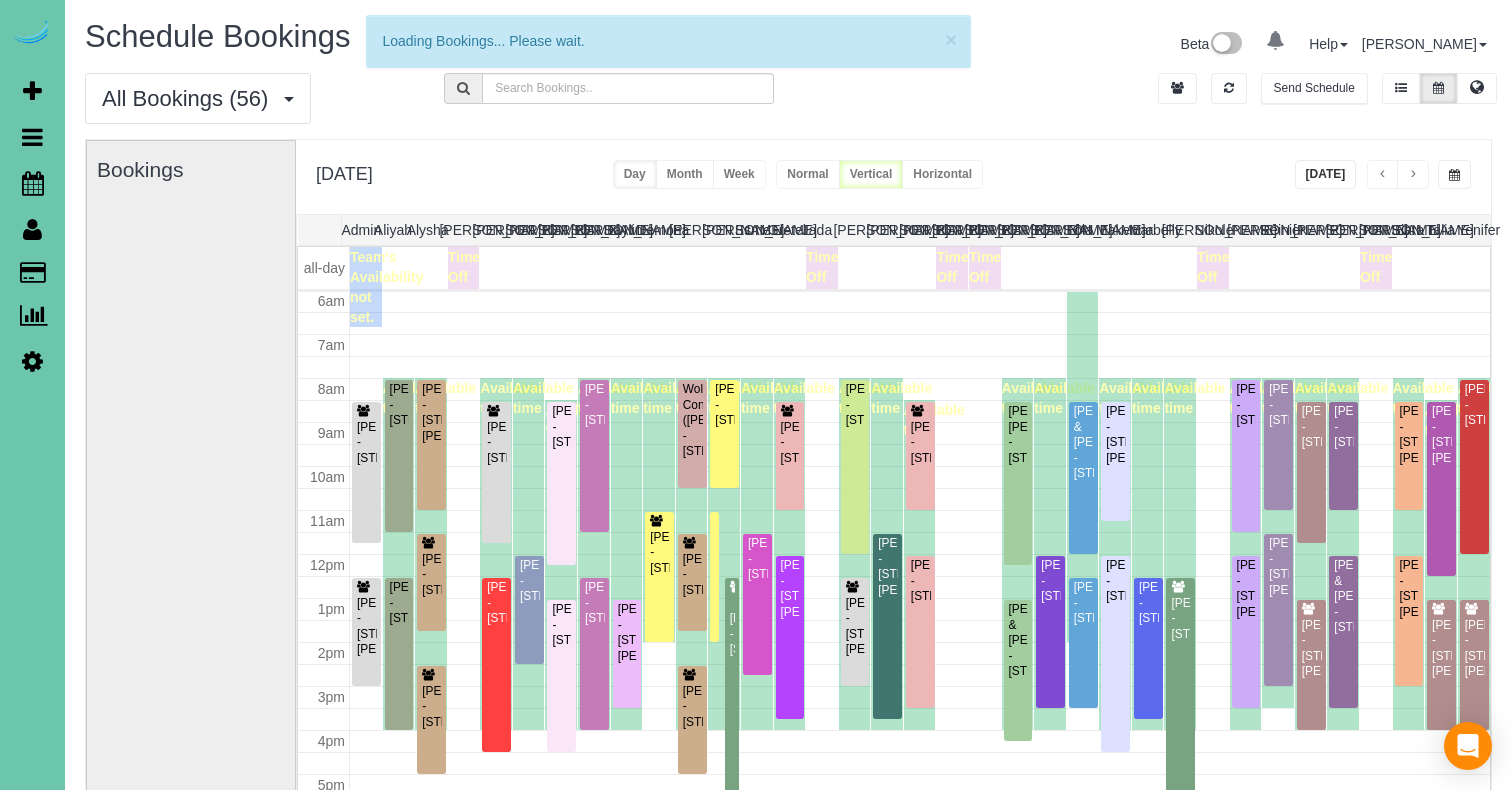 scroll, scrollTop: 265, scrollLeft: 0, axis: vertical 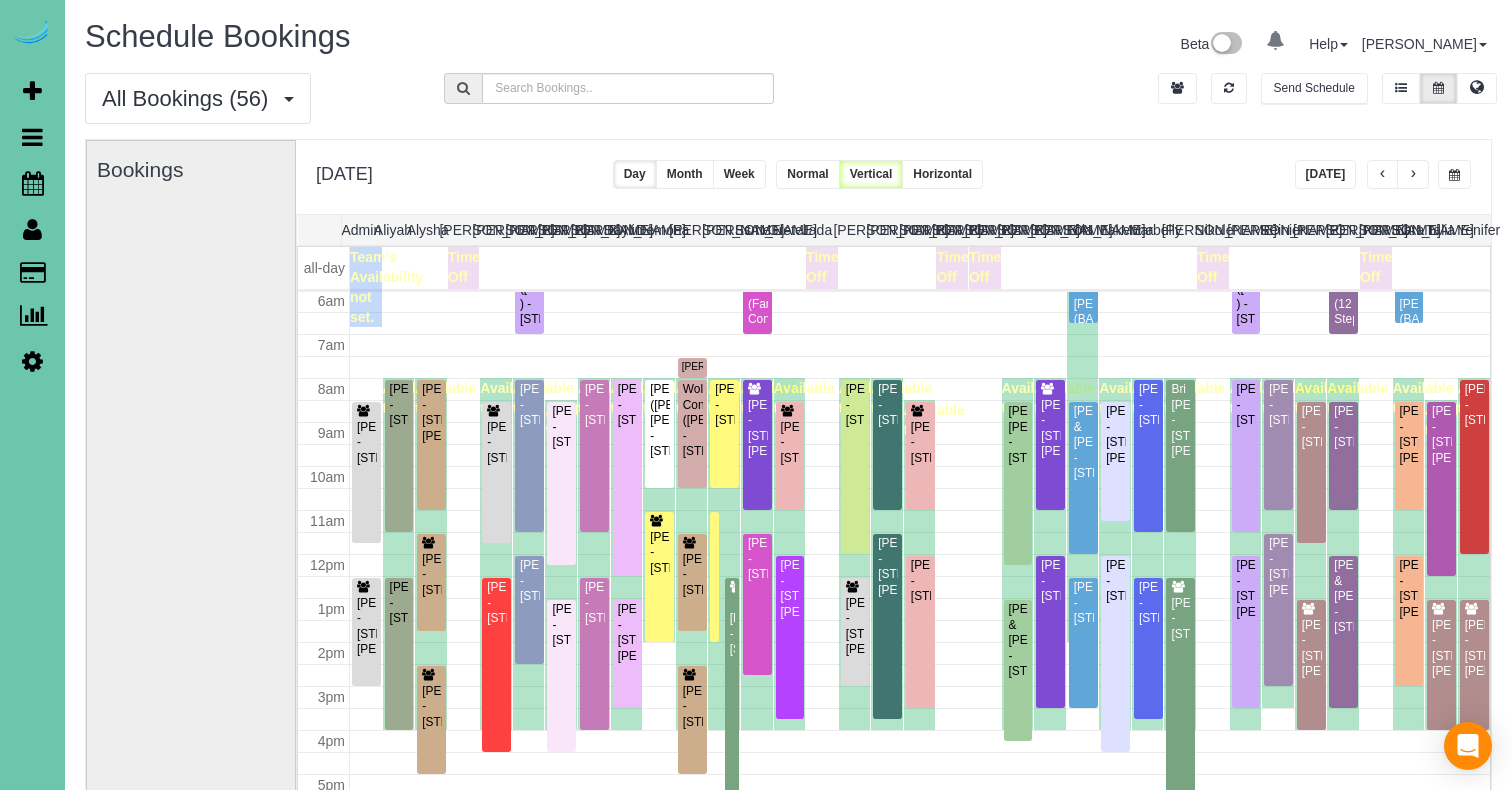 click at bounding box center [1413, 174] 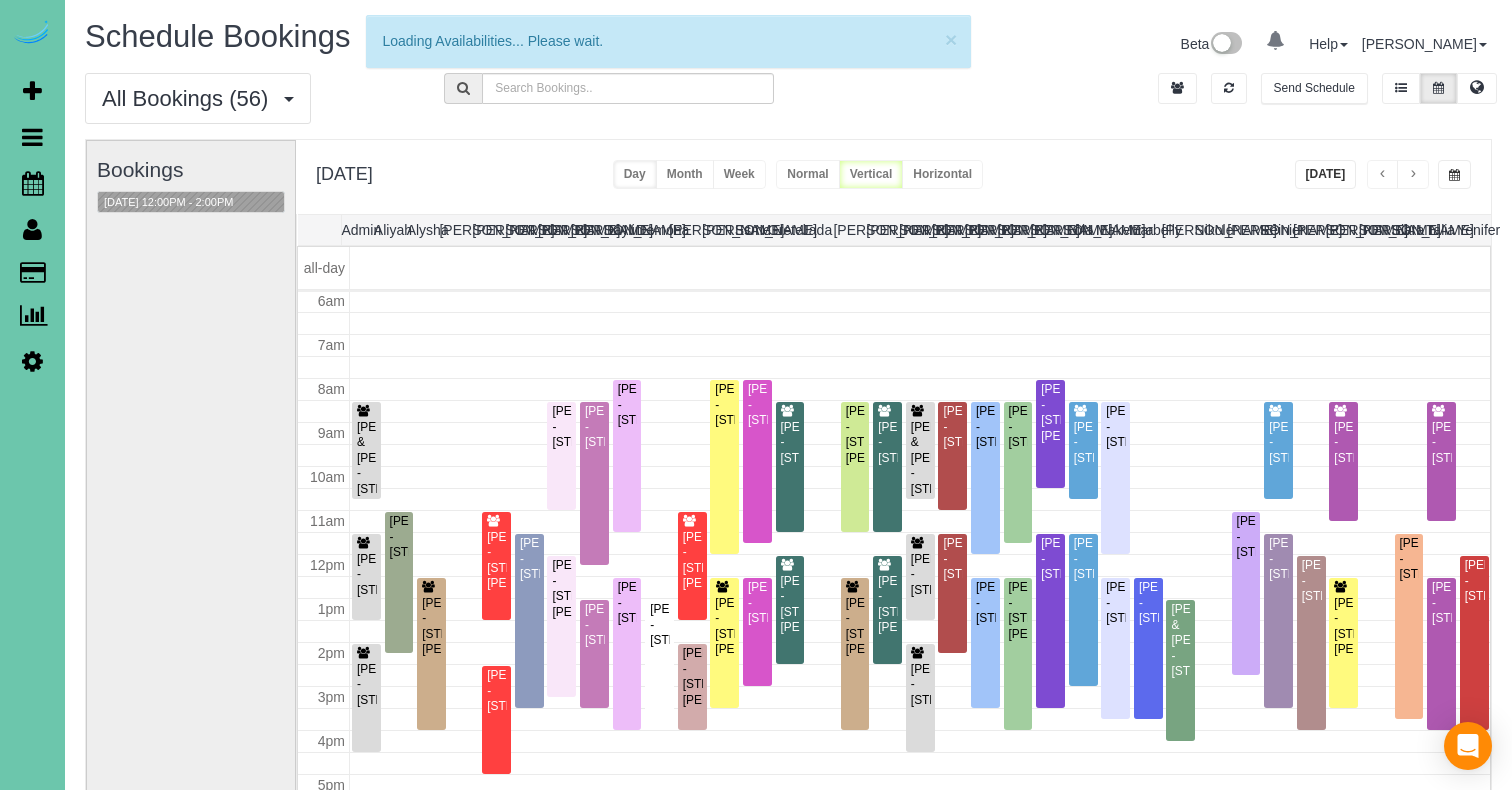 scroll, scrollTop: 265, scrollLeft: 0, axis: vertical 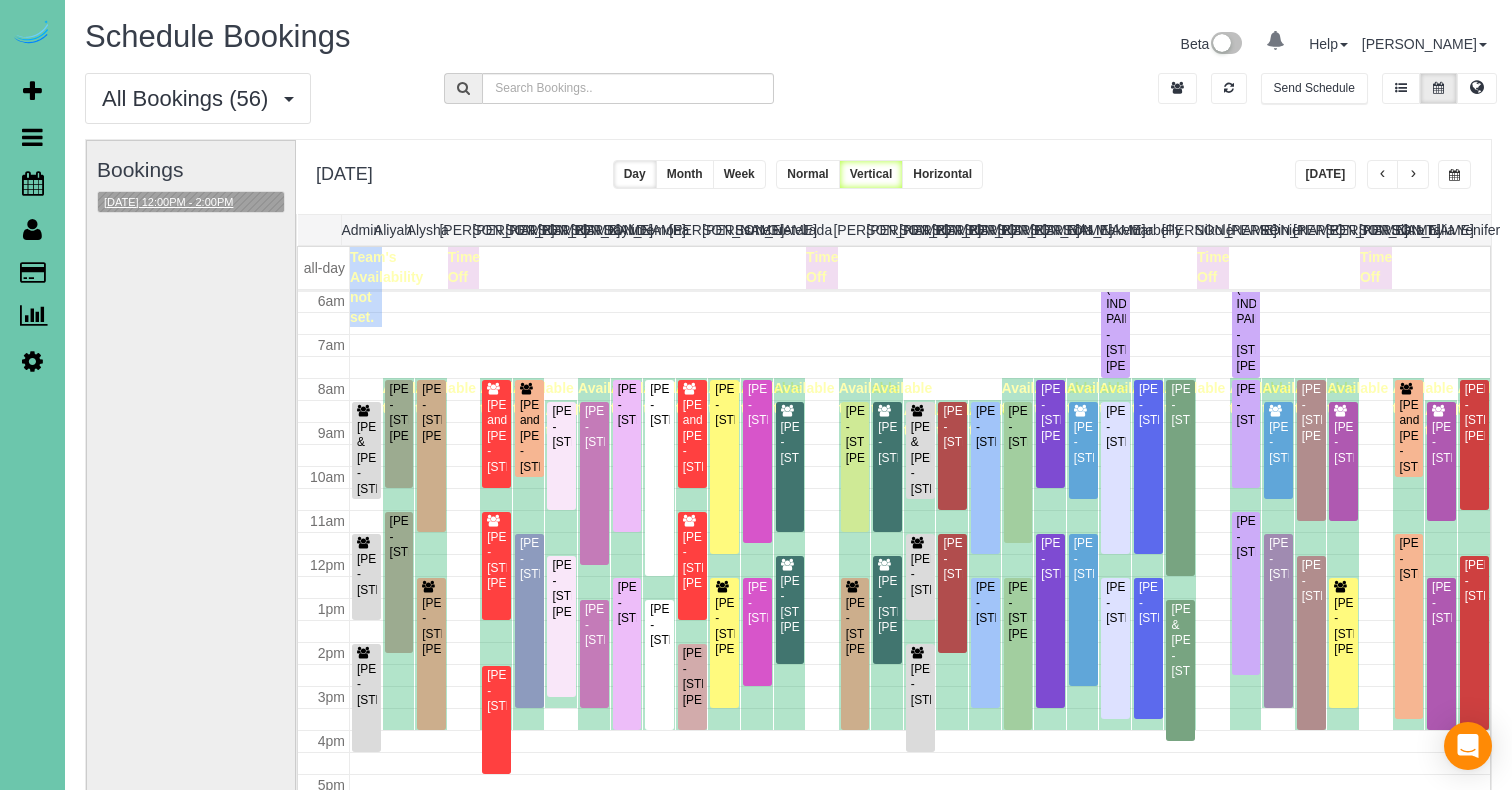 click on "07/08/2025 12:00PM - 2:00PM" at bounding box center [168, 202] 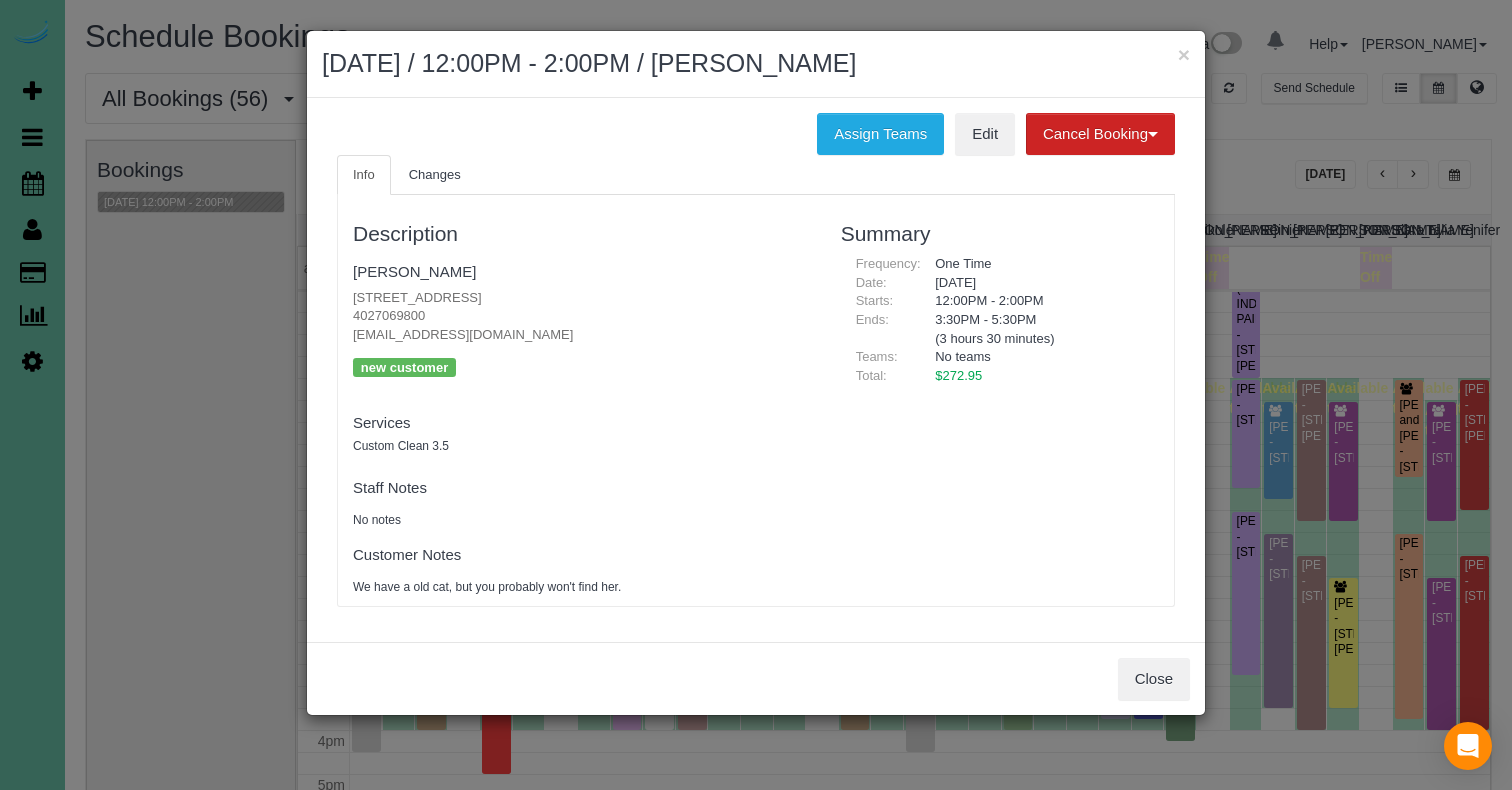 click on "Services
Custom Clean 3.5
Paid Teams" at bounding box center (582, 434) 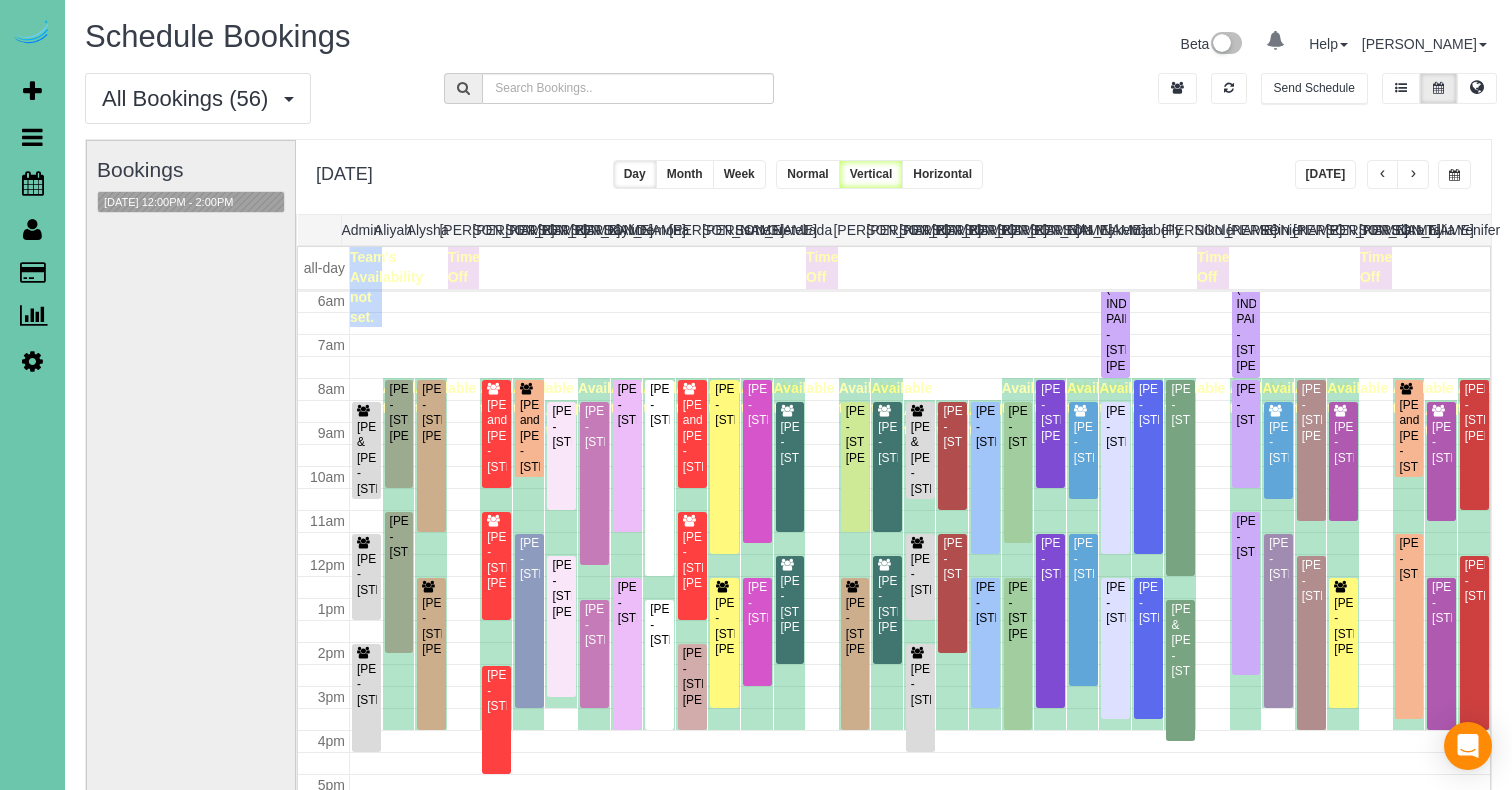 scroll, scrollTop: 141, scrollLeft: 0, axis: vertical 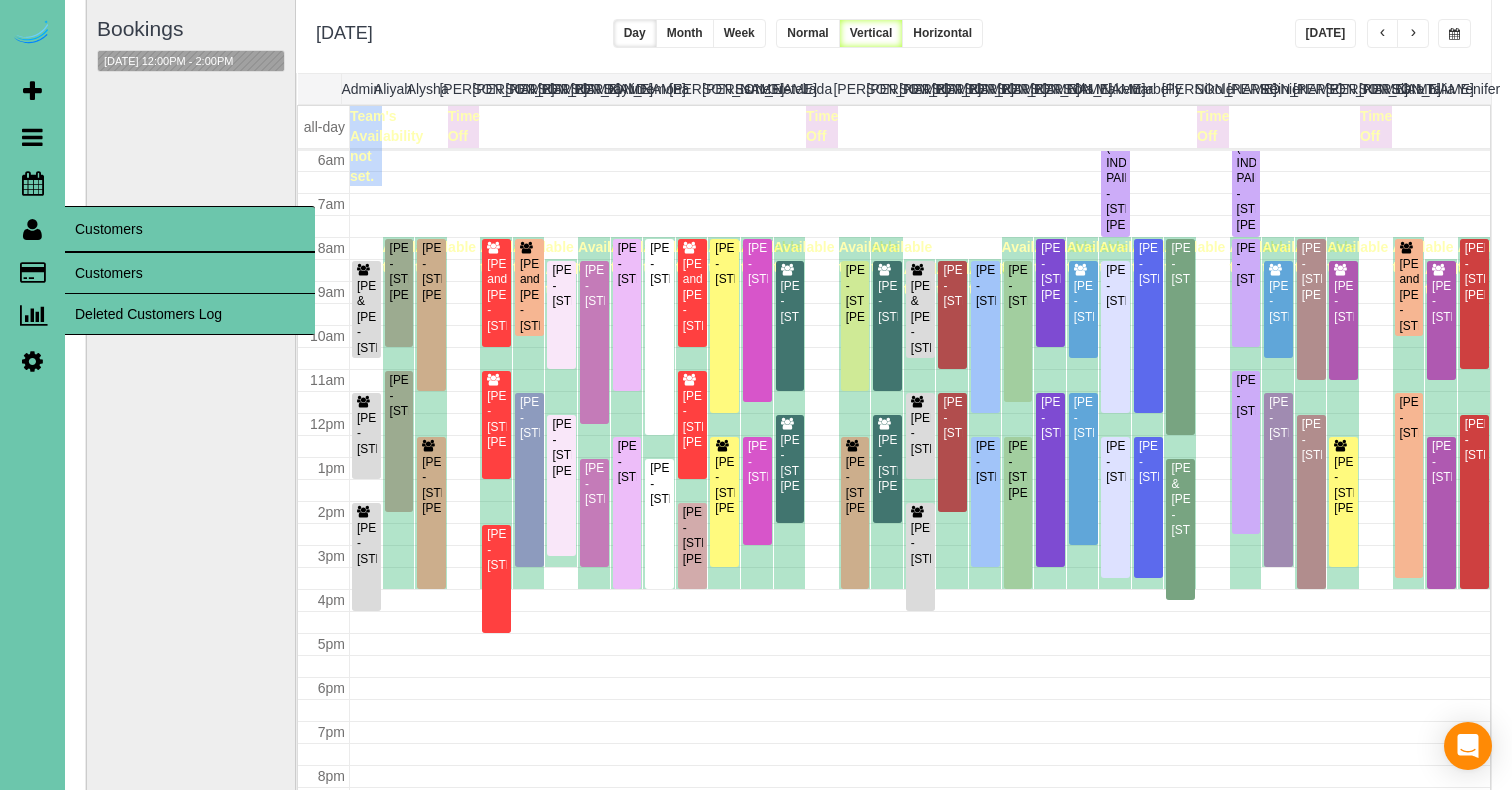 click on "Customers" at bounding box center (190, 273) 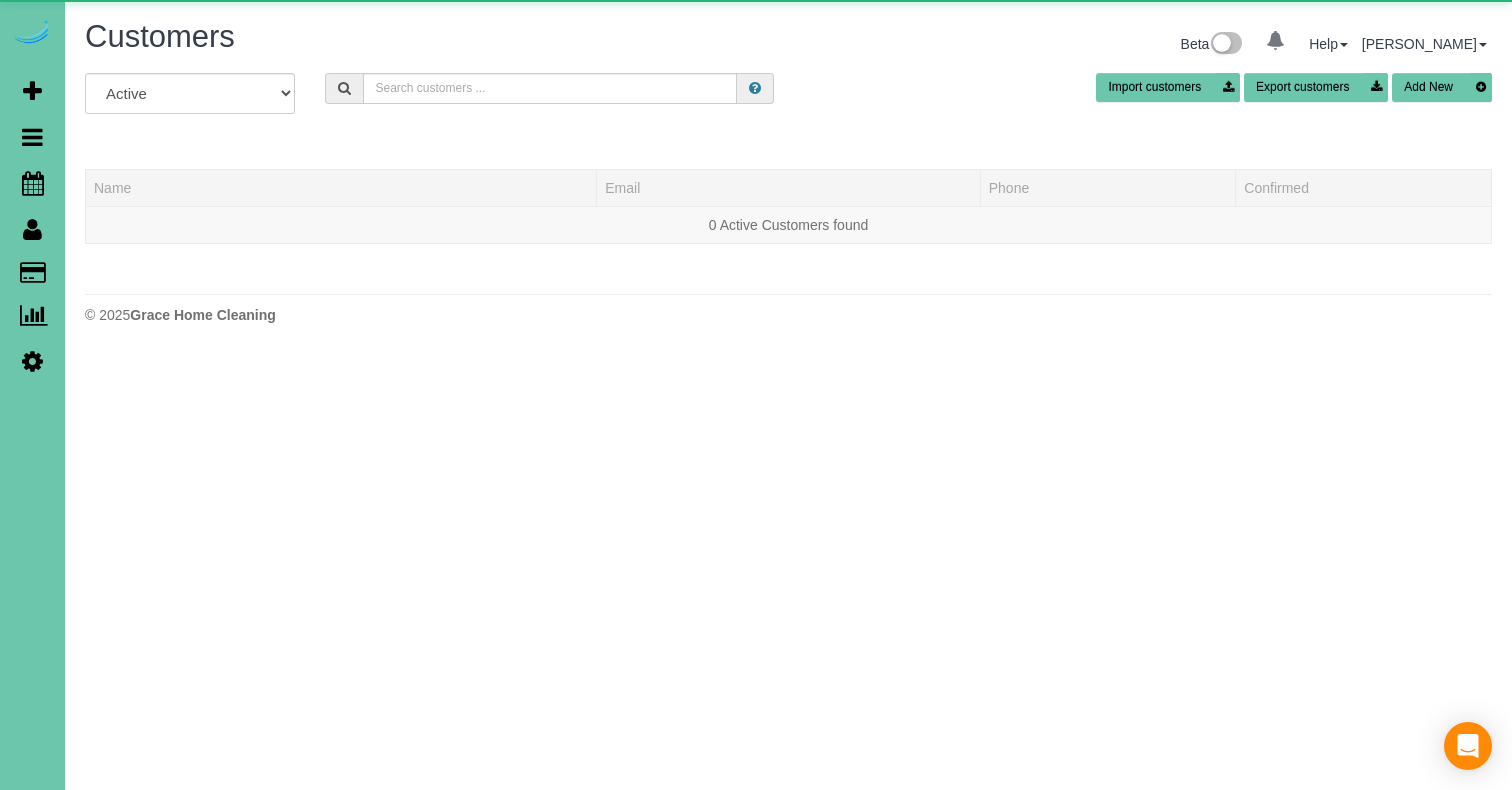 scroll, scrollTop: 0, scrollLeft: 0, axis: both 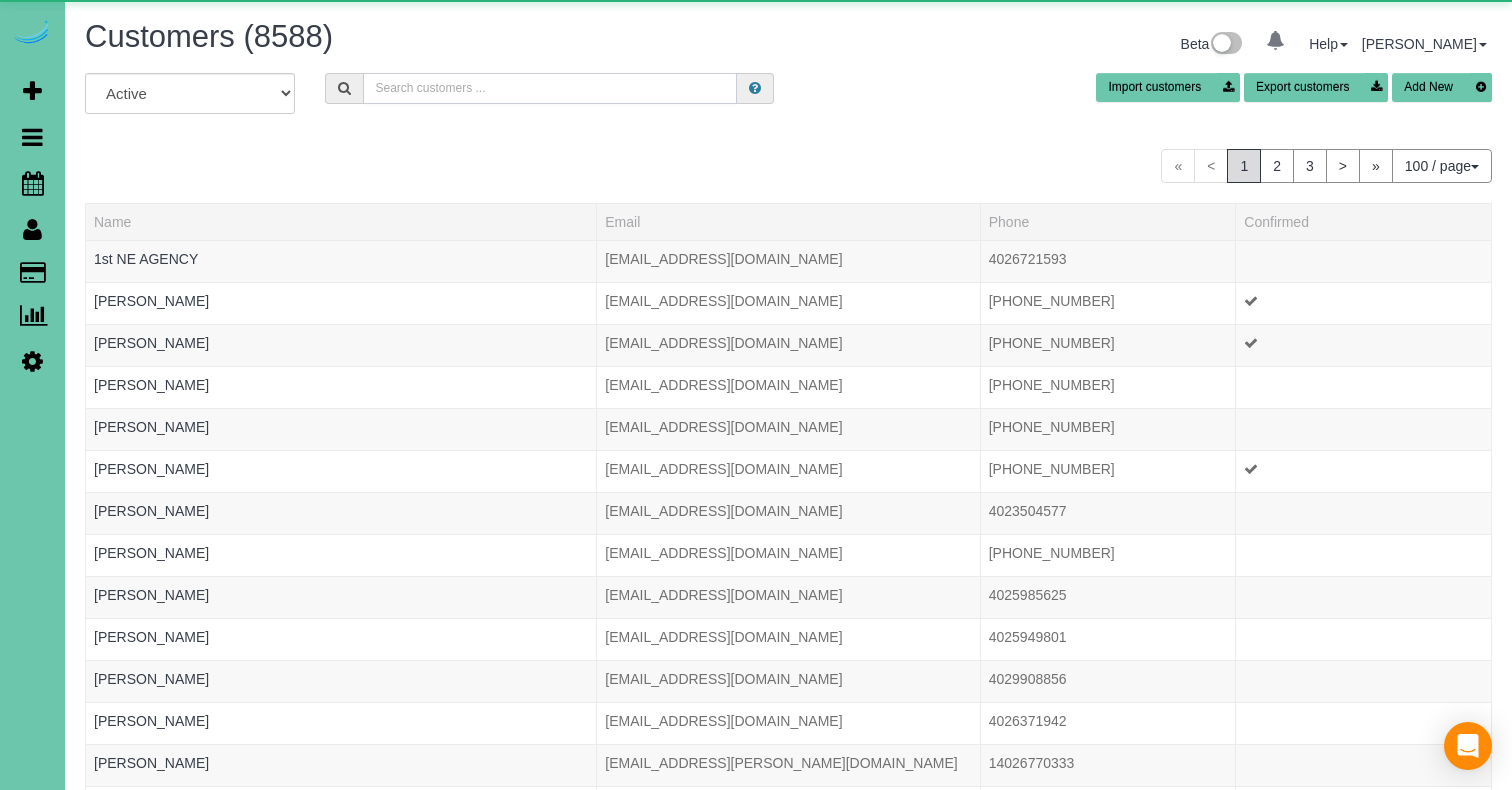 click at bounding box center [550, 88] 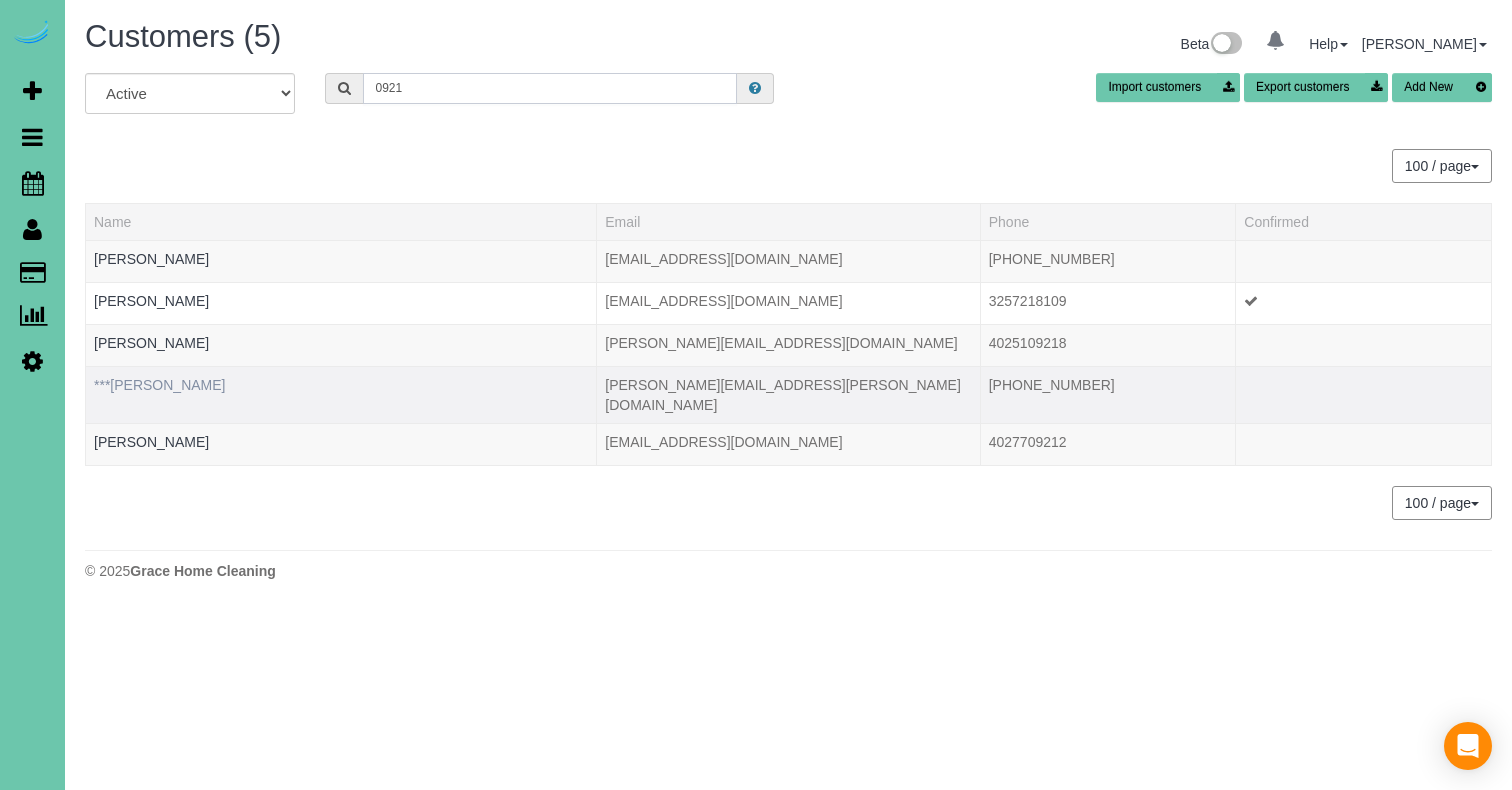 type on "0921" 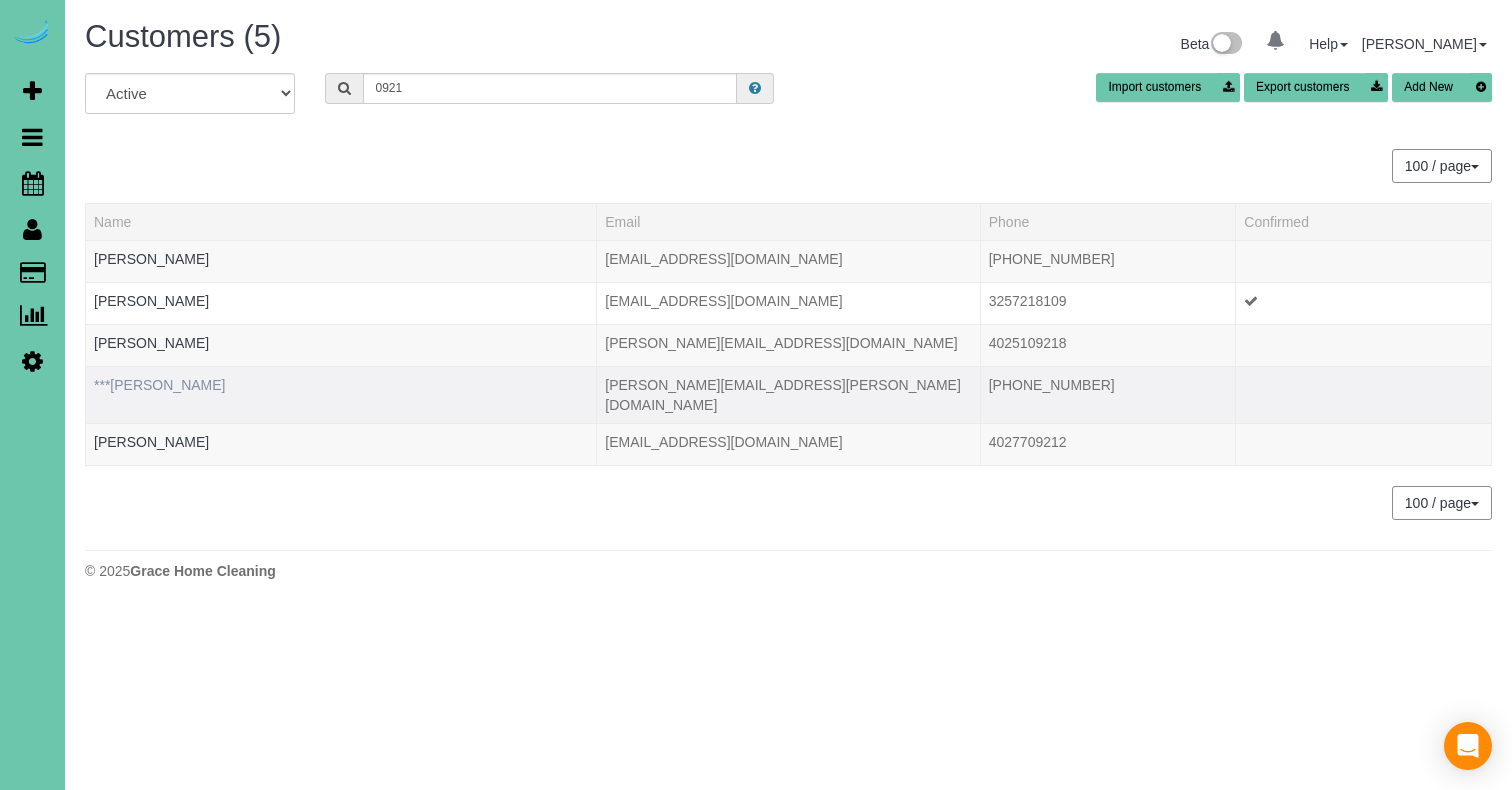 click on "***Judy Veik" at bounding box center (159, 385) 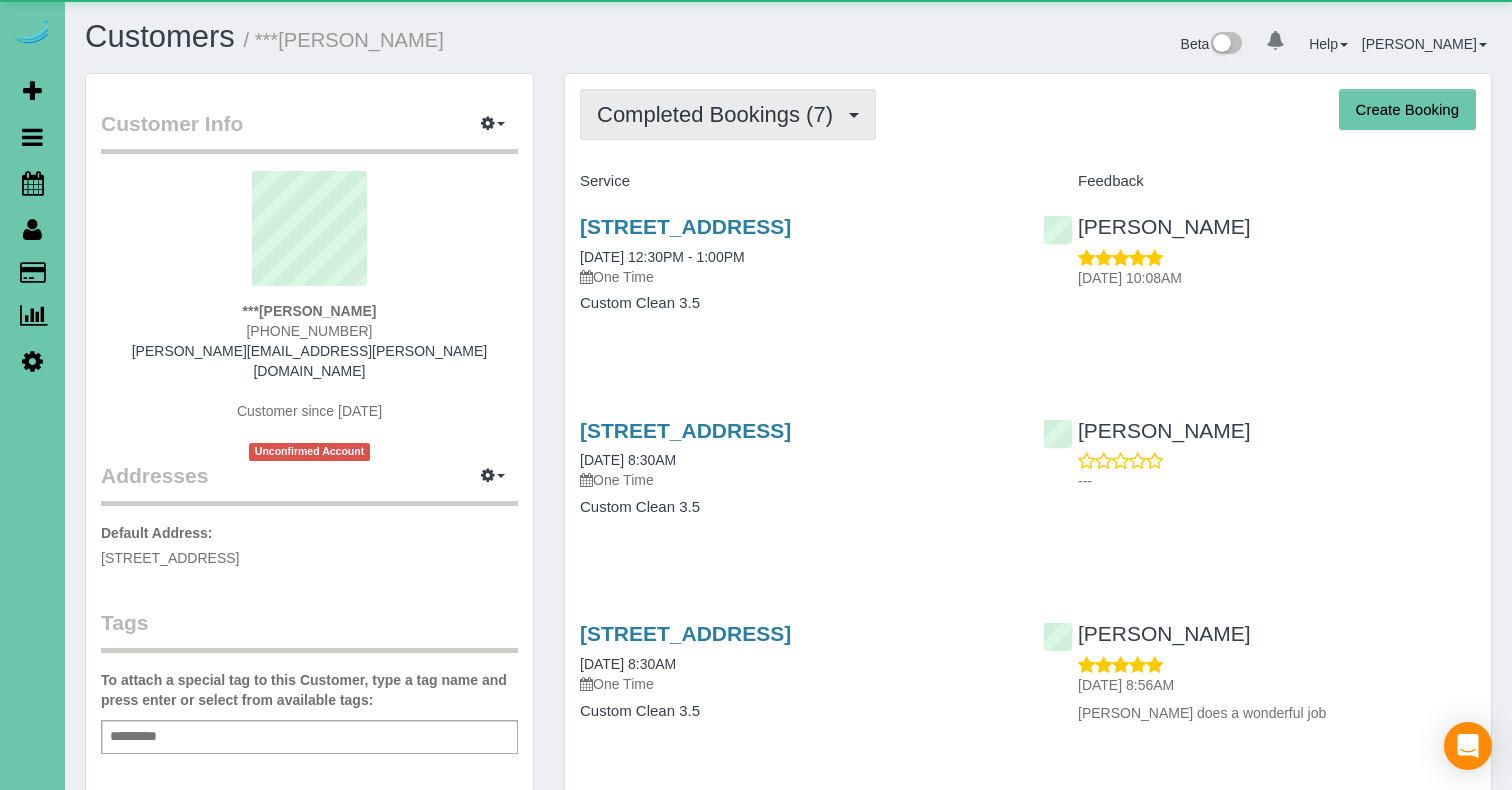click on "Completed Bookings (7)" at bounding box center (720, 114) 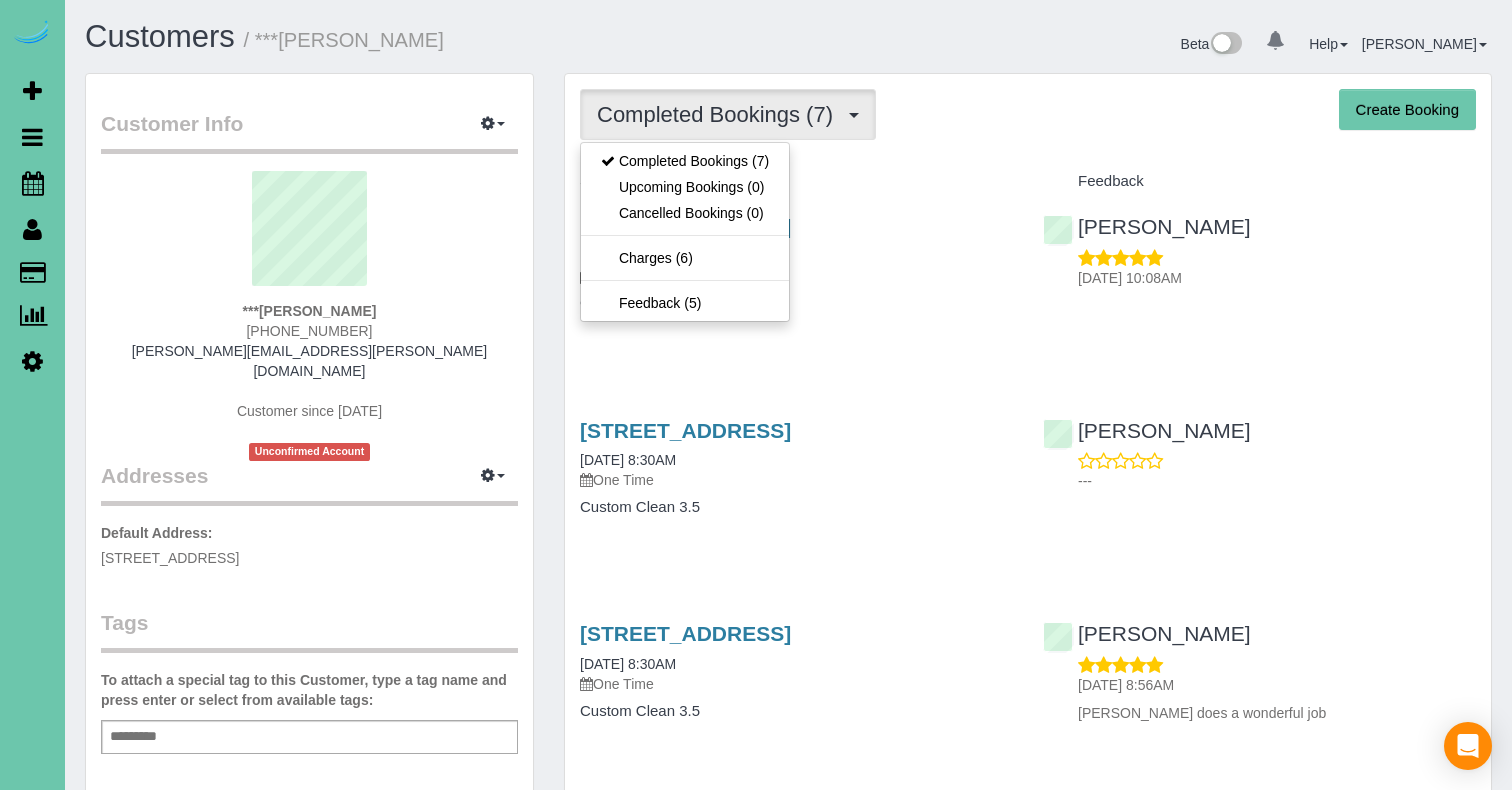 drag, startPoint x: 921, startPoint y: 184, endPoint x: 923, endPoint y: 197, distance: 13.152946 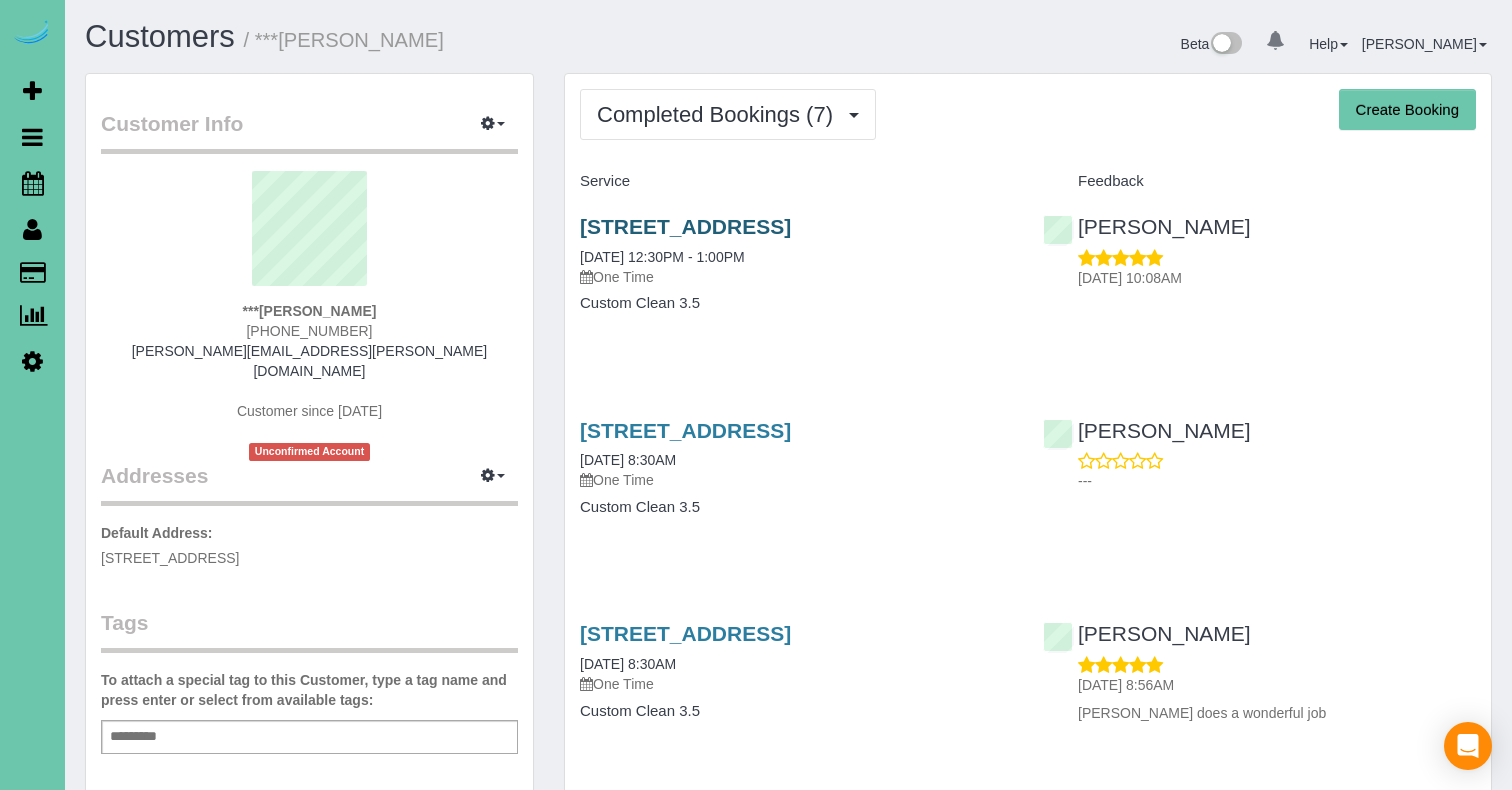 click on "4923 S 128th St, Omaha, NE 68137" at bounding box center (685, 226) 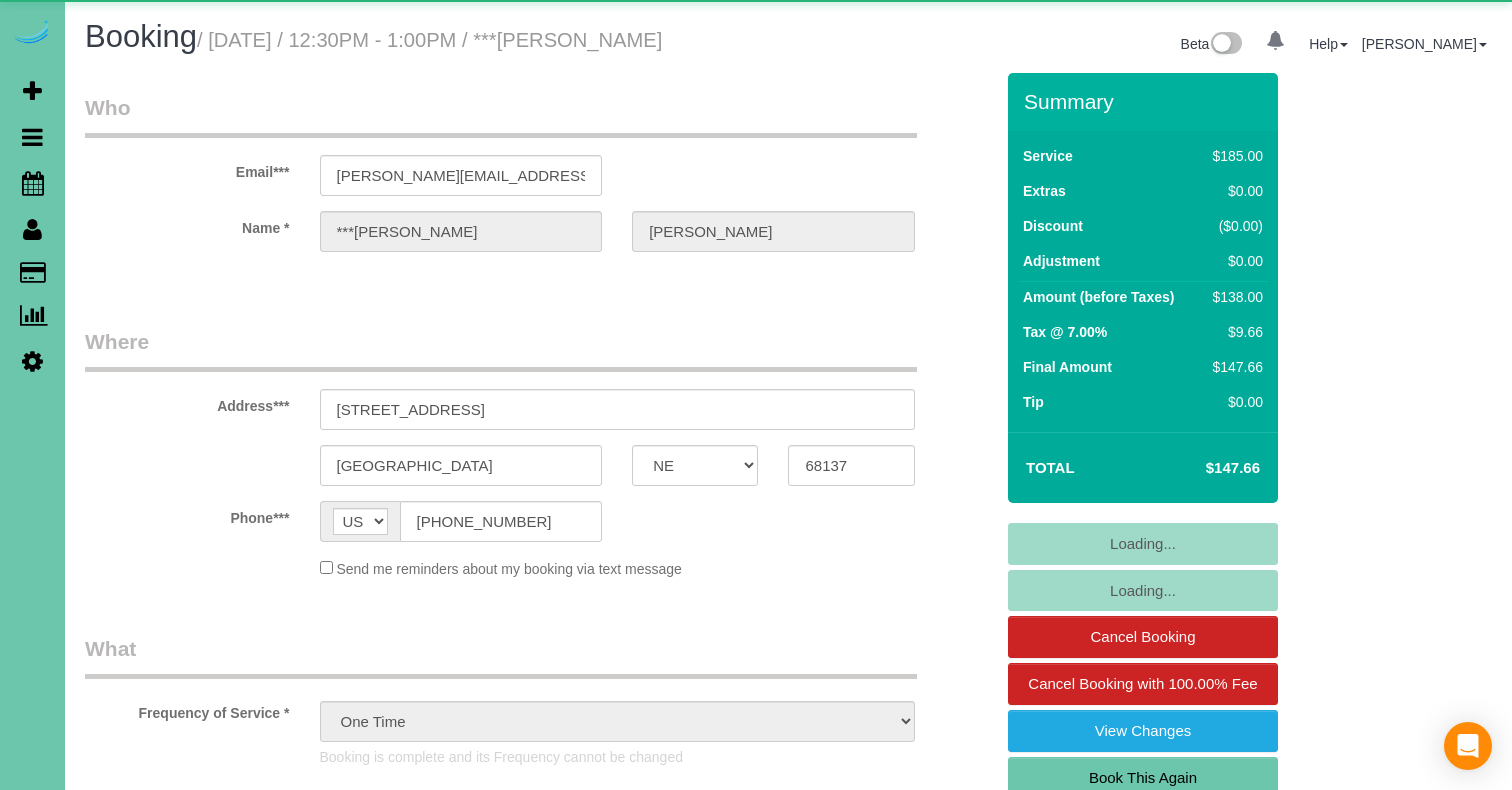 select on "NE" 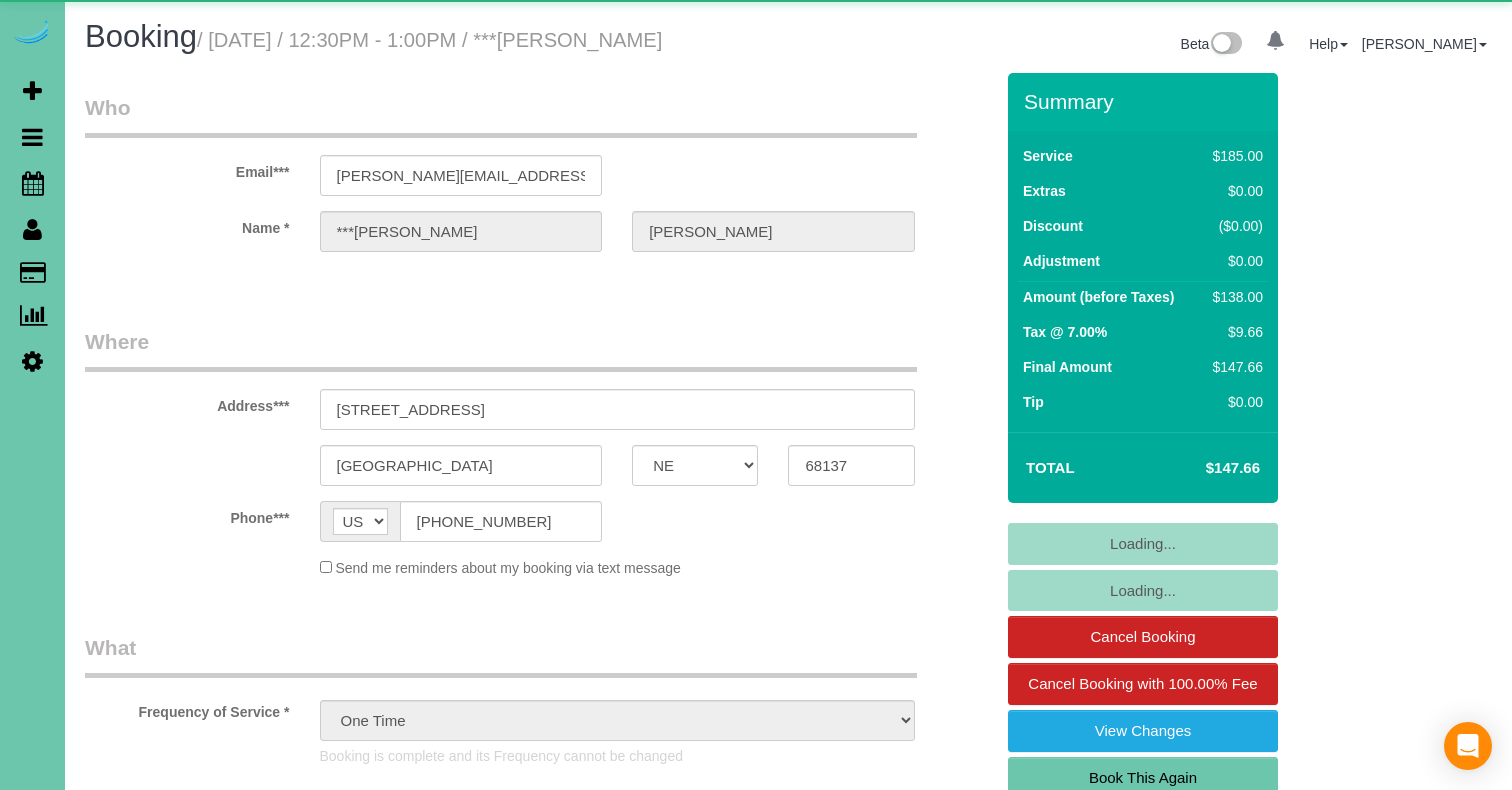 scroll, scrollTop: 0, scrollLeft: 0, axis: both 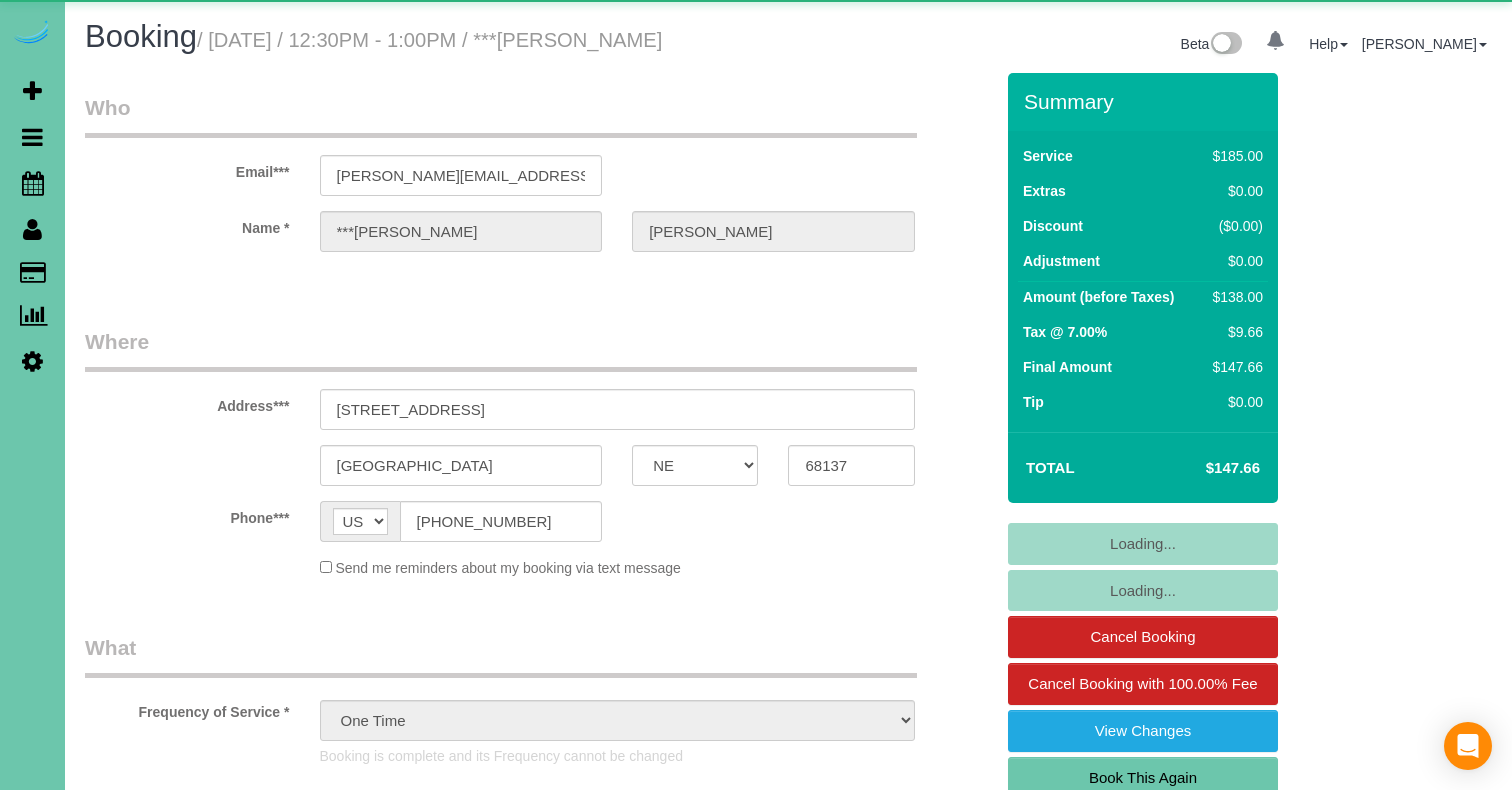 select on "string:fspay-ca5aea52-1d6b-41d1-9c96-3ff8937e7111" 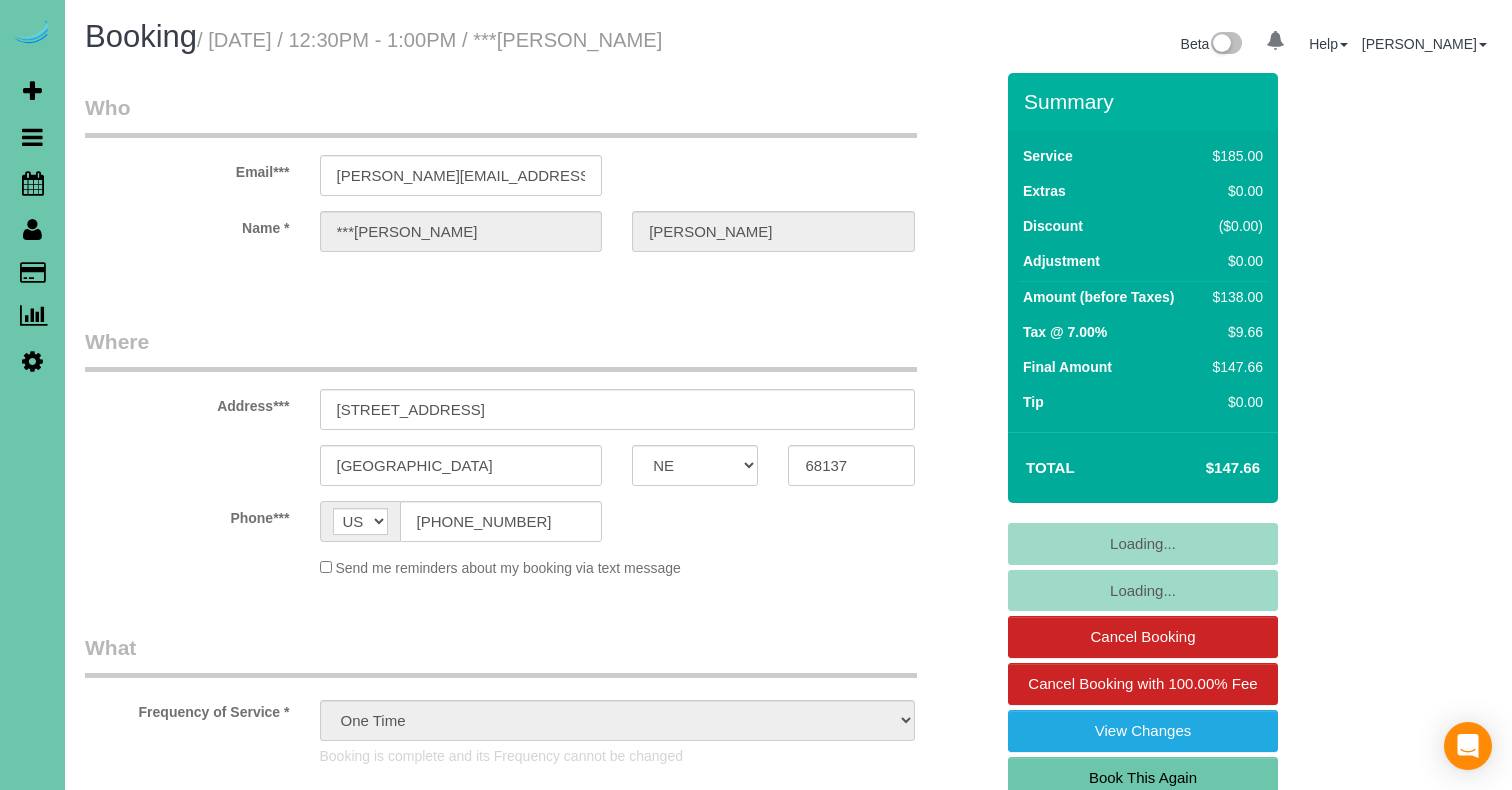 click on "Book This Again" at bounding box center [1143, 778] 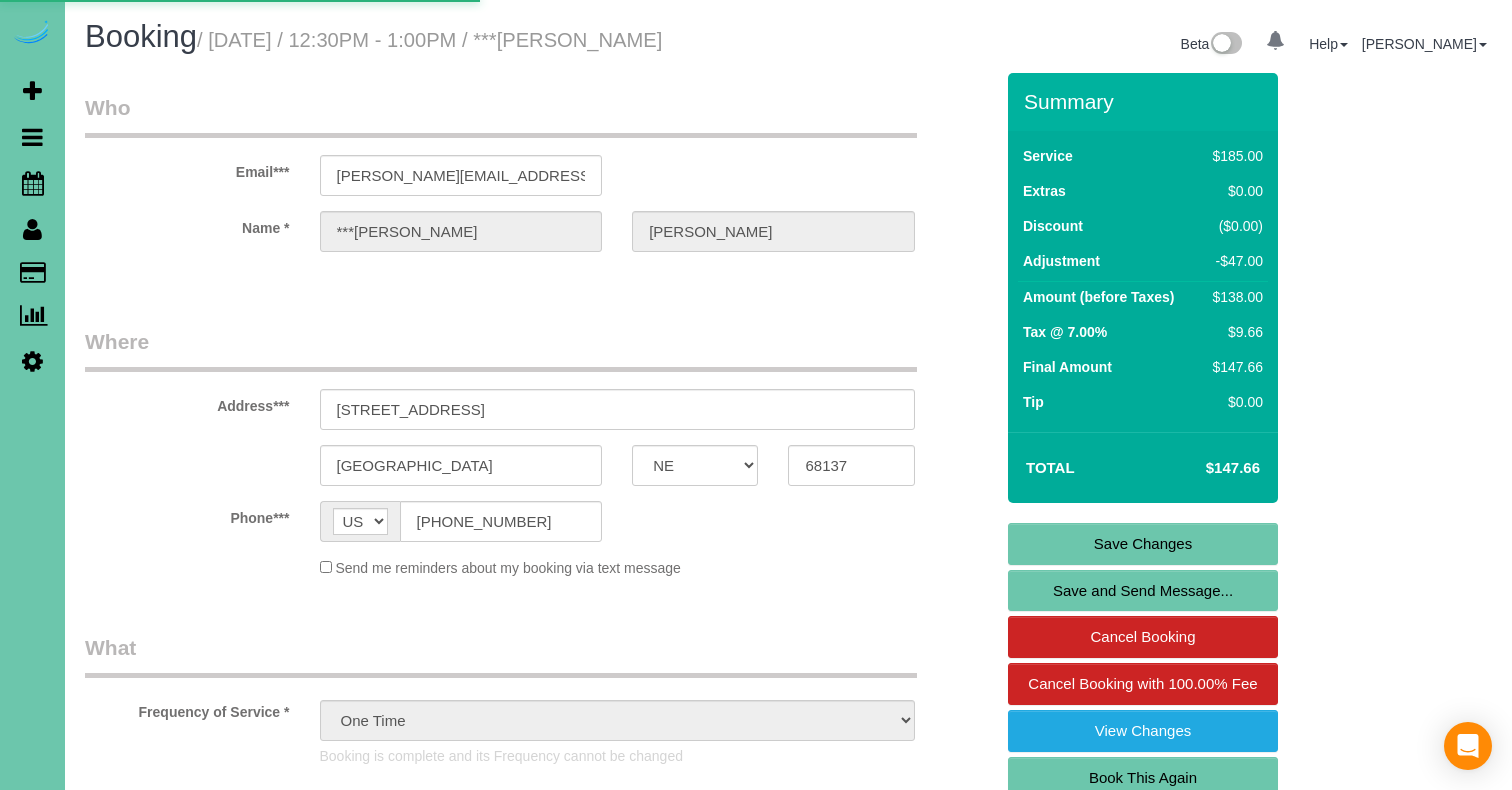 select on "NE" 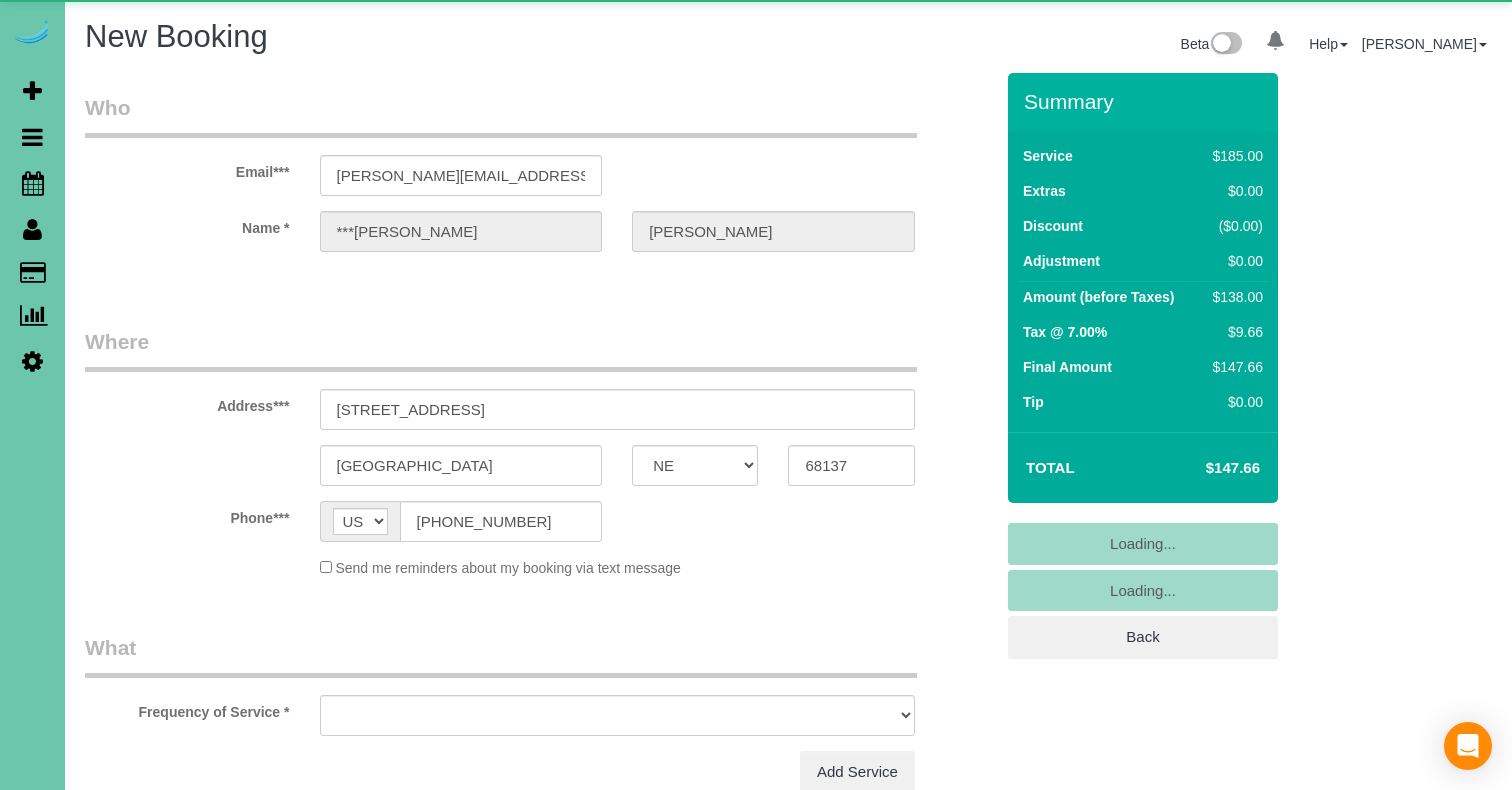 select on "object:1401" 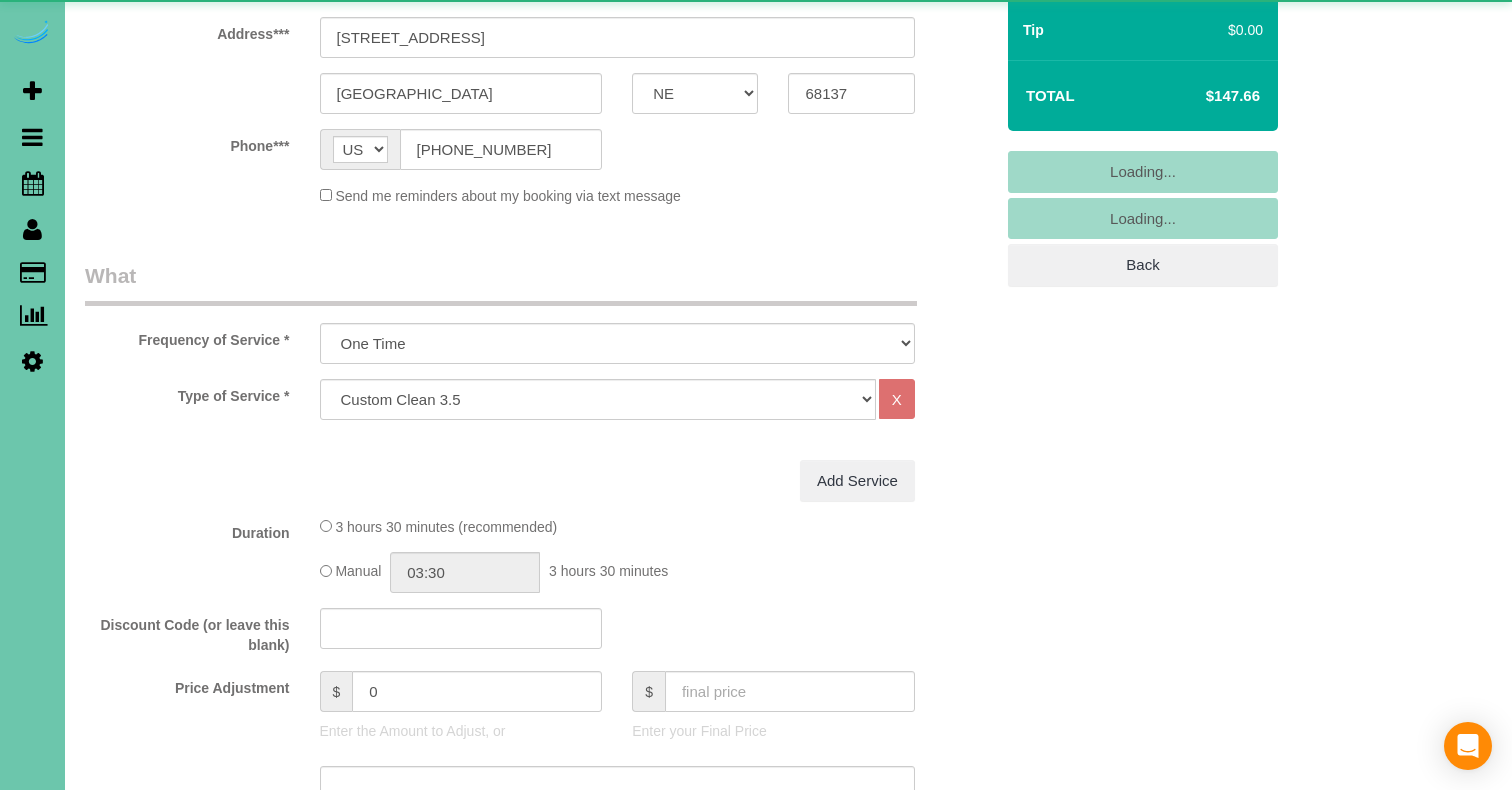 select on "object:1605" 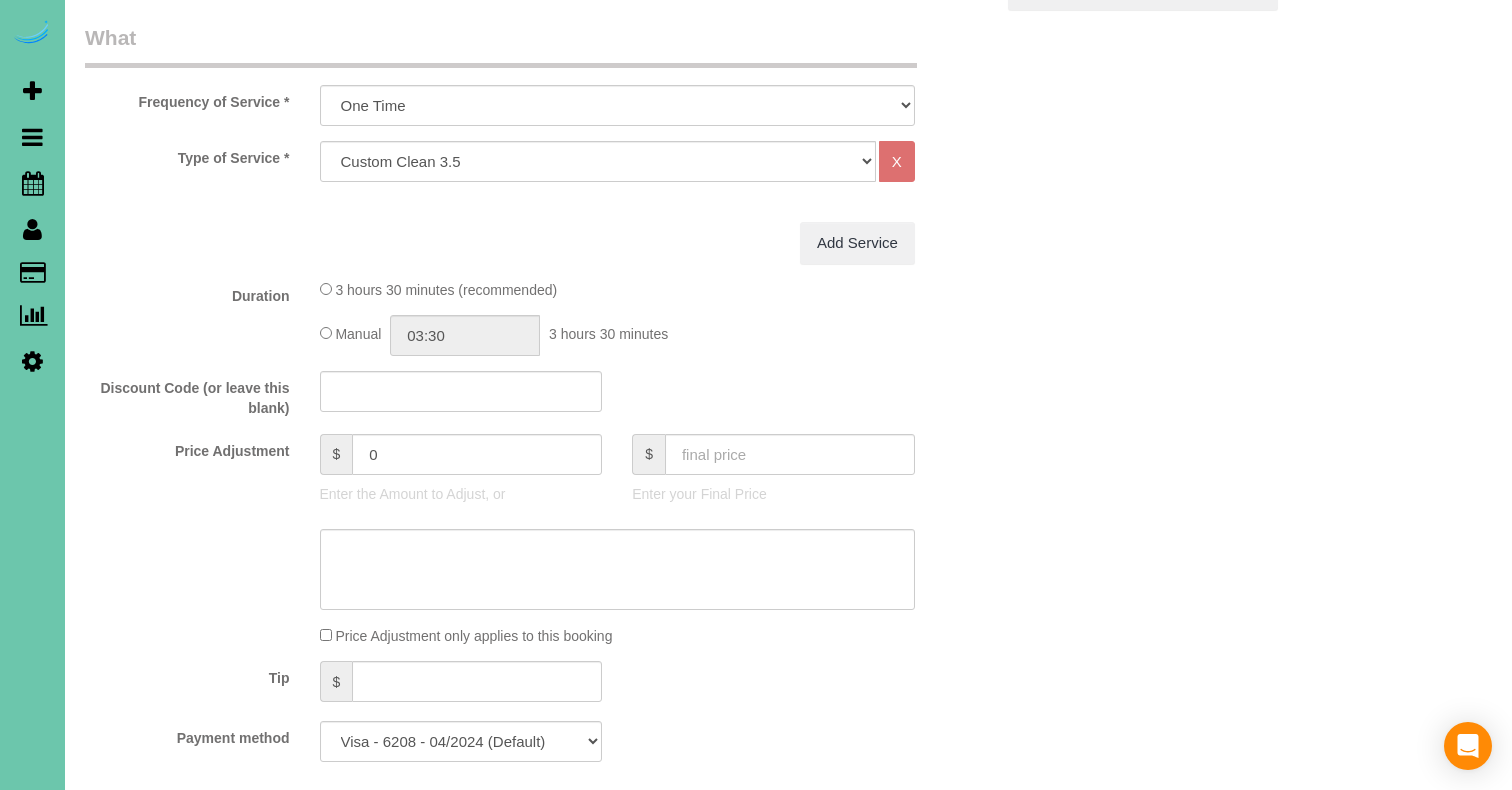 scroll, scrollTop: 658, scrollLeft: 0, axis: vertical 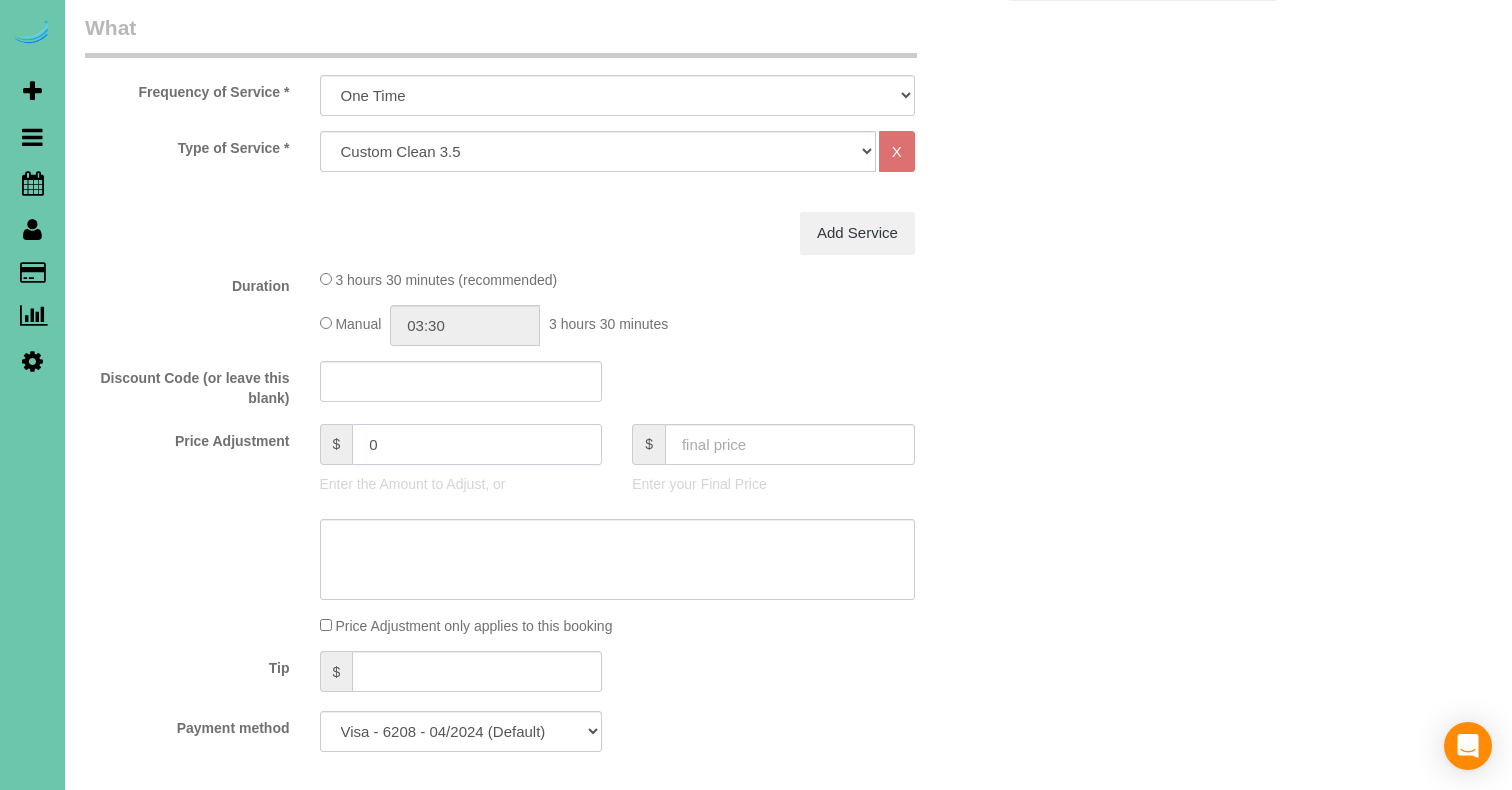 drag, startPoint x: 357, startPoint y: 432, endPoint x: 204, endPoint y: 387, distance: 159.48041 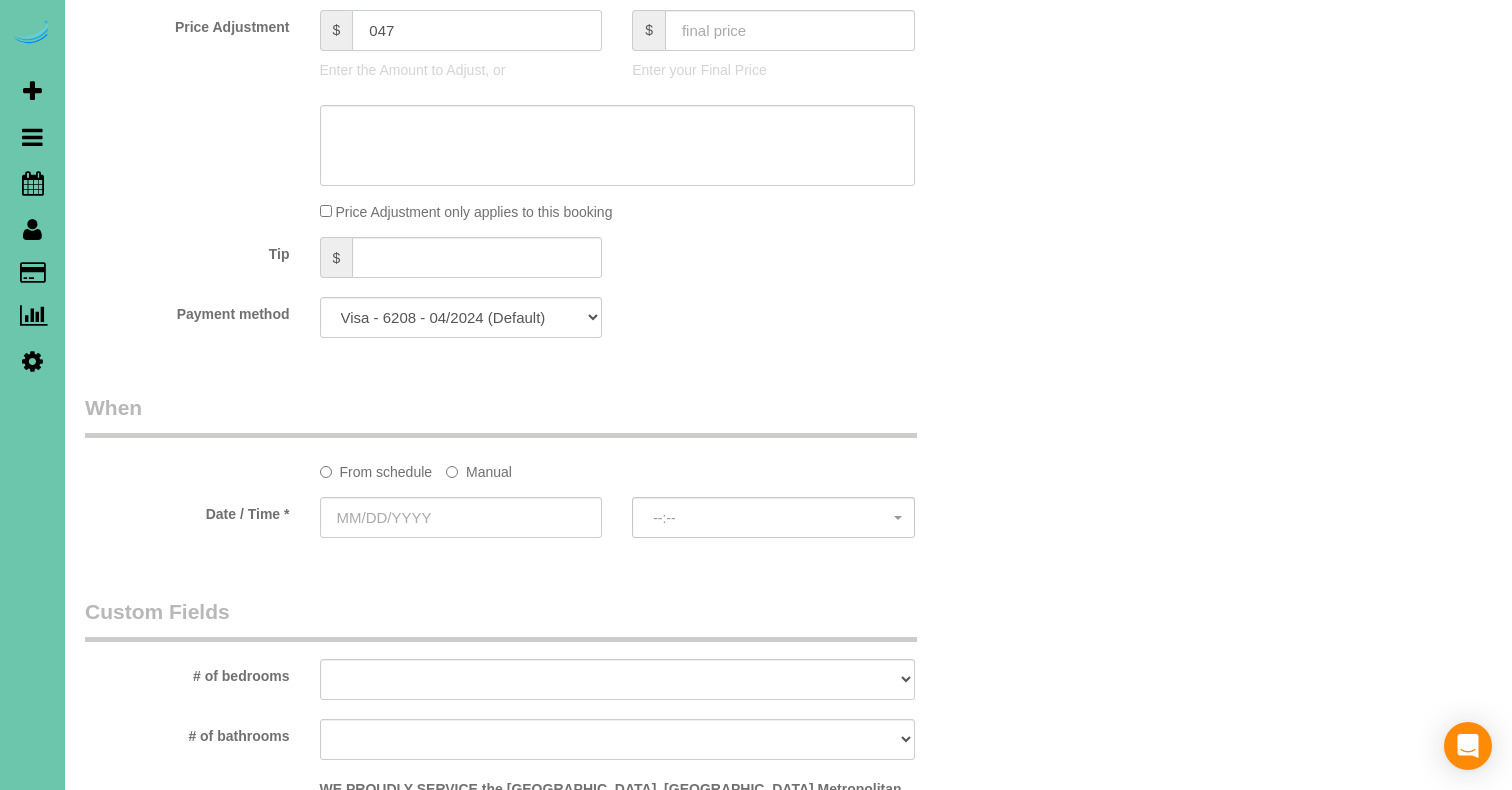 type on "47" 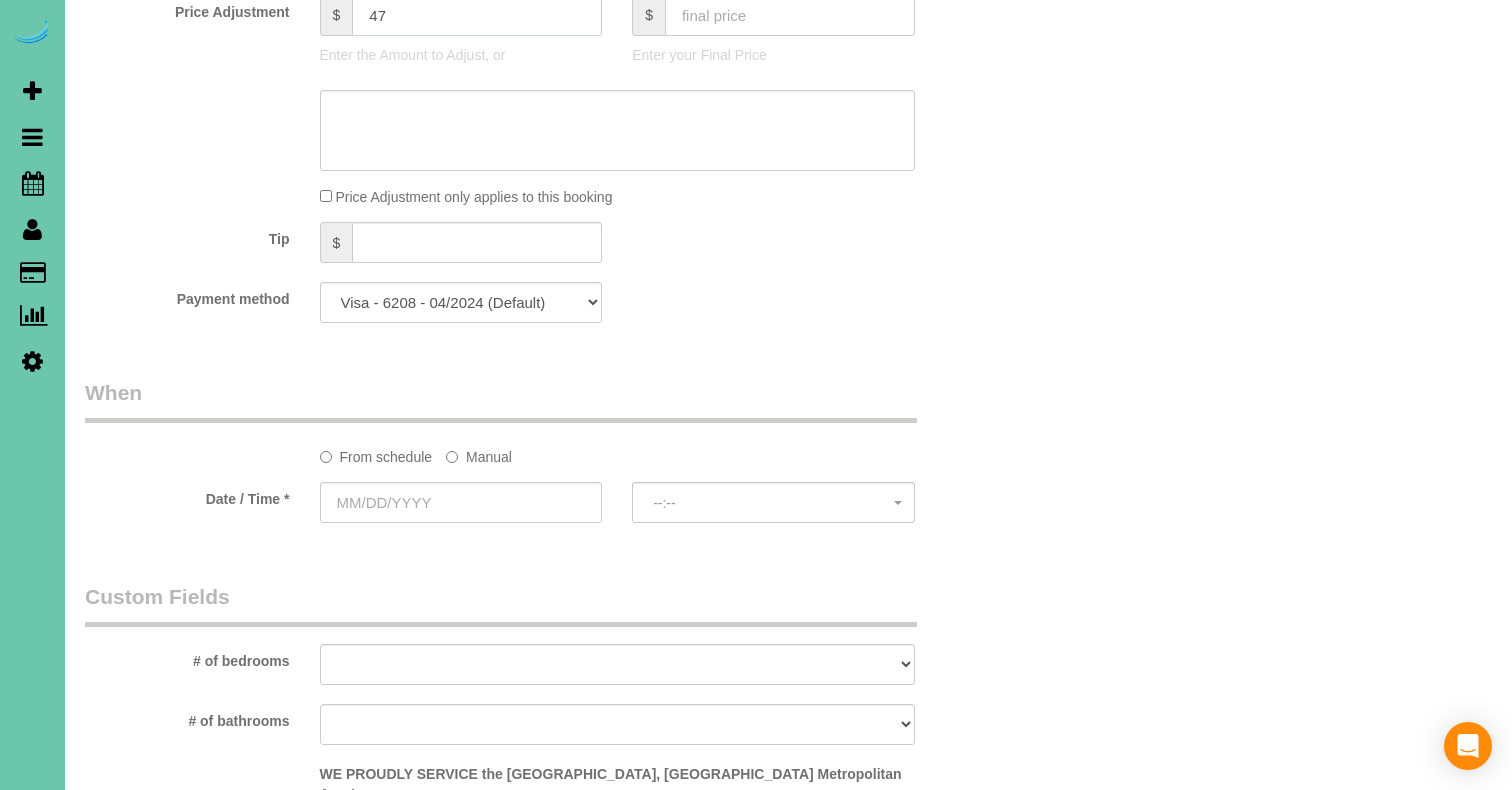 scroll, scrollTop: 1088, scrollLeft: 0, axis: vertical 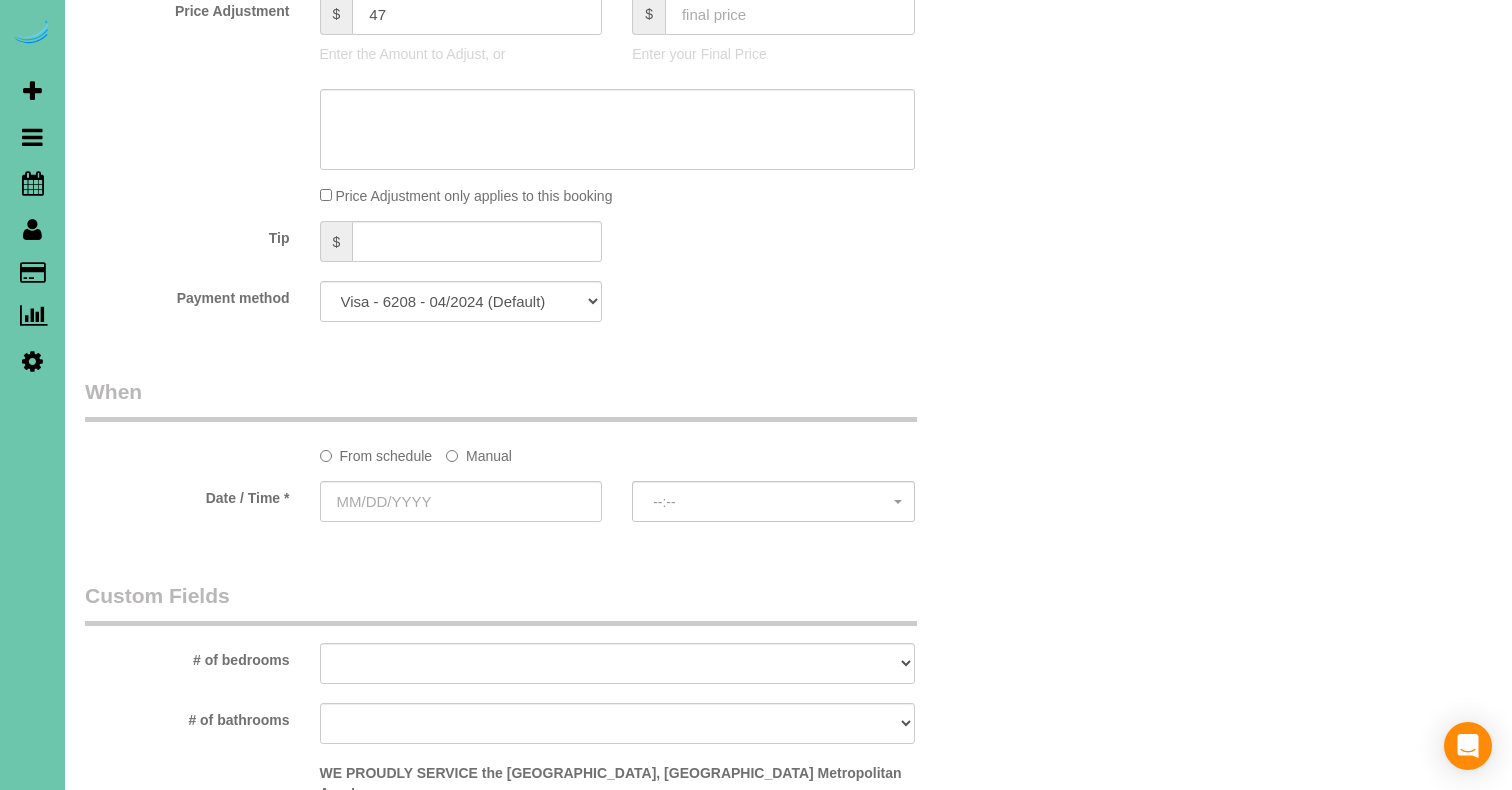 drag, startPoint x: 492, startPoint y: 456, endPoint x: 484, endPoint y: 474, distance: 19.697716 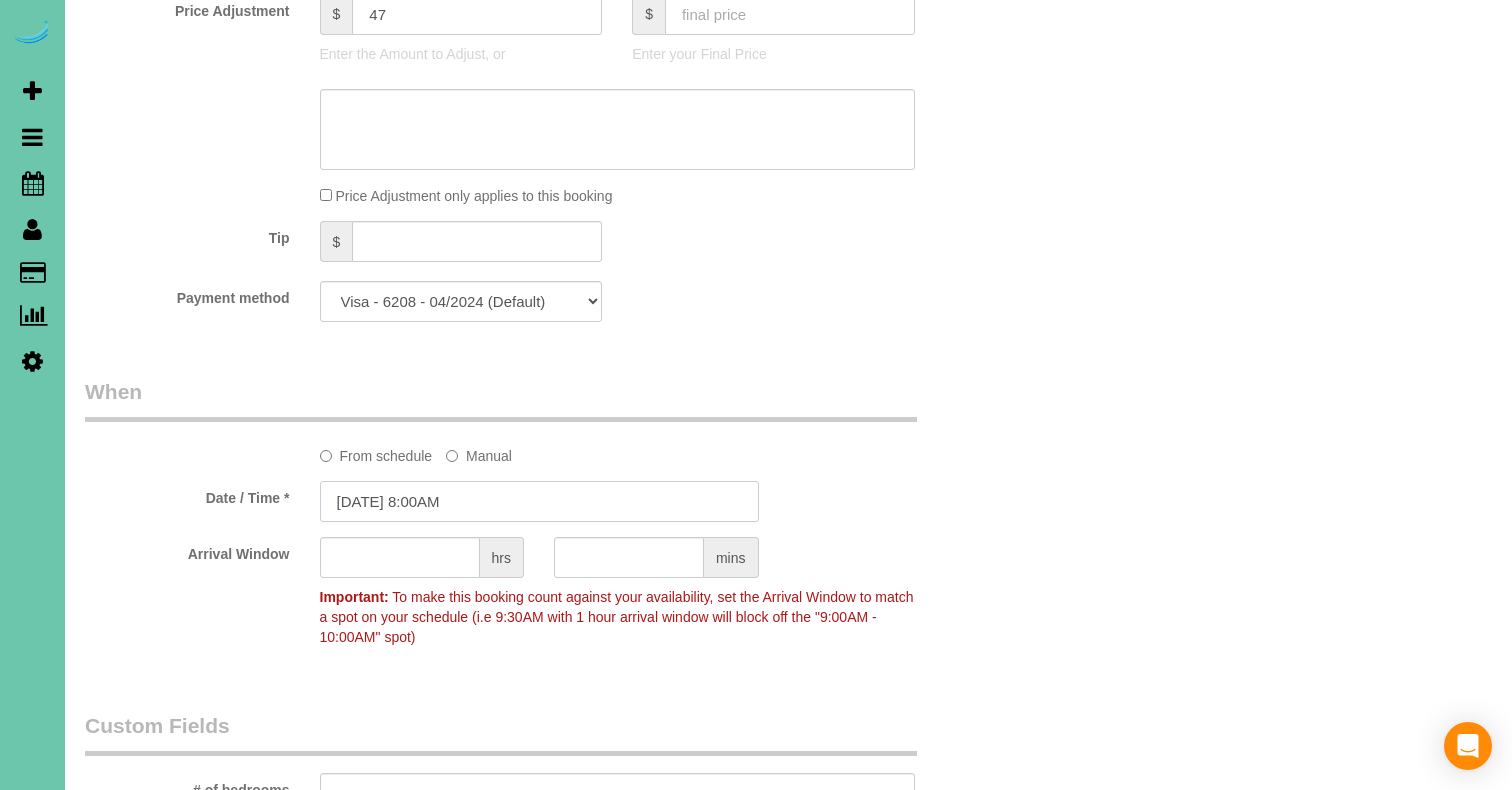 click on "07/03/2025 8:00AM" at bounding box center [539, 501] 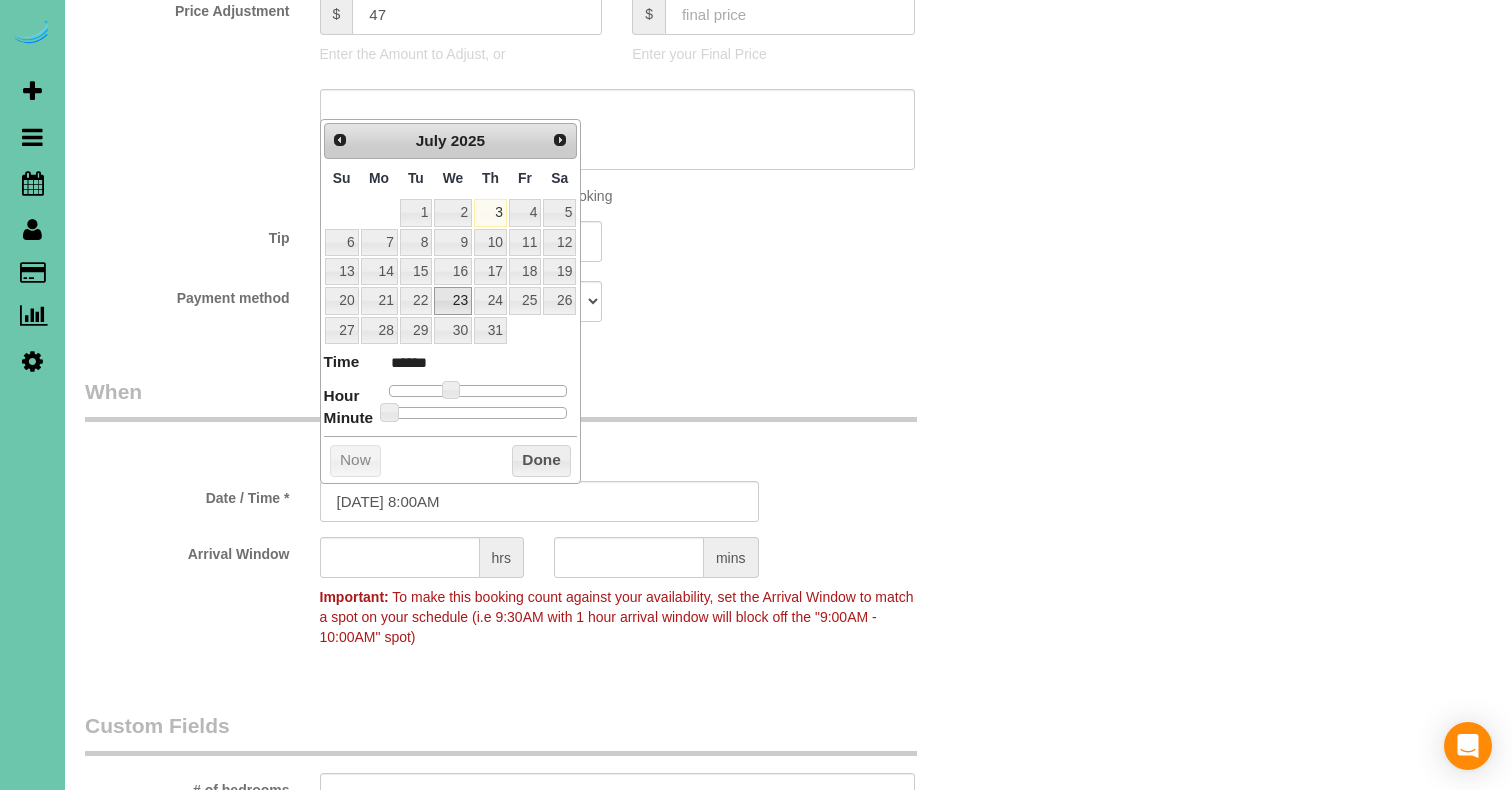 click on "23" at bounding box center (453, 300) 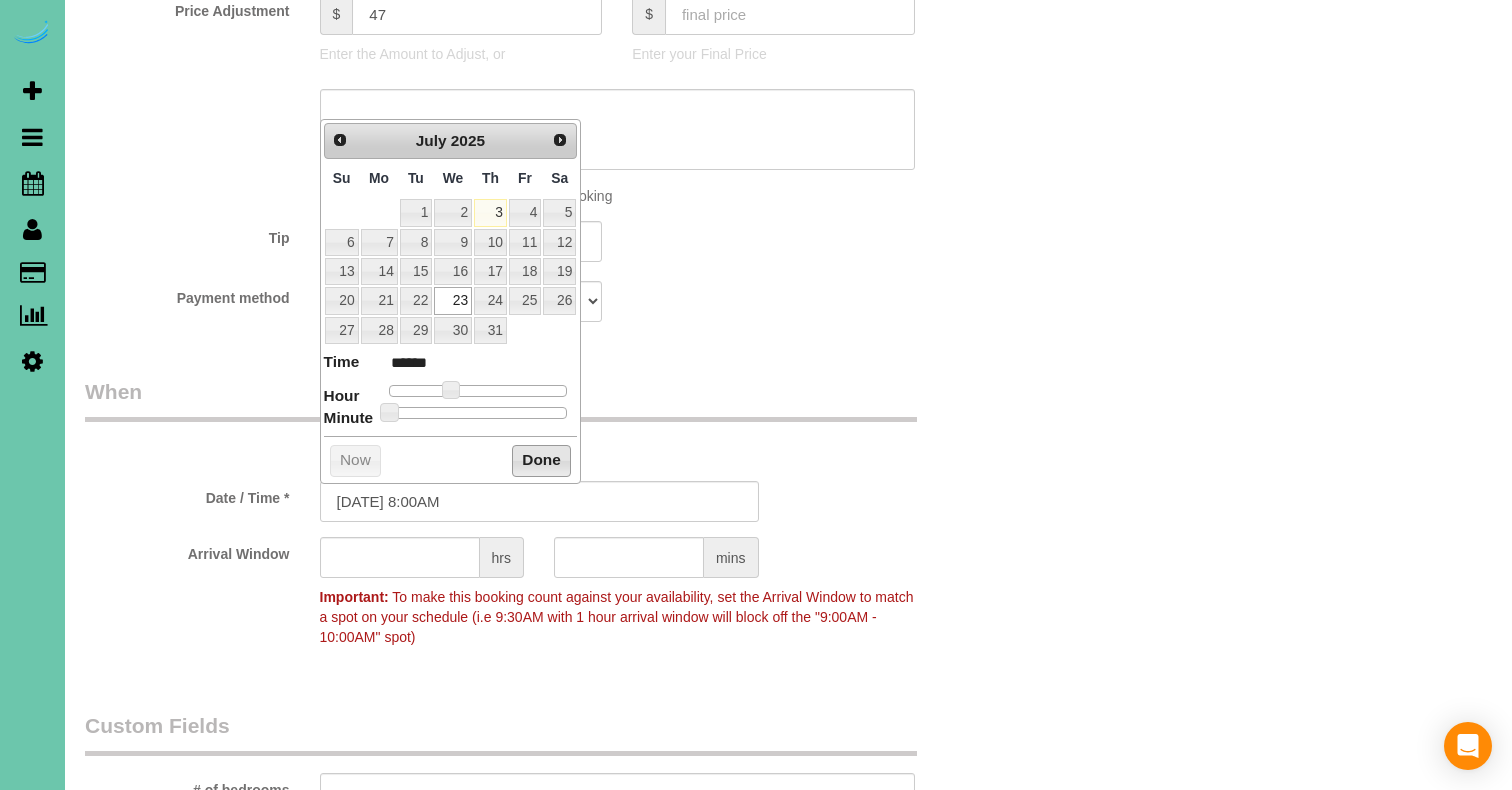 click on "Done" at bounding box center (541, 461) 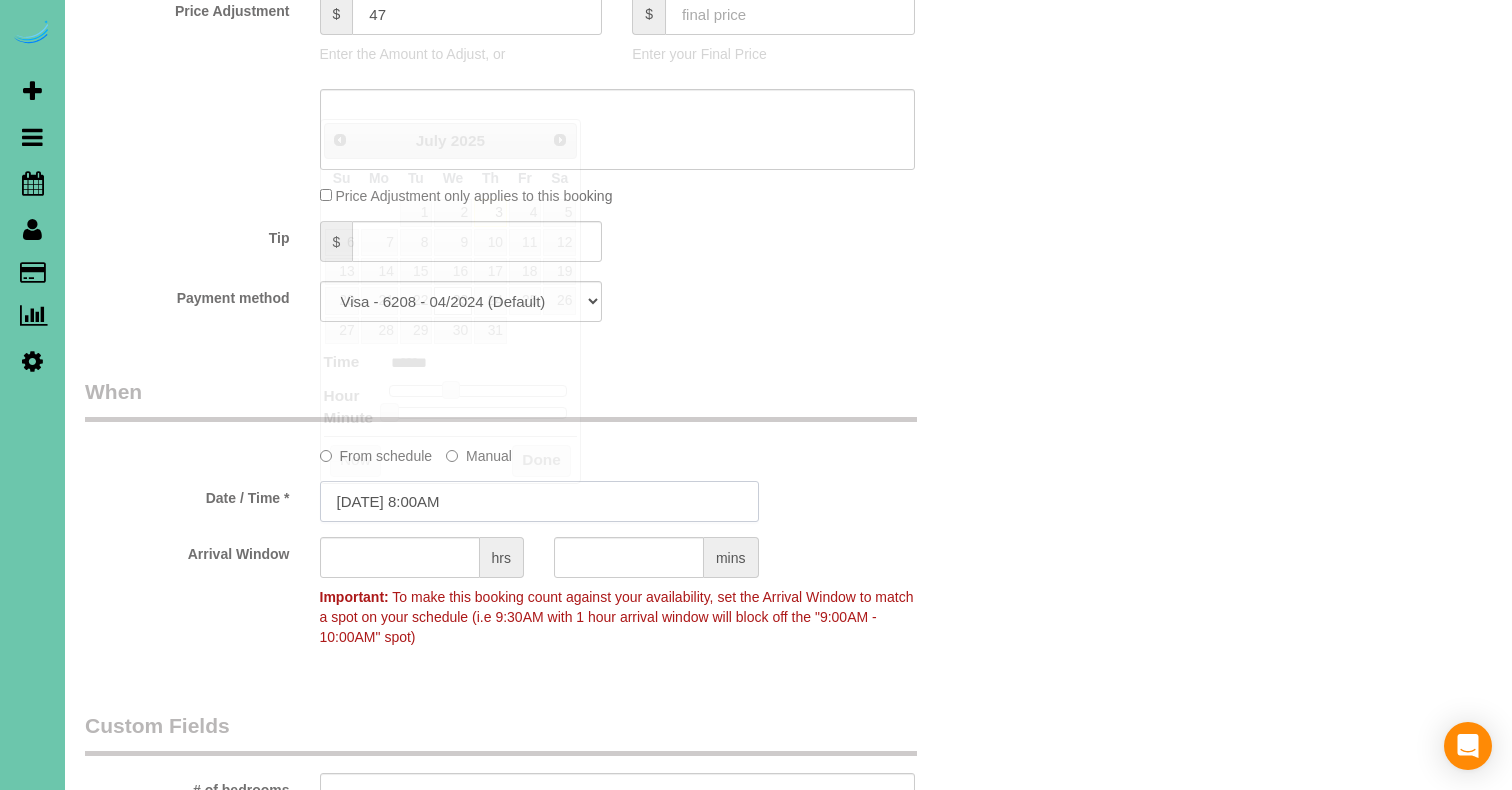 click on "07/23/2025 8:00AM" at bounding box center (539, 501) 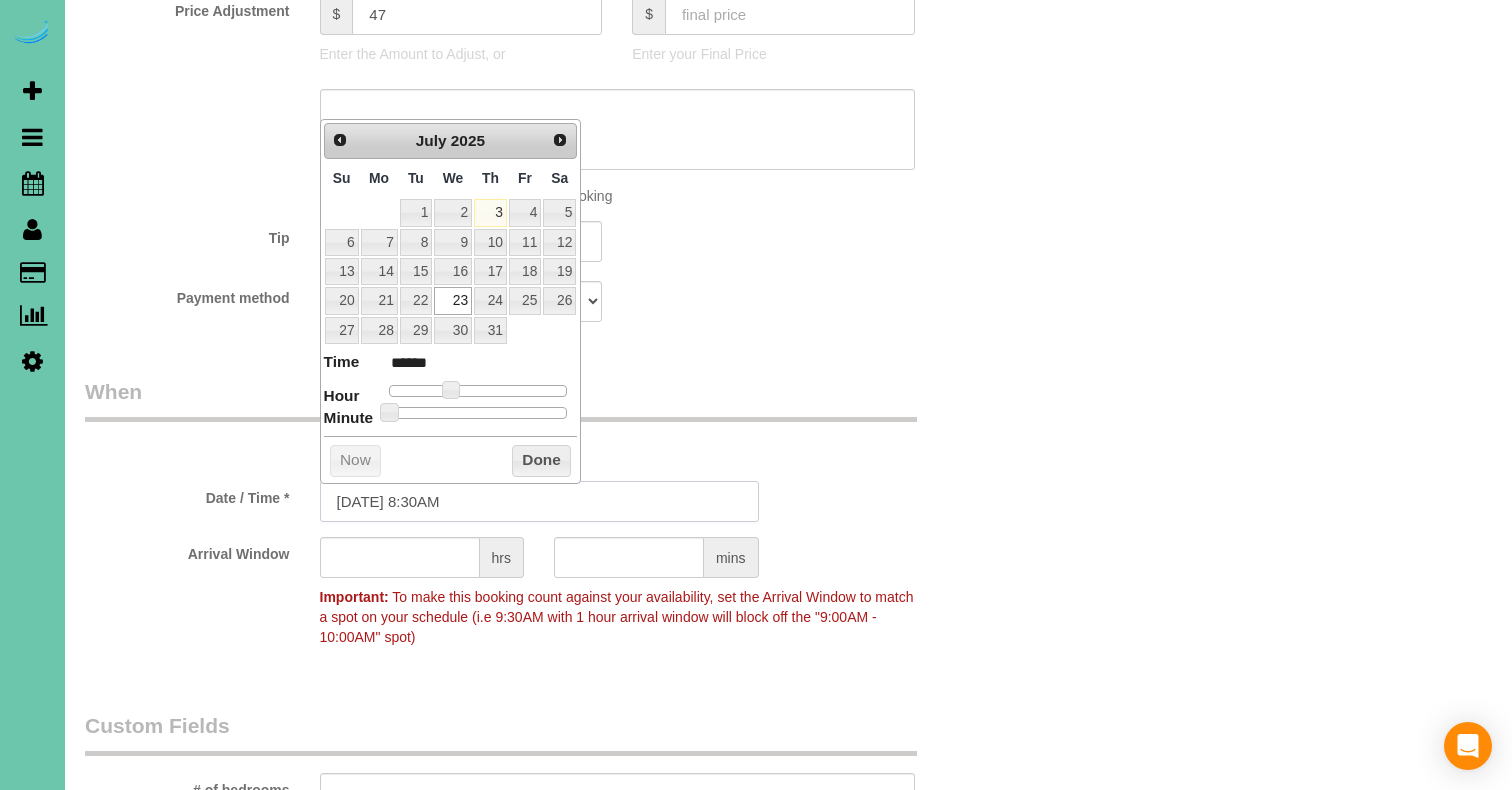 type on "07/23/2025 8:30AM" 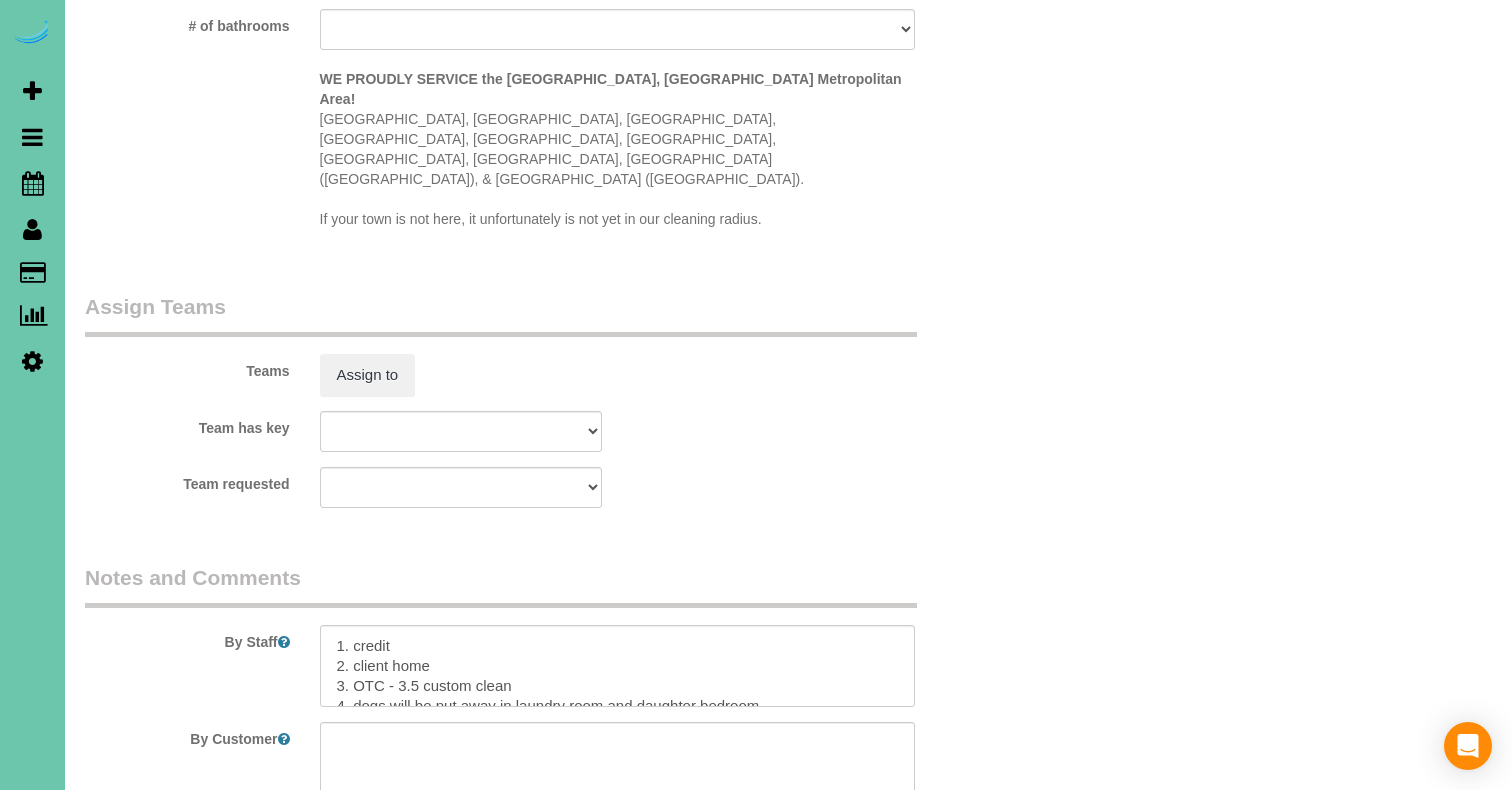 scroll, scrollTop: 1914, scrollLeft: 0, axis: vertical 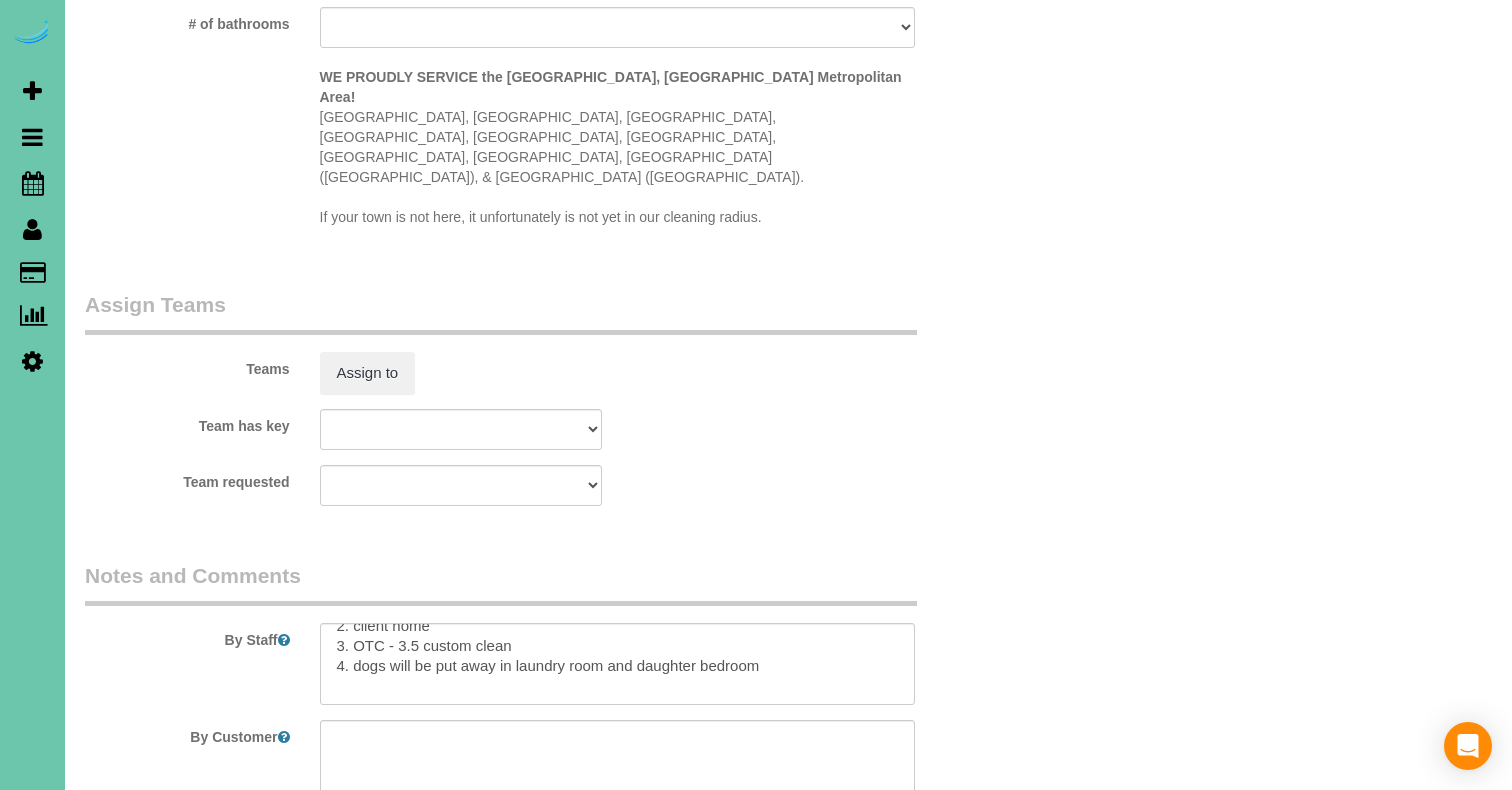 type on "30" 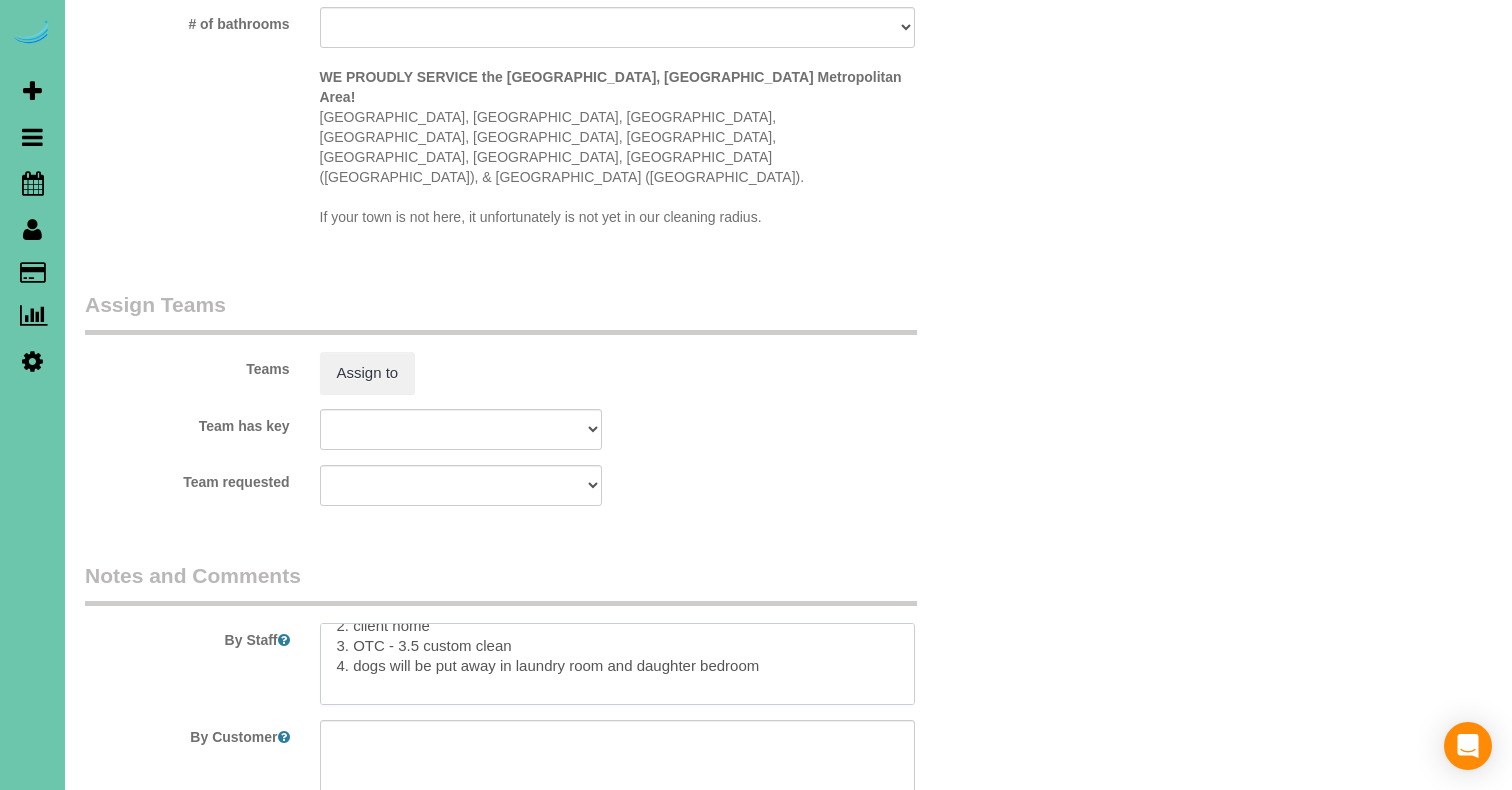 click at bounding box center [617, 664] 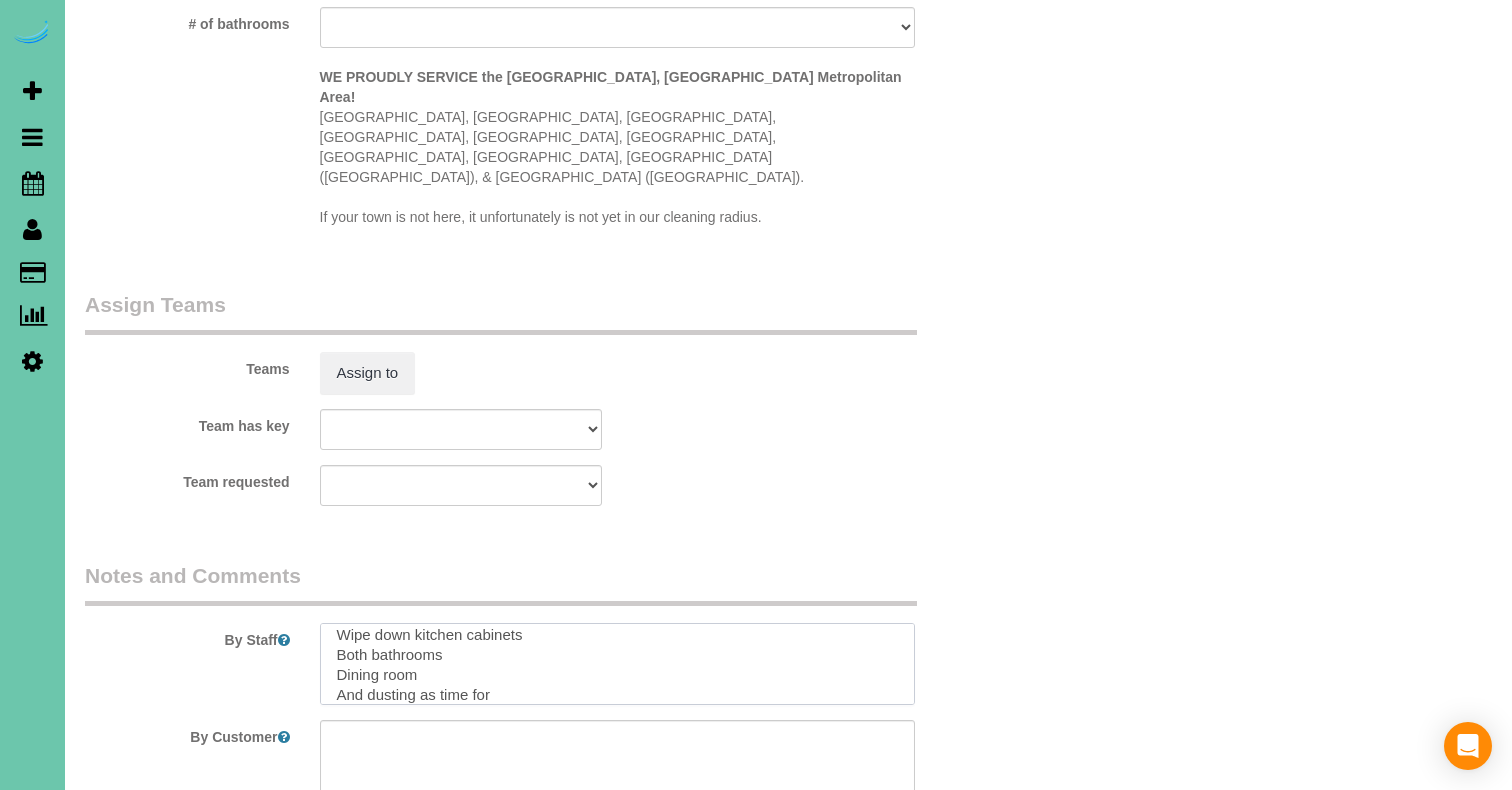 scroll, scrollTop: 168, scrollLeft: 0, axis: vertical 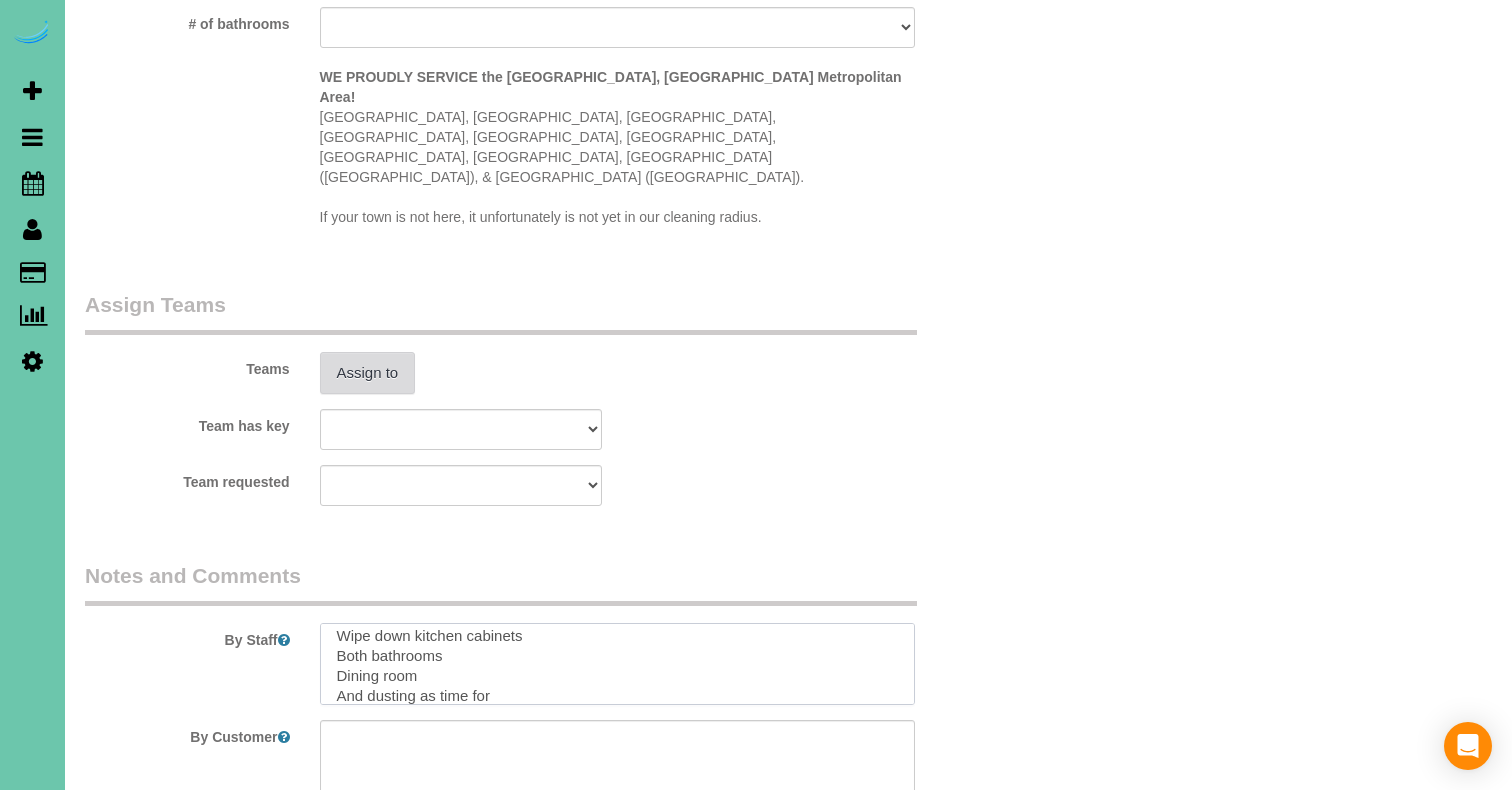 type on "1. credit
2. client home
3. On demand - 3.5 custom clean
4. dogs will be put away in laundry room and daughter bedroom
wishlist;
Wipe down kitchen cabinets
Both bathrooms
Dining room
And dusting as time for" 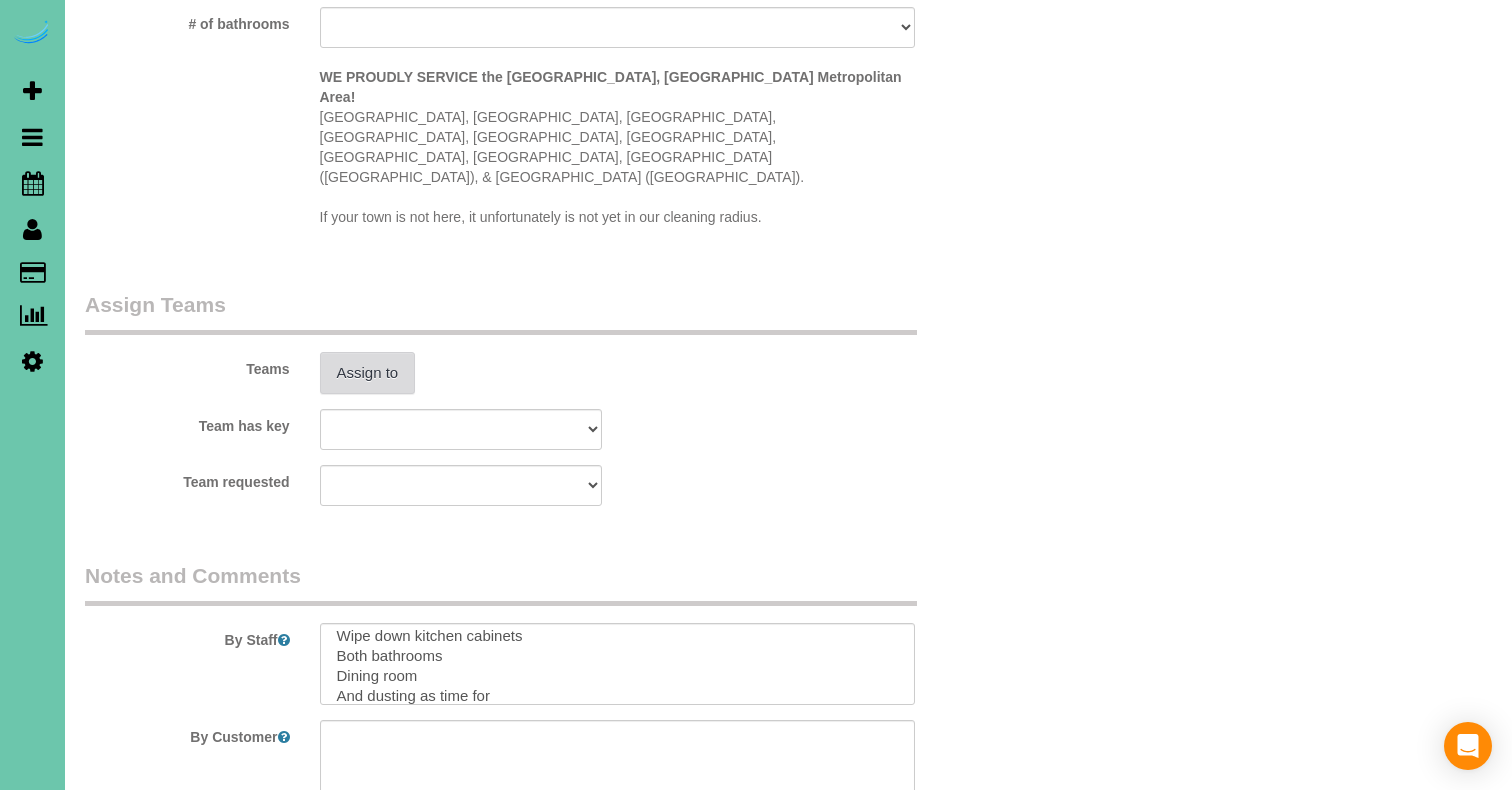 click on "Assign to" at bounding box center (368, 373) 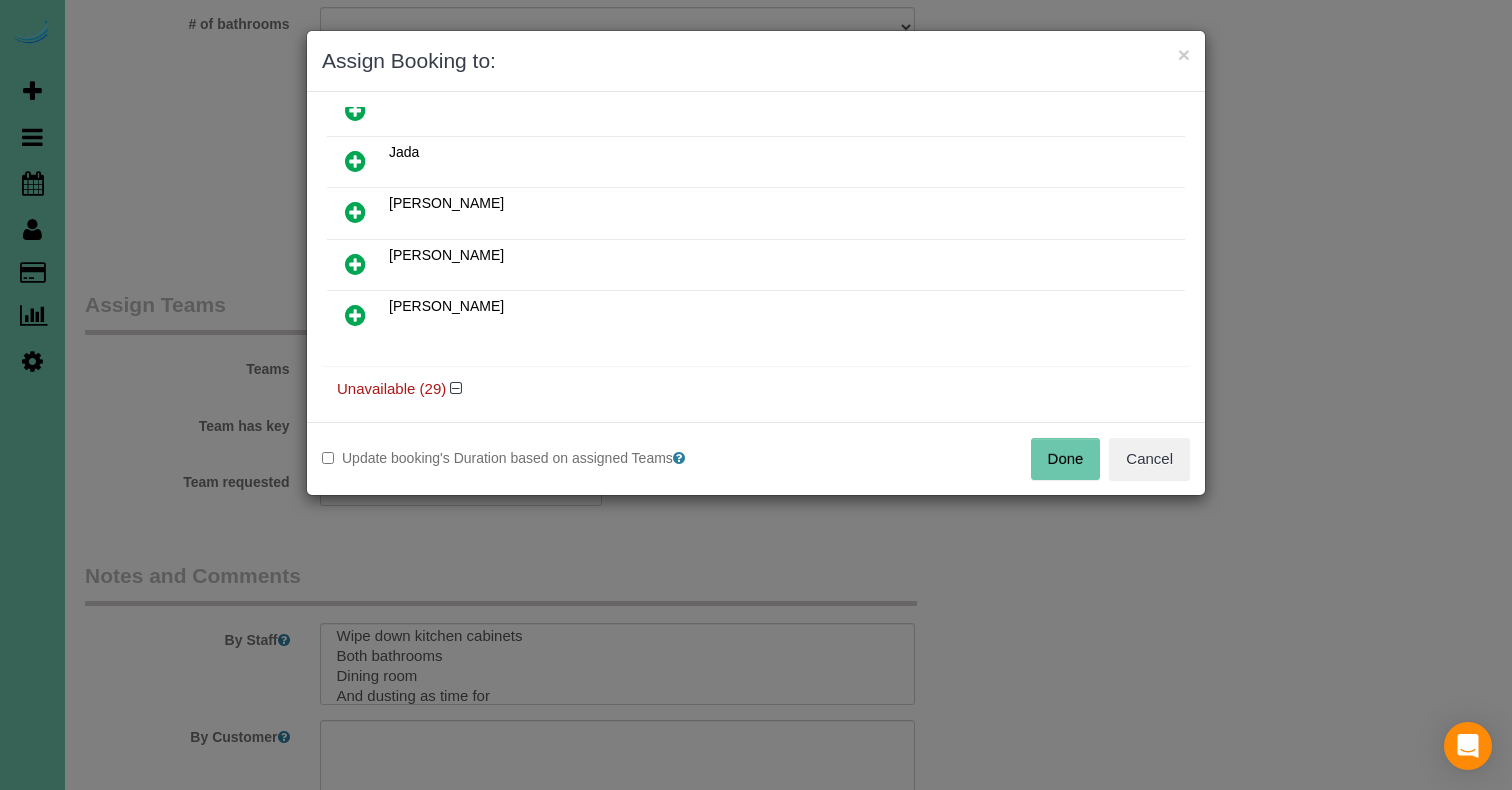 scroll, scrollTop: 182, scrollLeft: 0, axis: vertical 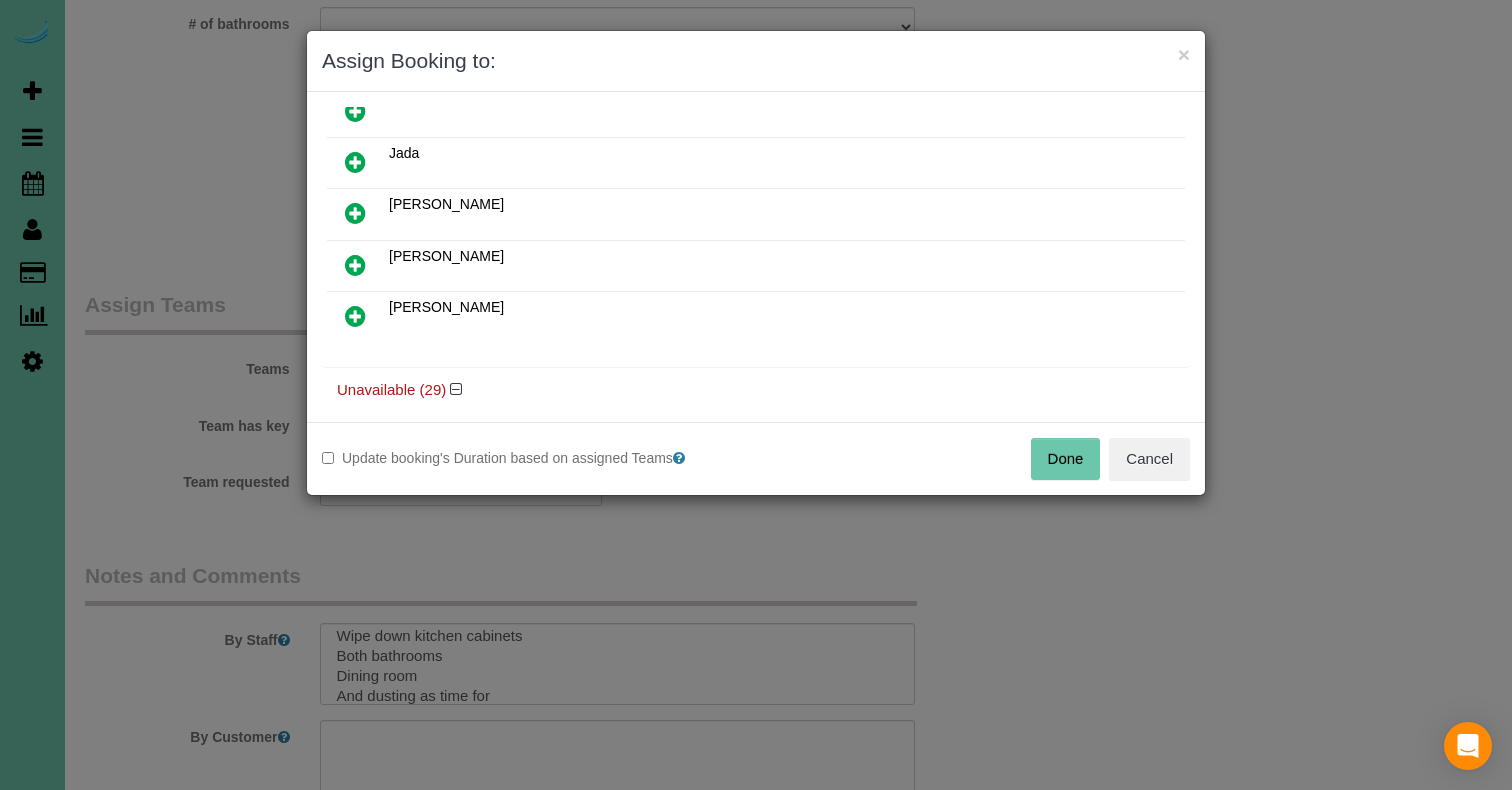 drag, startPoint x: 350, startPoint y: 305, endPoint x: 473, endPoint y: 433, distance: 177.51901 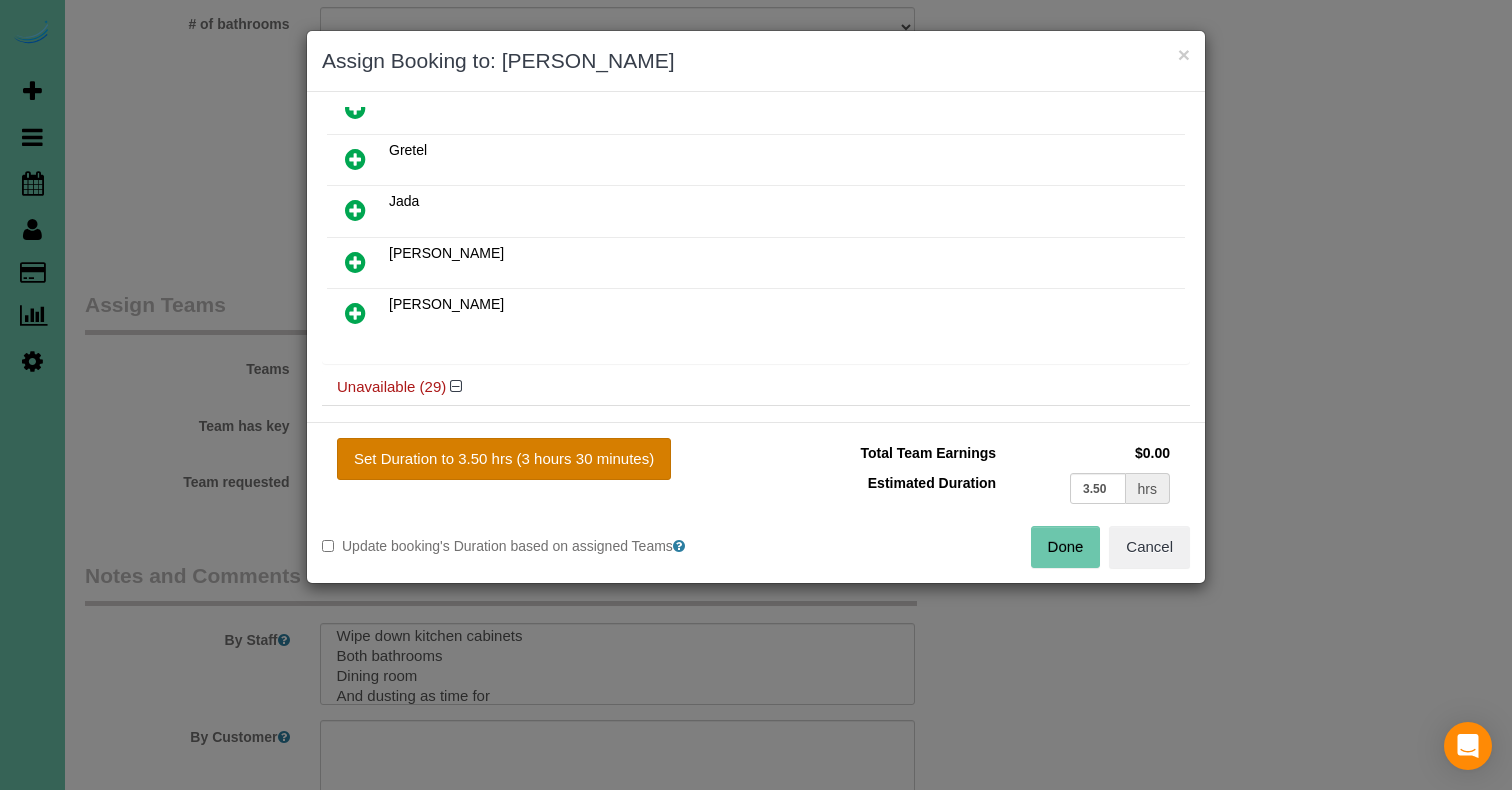 drag, startPoint x: 493, startPoint y: 465, endPoint x: 525, endPoint y: 467, distance: 32.06244 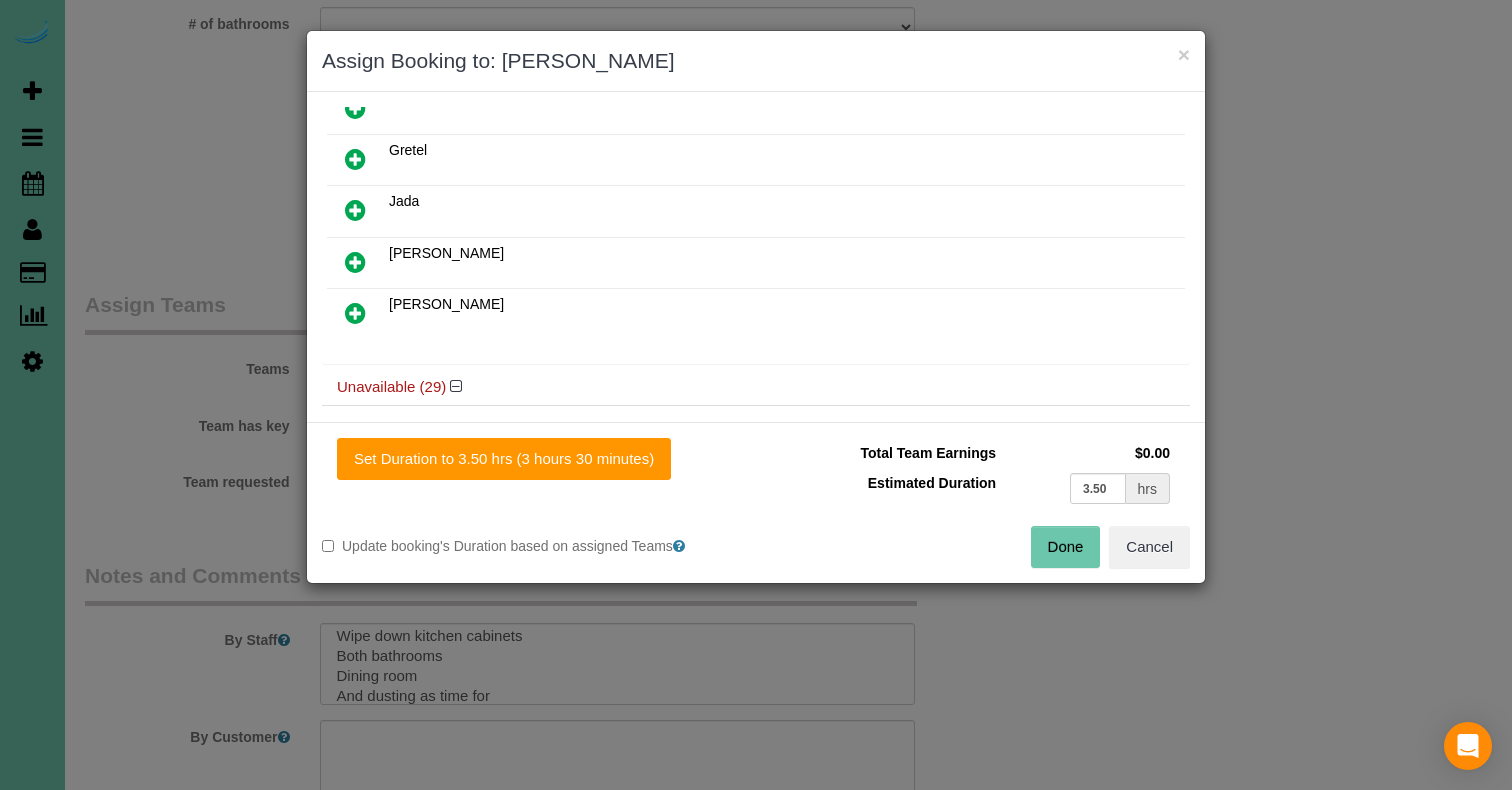 drag, startPoint x: 1092, startPoint y: 555, endPoint x: 1076, endPoint y: 550, distance: 16.763054 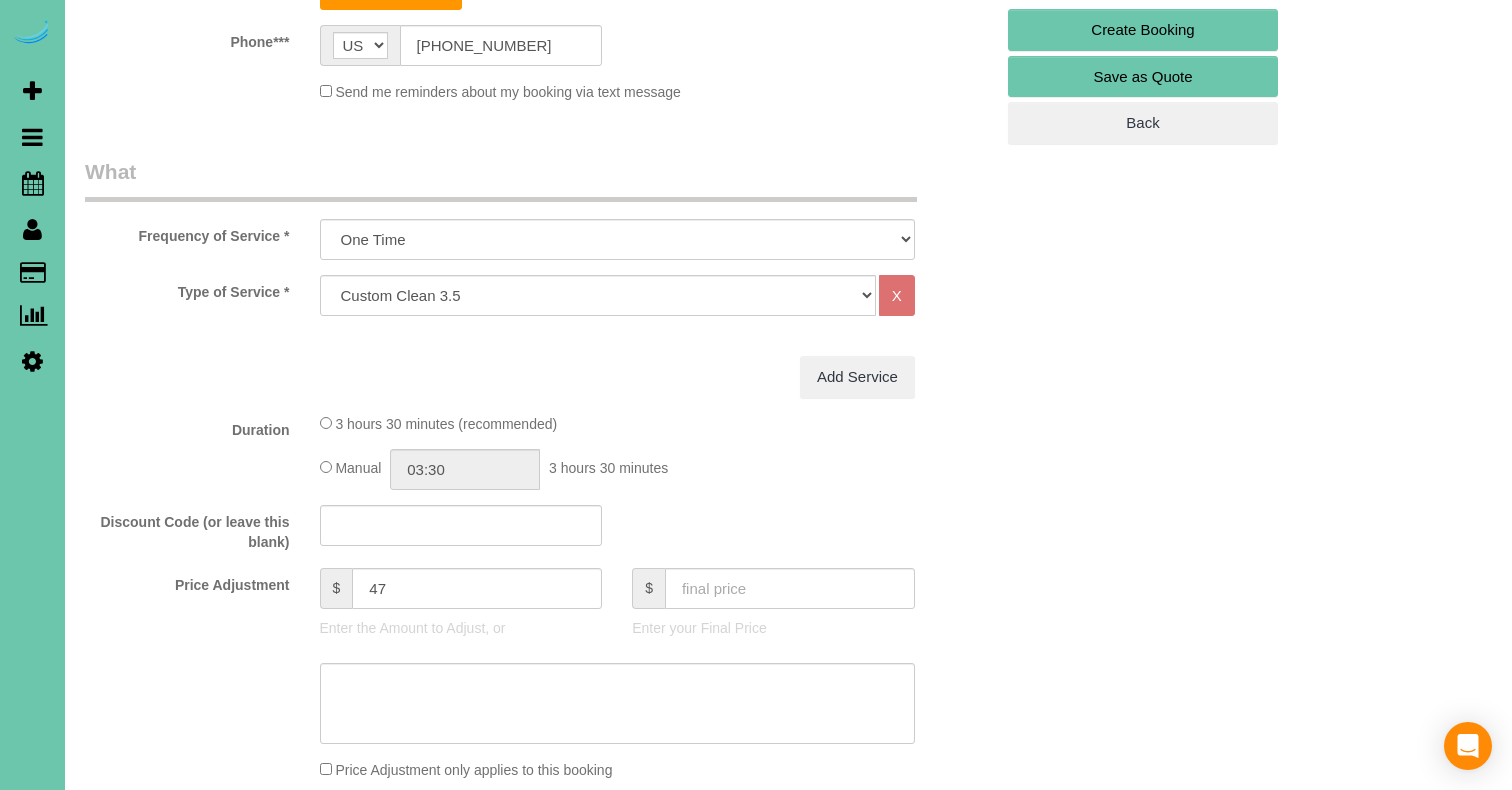 scroll, scrollTop: 522, scrollLeft: 0, axis: vertical 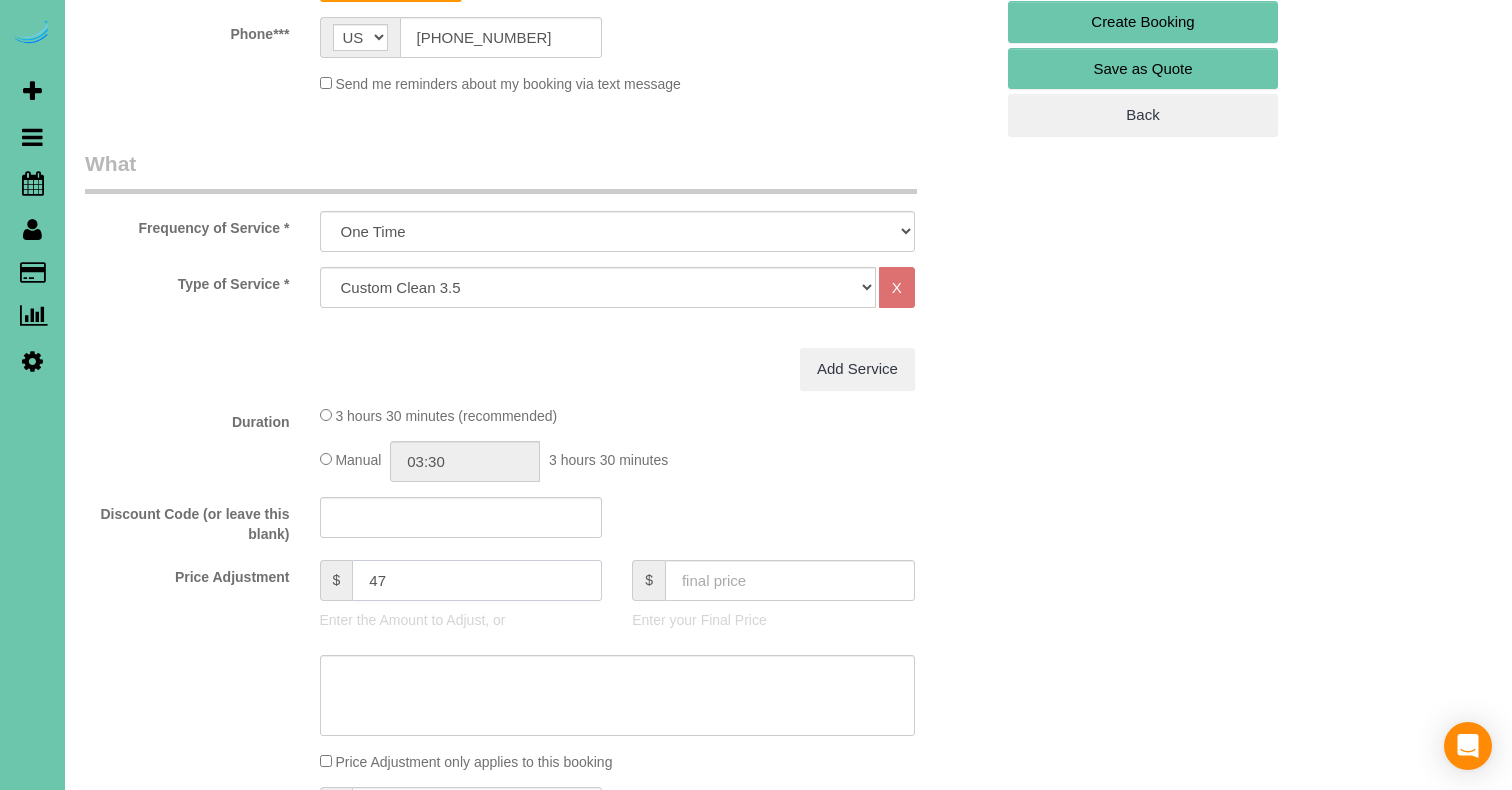 click on "47" 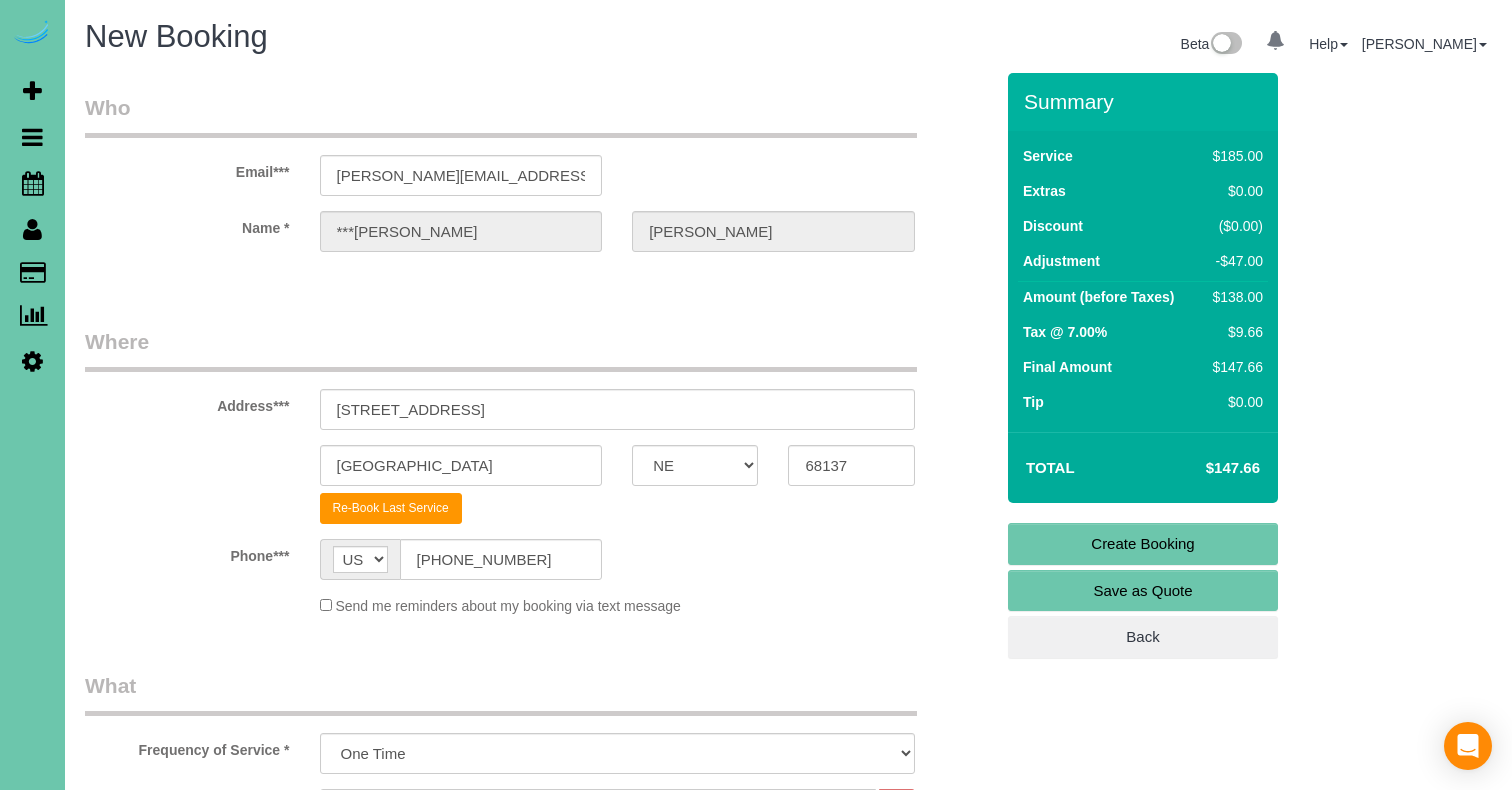 scroll, scrollTop: 0, scrollLeft: 0, axis: both 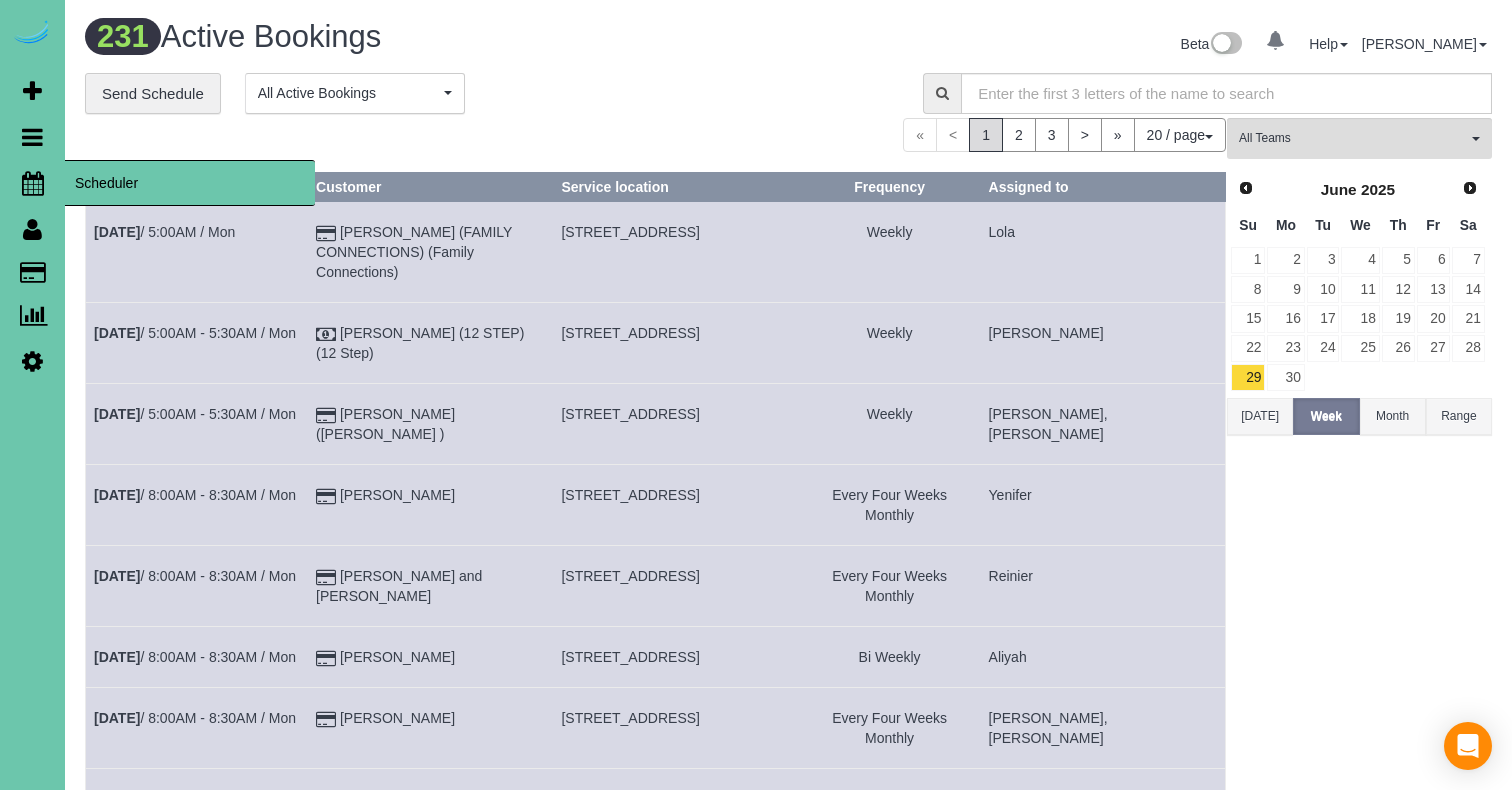 click at bounding box center [33, 183] 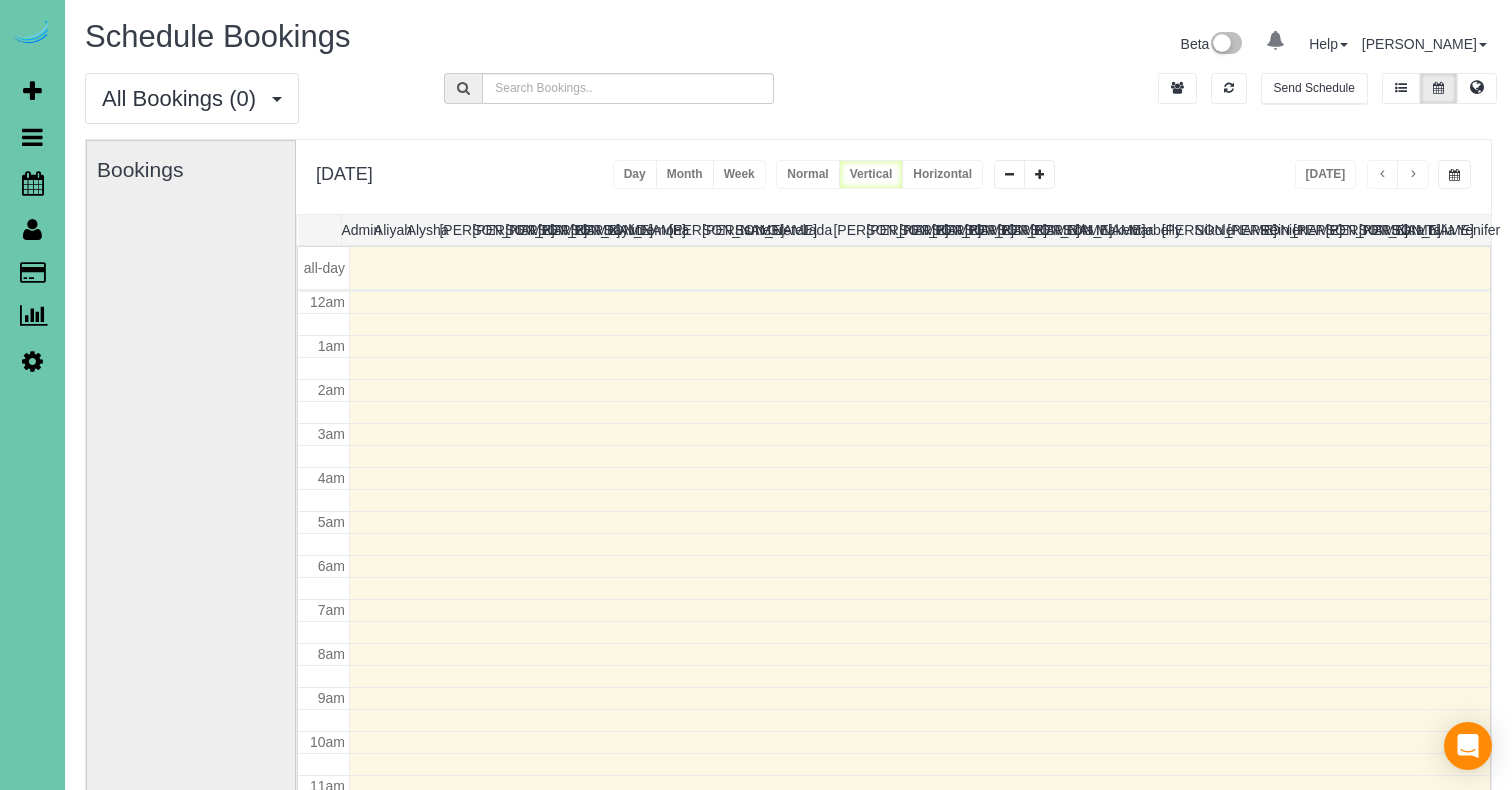 scroll, scrollTop: 265, scrollLeft: 0, axis: vertical 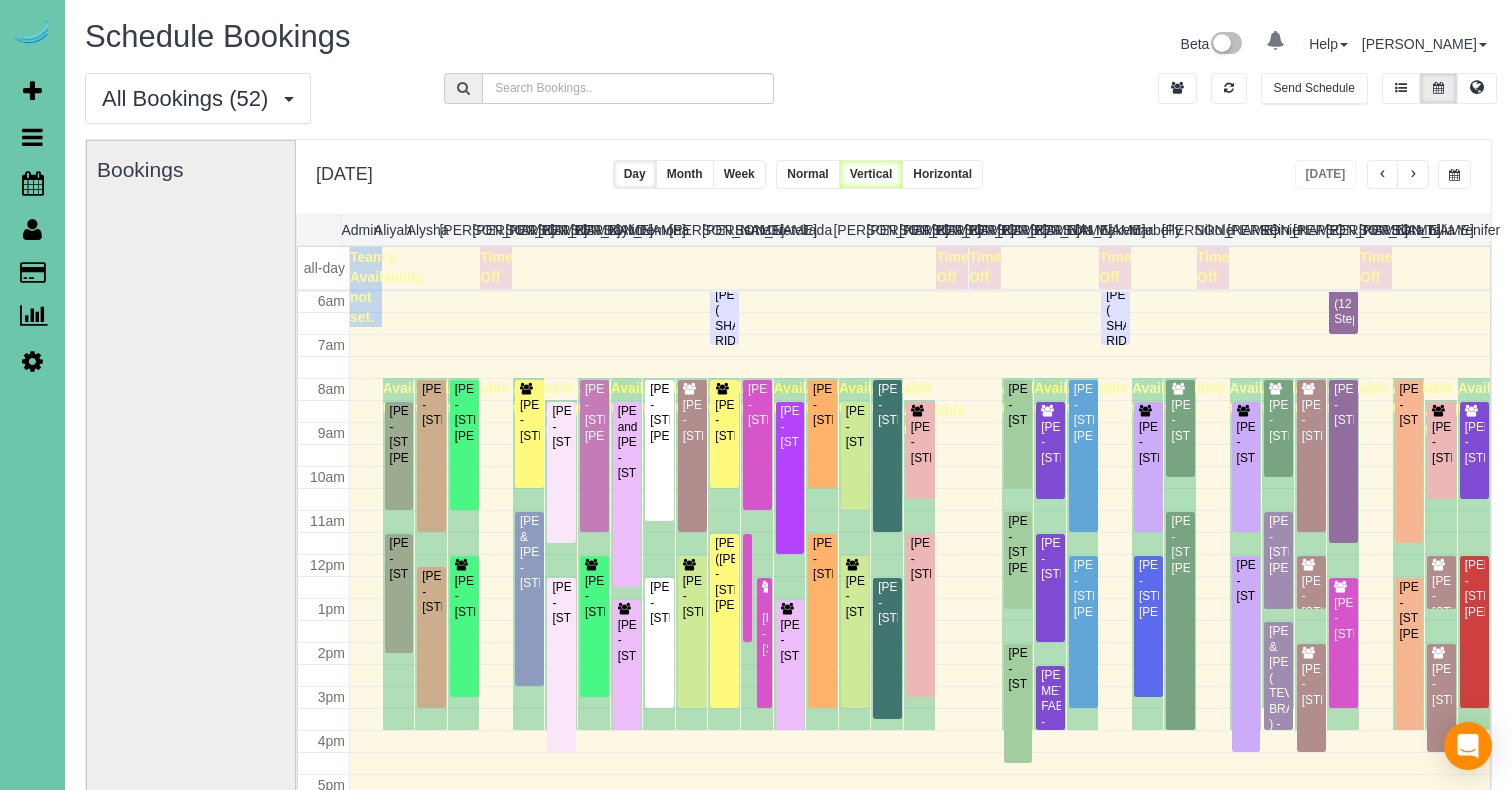 click at bounding box center (1454, 174) 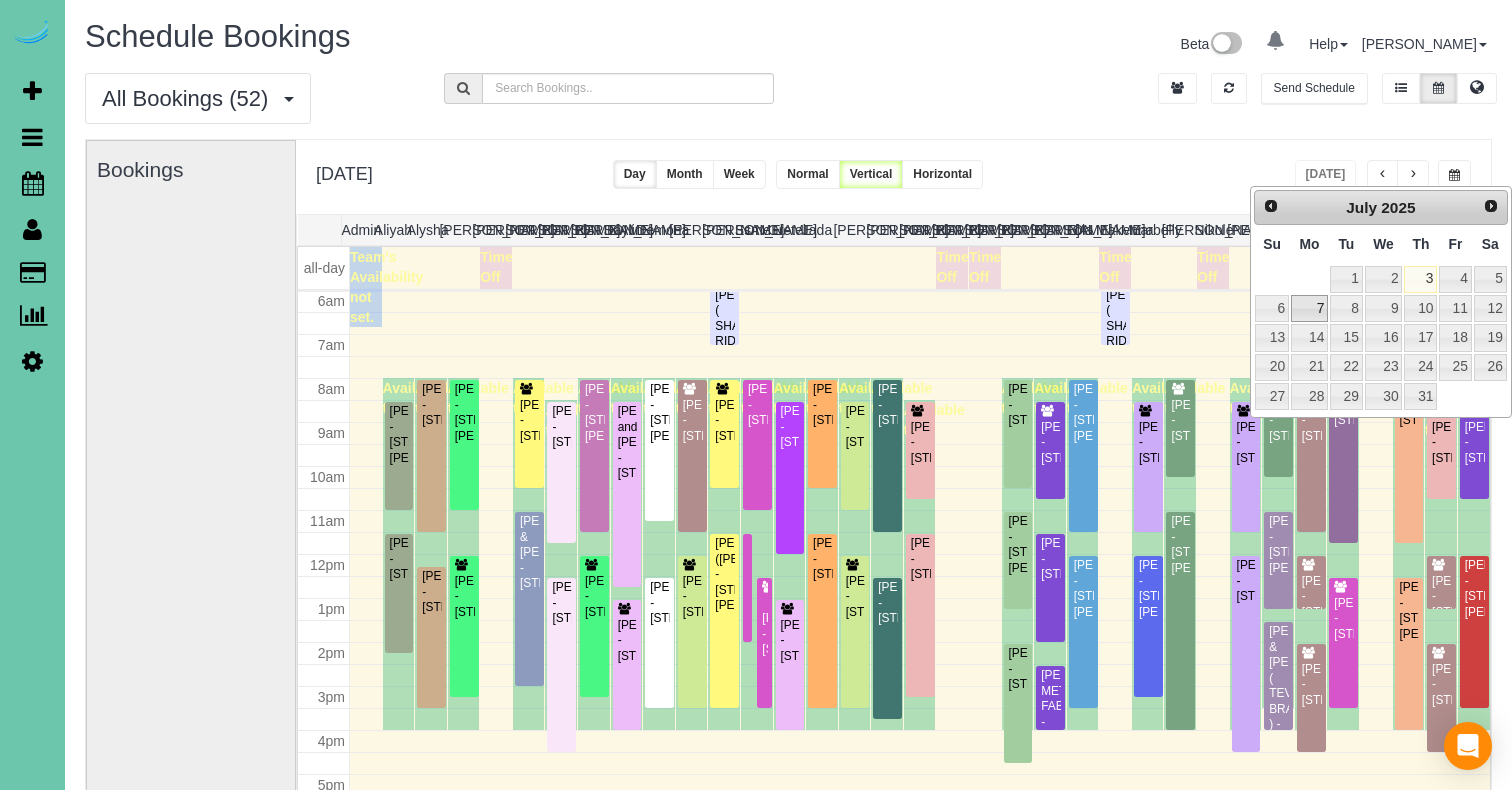 click on "7" at bounding box center (1309, 308) 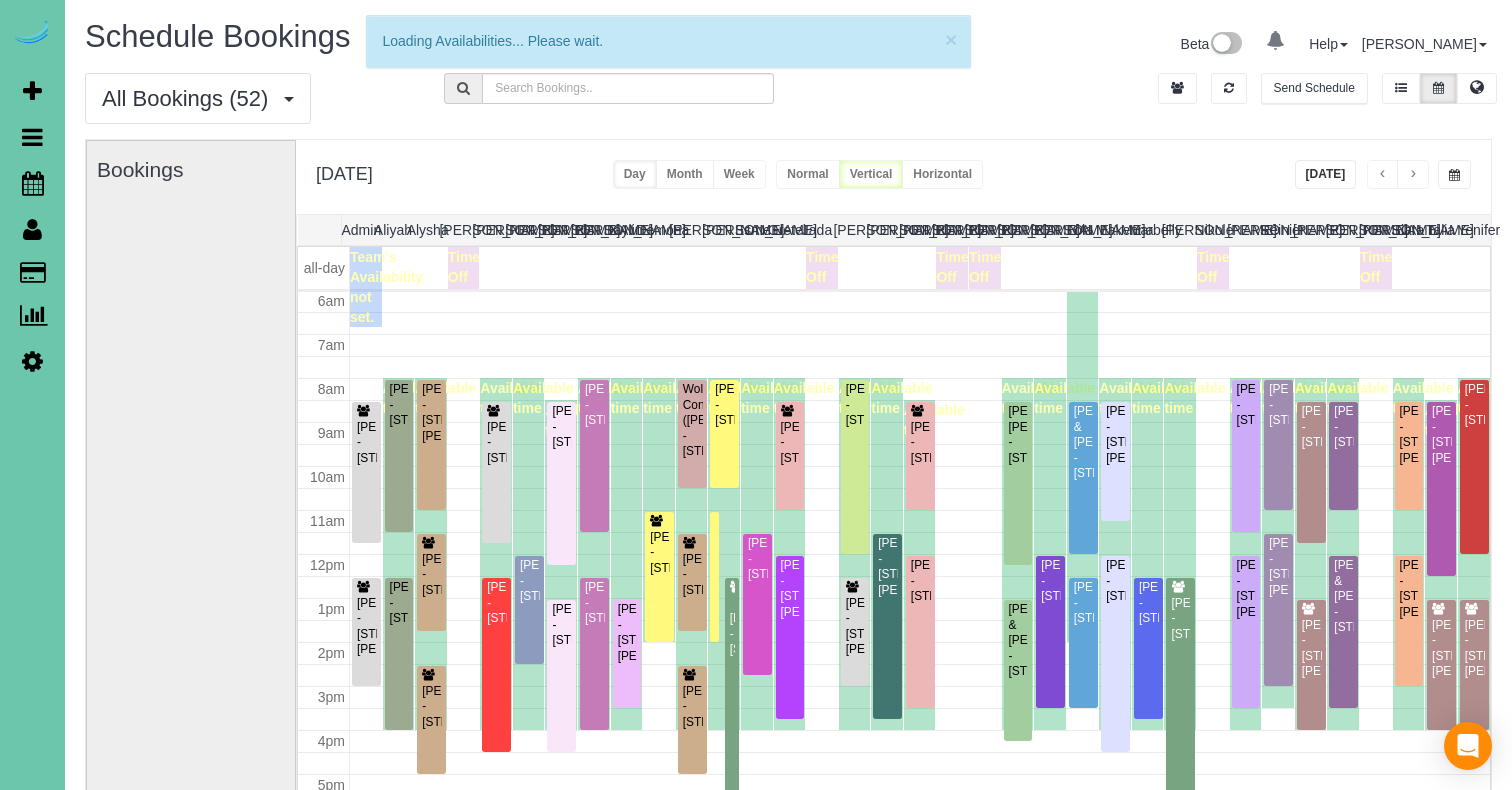 scroll, scrollTop: 265, scrollLeft: 0, axis: vertical 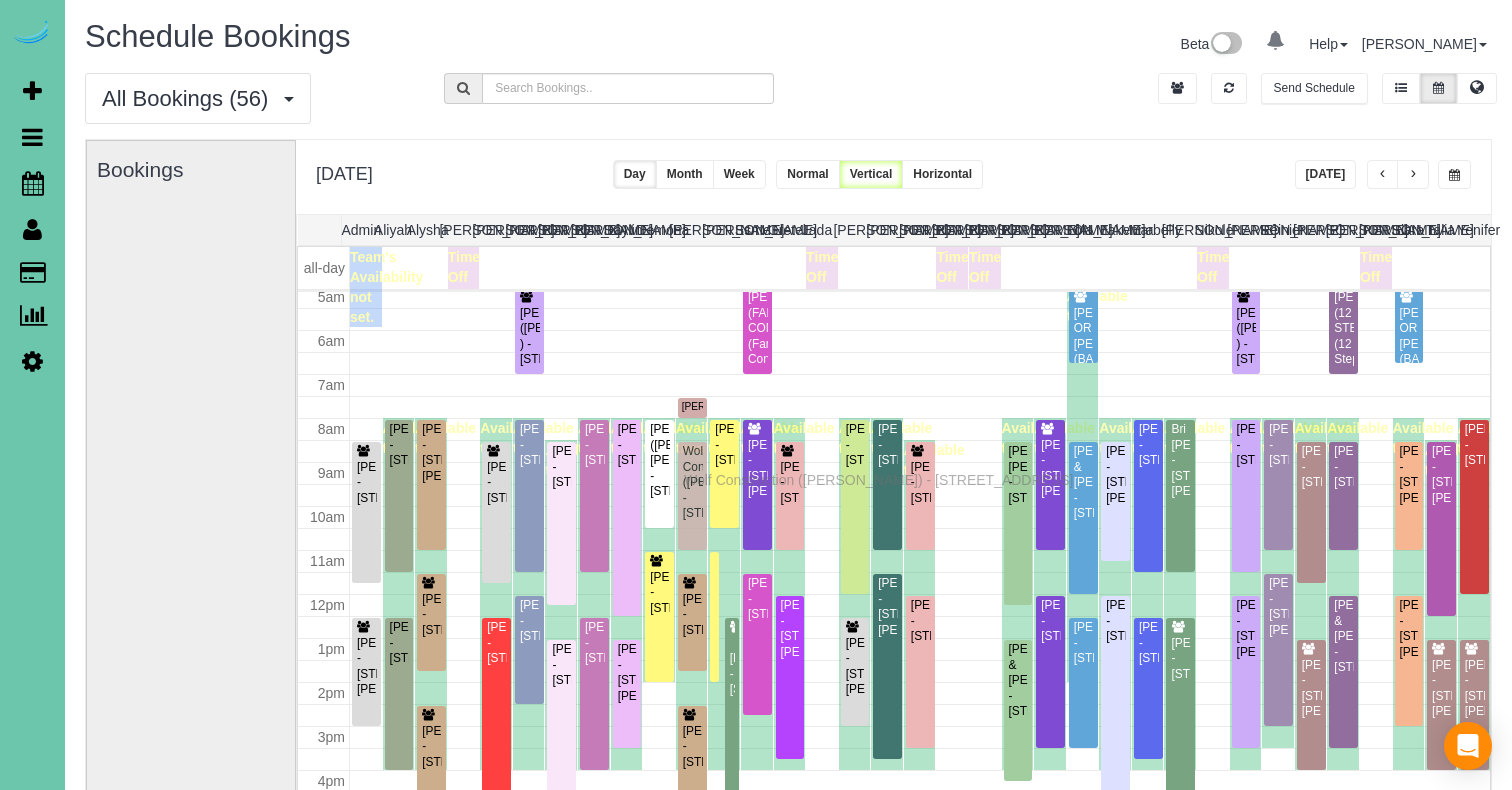 drag, startPoint x: 689, startPoint y: 466, endPoint x: 689, endPoint y: 477, distance: 11 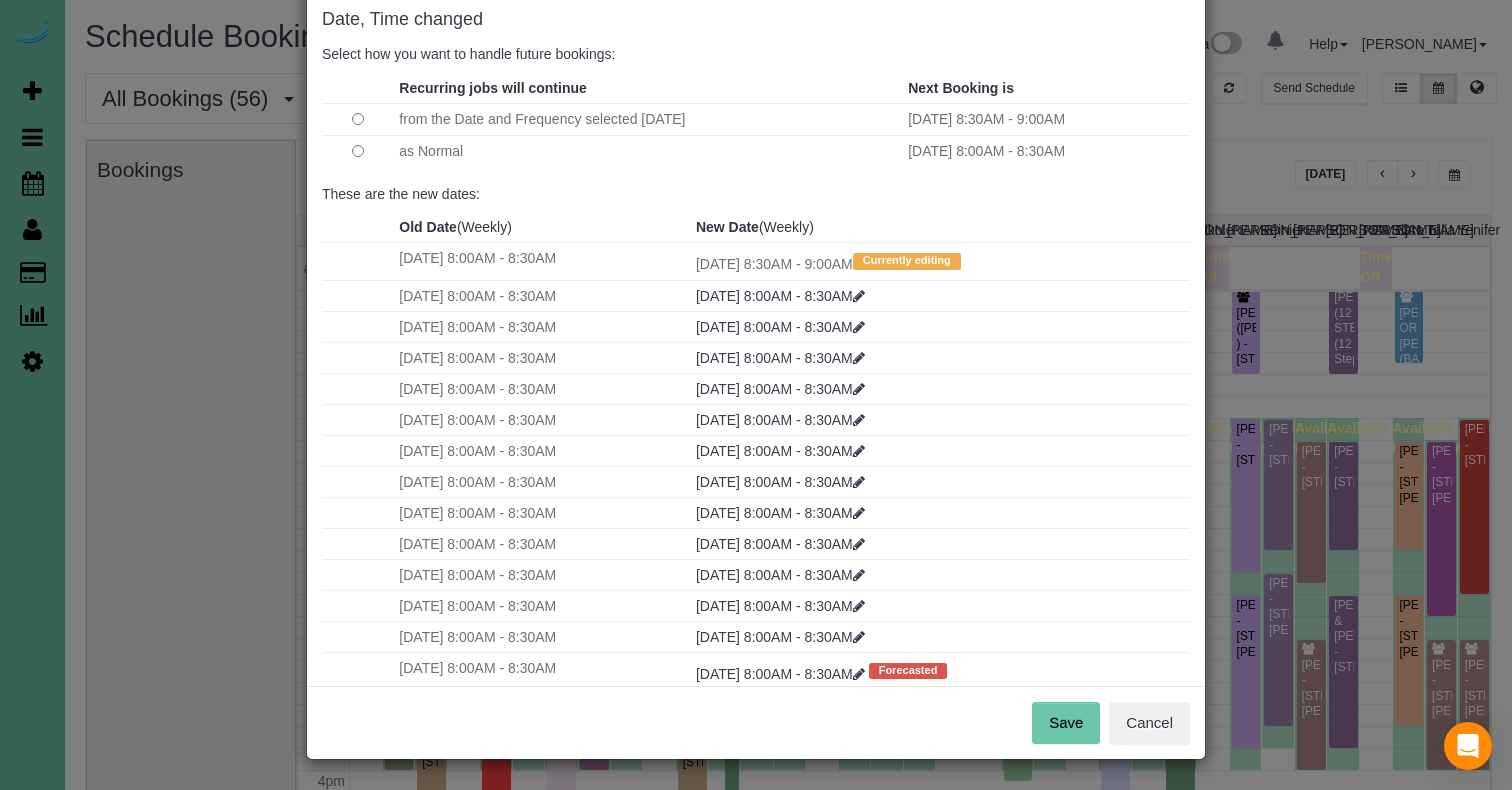 scroll, scrollTop: 105, scrollLeft: 0, axis: vertical 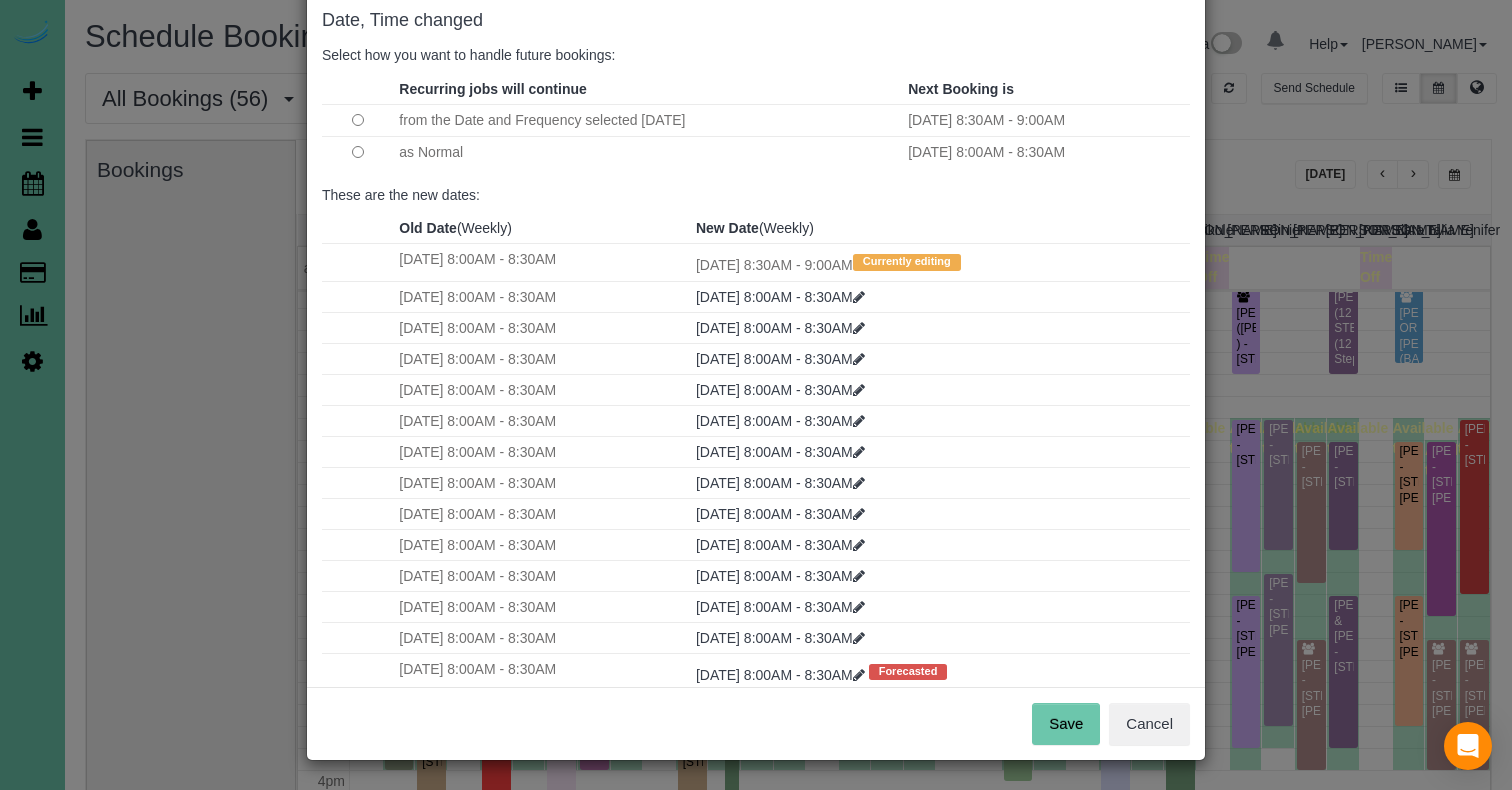 click on "Save" at bounding box center [1066, 724] 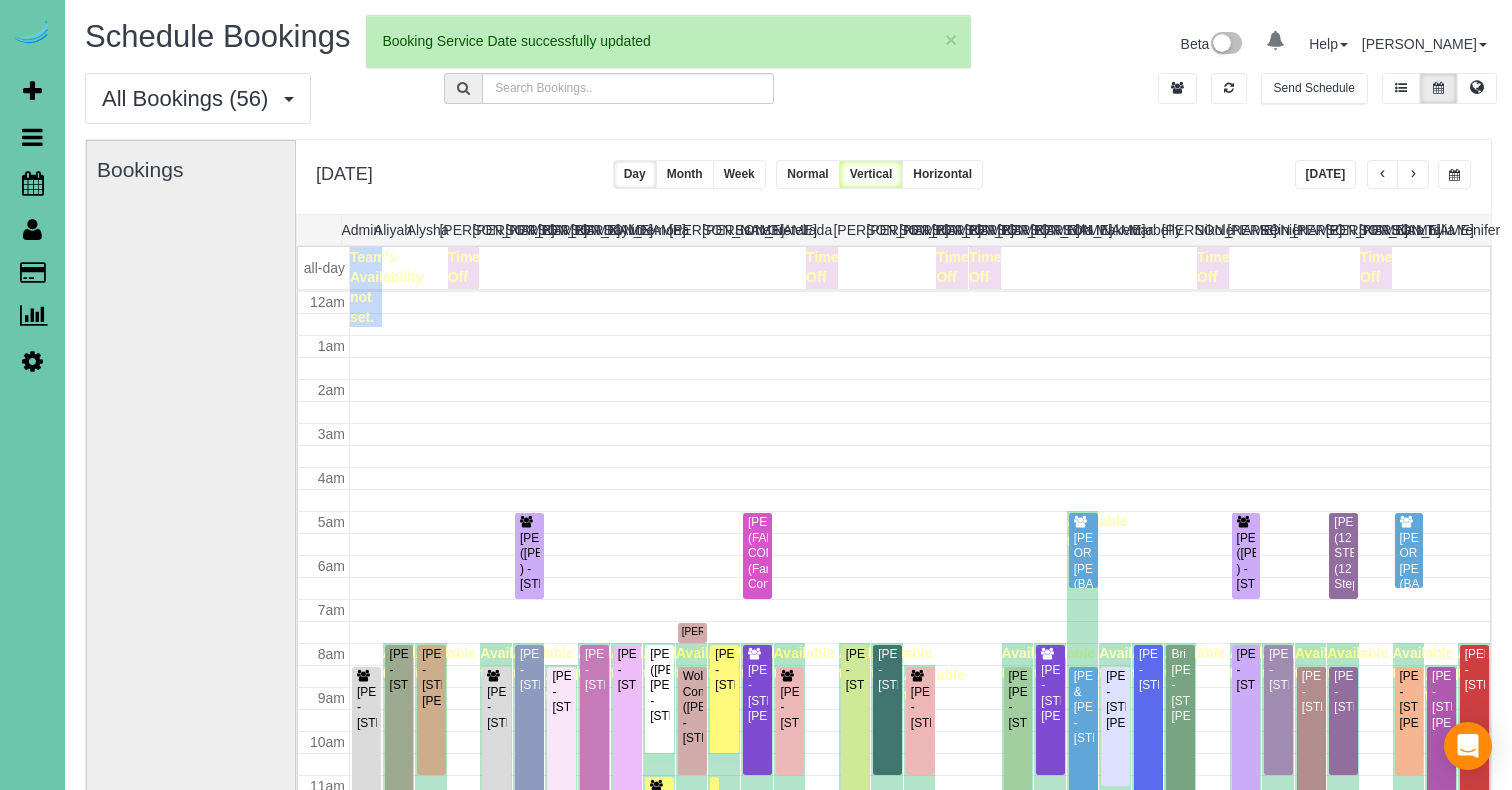 scroll, scrollTop: 225, scrollLeft: 0, axis: vertical 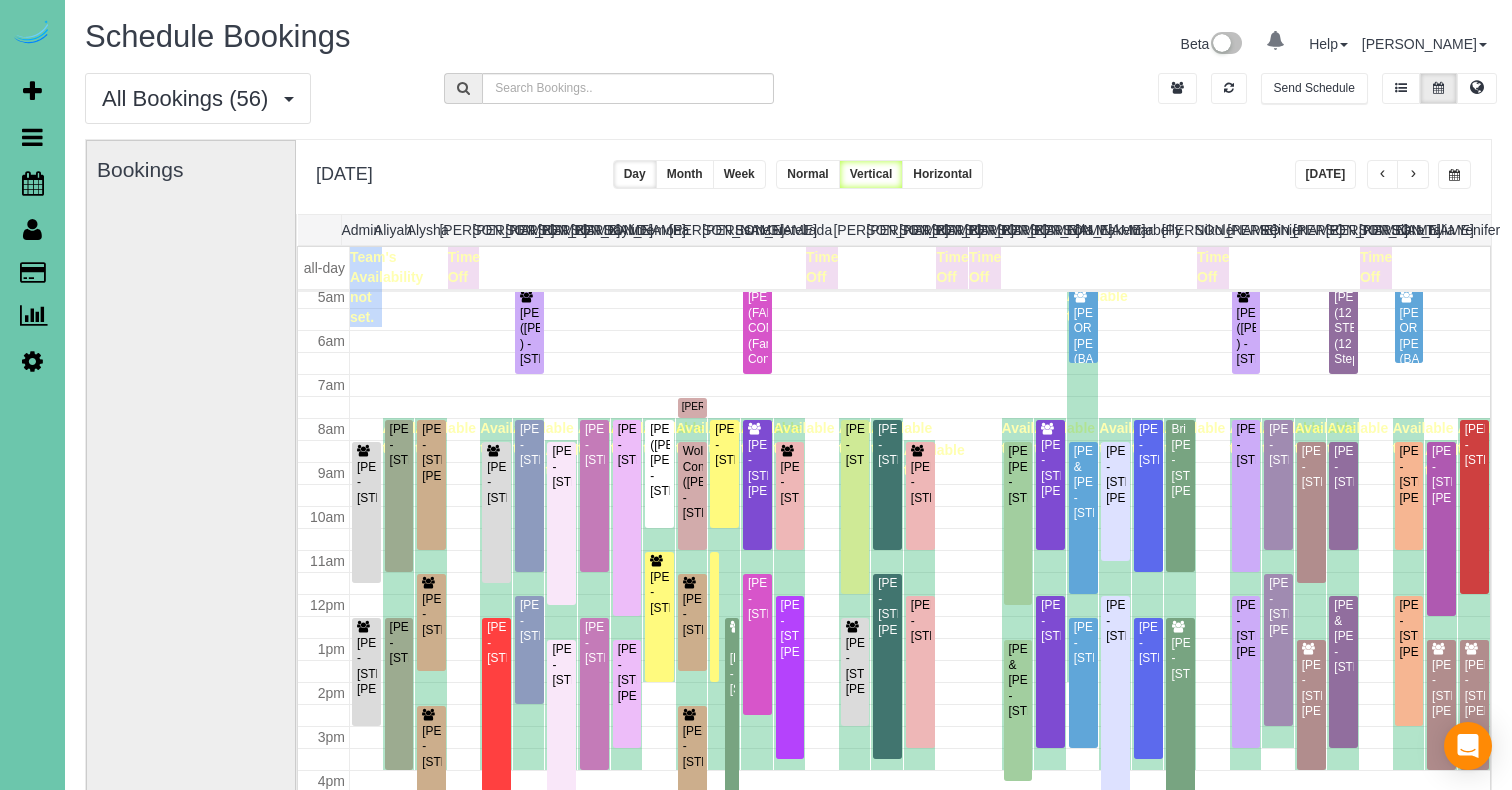 drag, startPoint x: 39, startPoint y: 360, endPoint x: 27, endPoint y: 359, distance: 12.0415945 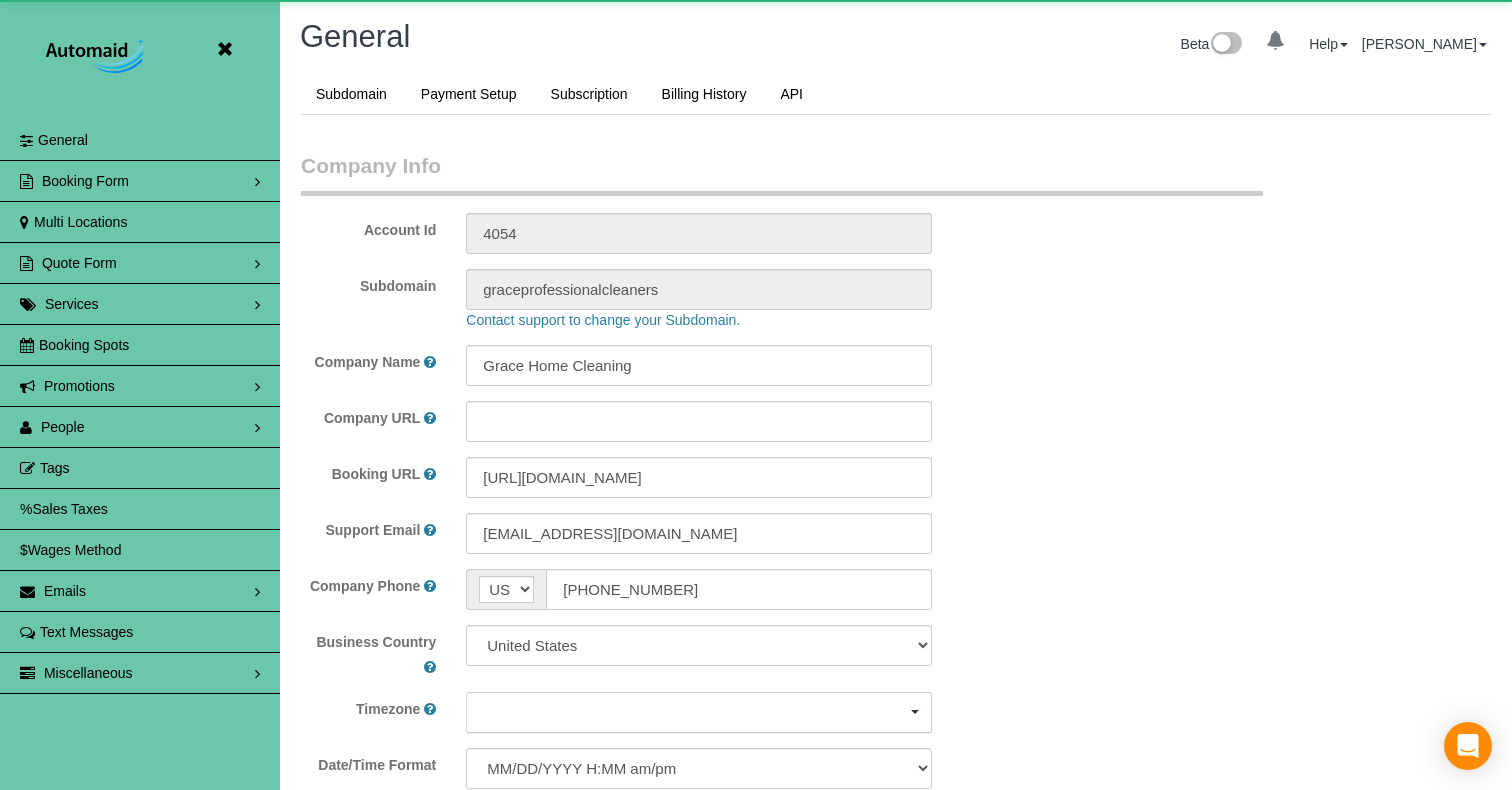 scroll, scrollTop: 95669, scrollLeft: 98488, axis: both 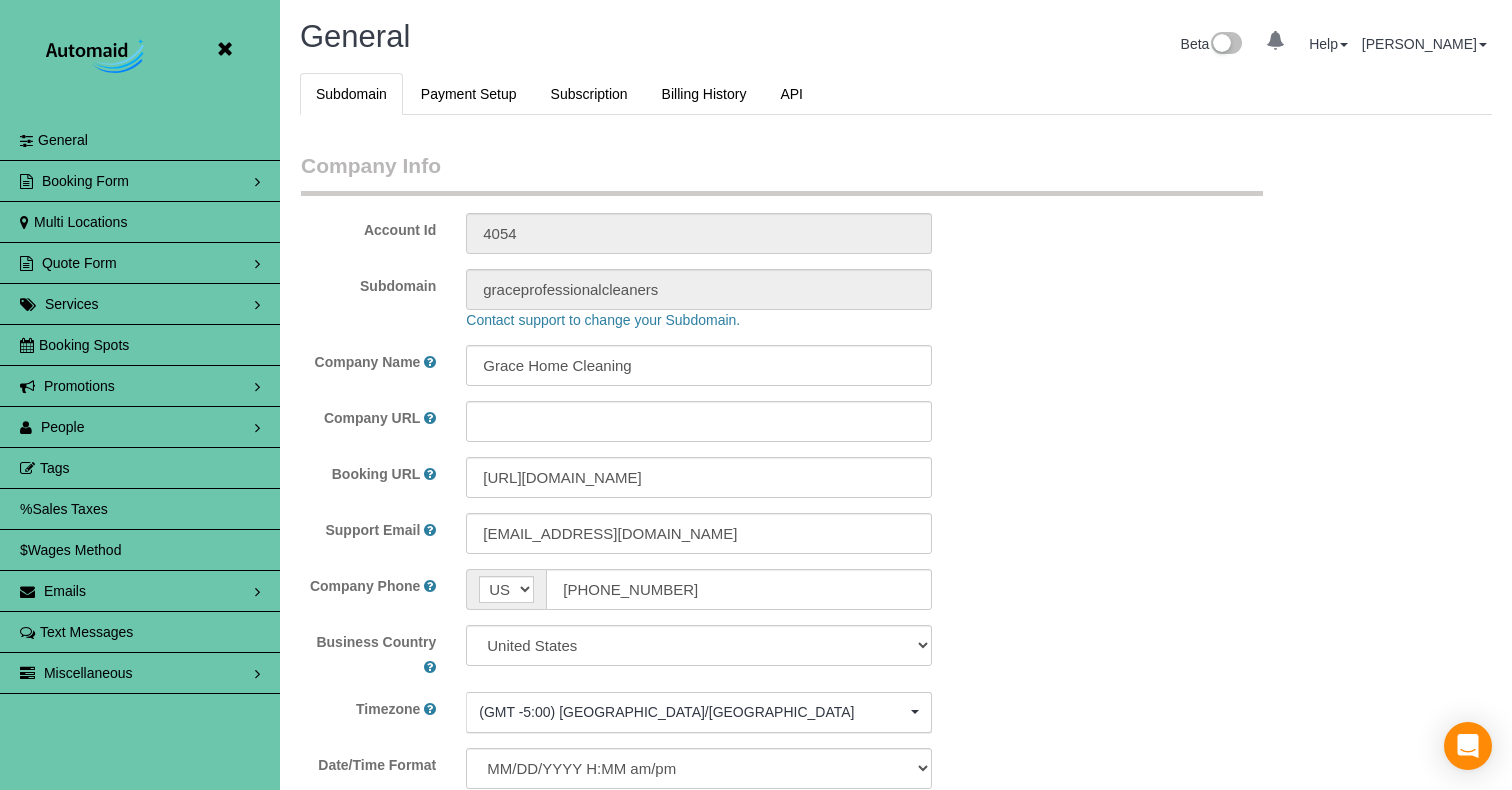 click on "People" at bounding box center [140, 427] 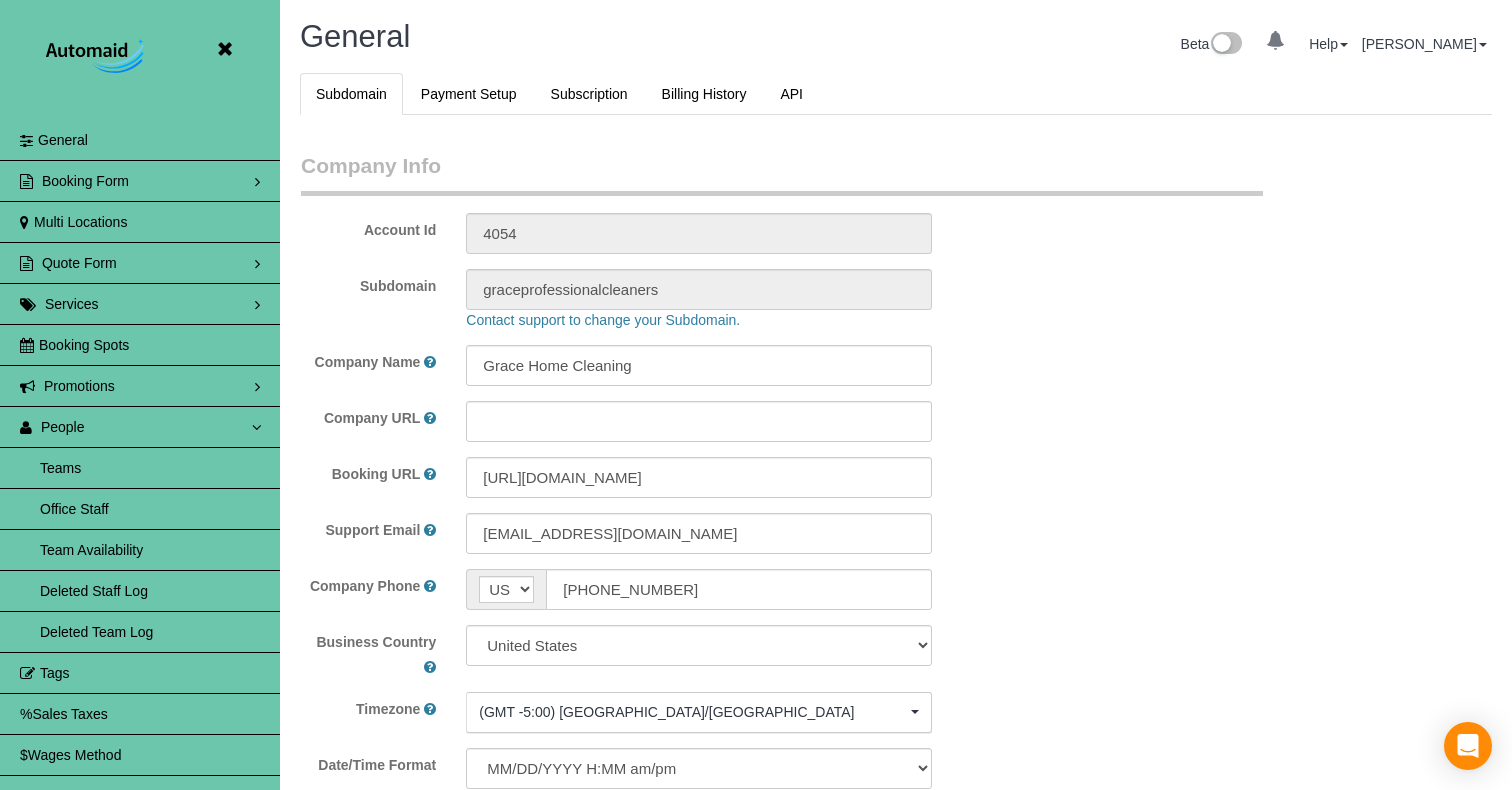 click on "Team Availability" at bounding box center [140, 550] 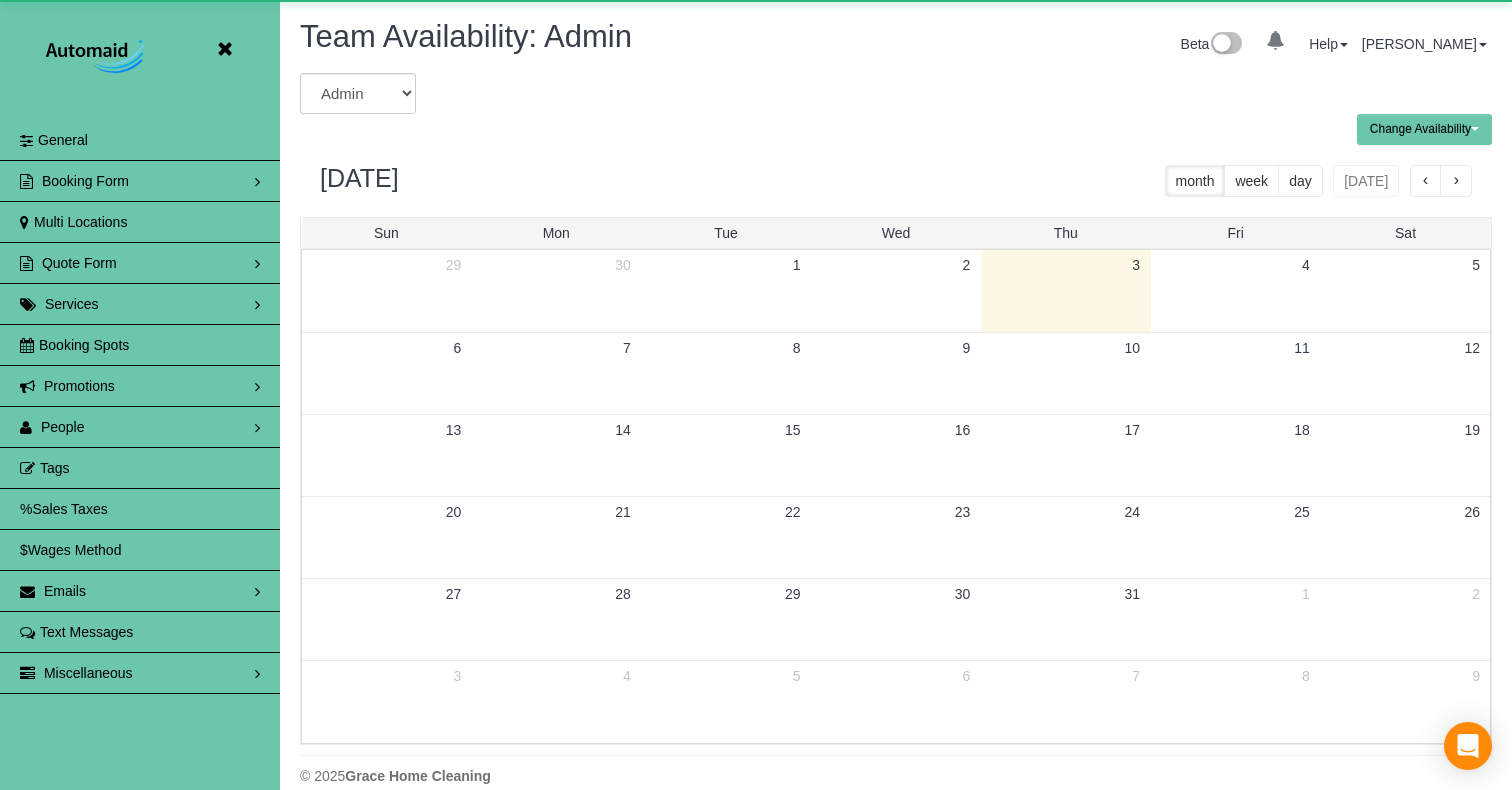 scroll, scrollTop: 814, scrollLeft: 1512, axis: both 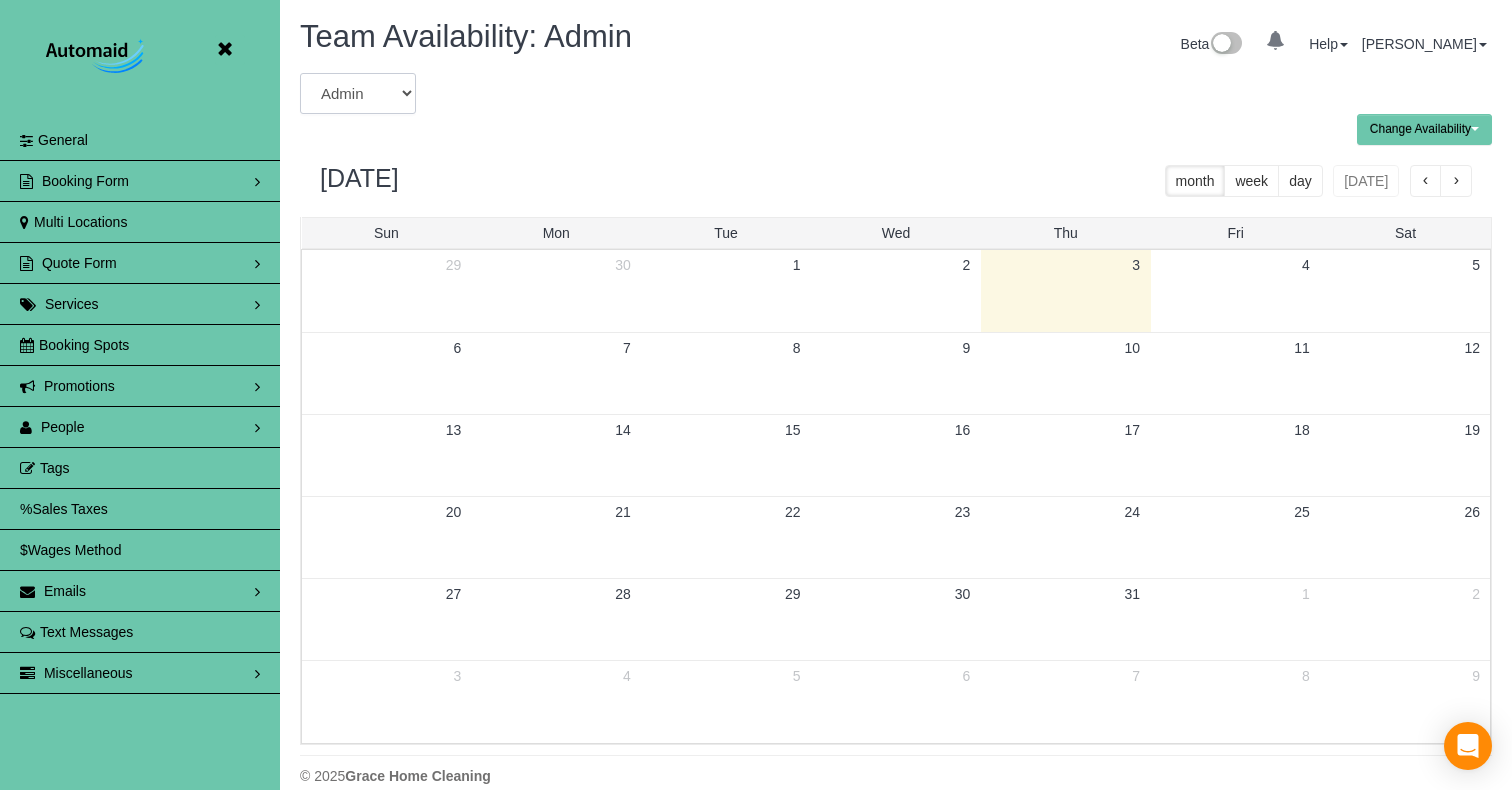 select on "number:3842" 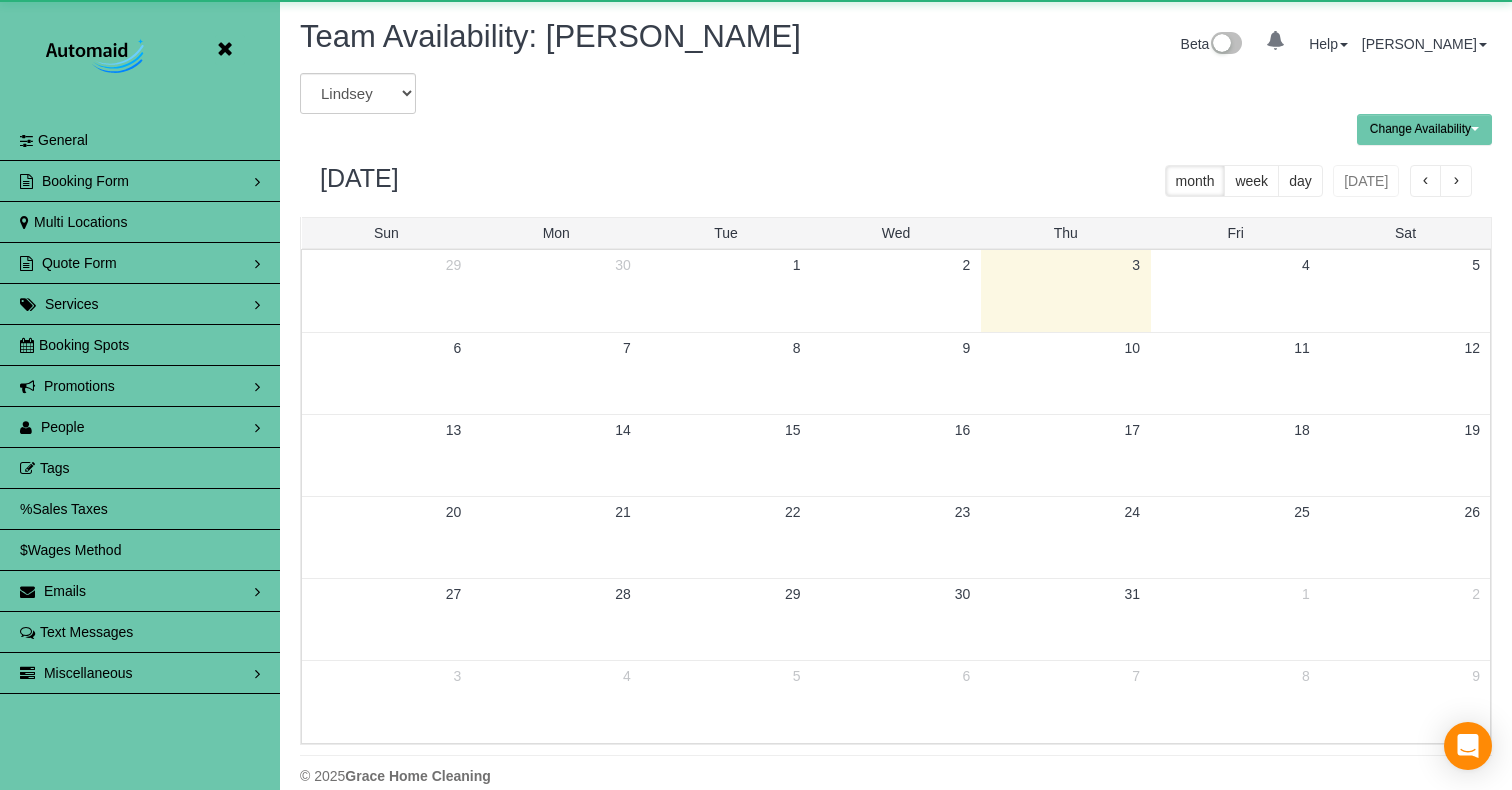 scroll, scrollTop: 99185, scrollLeft: 98488, axis: both 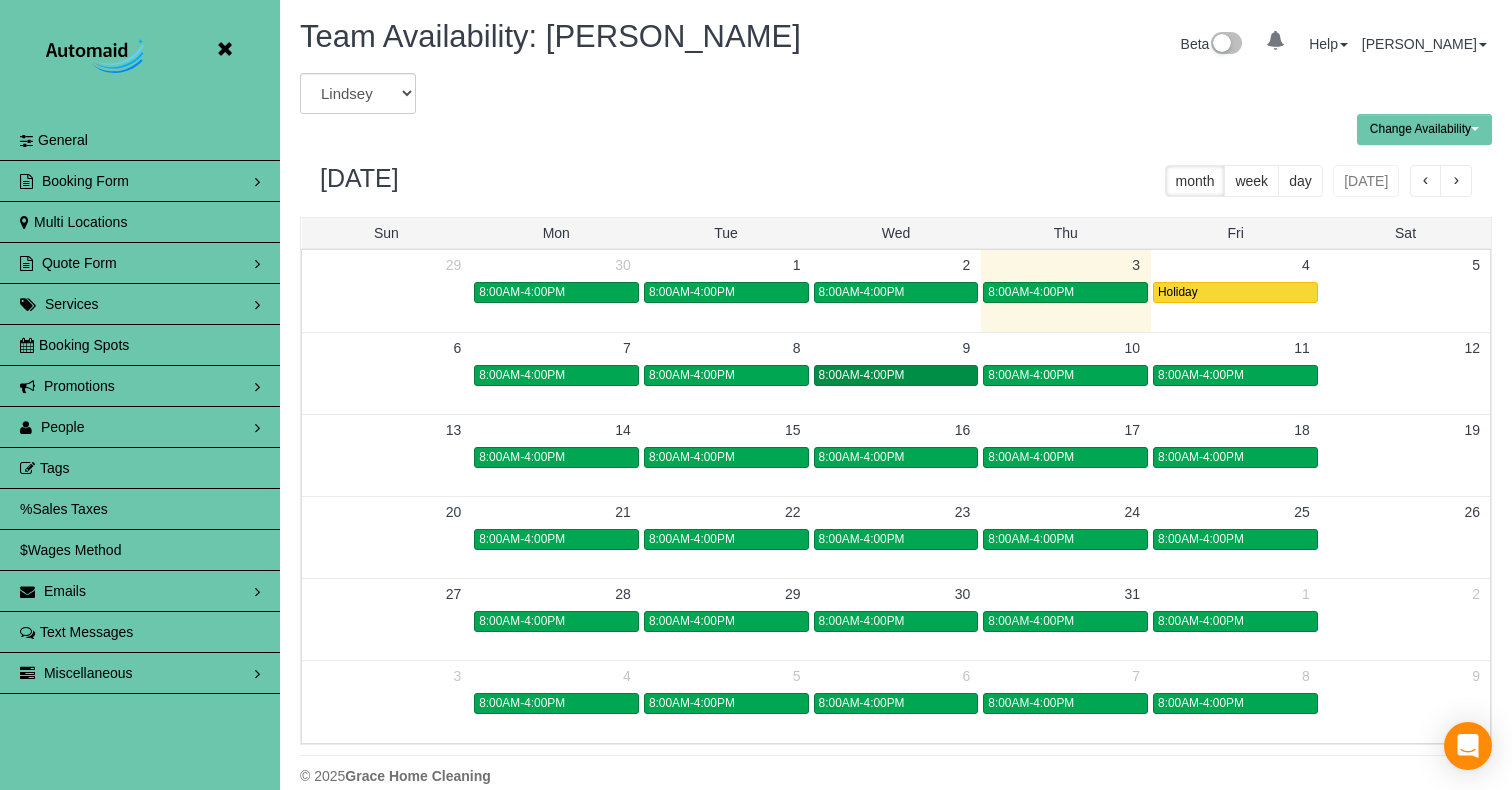 click on "8:00AM-4:00PM" at bounding box center (862, 375) 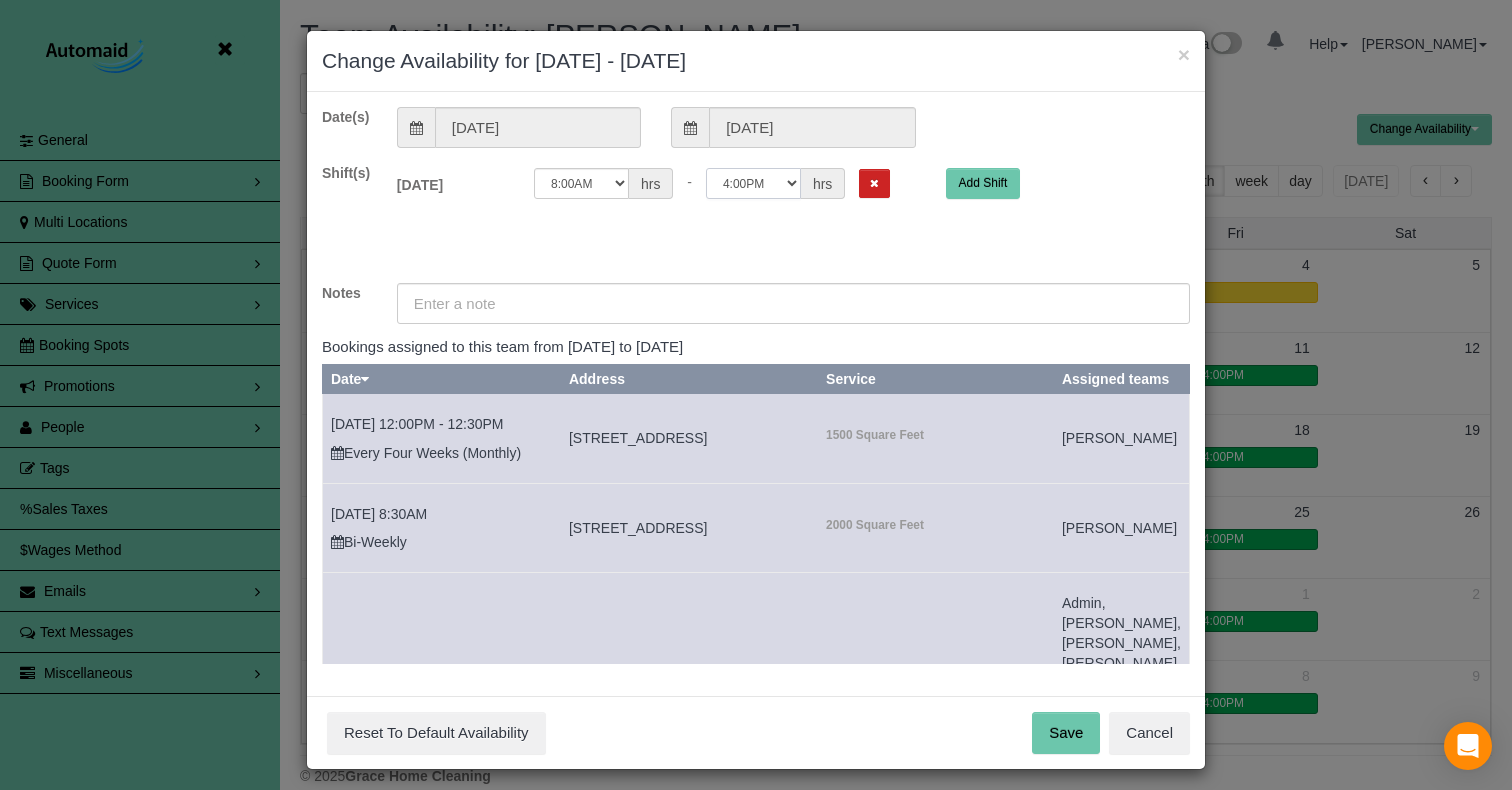 select on "string:14:00" 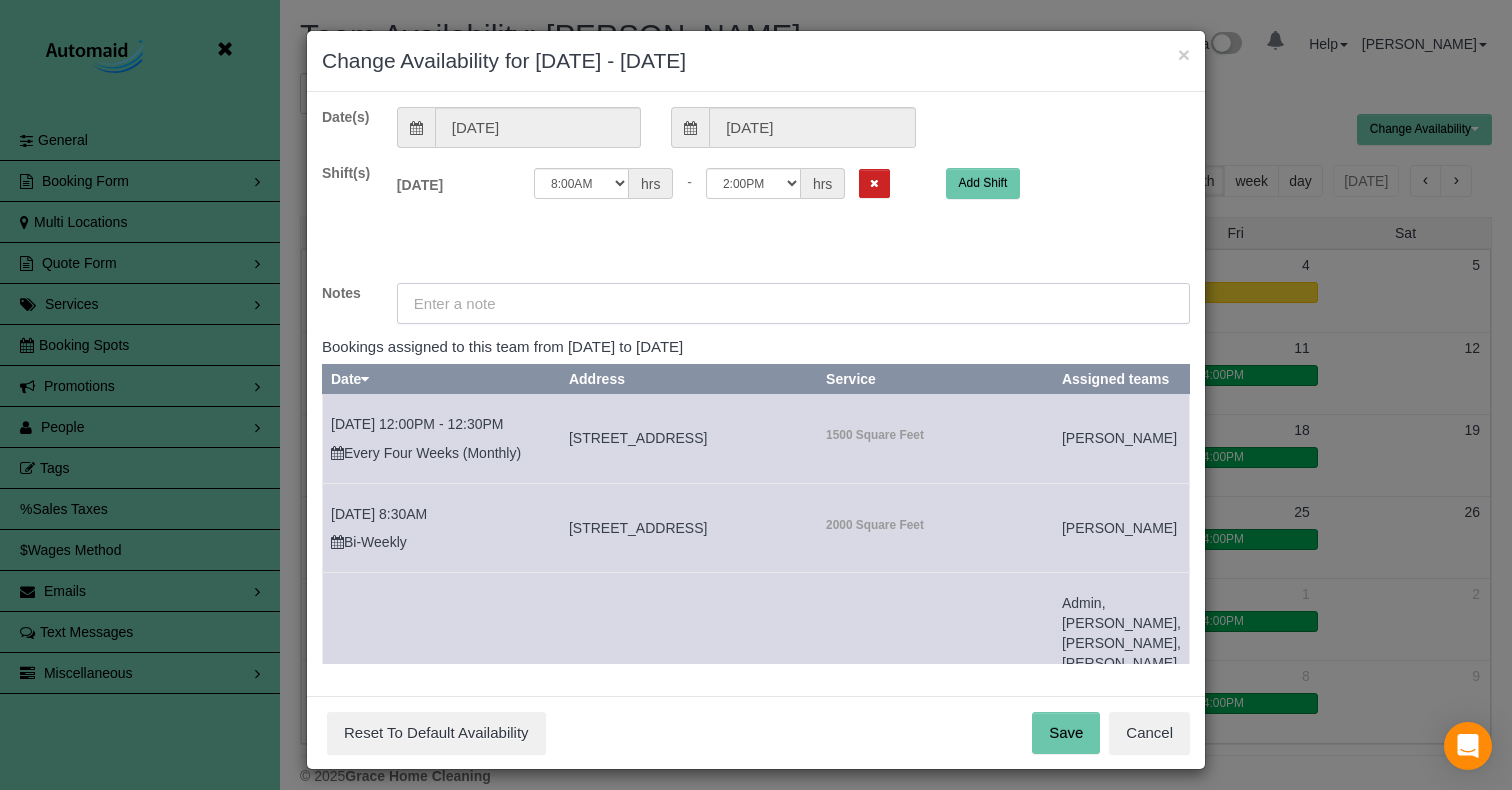 click at bounding box center (793, 303) 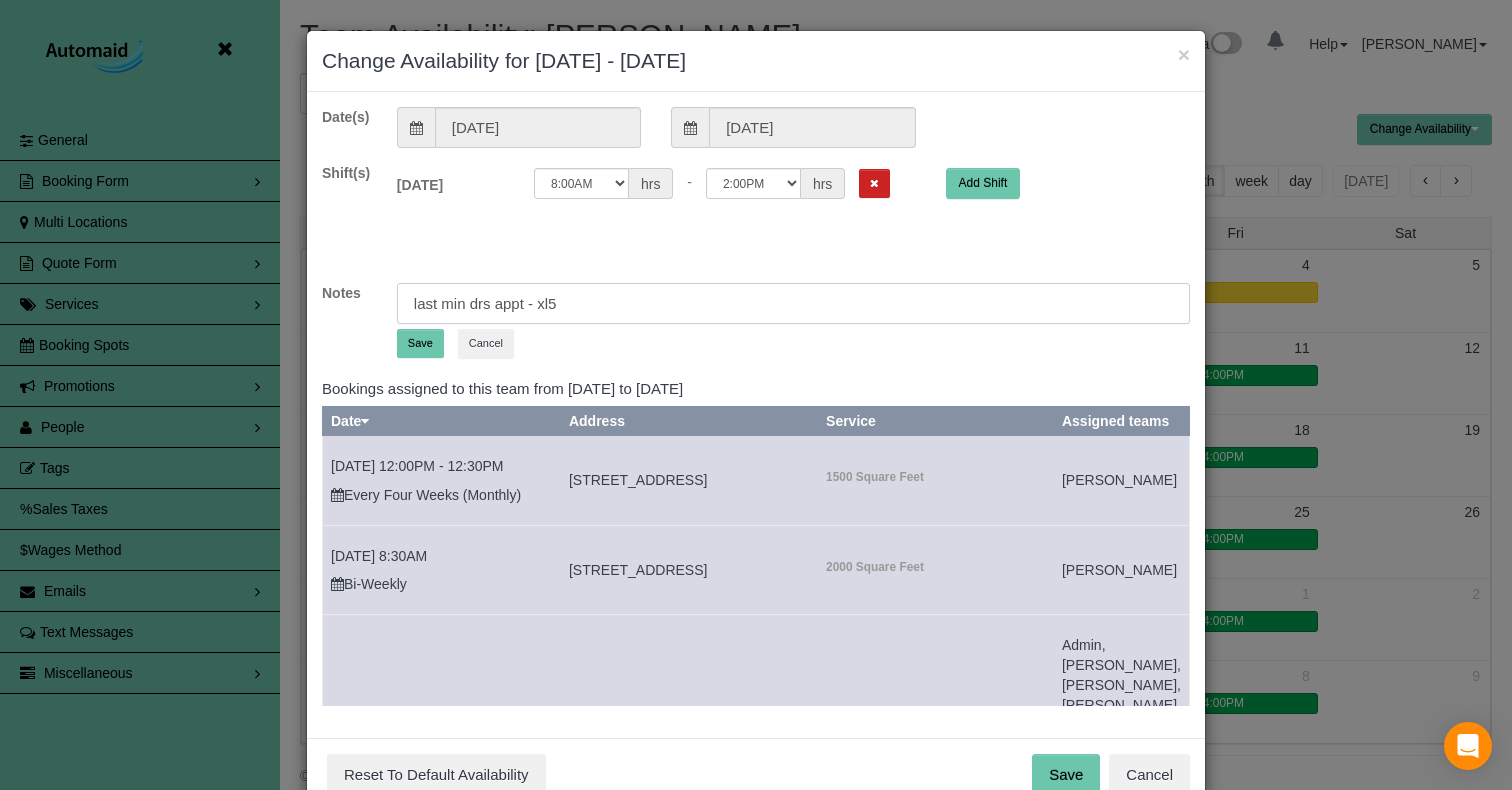 type on "last min drs appt - xl5" 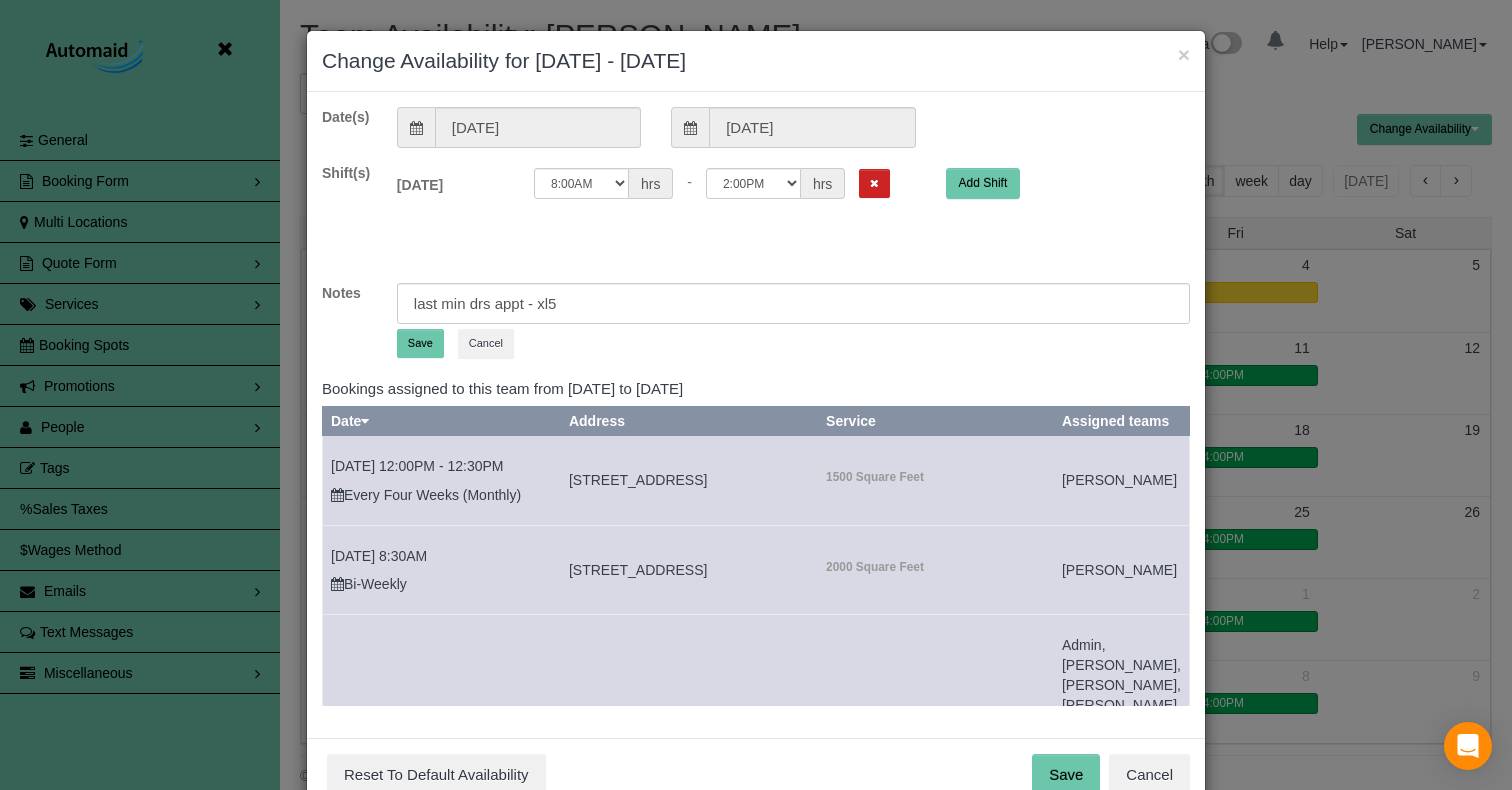 click on "Save" at bounding box center (420, 343) 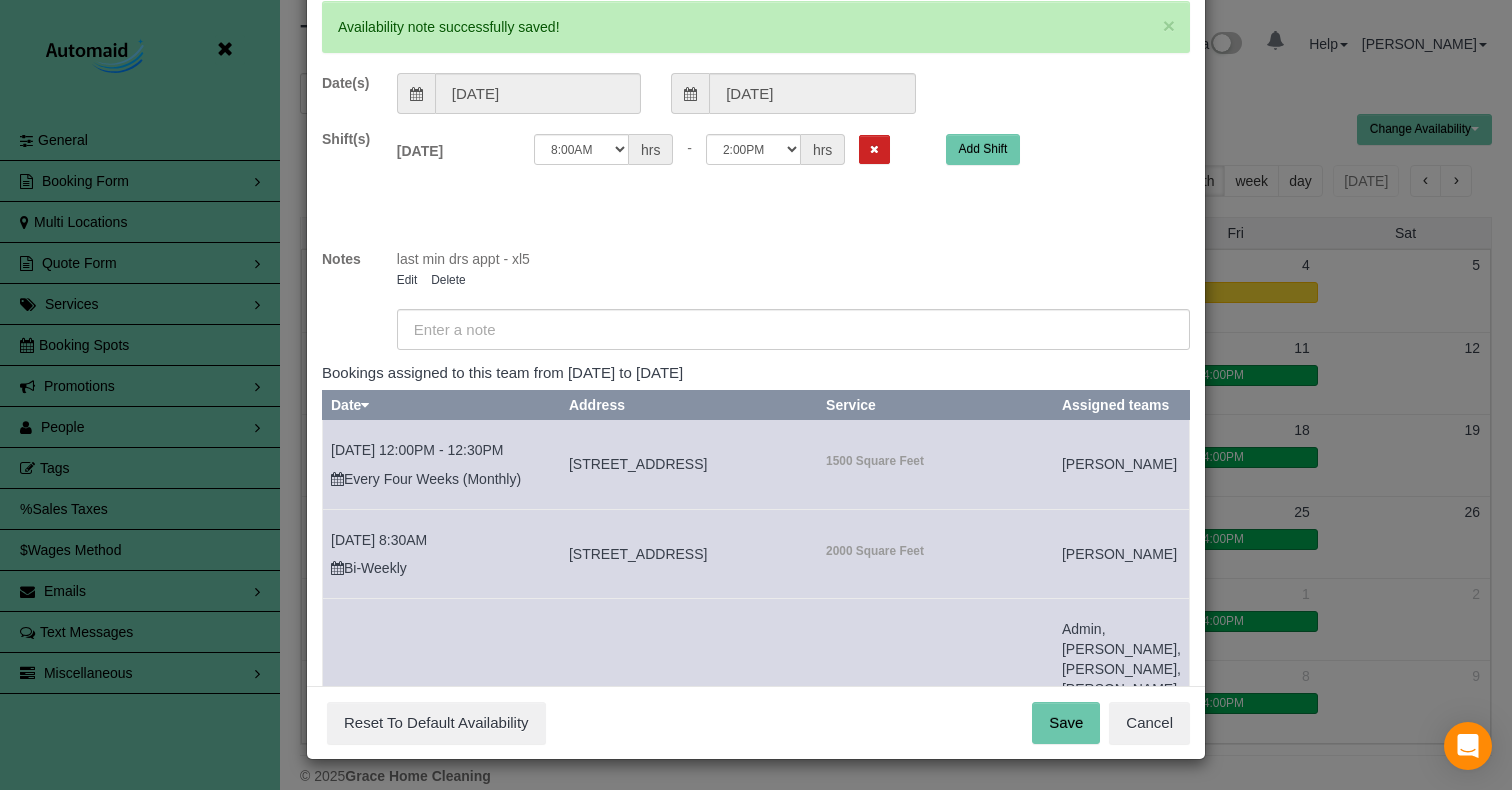 scroll, scrollTop: 105, scrollLeft: 0, axis: vertical 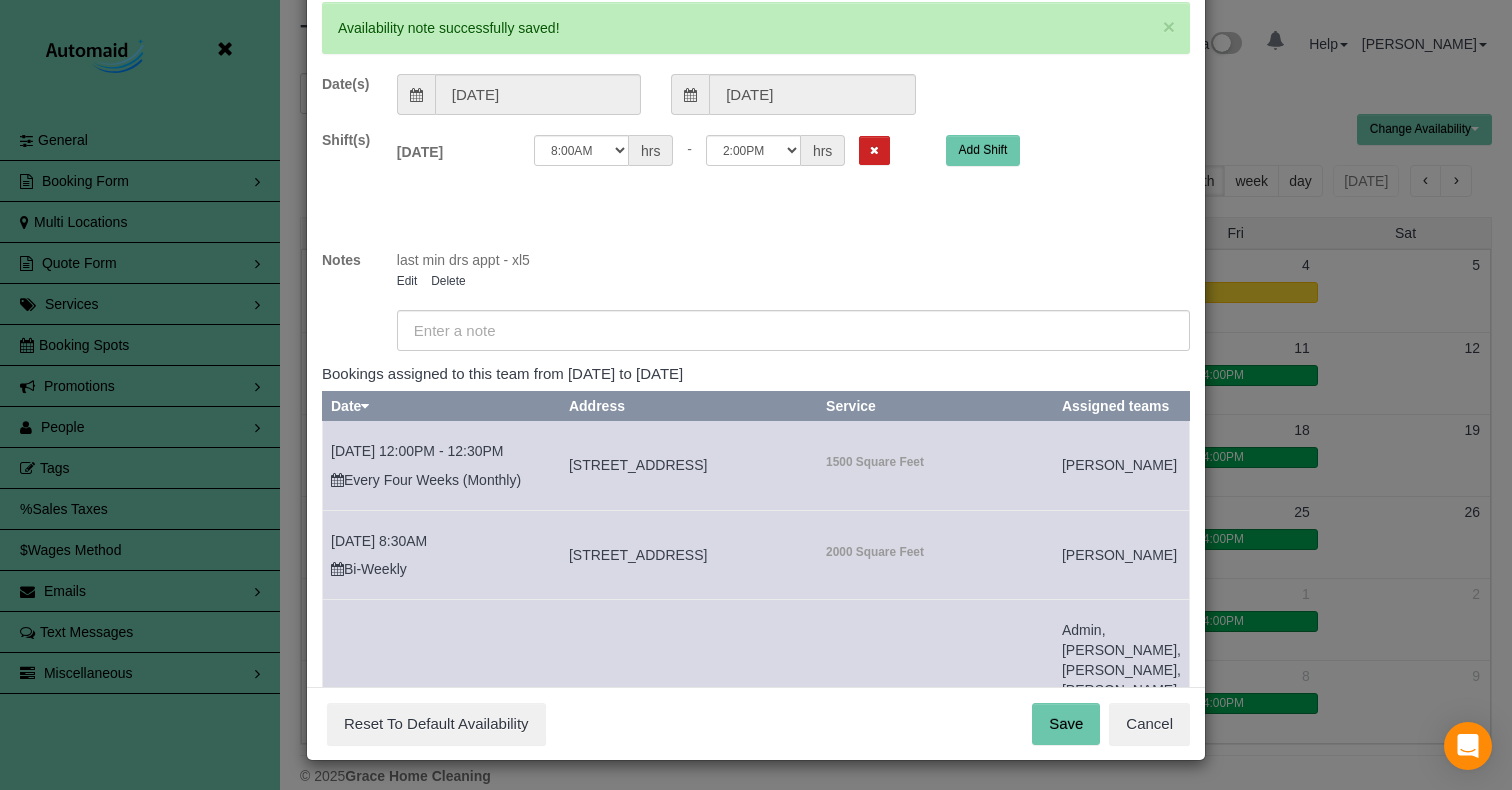 drag, startPoint x: 1064, startPoint y: 719, endPoint x: 1053, endPoint y: 717, distance: 11.18034 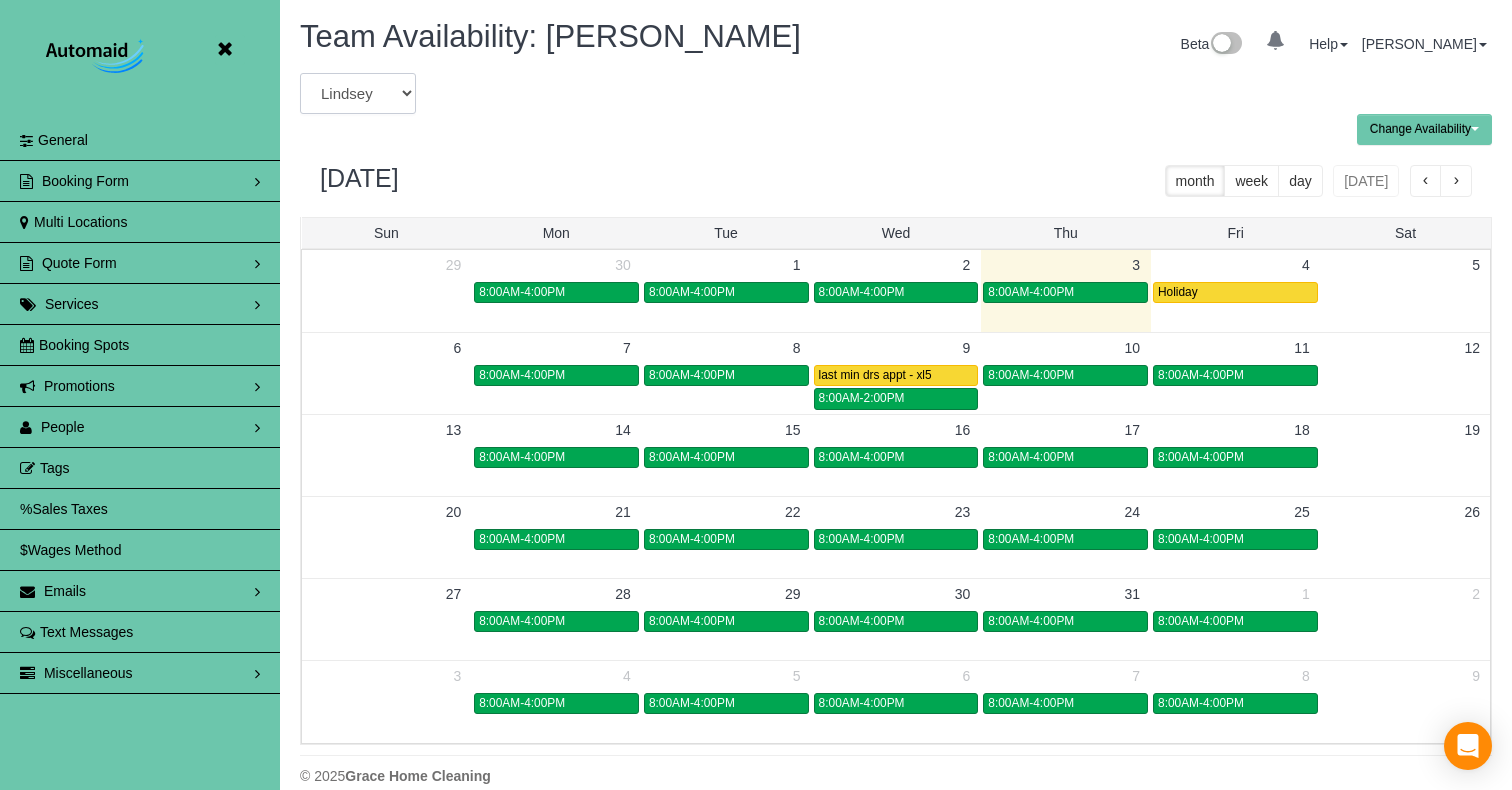 select on "number:4362" 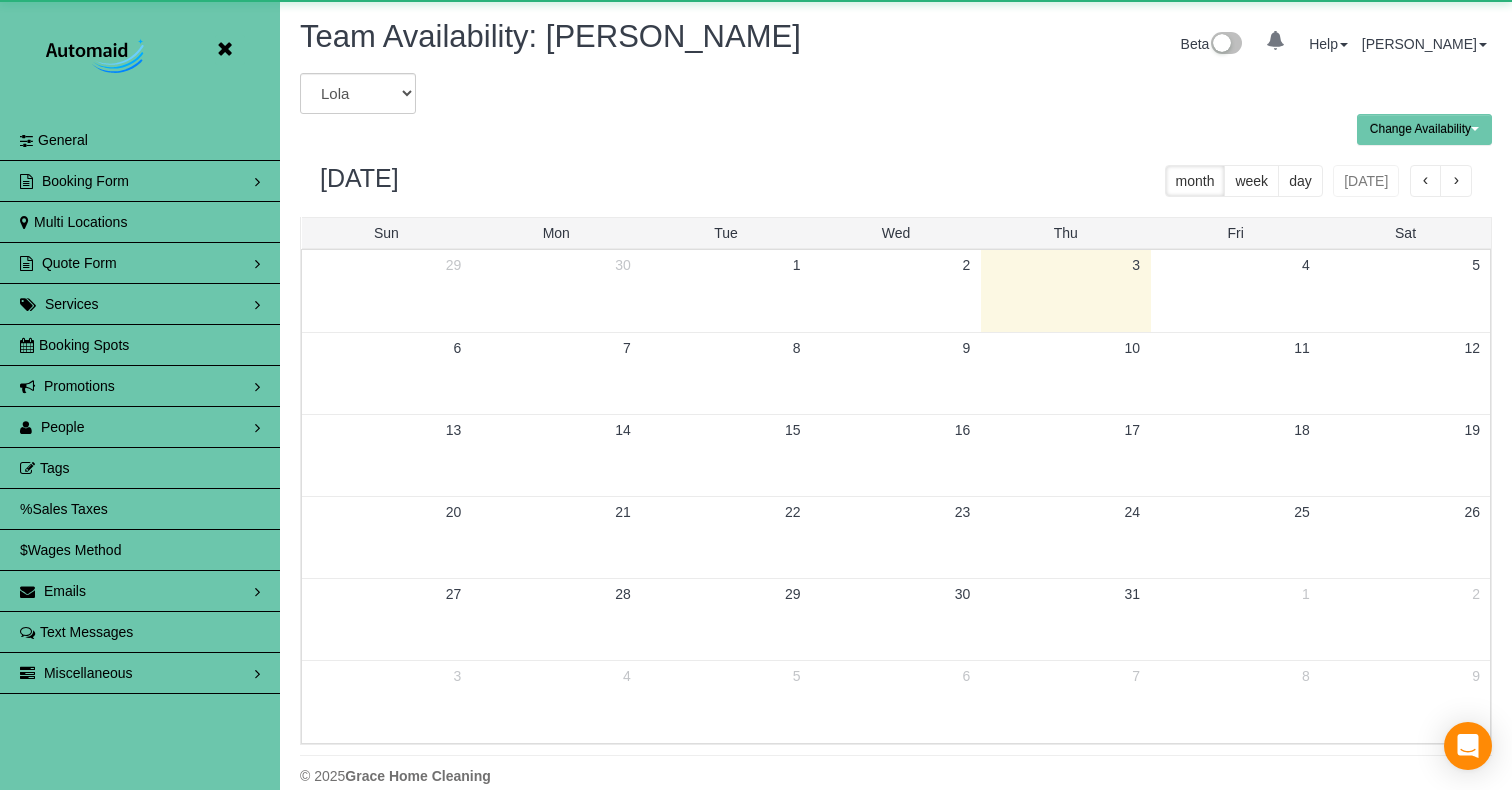 scroll, scrollTop: 99185, scrollLeft: 98488, axis: both 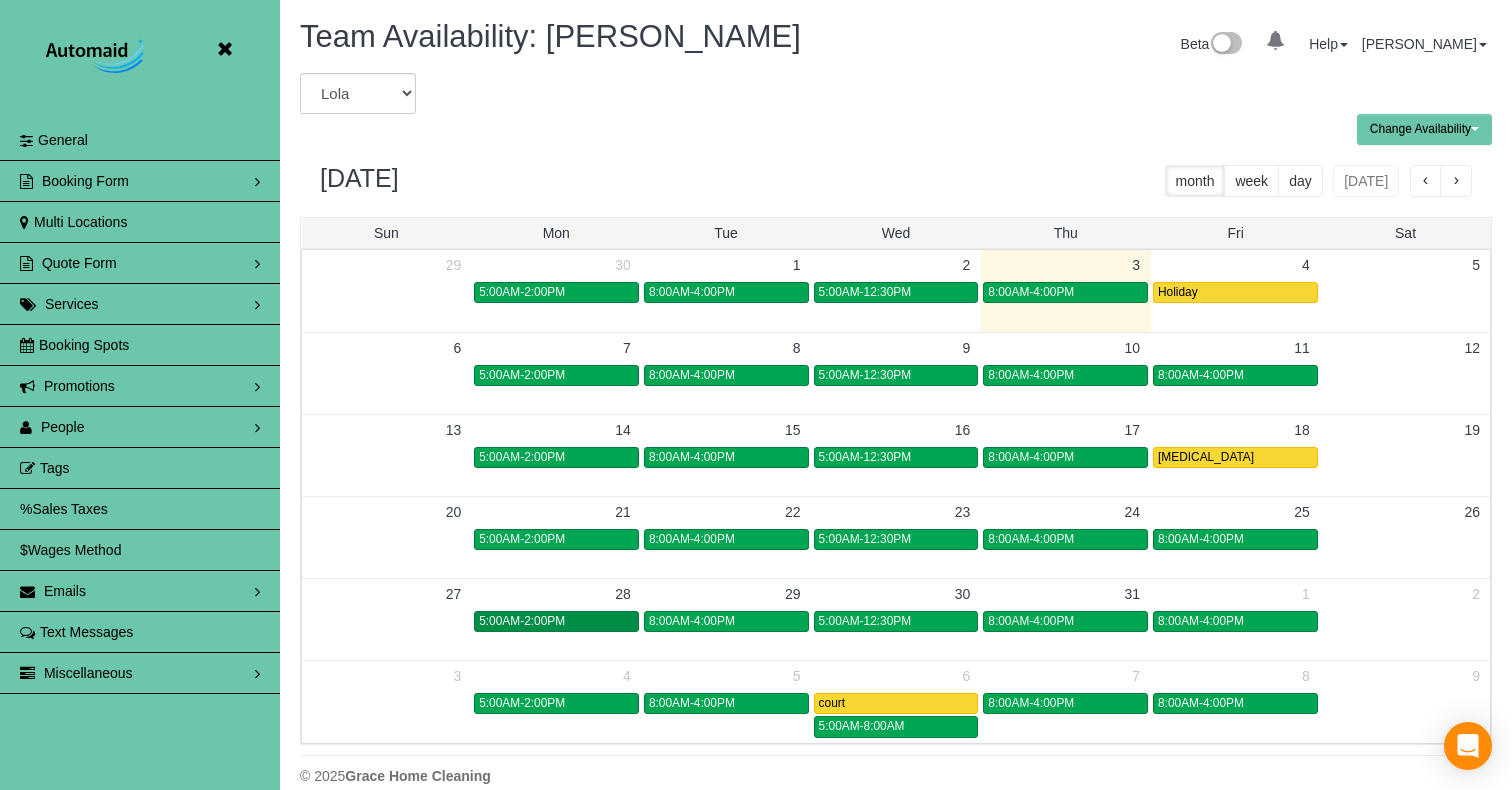 click on "5:00AM-2:00PM" at bounding box center (556, 621) 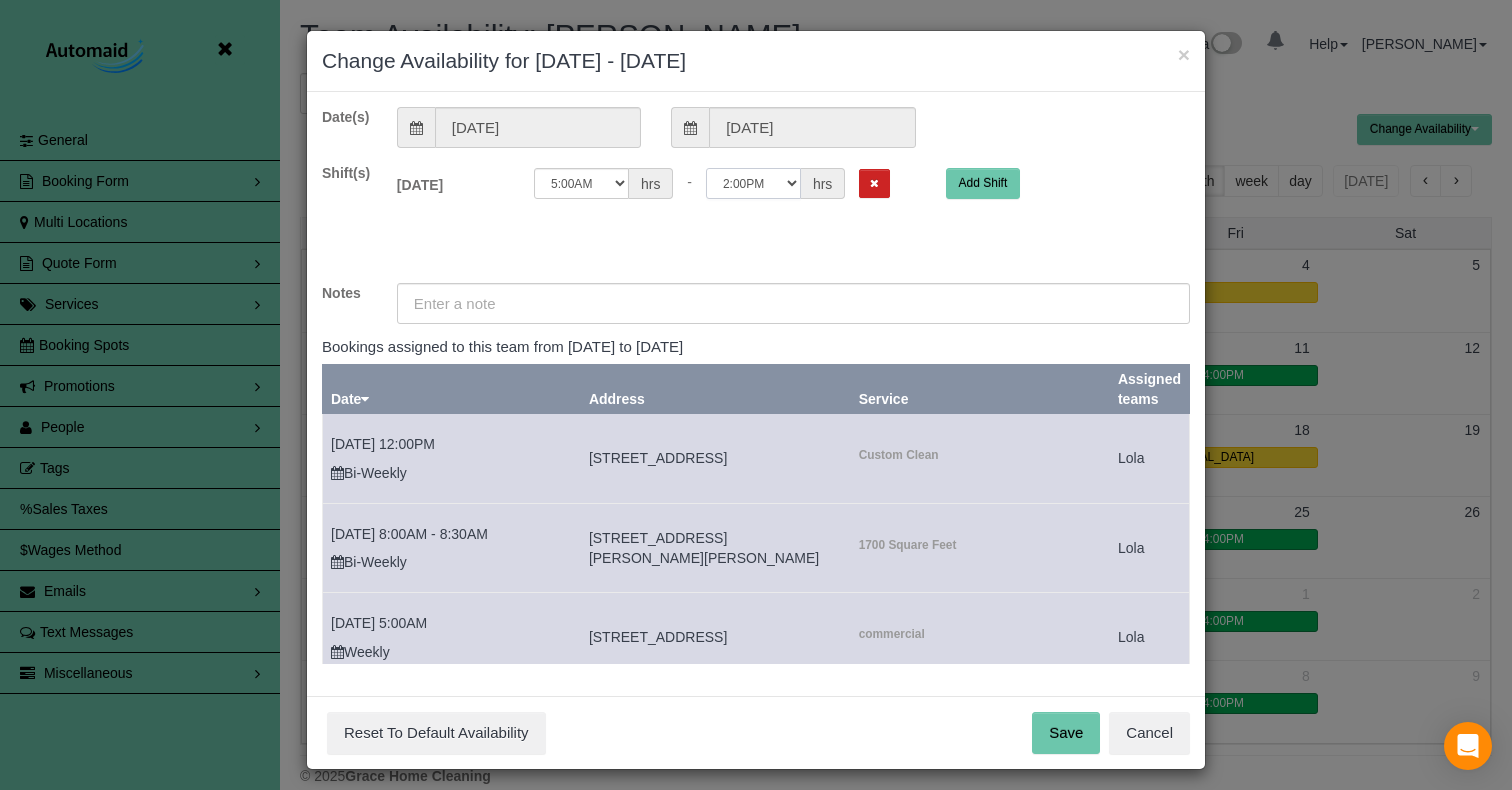 select on "string:08:00" 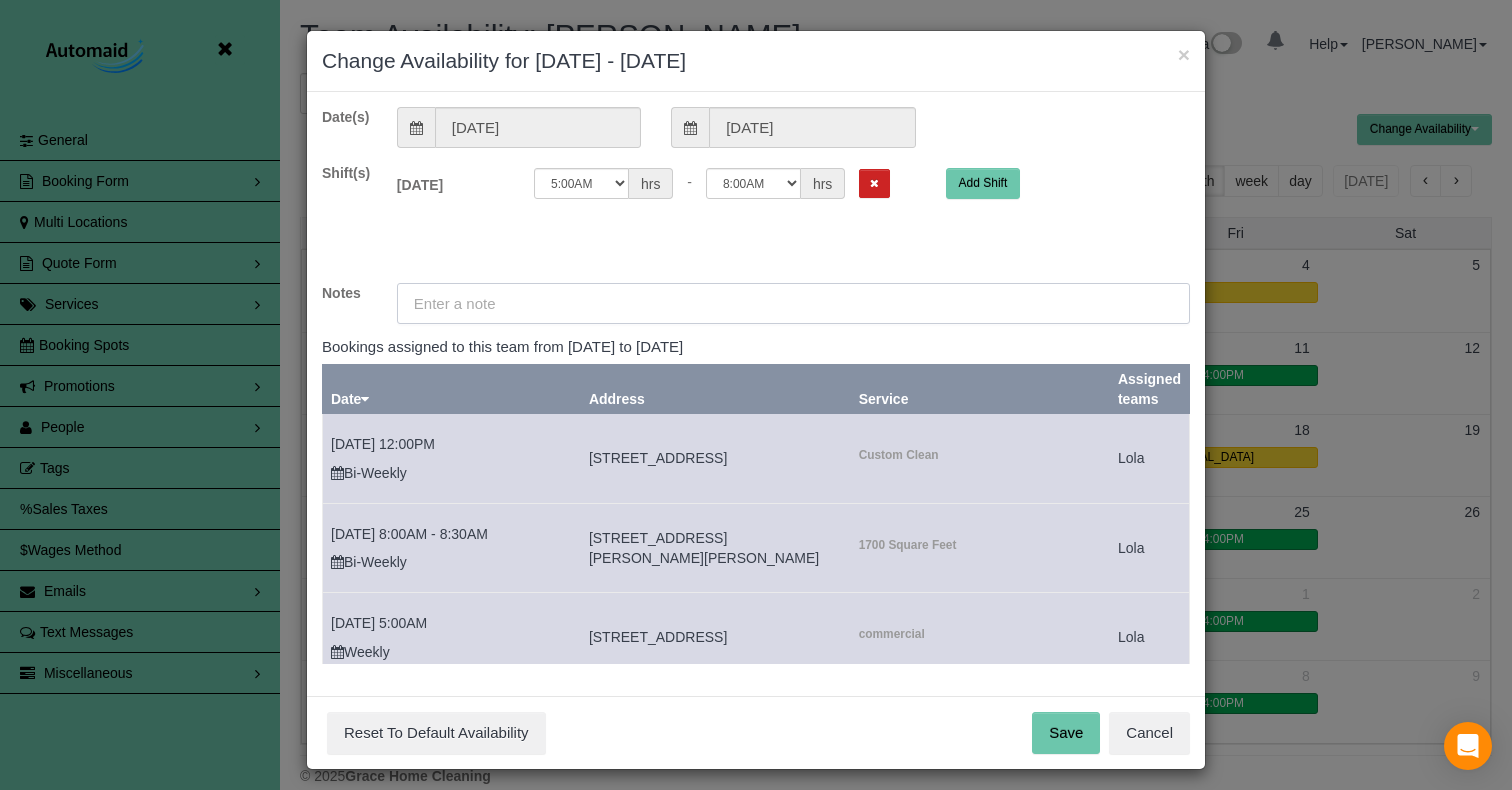 click at bounding box center [793, 303] 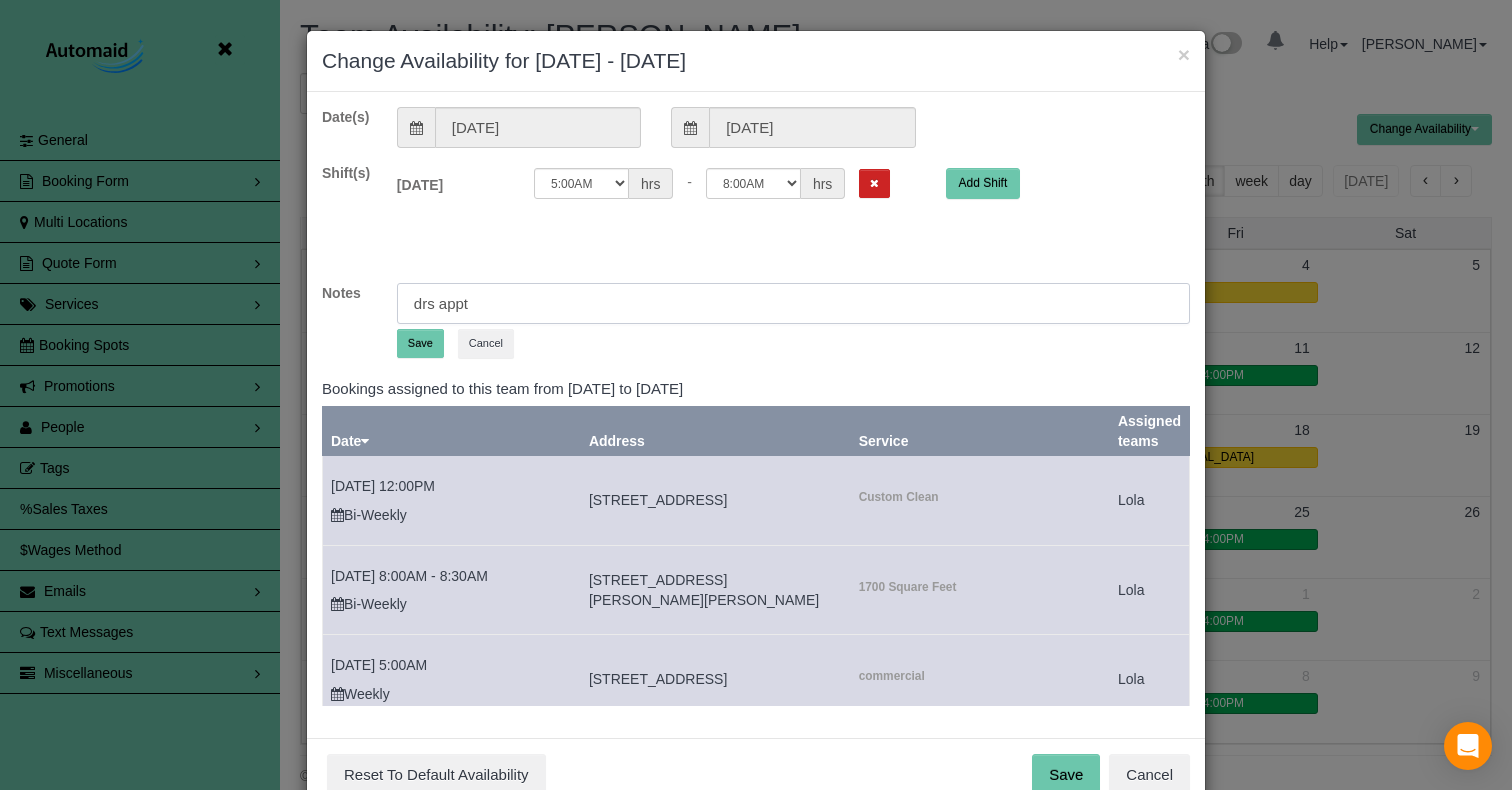 type on "drs appt" 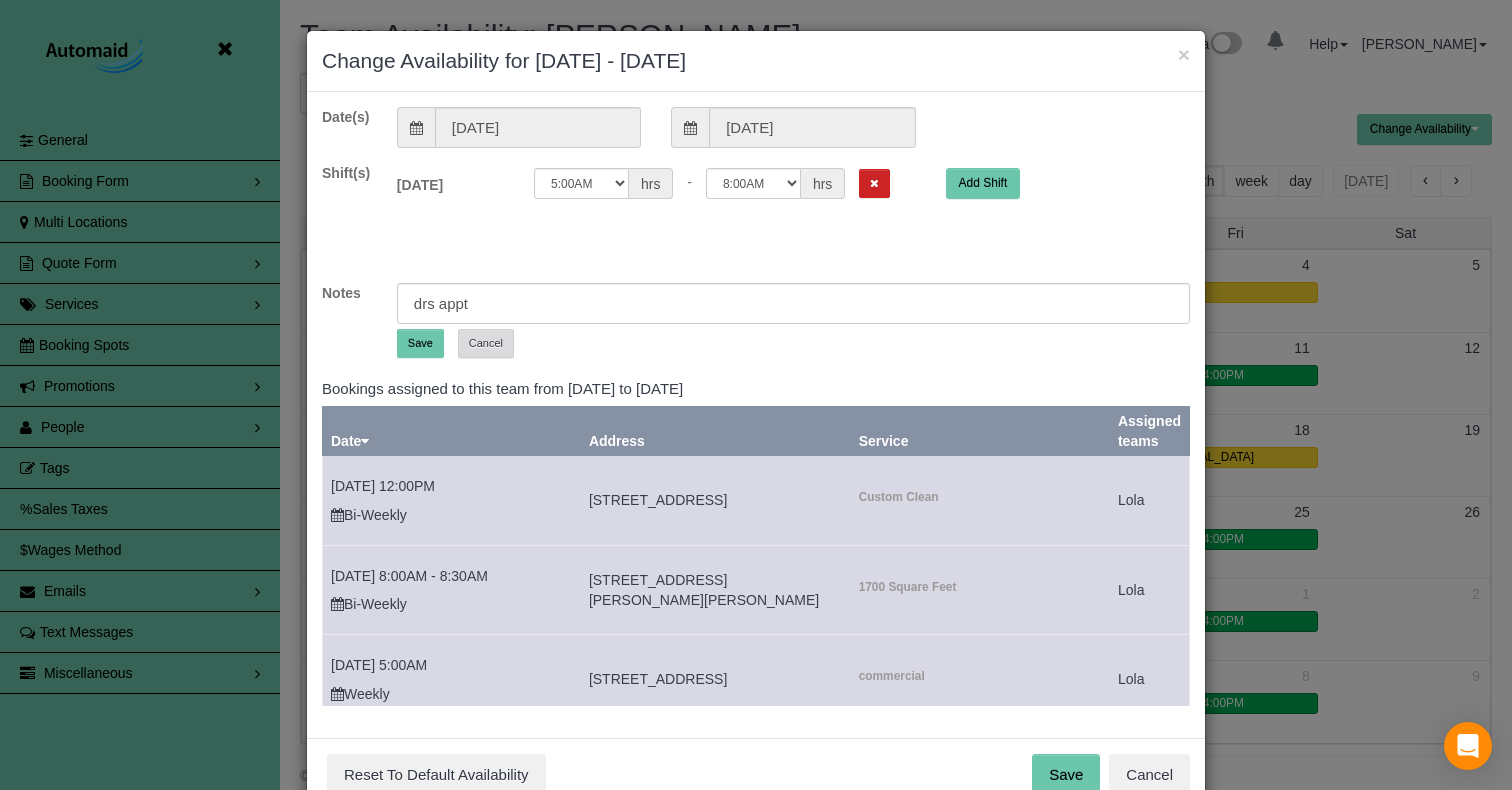 drag, startPoint x: 414, startPoint y: 340, endPoint x: 468, endPoint y: 351, distance: 55.108982 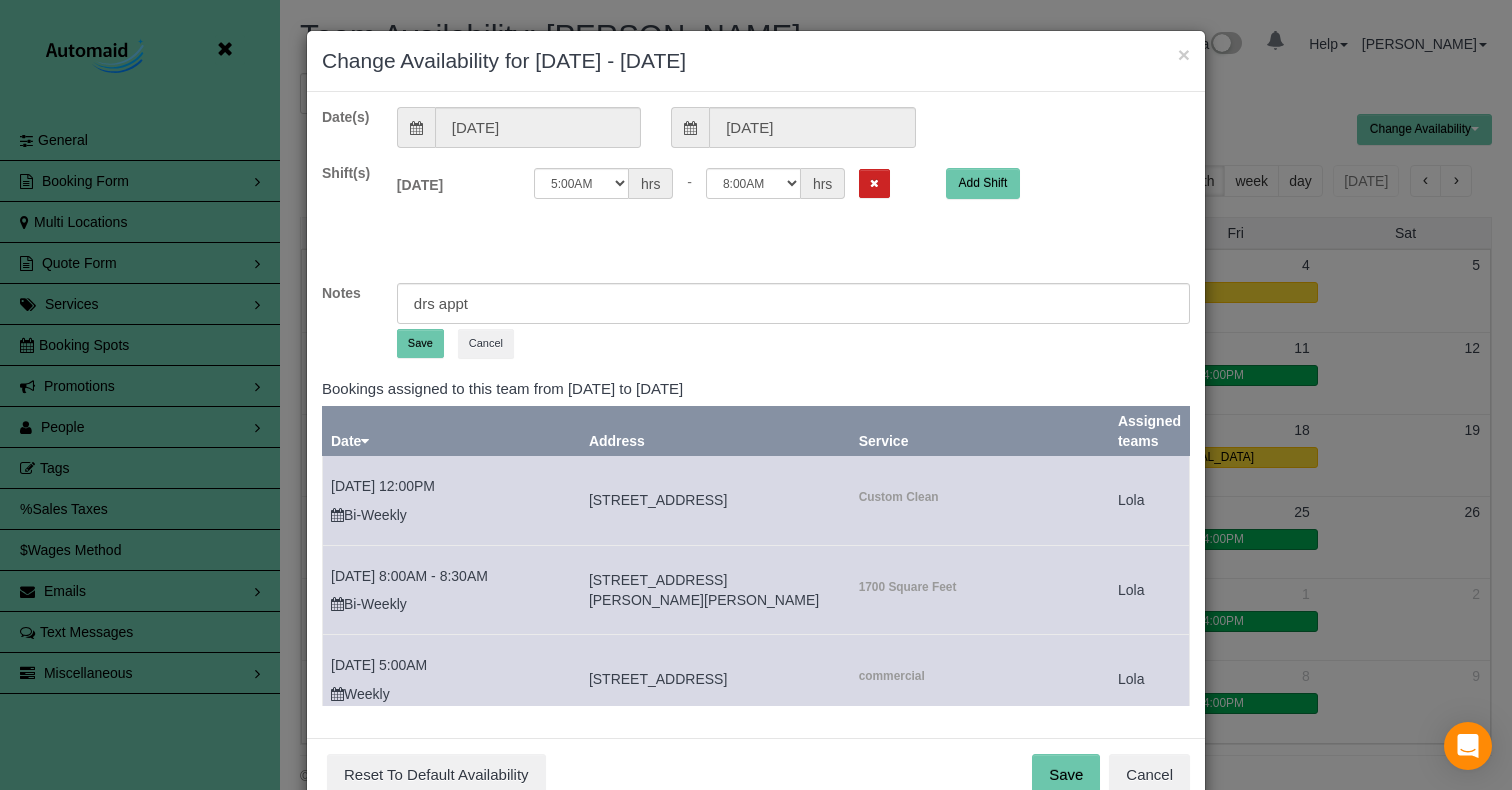 type 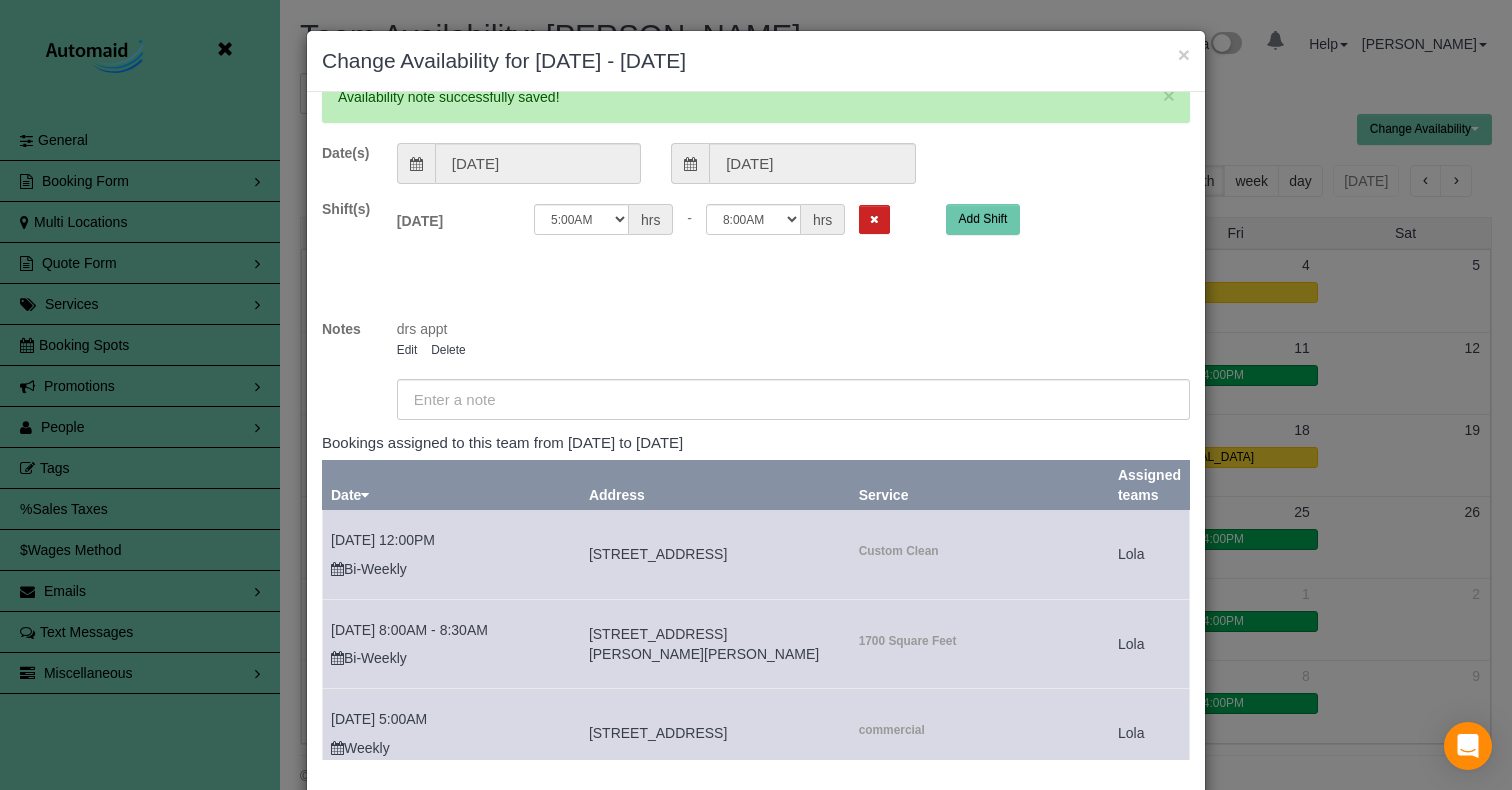 scroll, scrollTop: 36, scrollLeft: 0, axis: vertical 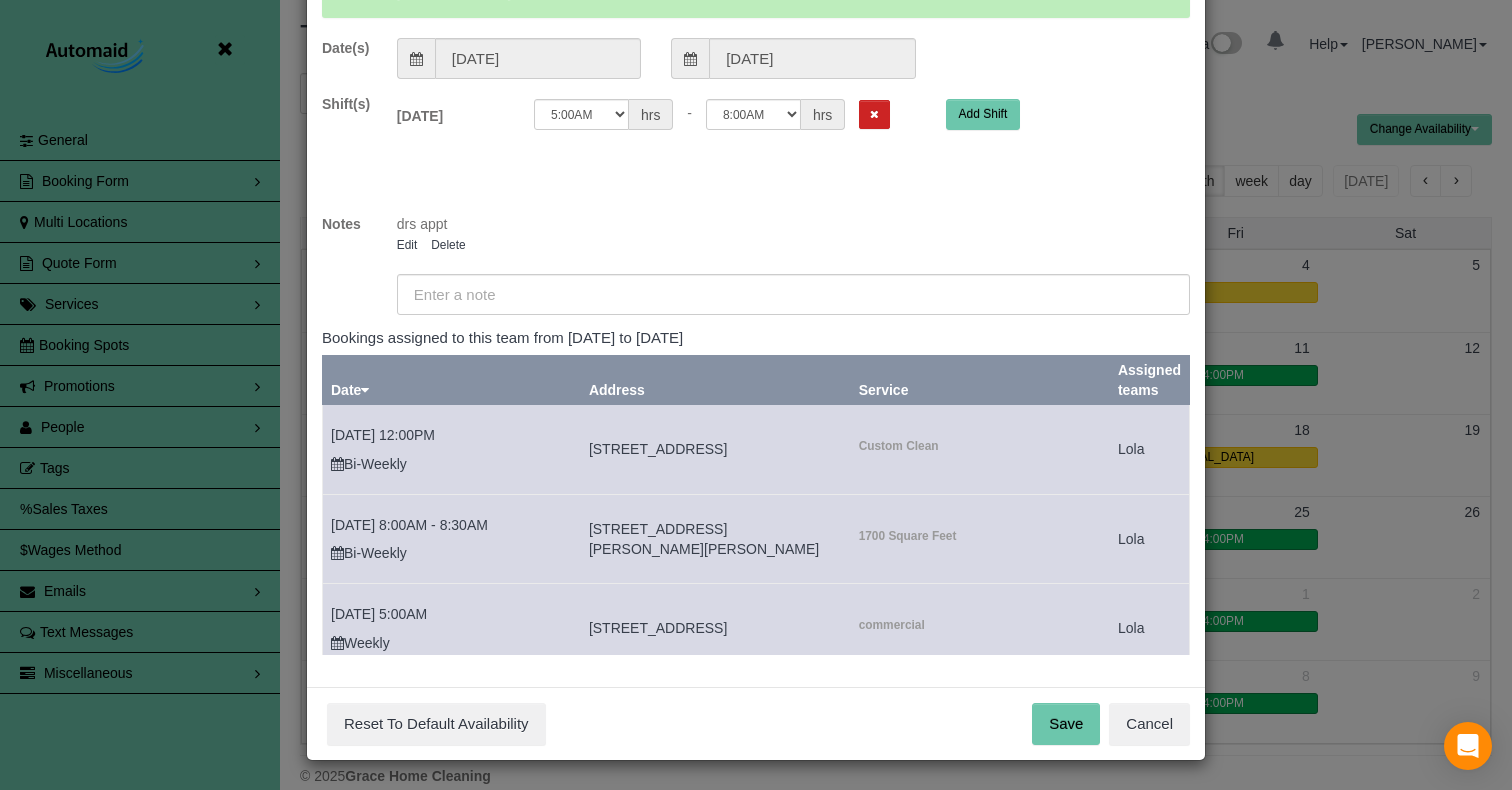 click on "Save" at bounding box center [1066, 724] 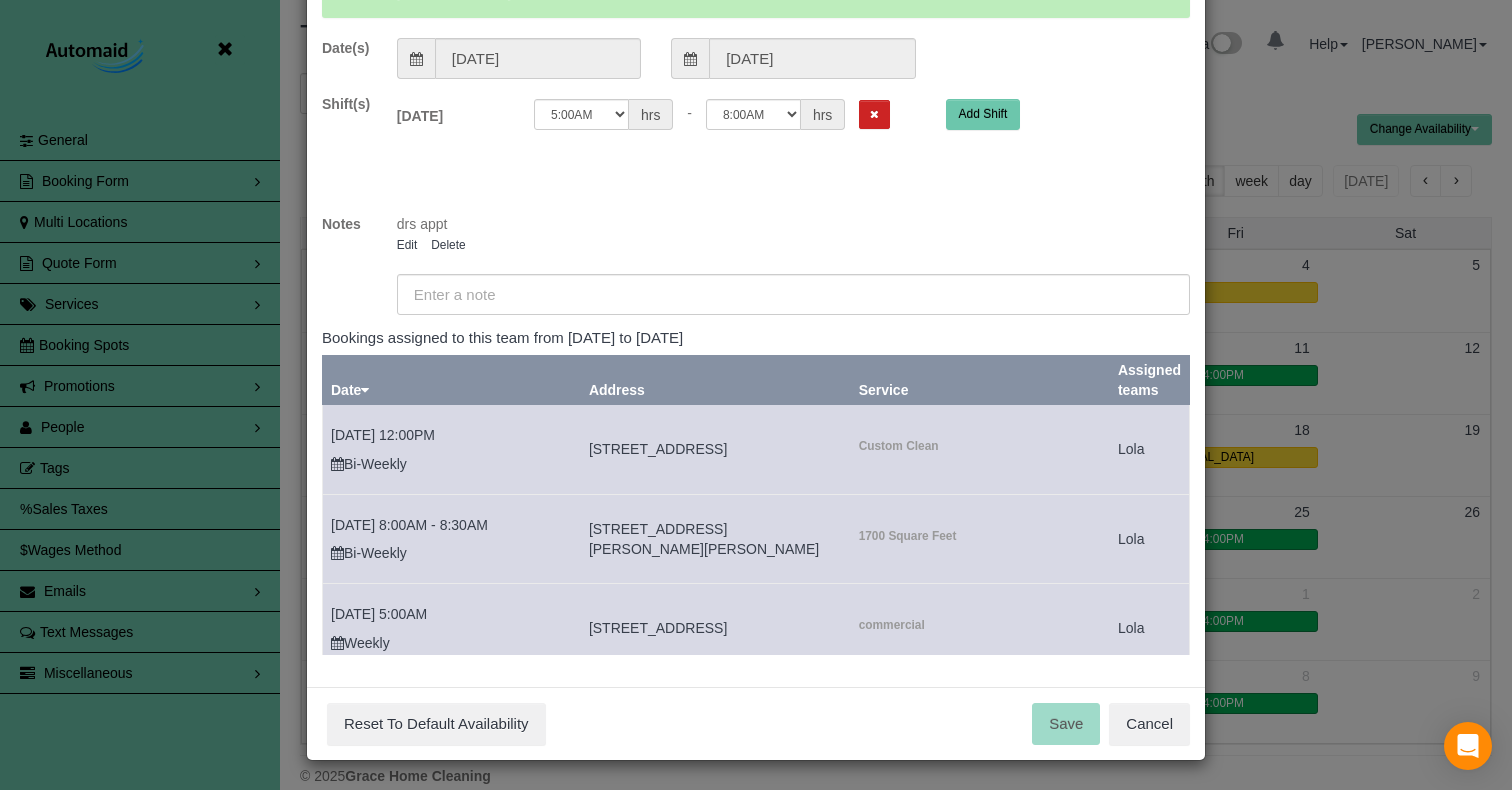scroll, scrollTop: 104, scrollLeft: 0, axis: vertical 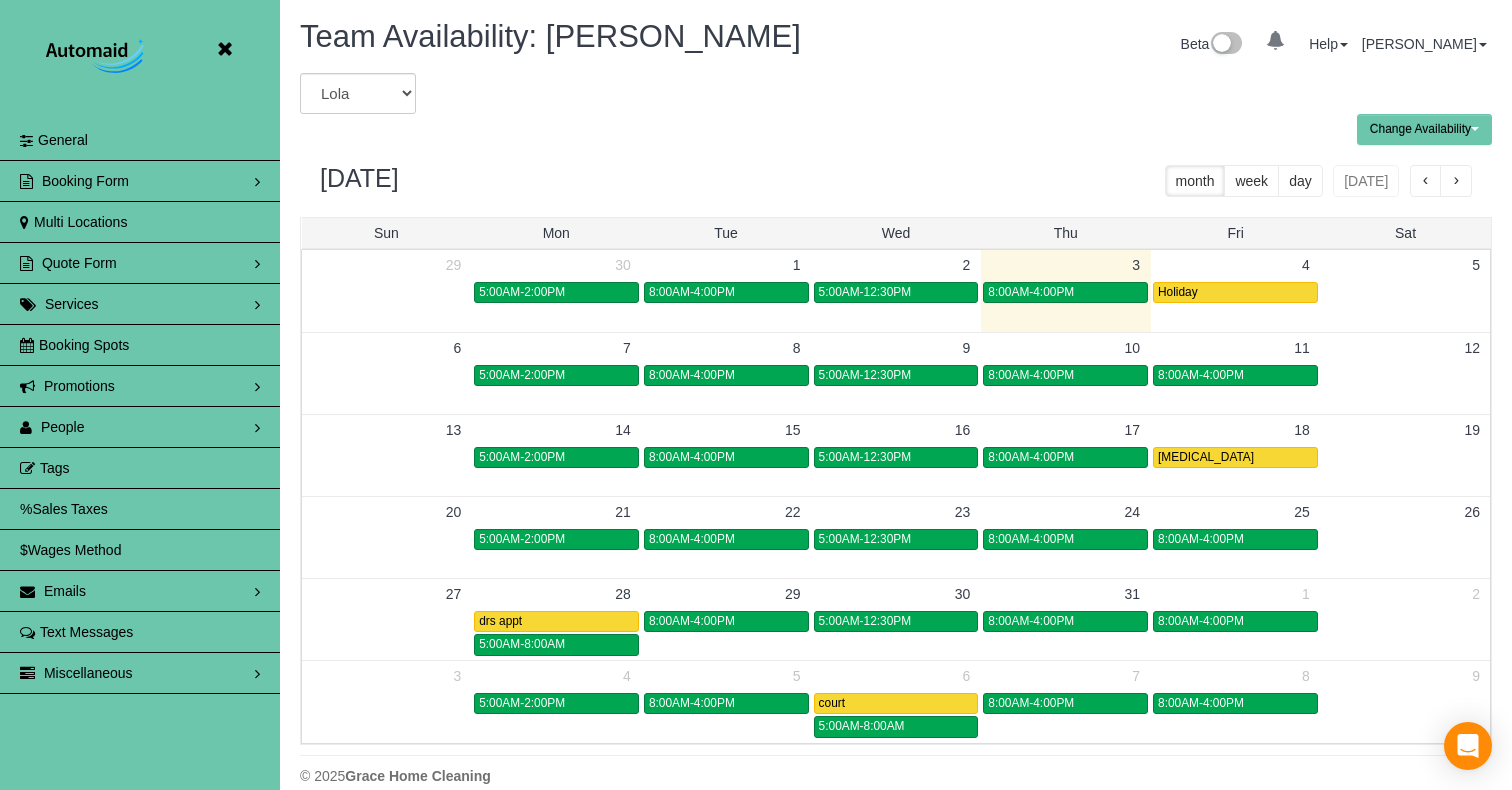 click at bounding box center (1456, 181) 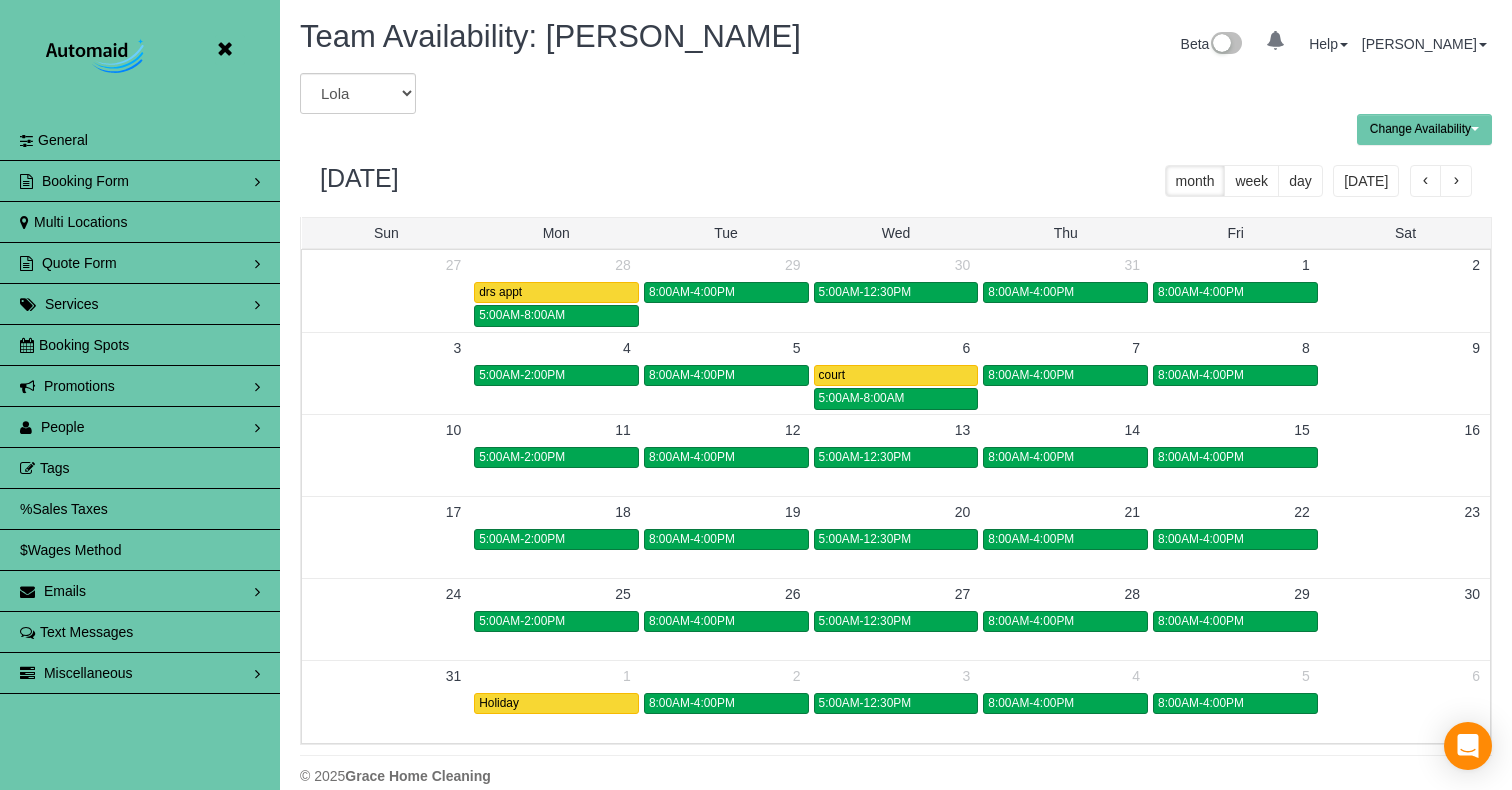 click at bounding box center [1456, 181] 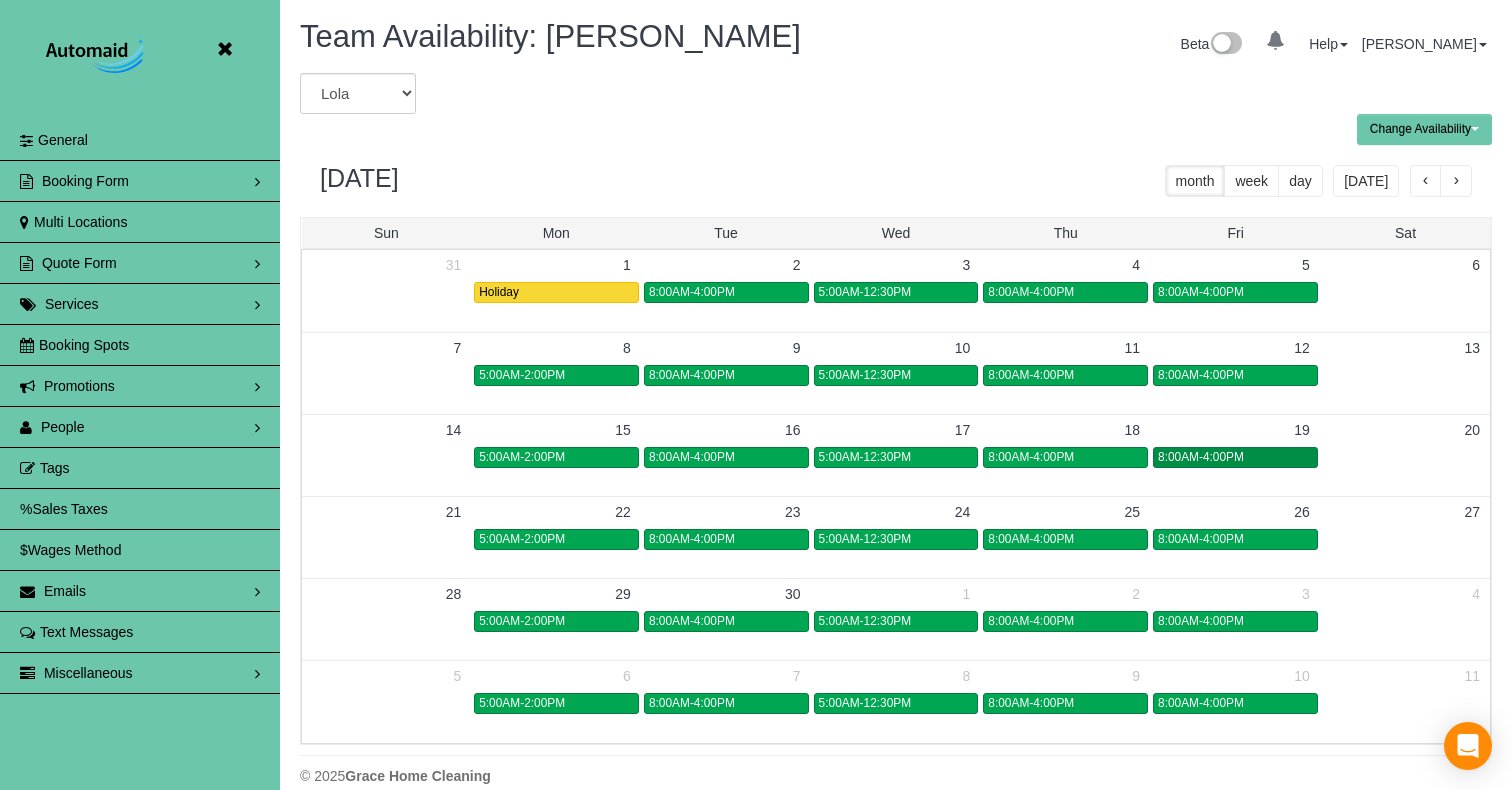 click on "8:00AM-4:00PM" at bounding box center (1235, 457) 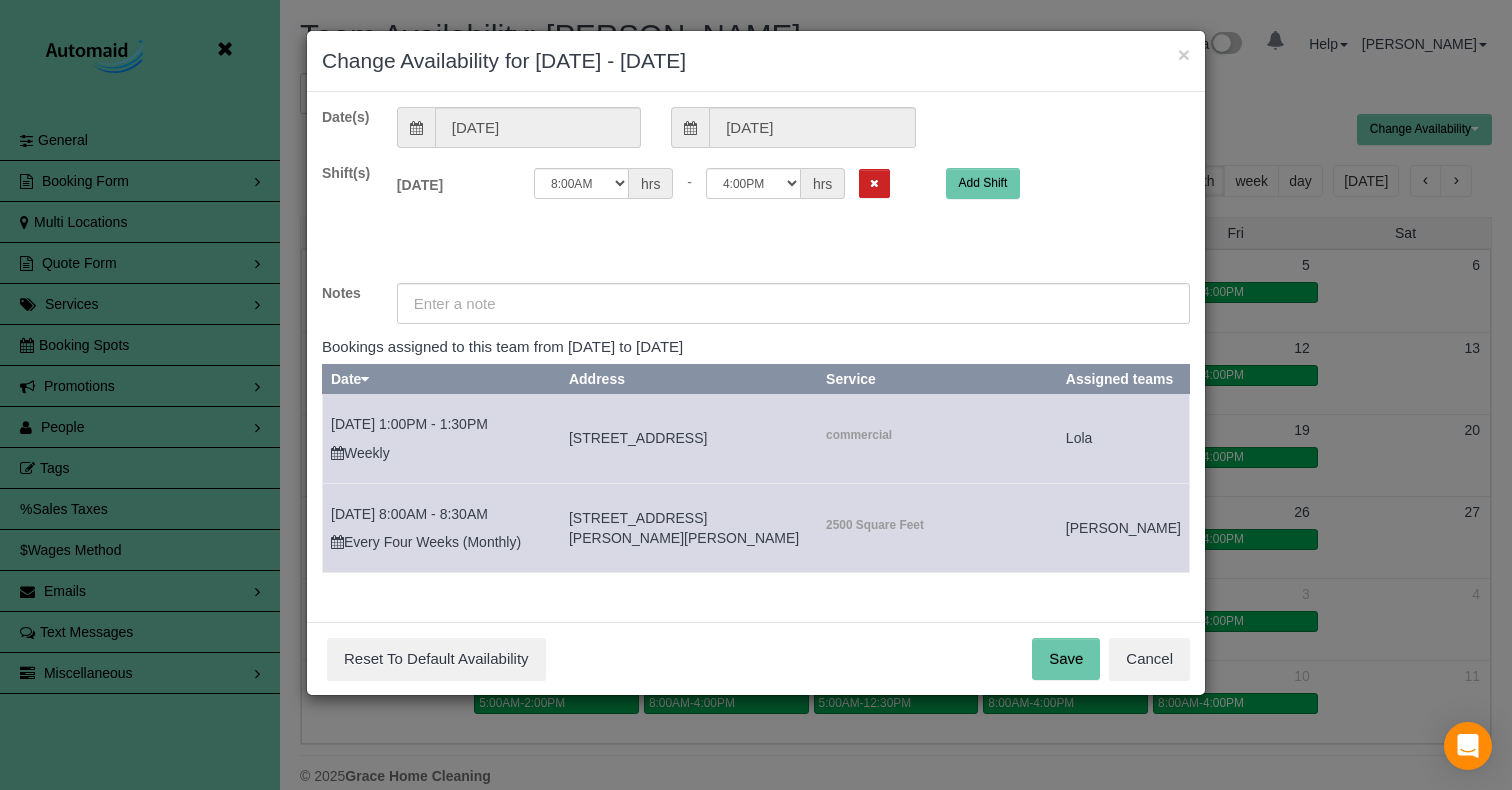 click at bounding box center (874, 183) 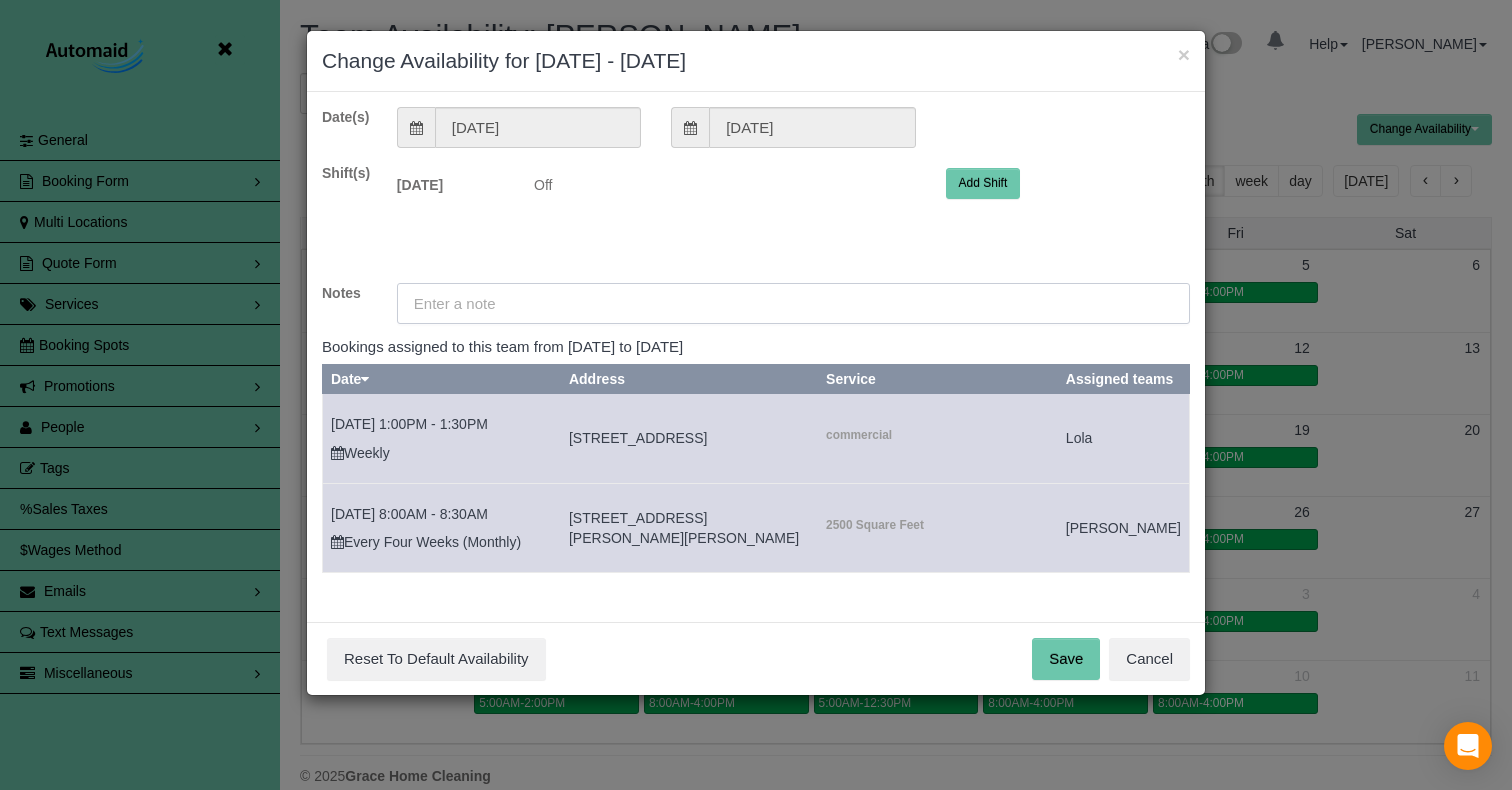 click at bounding box center [793, 303] 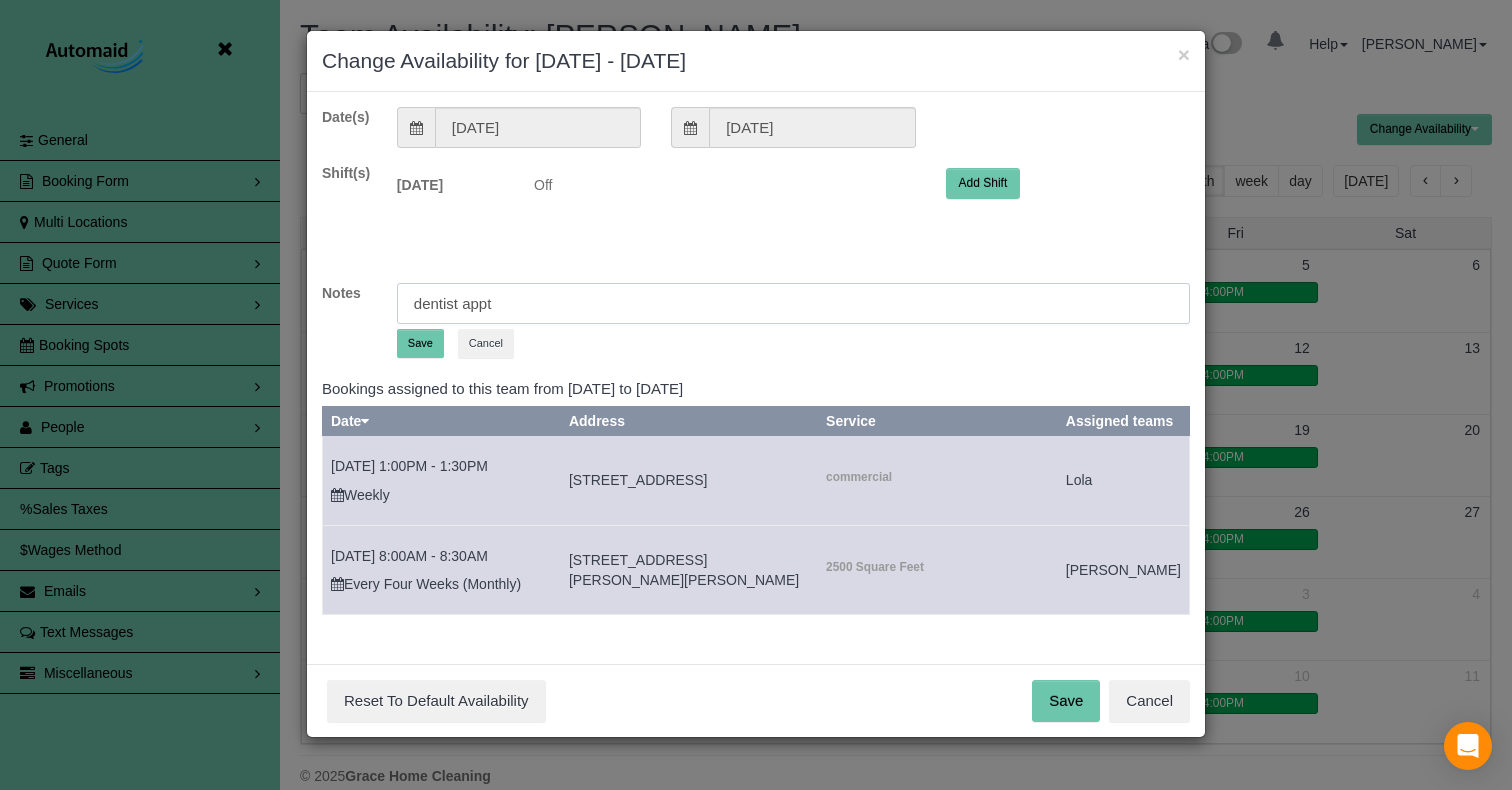 type on "dentist appt" 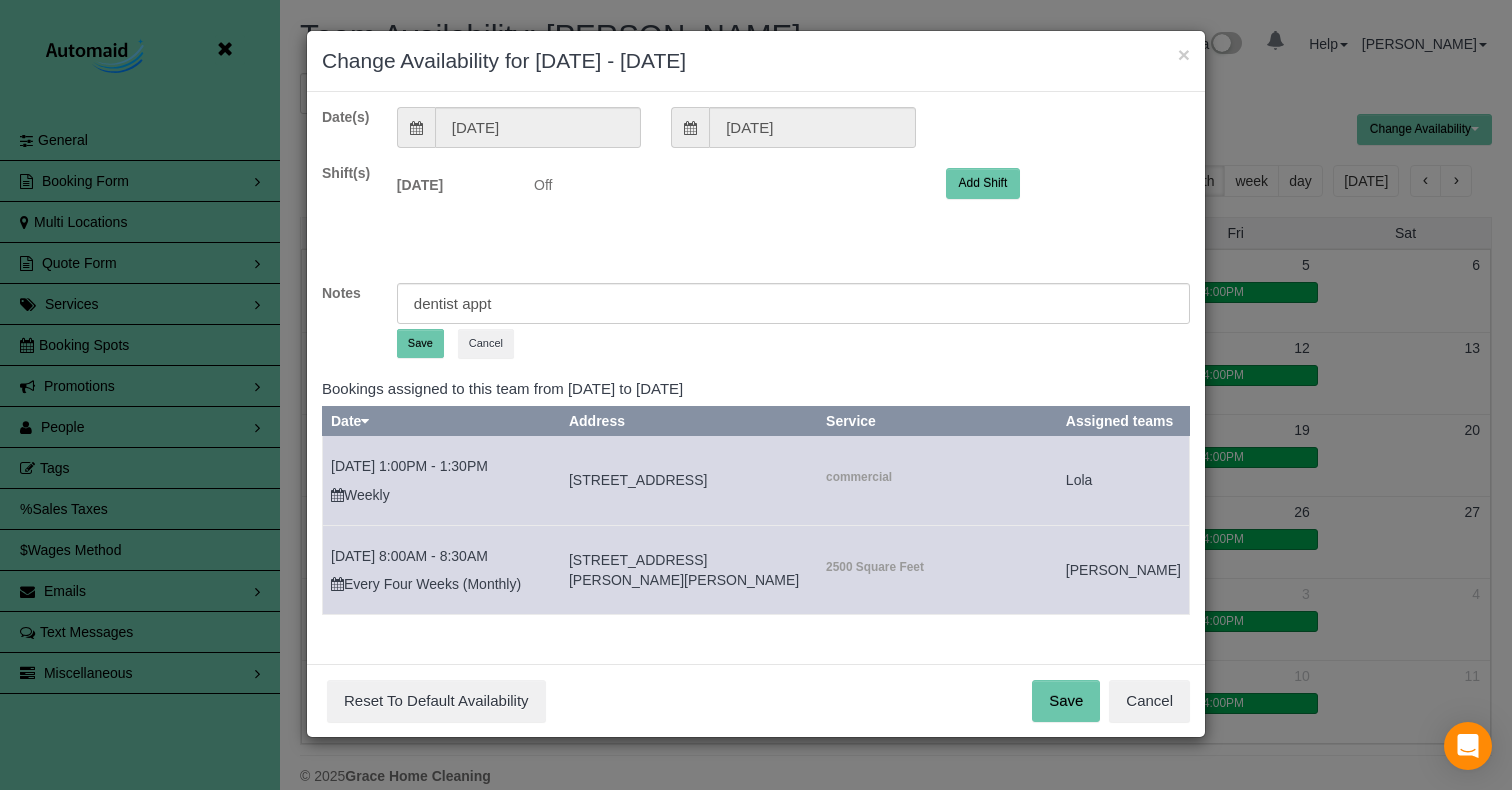 click on "dentist appt
Save
Cancel" at bounding box center [793, 324] 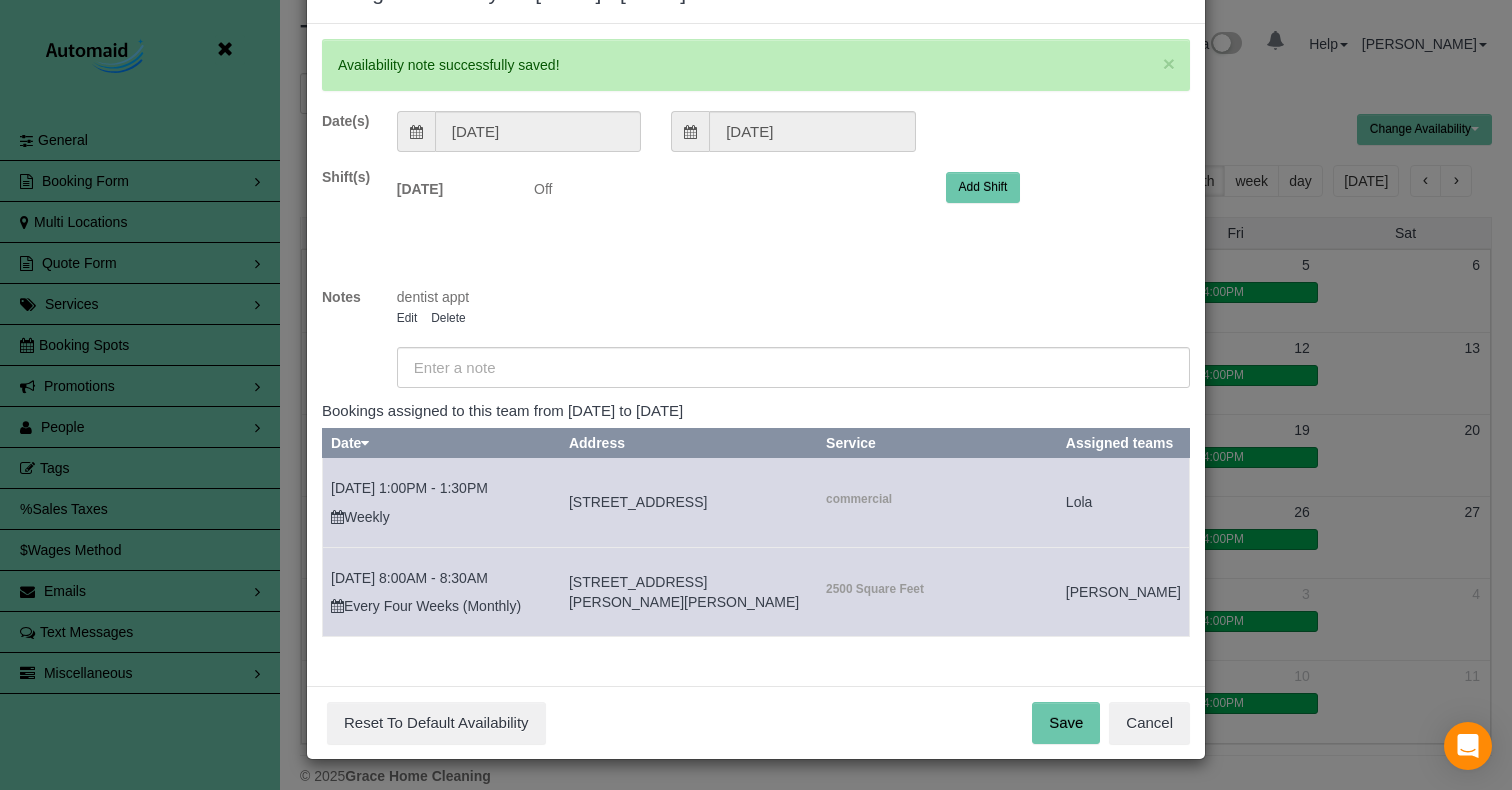 scroll, scrollTop: 87, scrollLeft: 0, axis: vertical 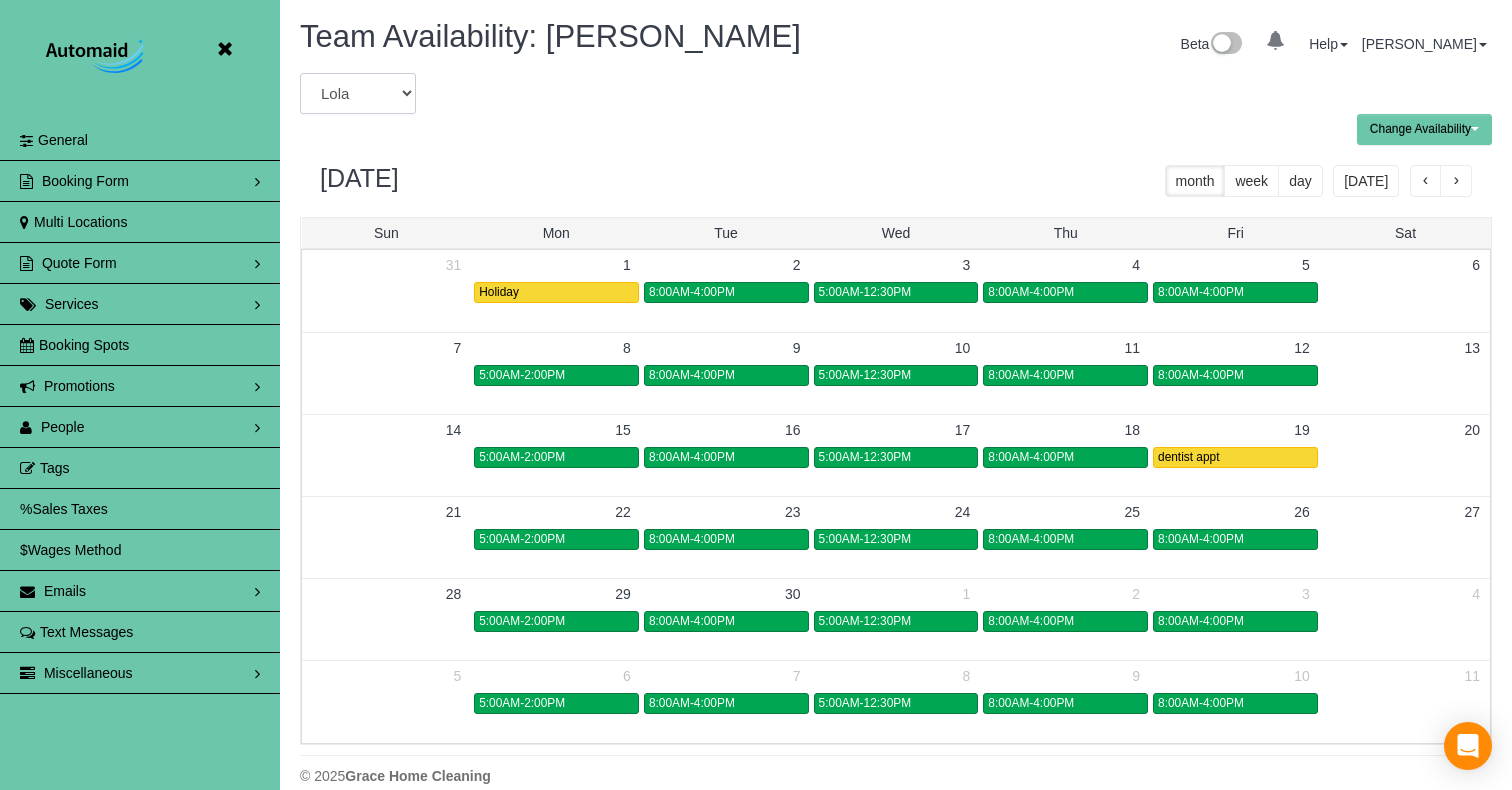 select on "number:3451" 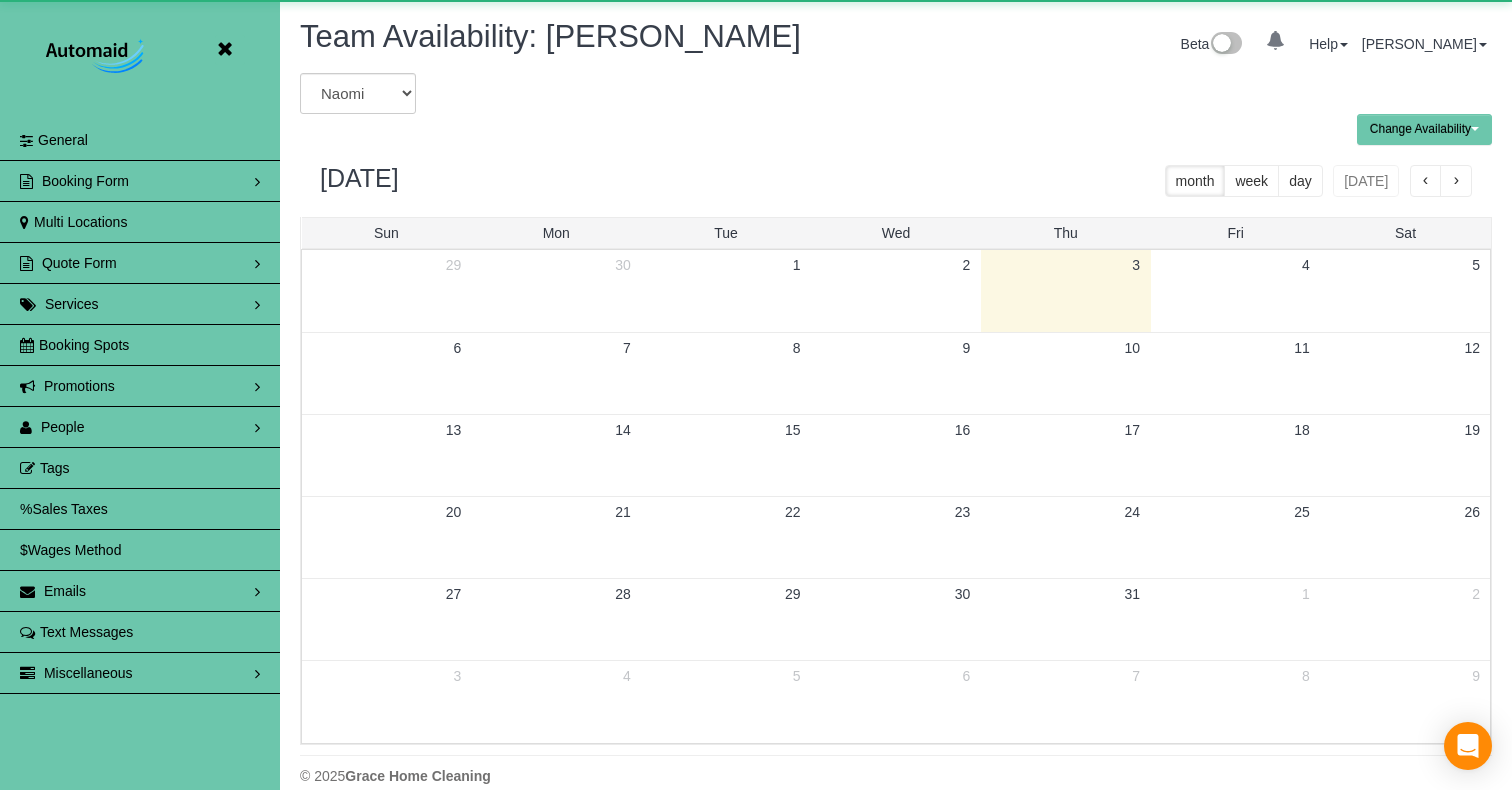 scroll, scrollTop: 99185, scrollLeft: 98488, axis: both 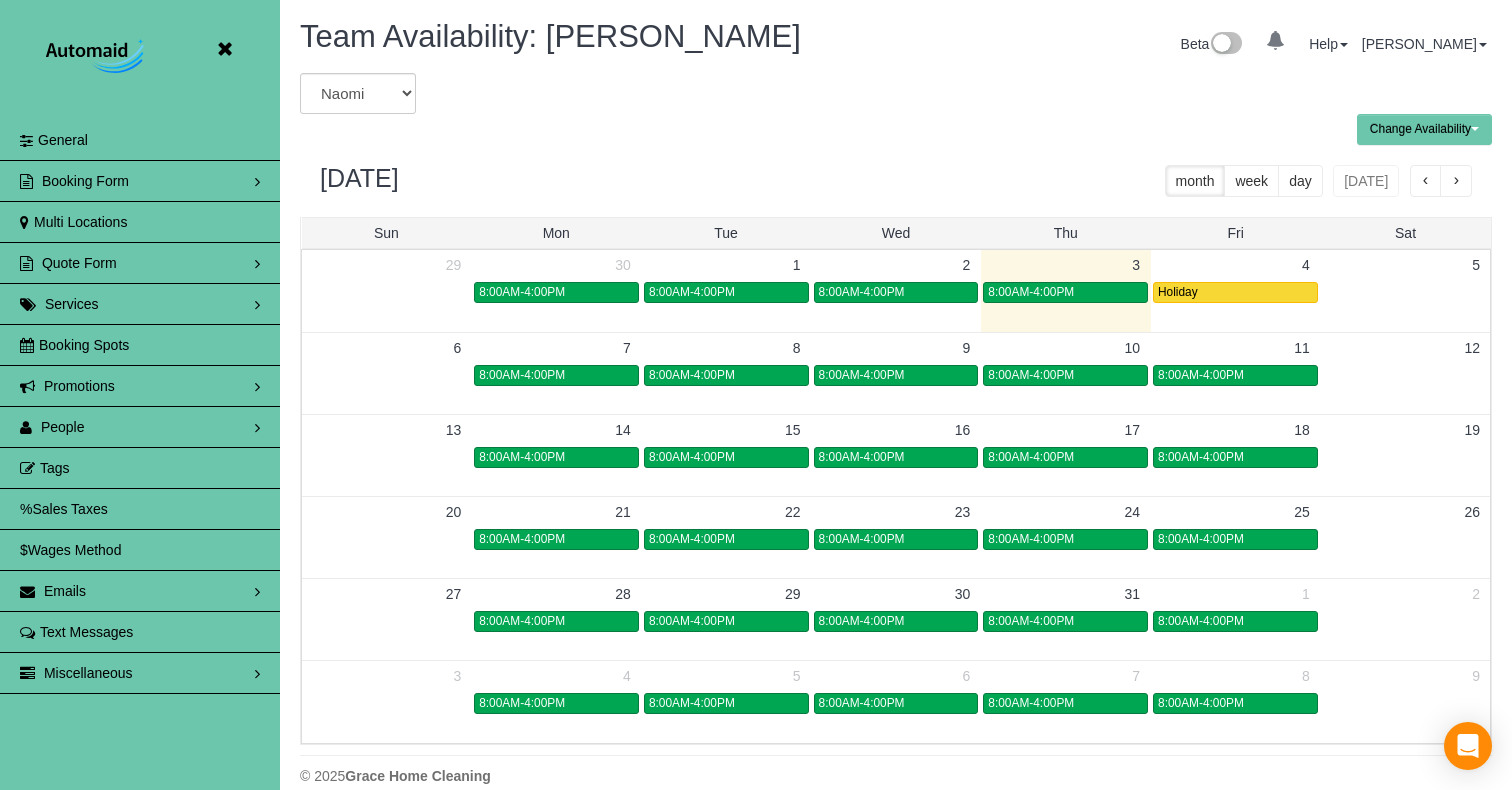 click at bounding box center [1456, 181] 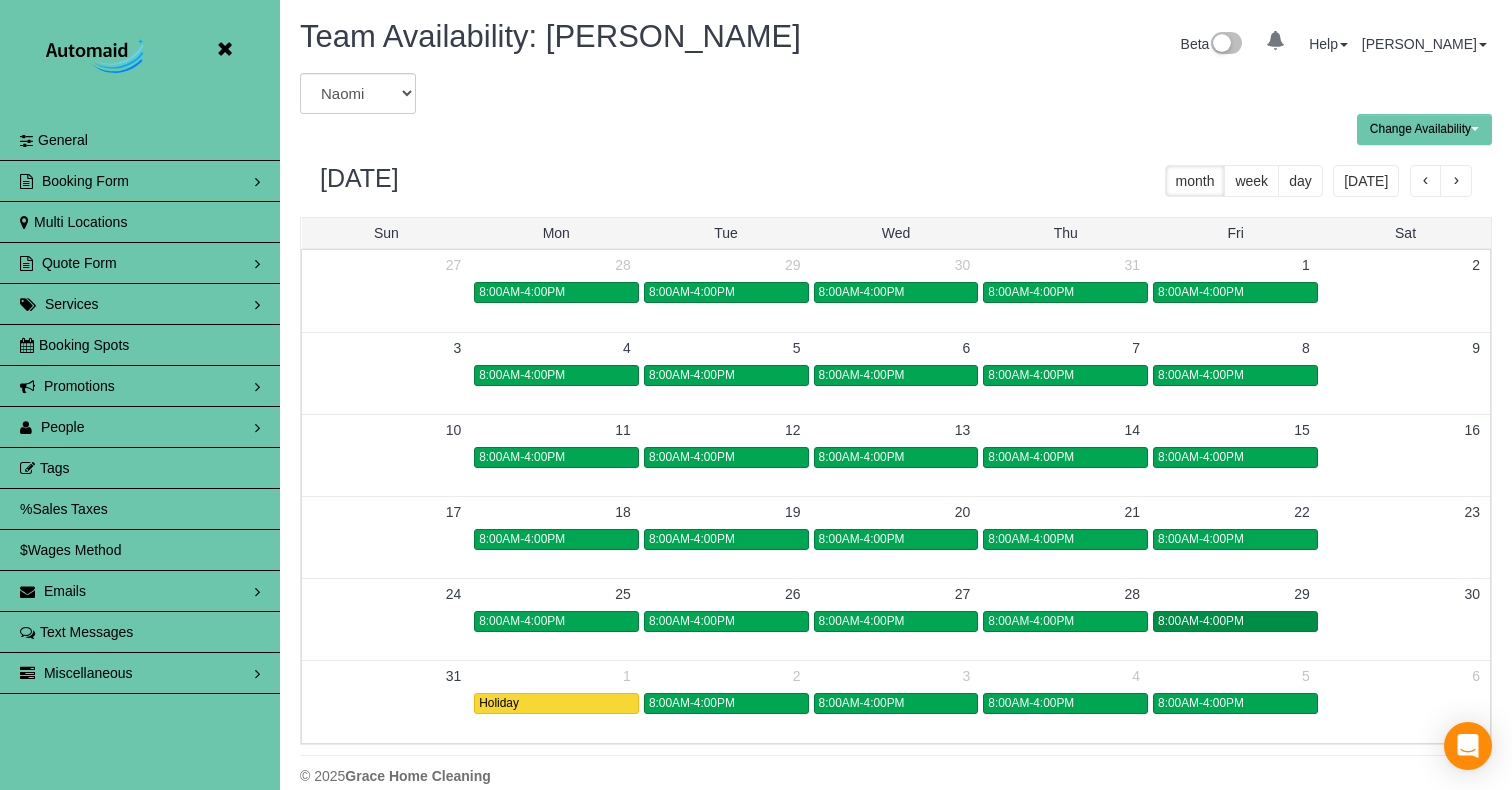 click on "8:00AM-4:00PM" at bounding box center (1201, 621) 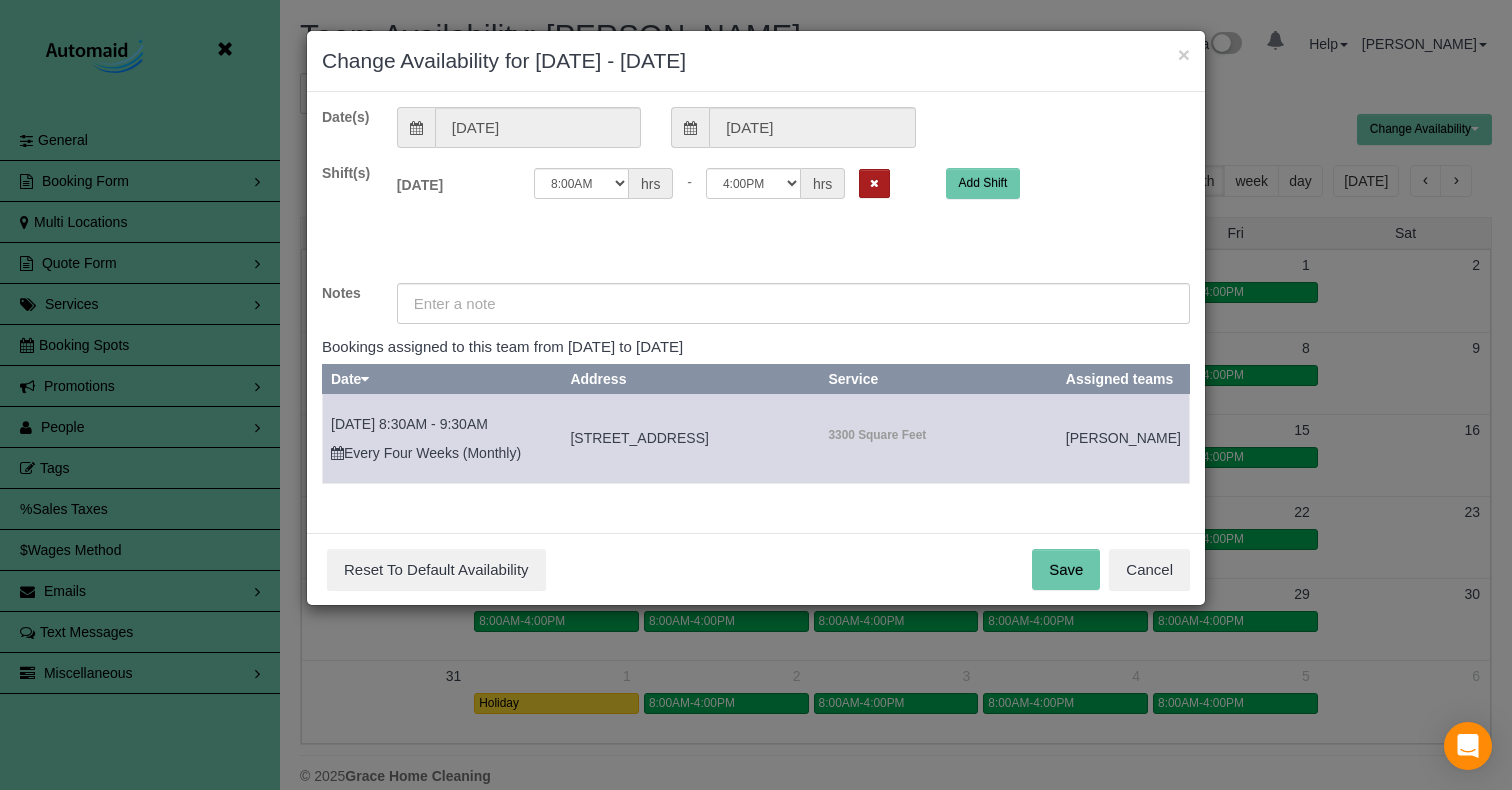 click at bounding box center [874, 183] 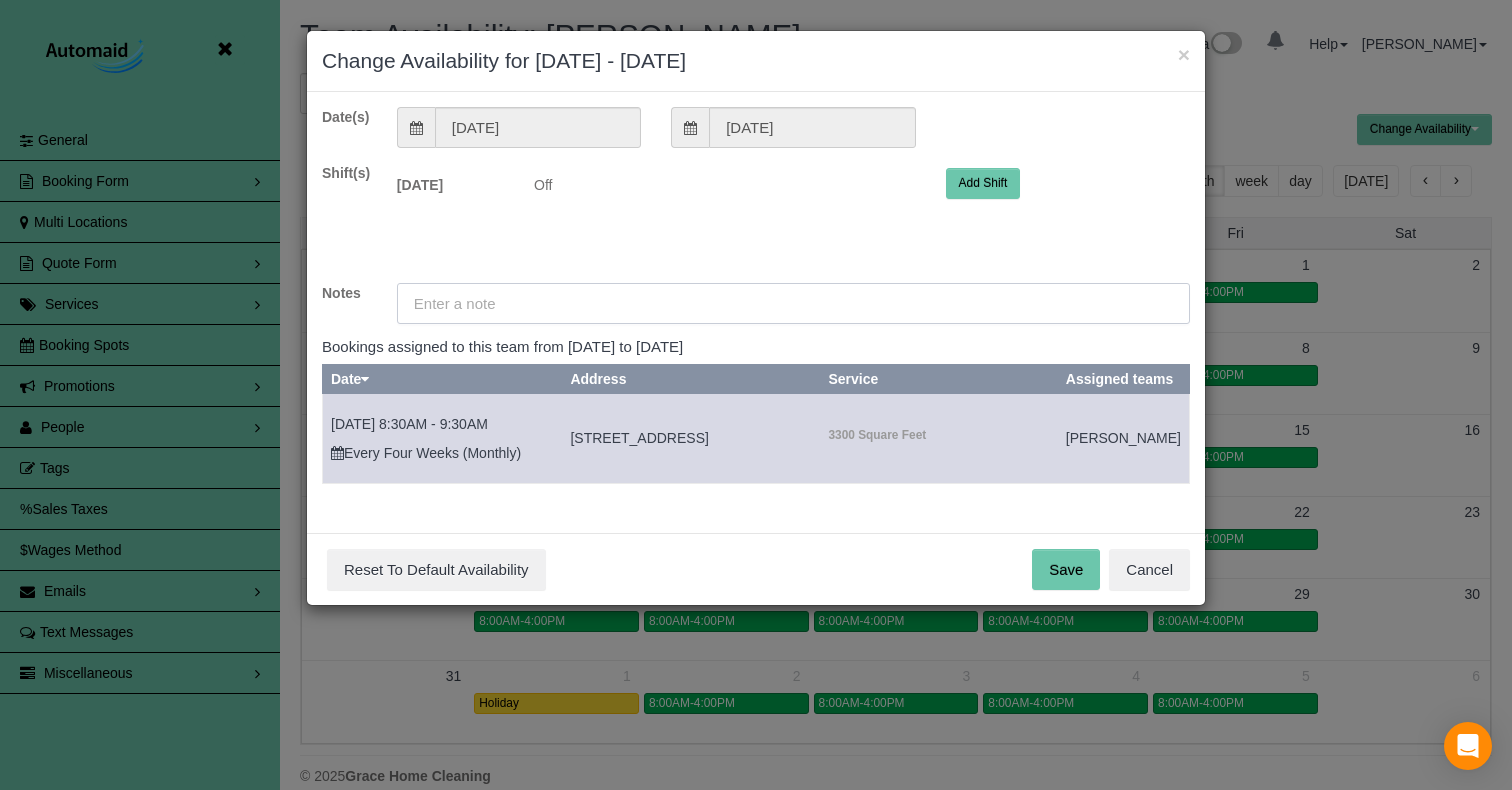click at bounding box center (793, 303) 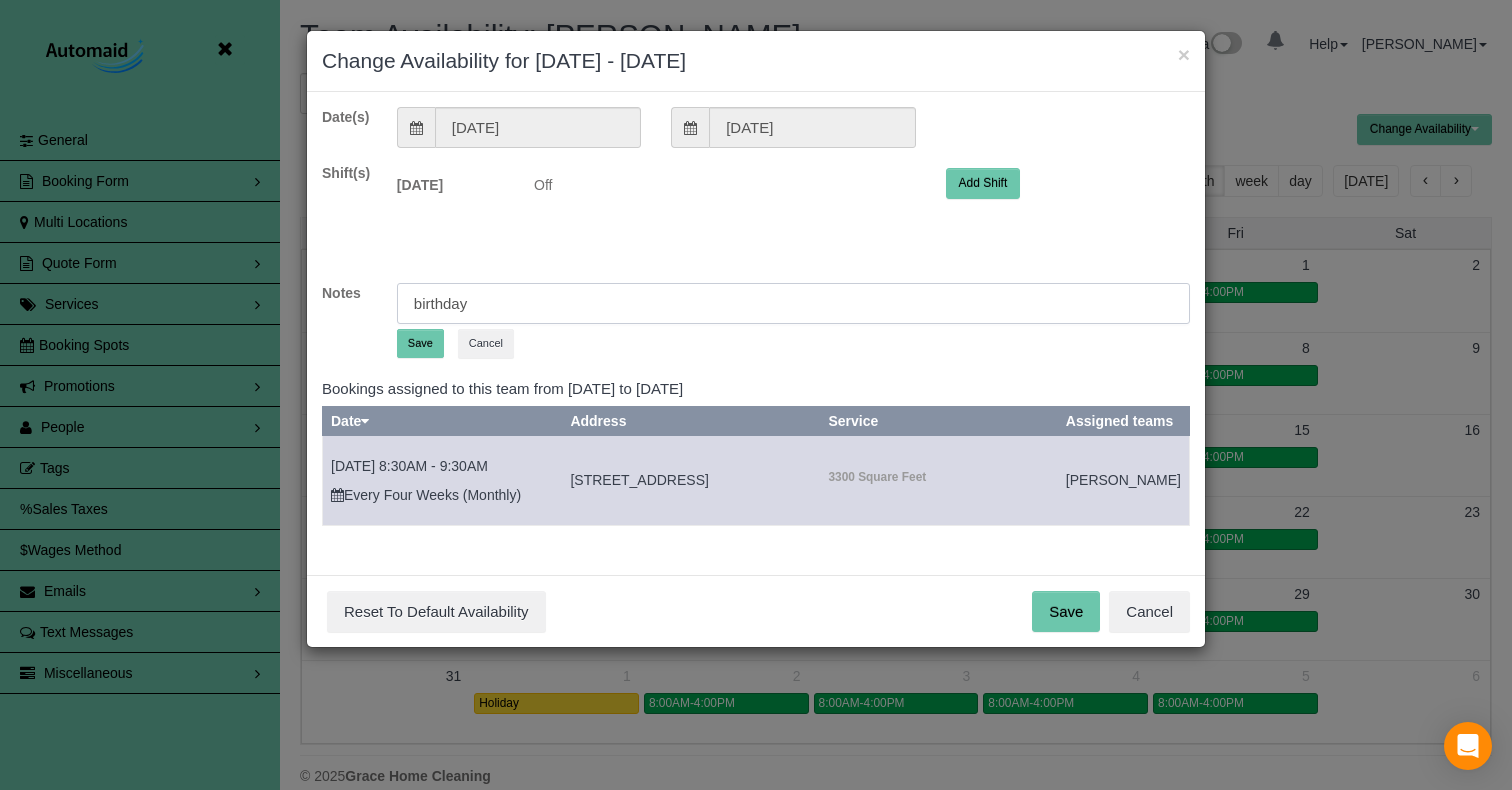 type on "birthday" 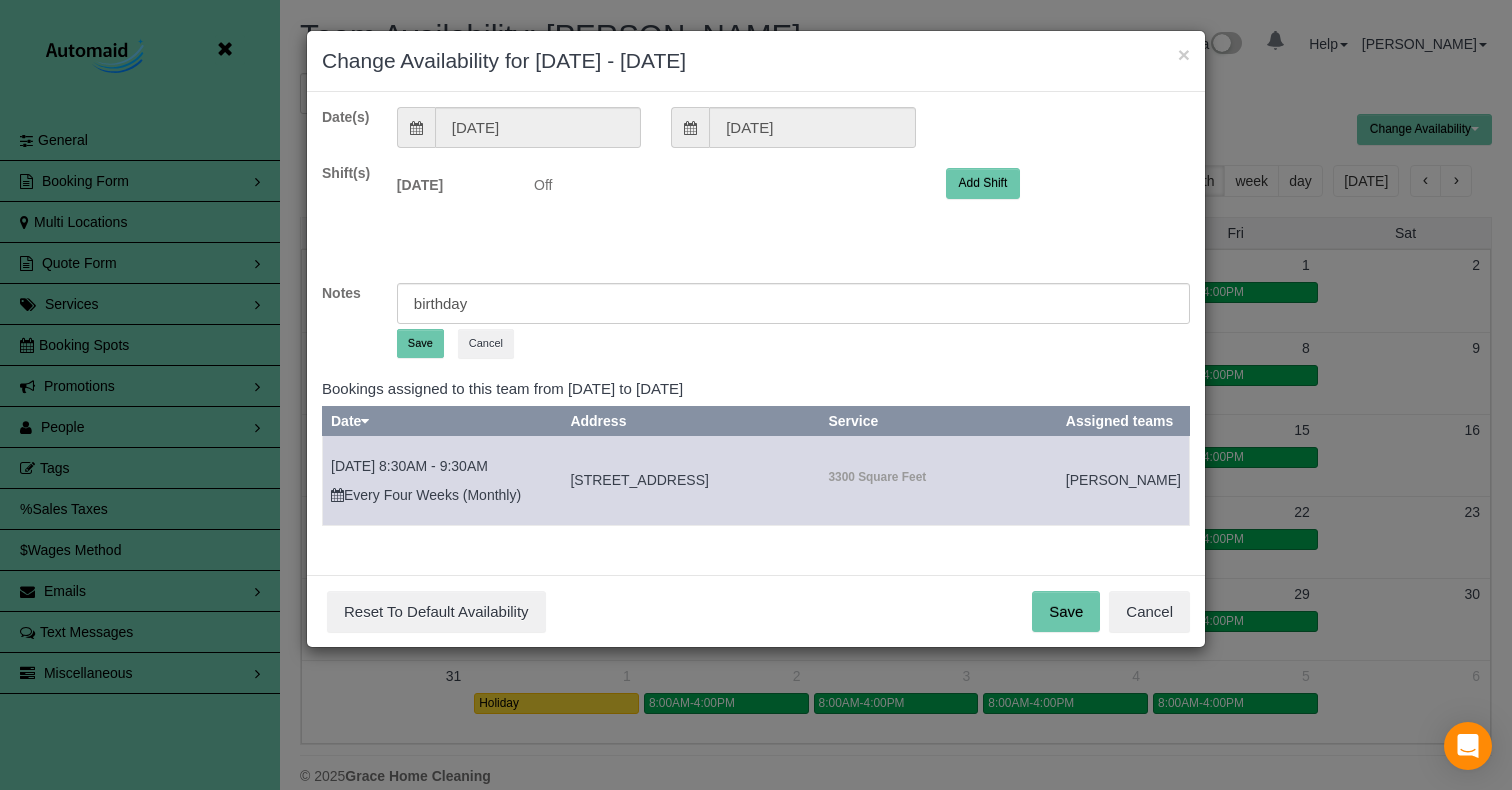 drag, startPoint x: 430, startPoint y: 347, endPoint x: 456, endPoint y: 357, distance: 27.856777 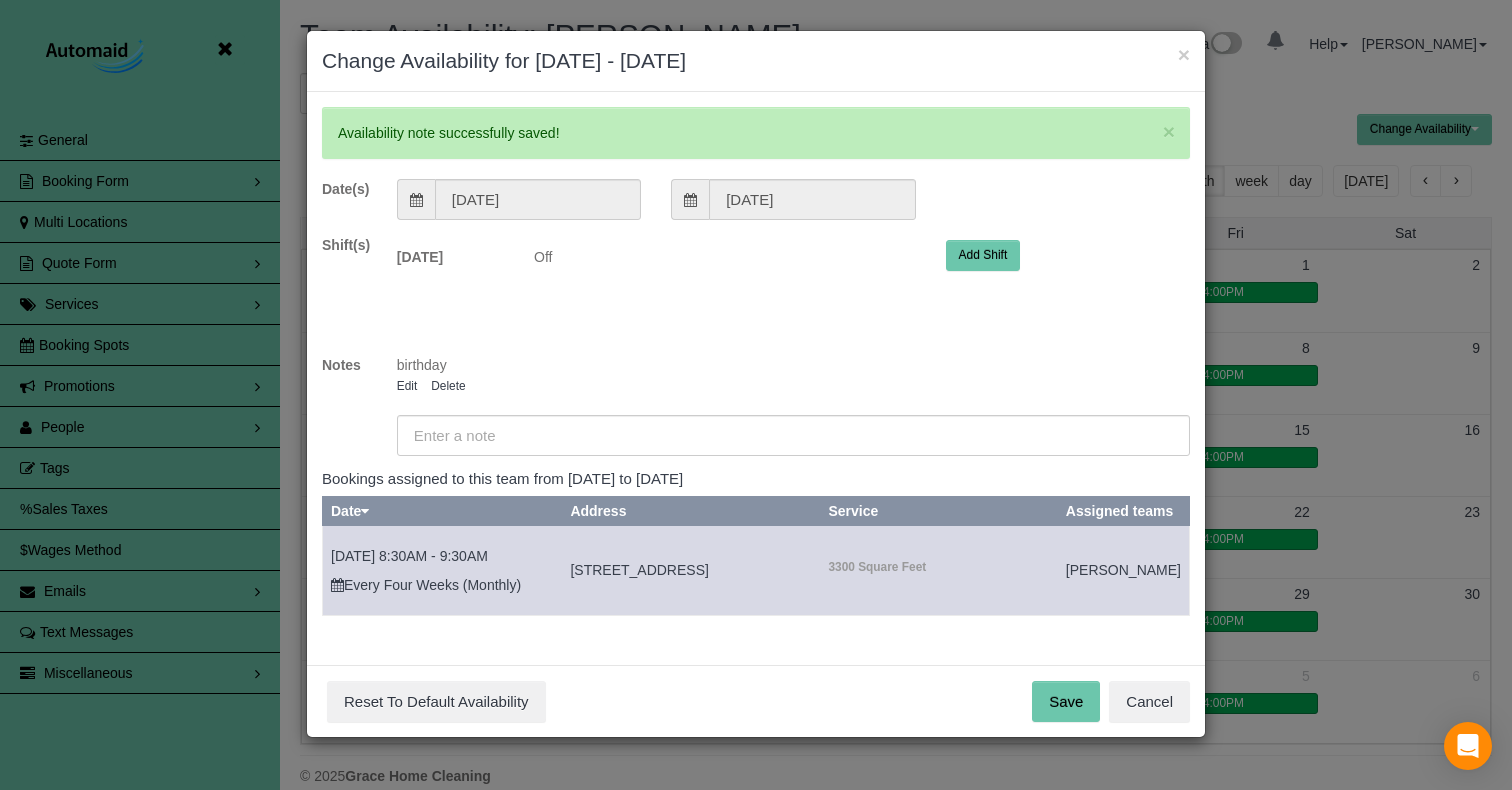 click on "Save" at bounding box center (1066, 702) 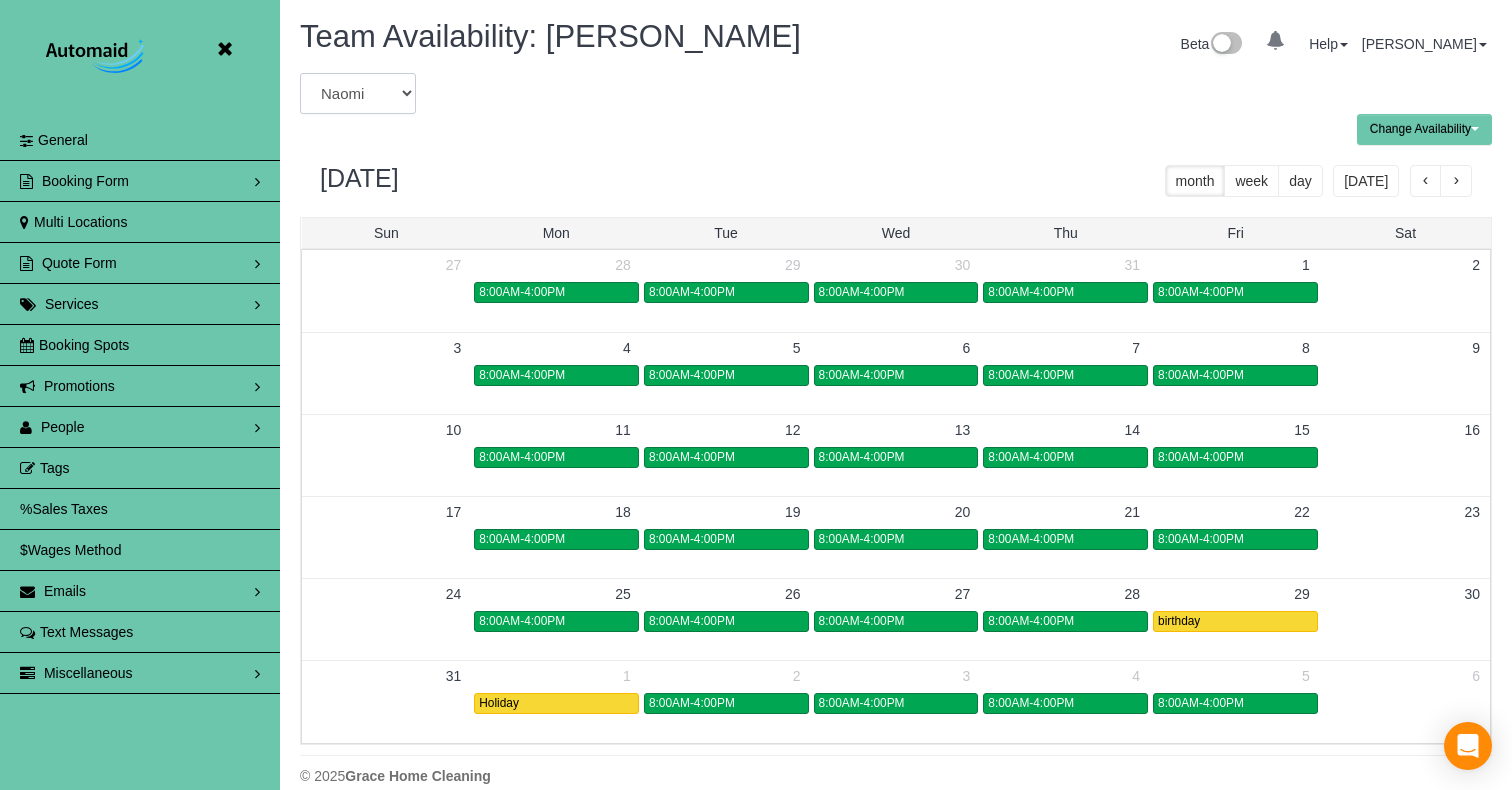 select on "number:6065" 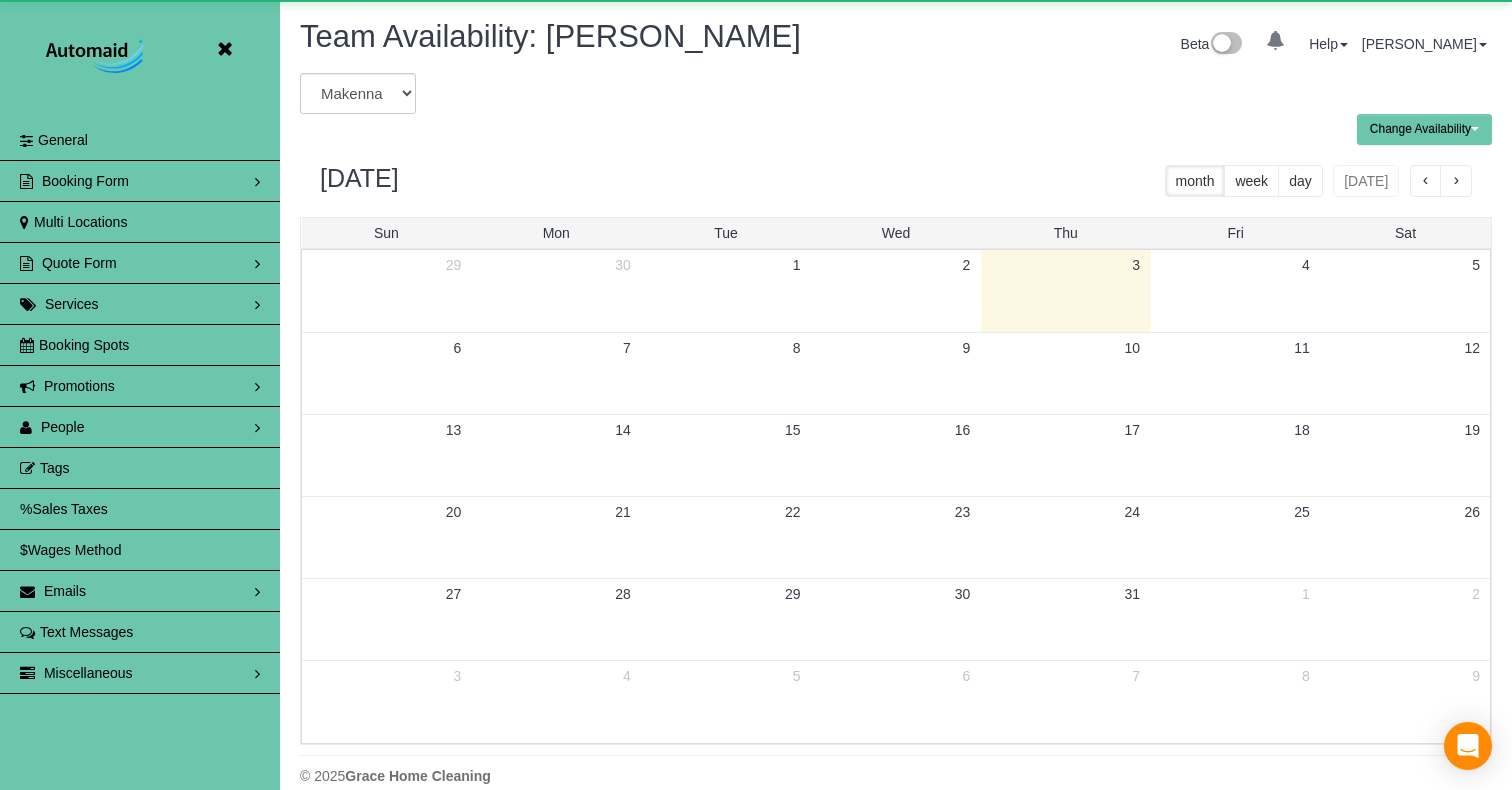 scroll, scrollTop: 99185, scrollLeft: 98488, axis: both 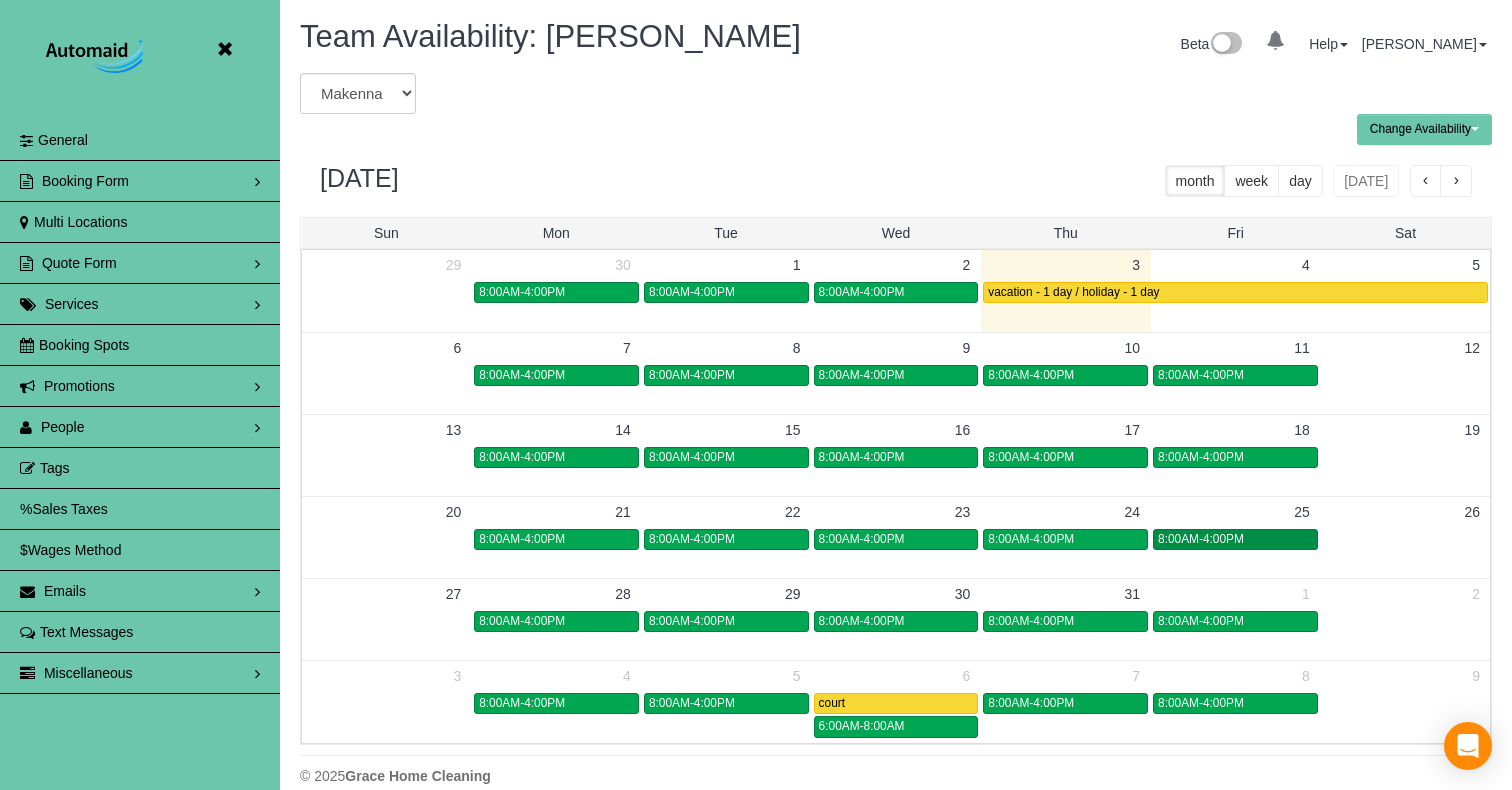 click on "8:00AM-4:00PM" at bounding box center (1235, 539) 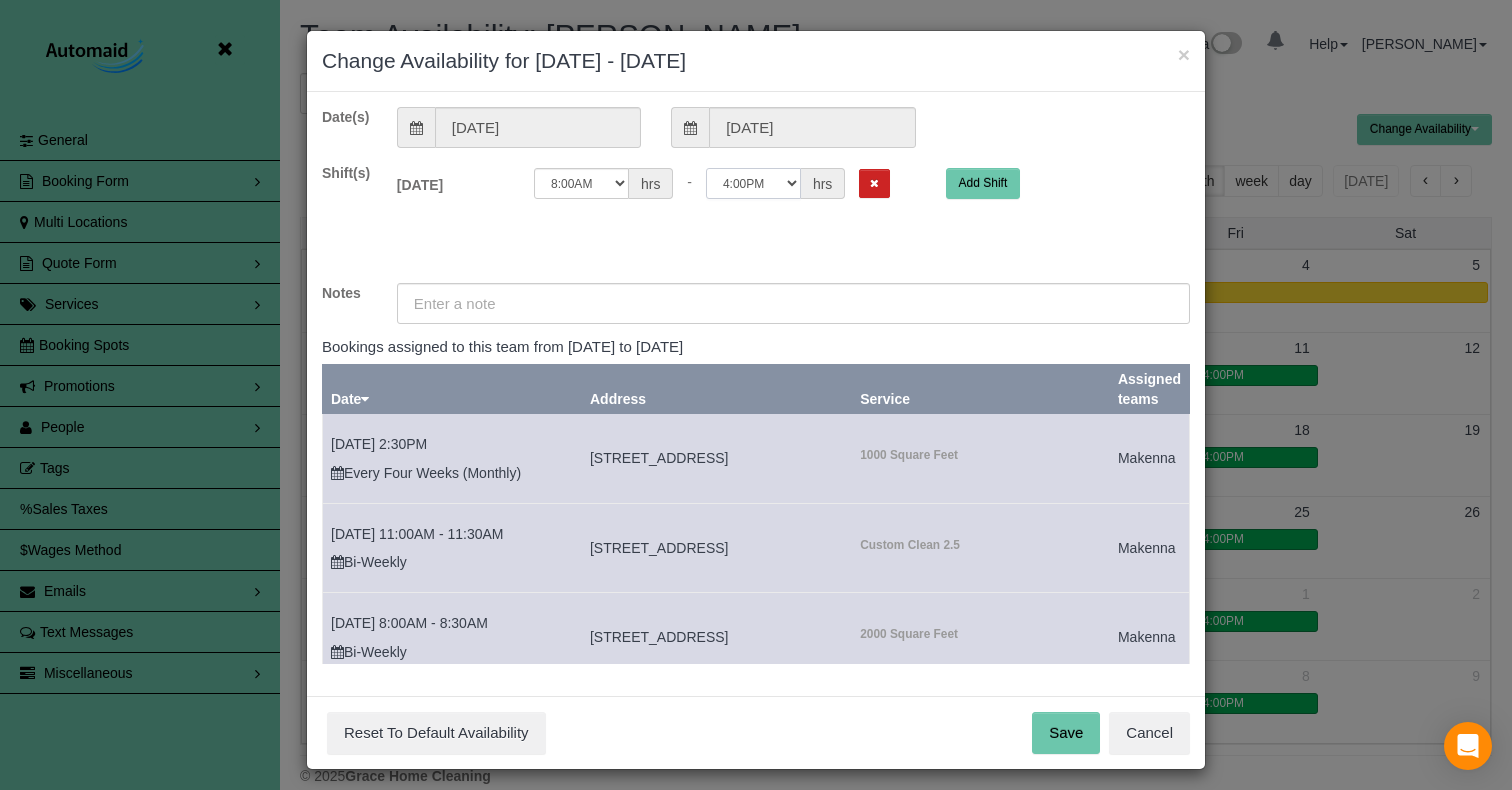 select on "string:14:00" 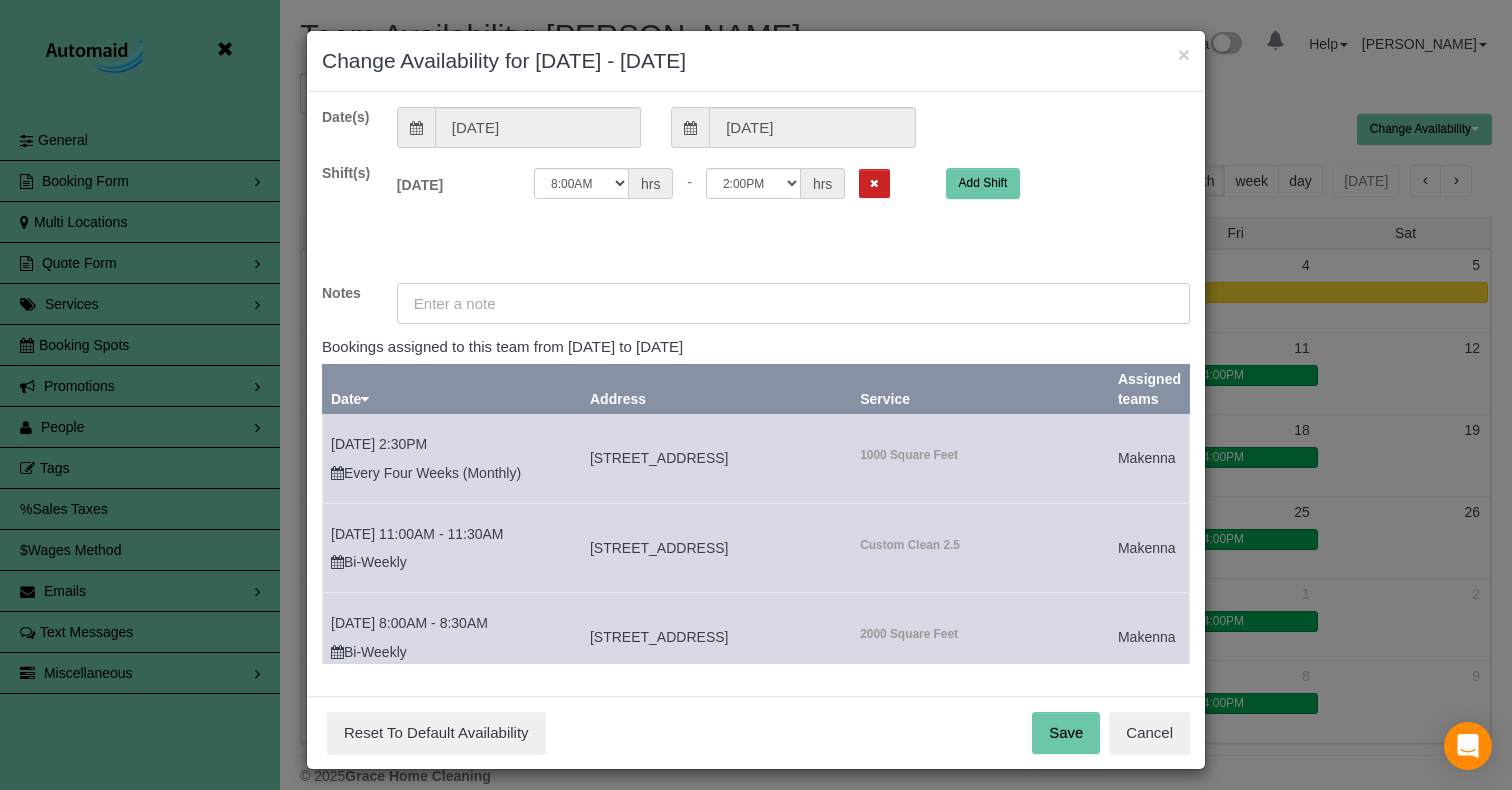 click at bounding box center (793, 303) 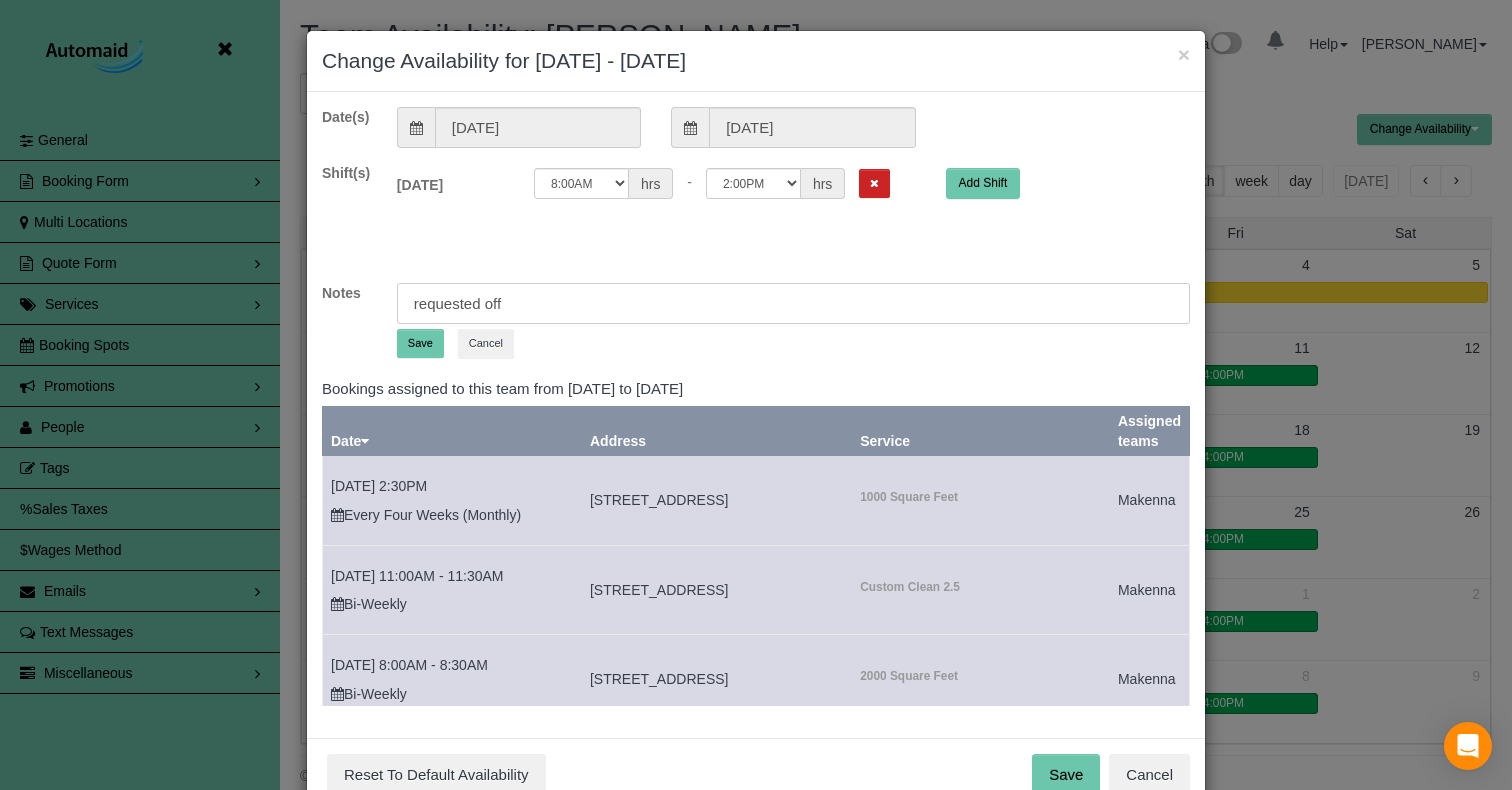 type on "requested off" 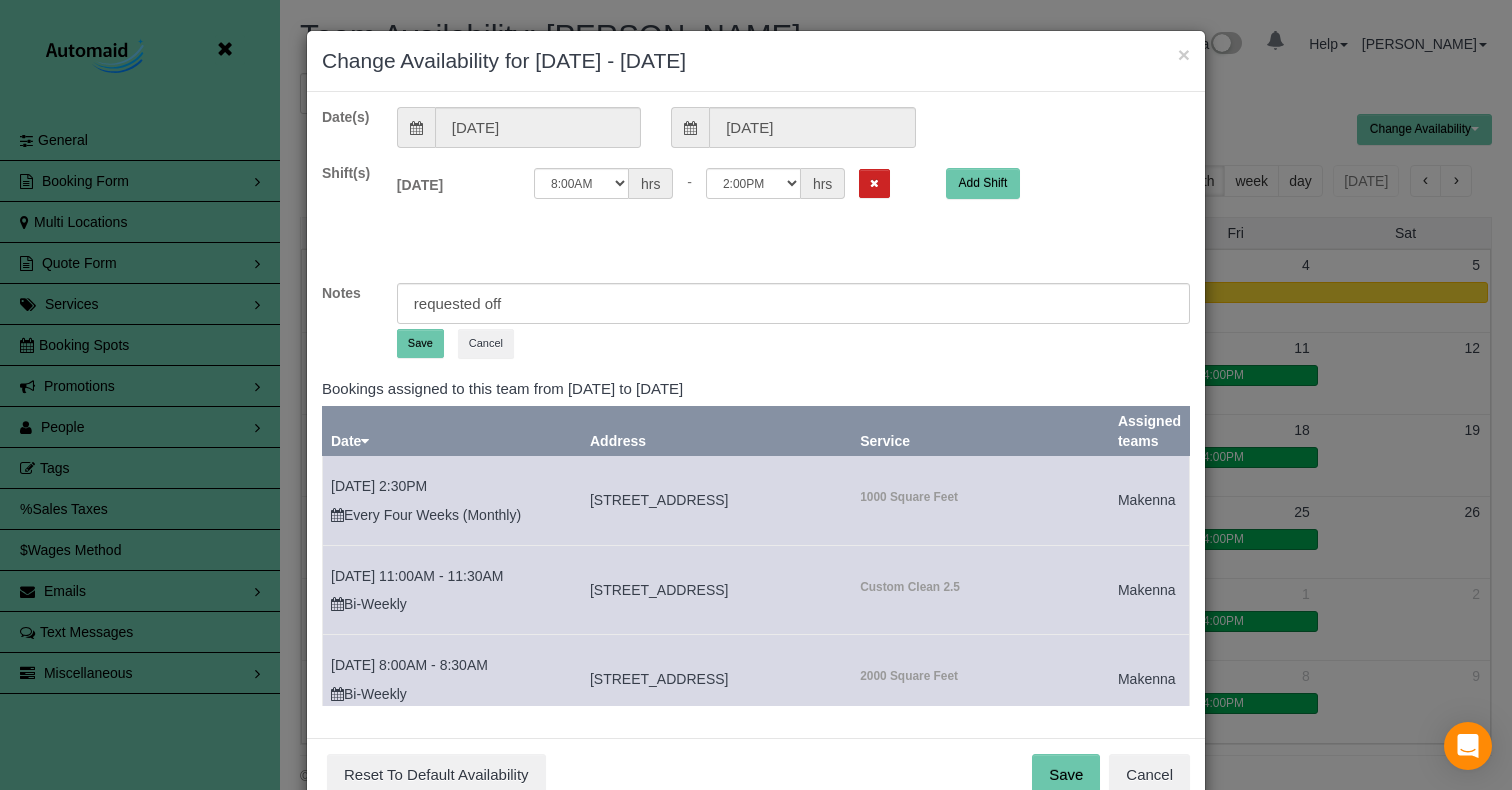 click on "Save" at bounding box center (420, 343) 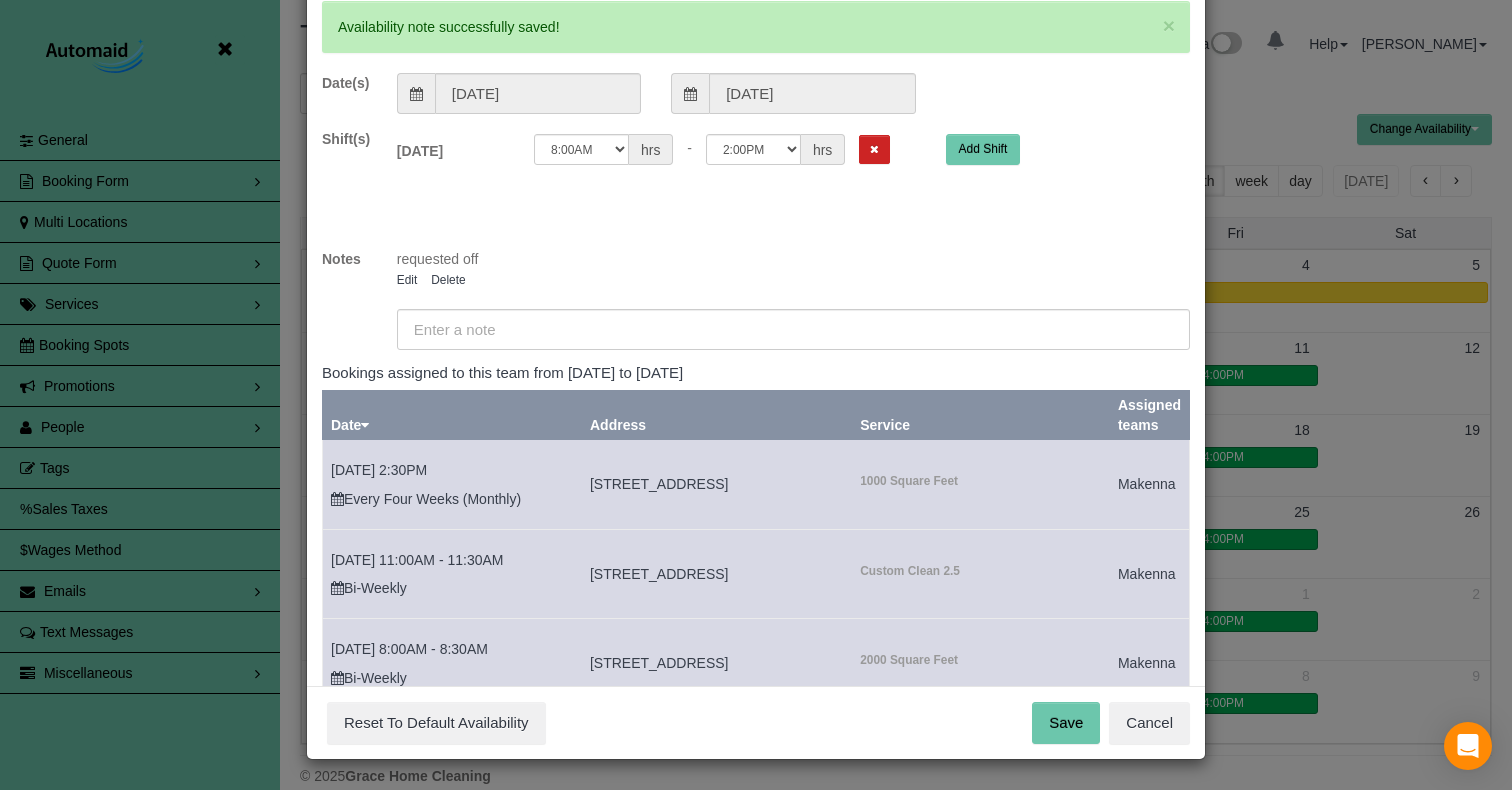 scroll, scrollTop: 105, scrollLeft: 0, axis: vertical 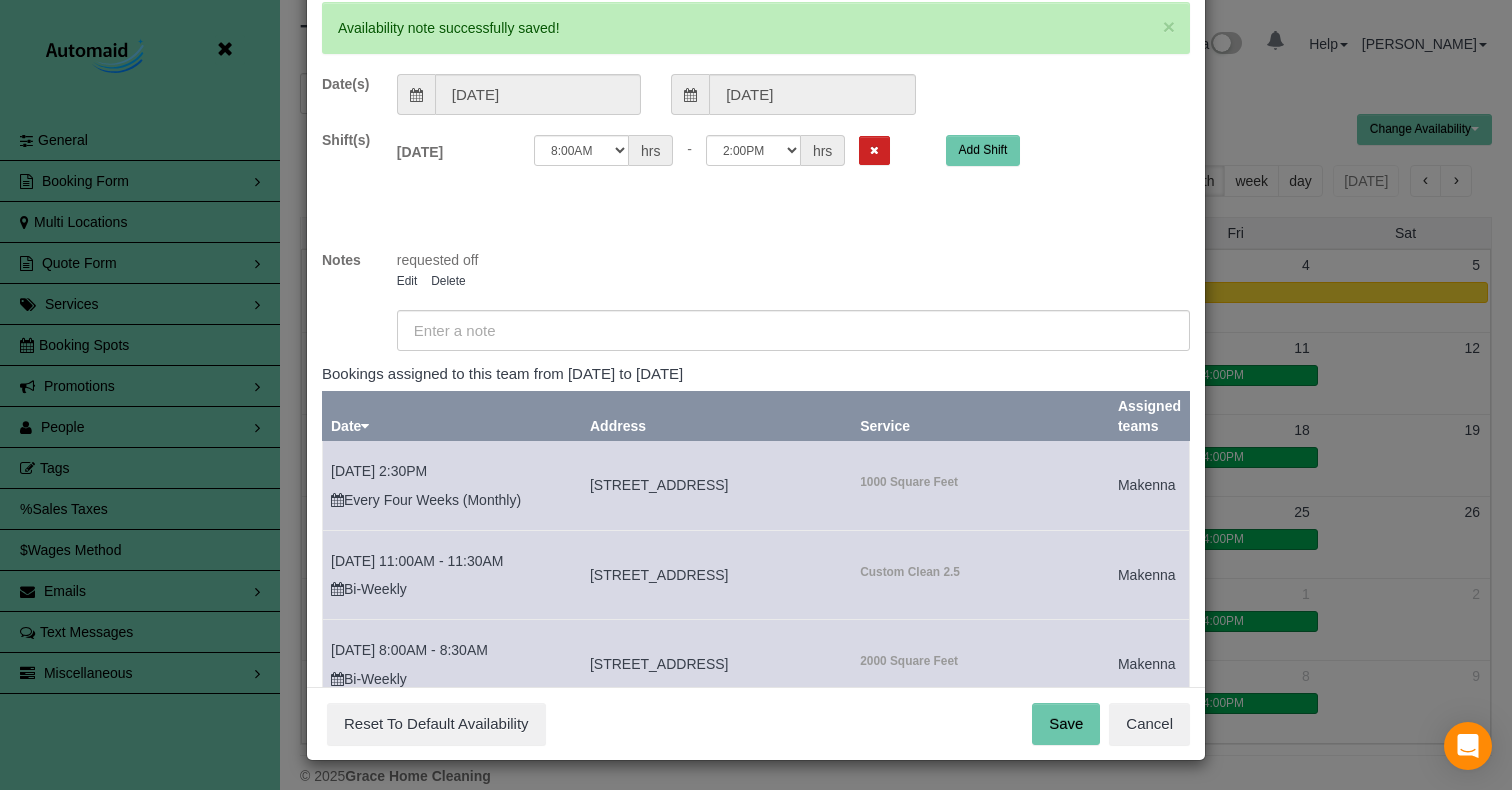 click on "Save" at bounding box center (1066, 724) 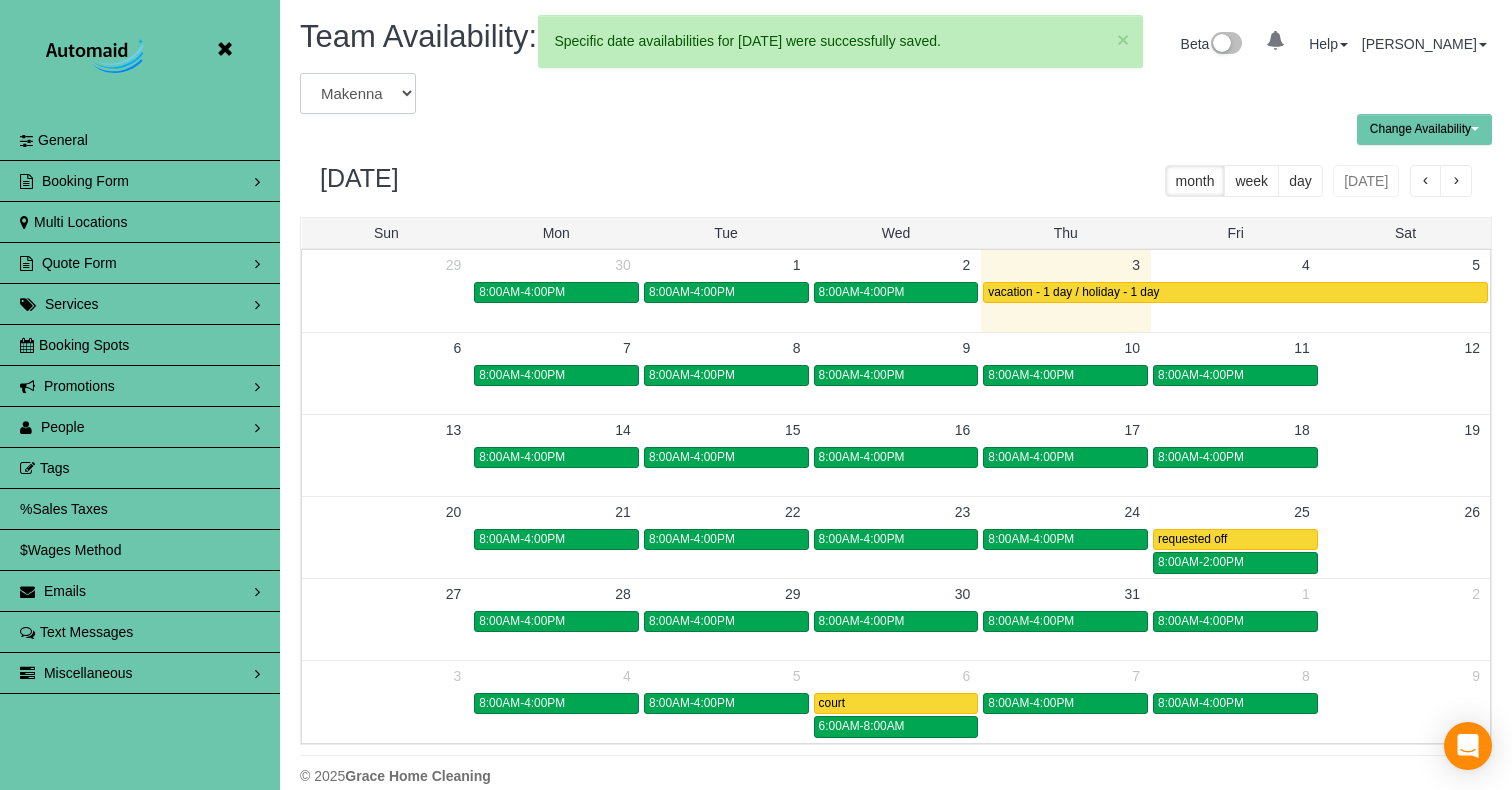 select on "number:18383" 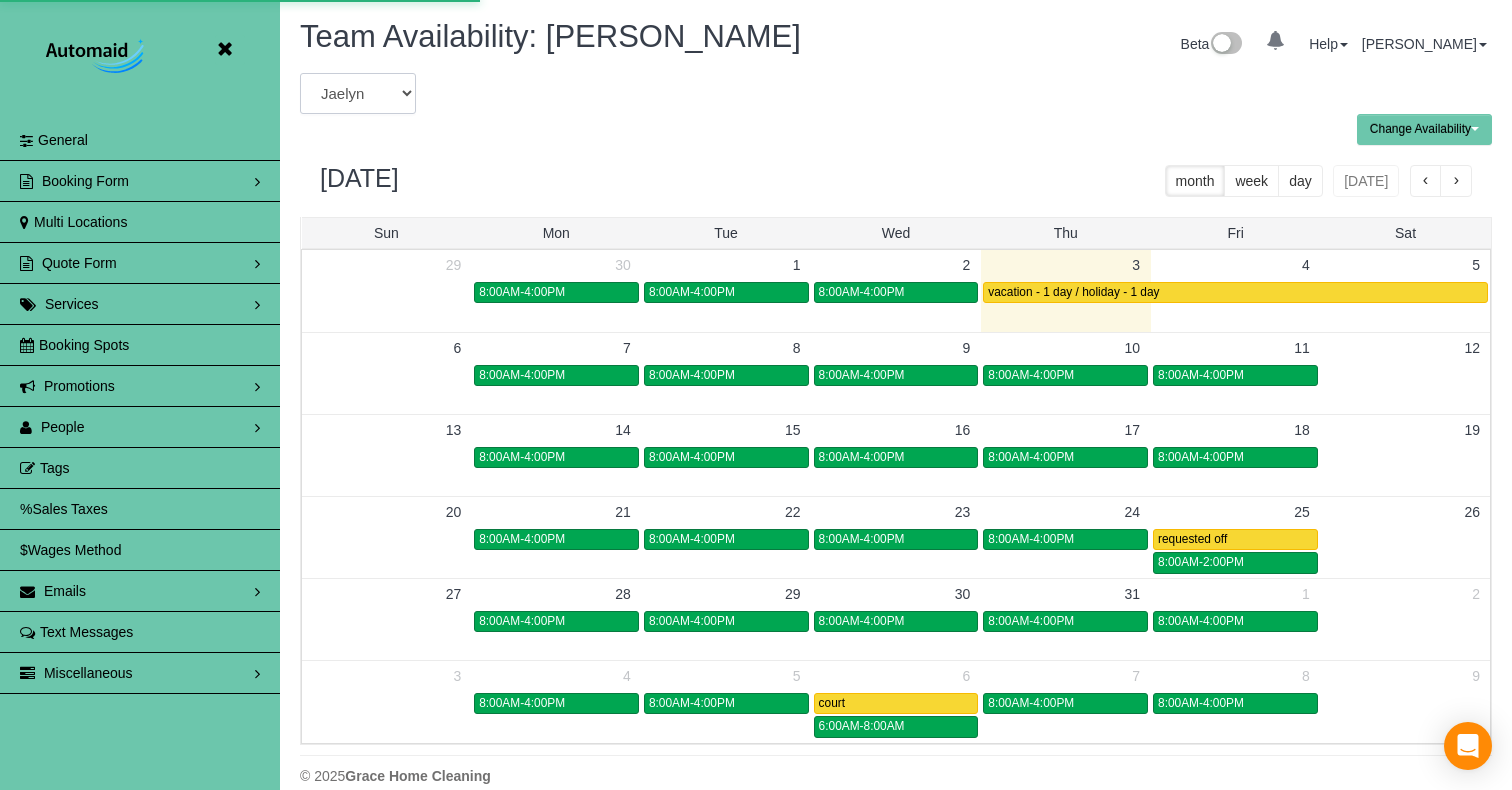 scroll, scrollTop: 99185, scrollLeft: 98488, axis: both 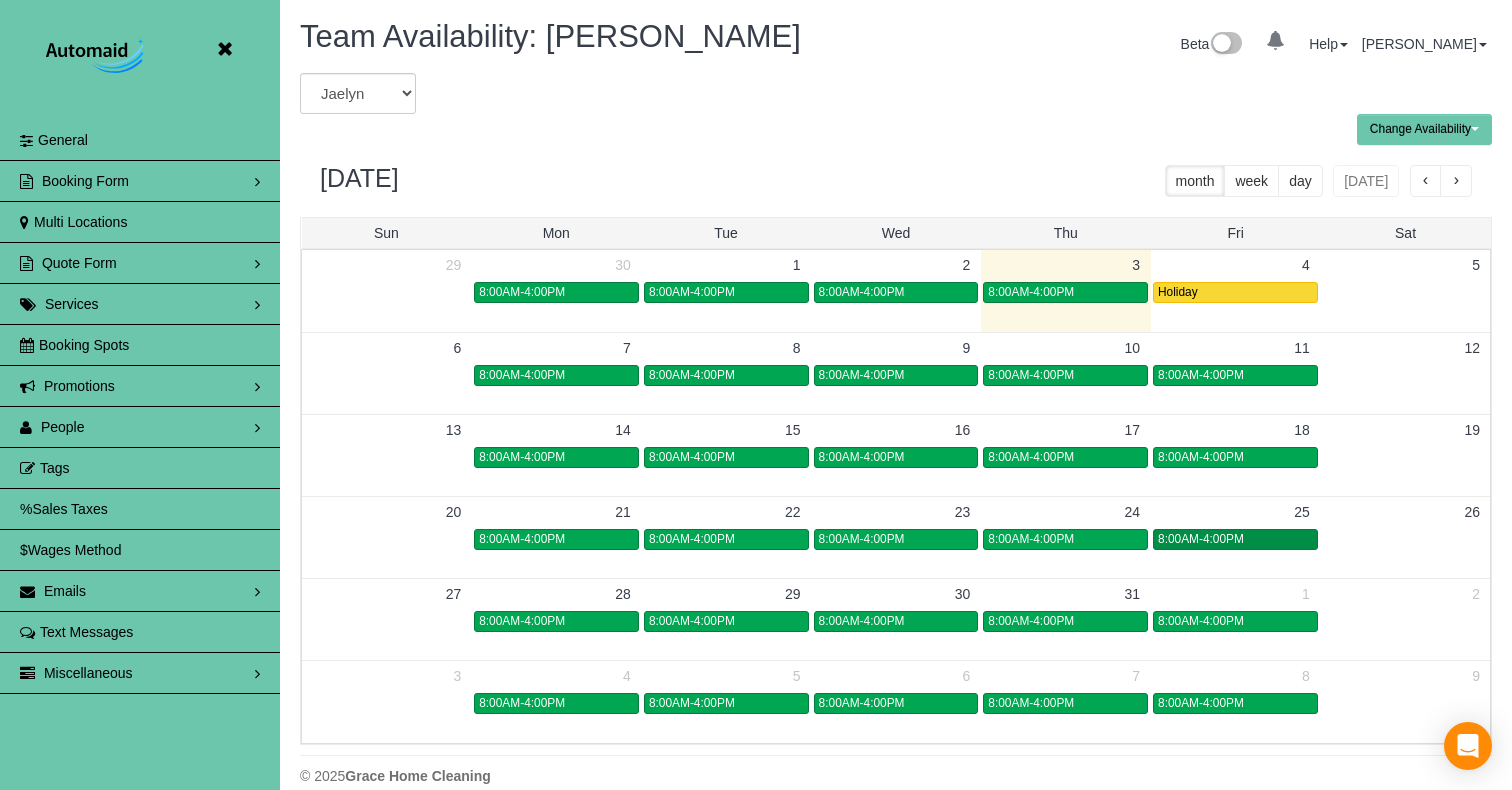 click on "8:00AM-4:00PM" at bounding box center (1235, 539) 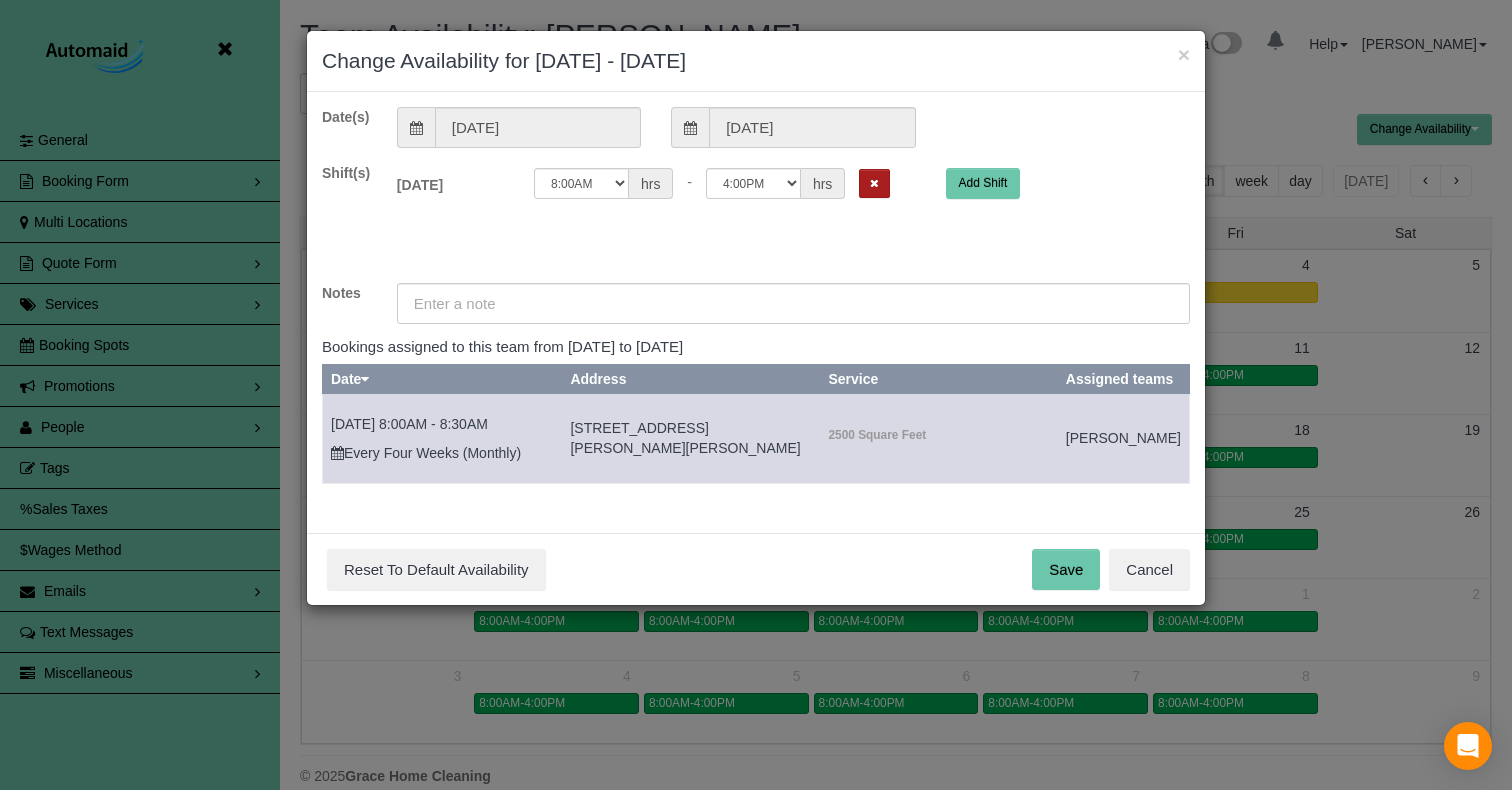 click at bounding box center [874, 183] 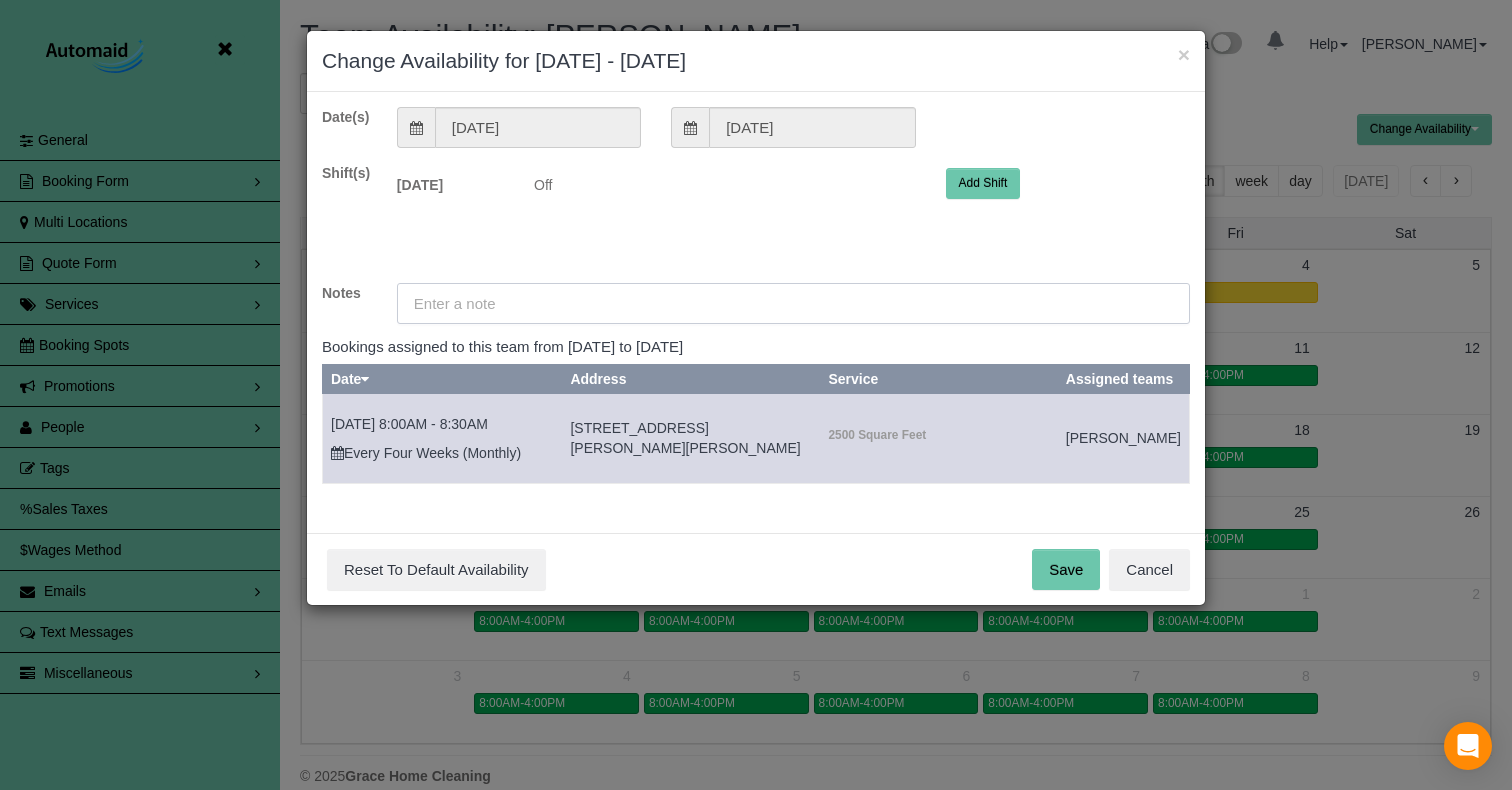 click at bounding box center [793, 303] 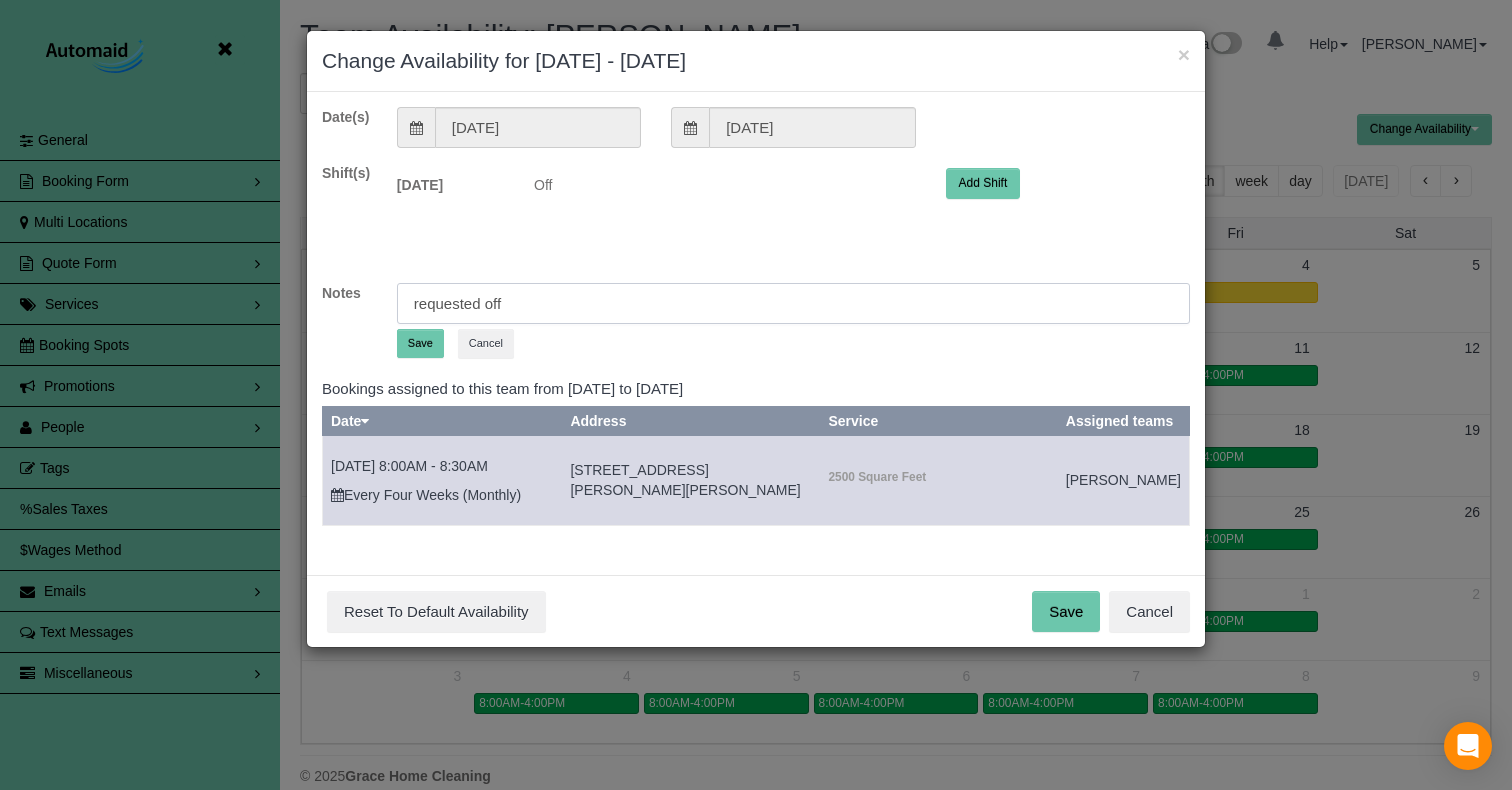 type on "requested off" 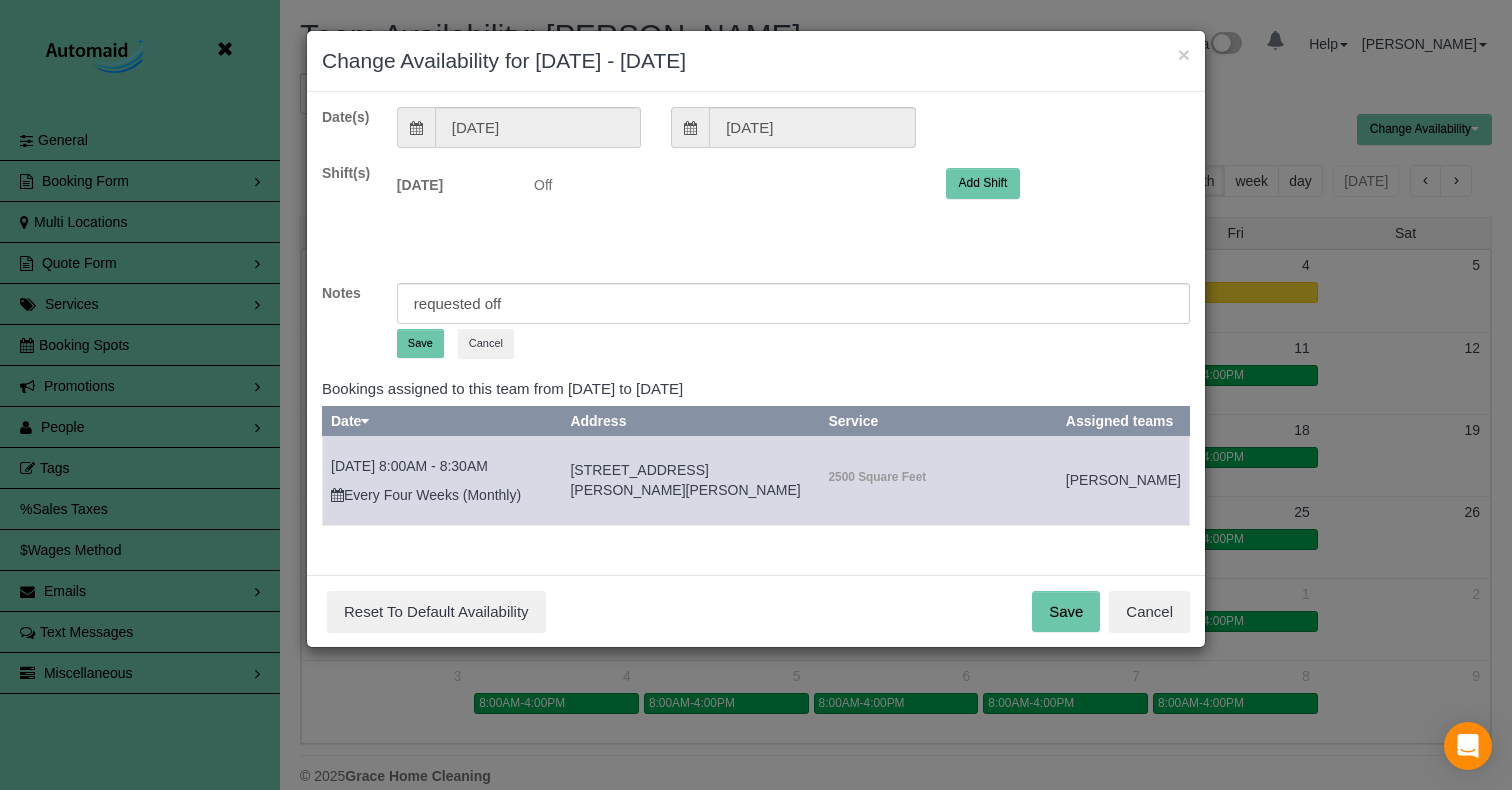 drag, startPoint x: 430, startPoint y: 343, endPoint x: 455, endPoint y: 362, distance: 31.400637 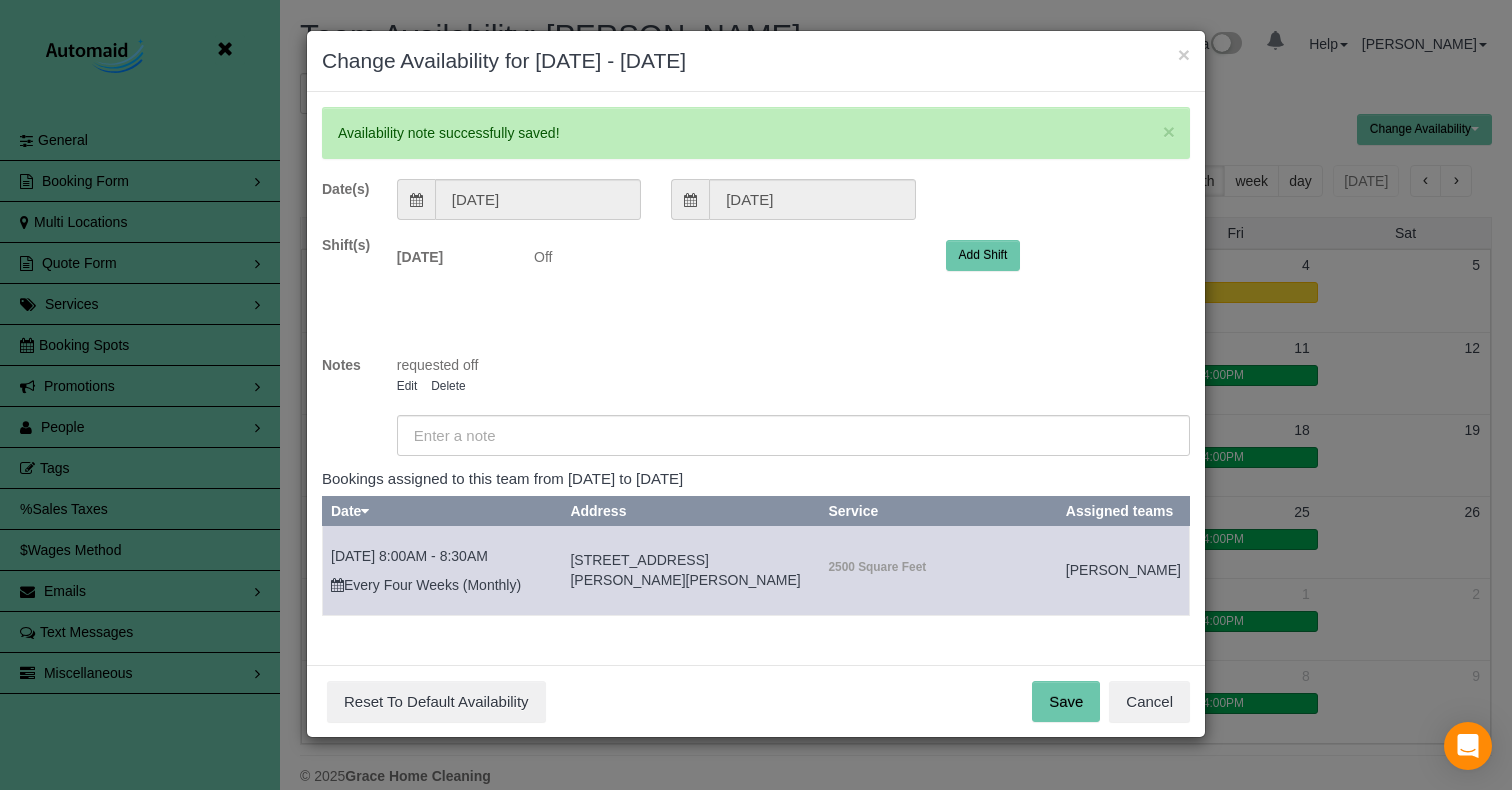 click on "Save" at bounding box center [1066, 702] 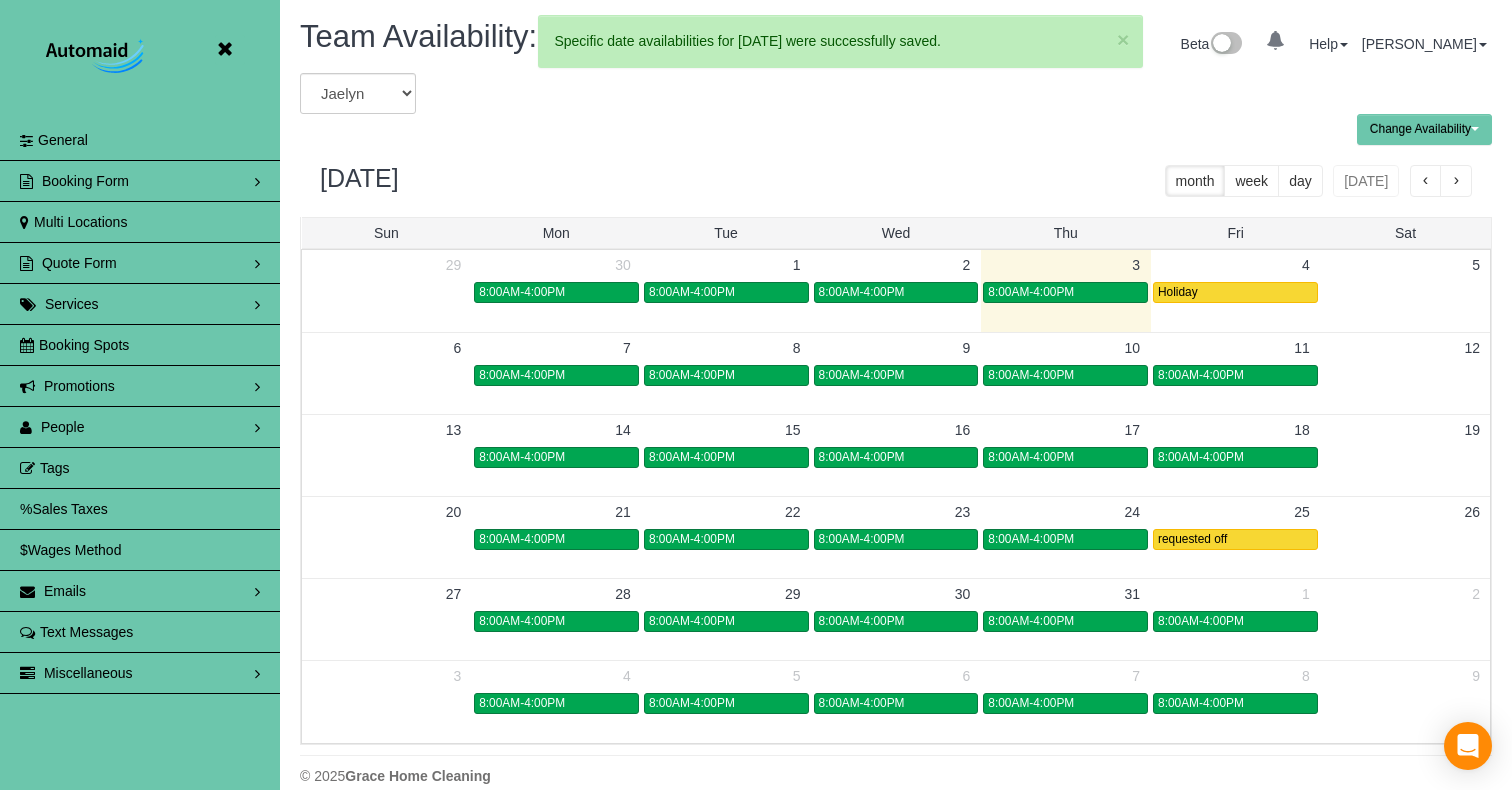 click at bounding box center [224, 49] 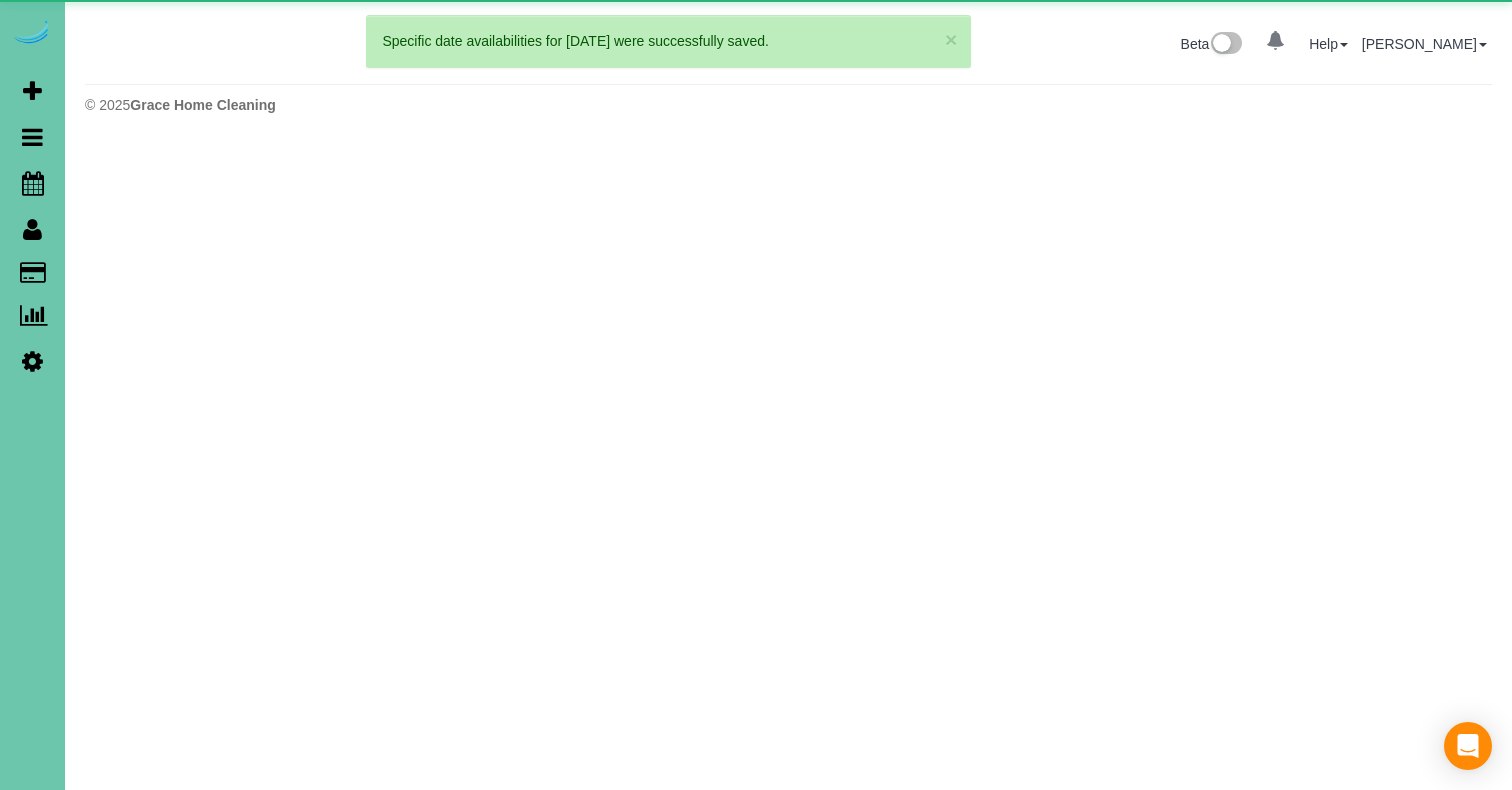 scroll, scrollTop: 143, scrollLeft: 1512, axis: both 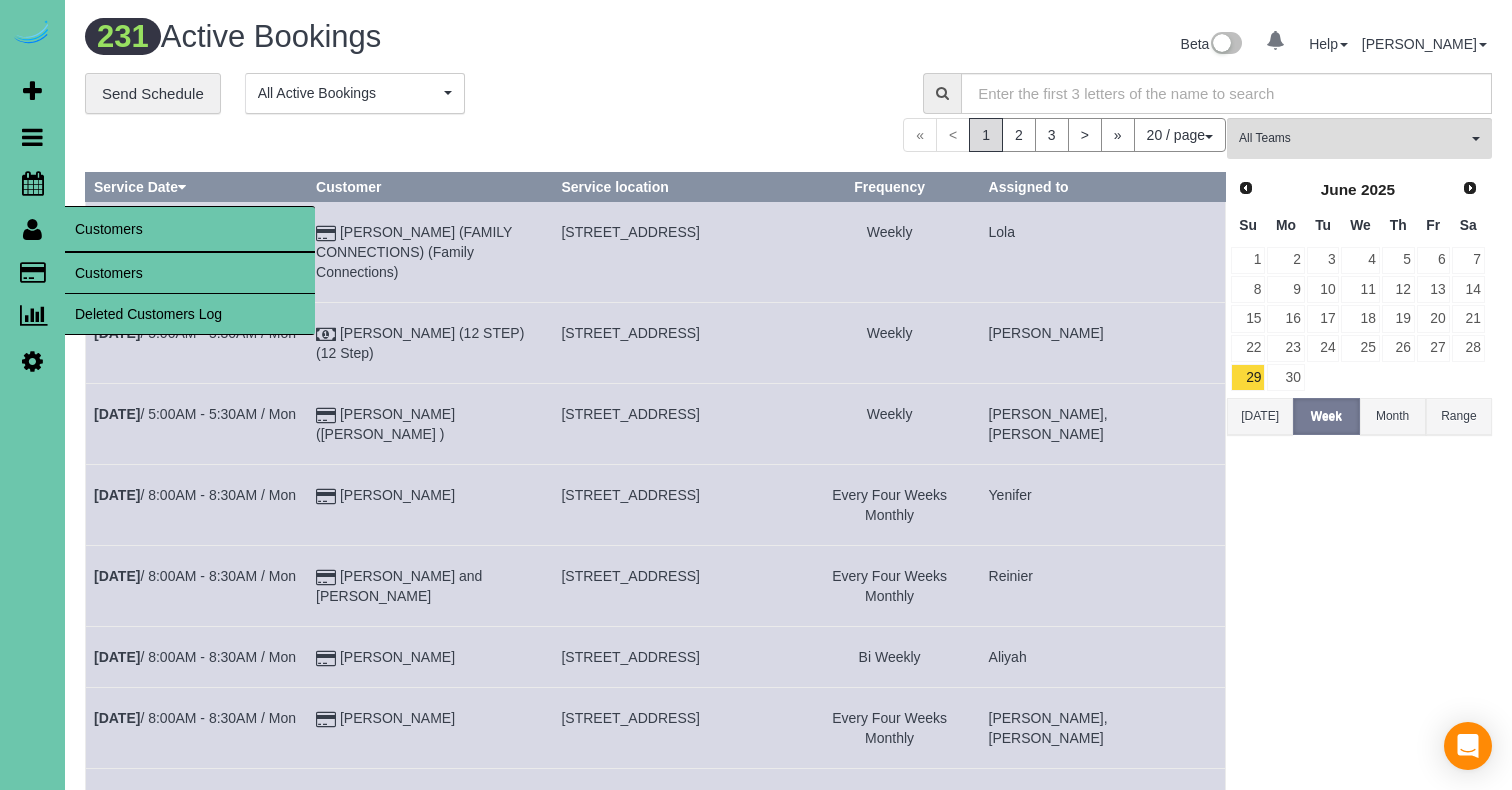 click on "Customers" at bounding box center [190, 273] 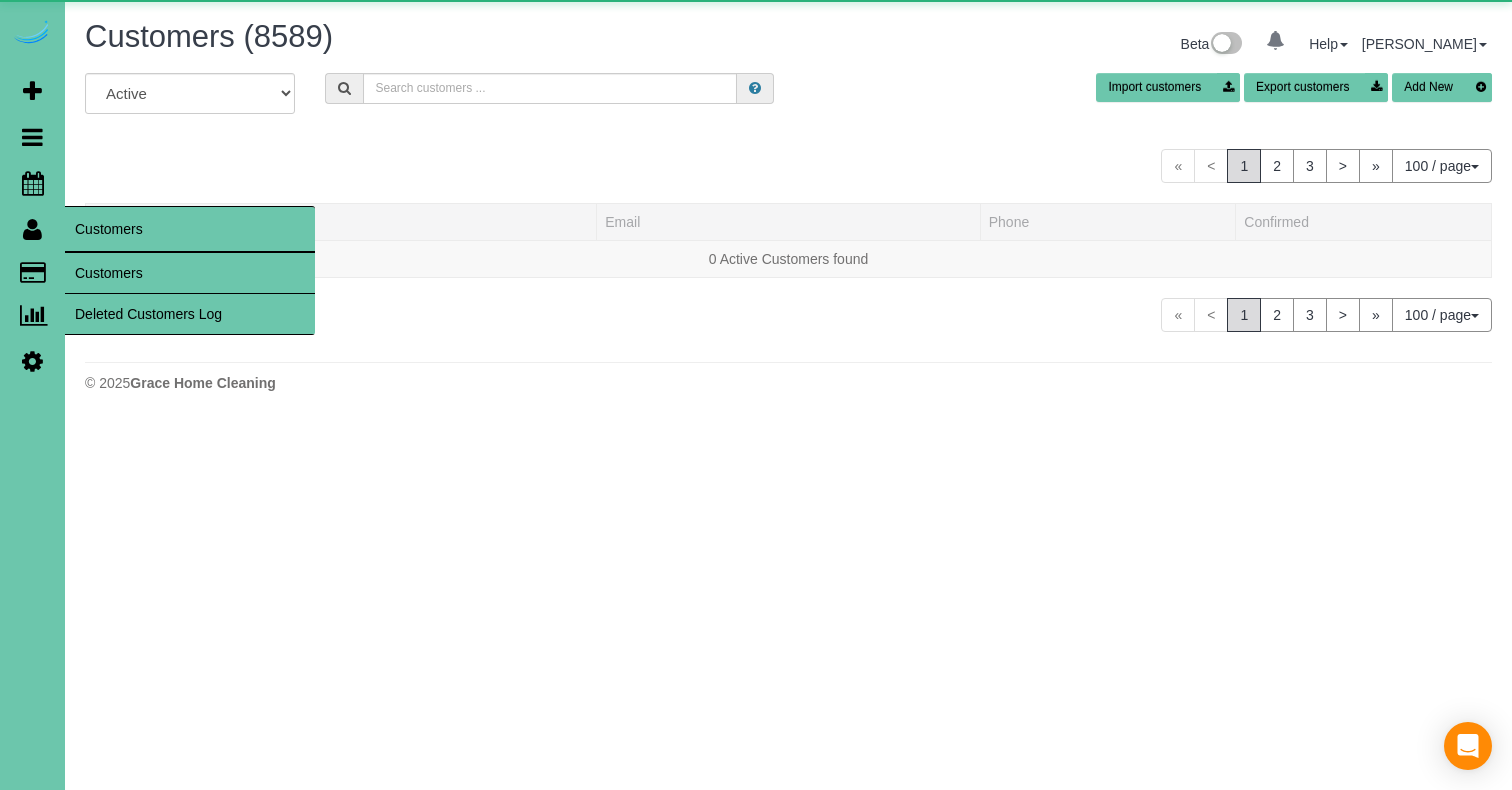 scroll, scrollTop: 99578, scrollLeft: 98488, axis: both 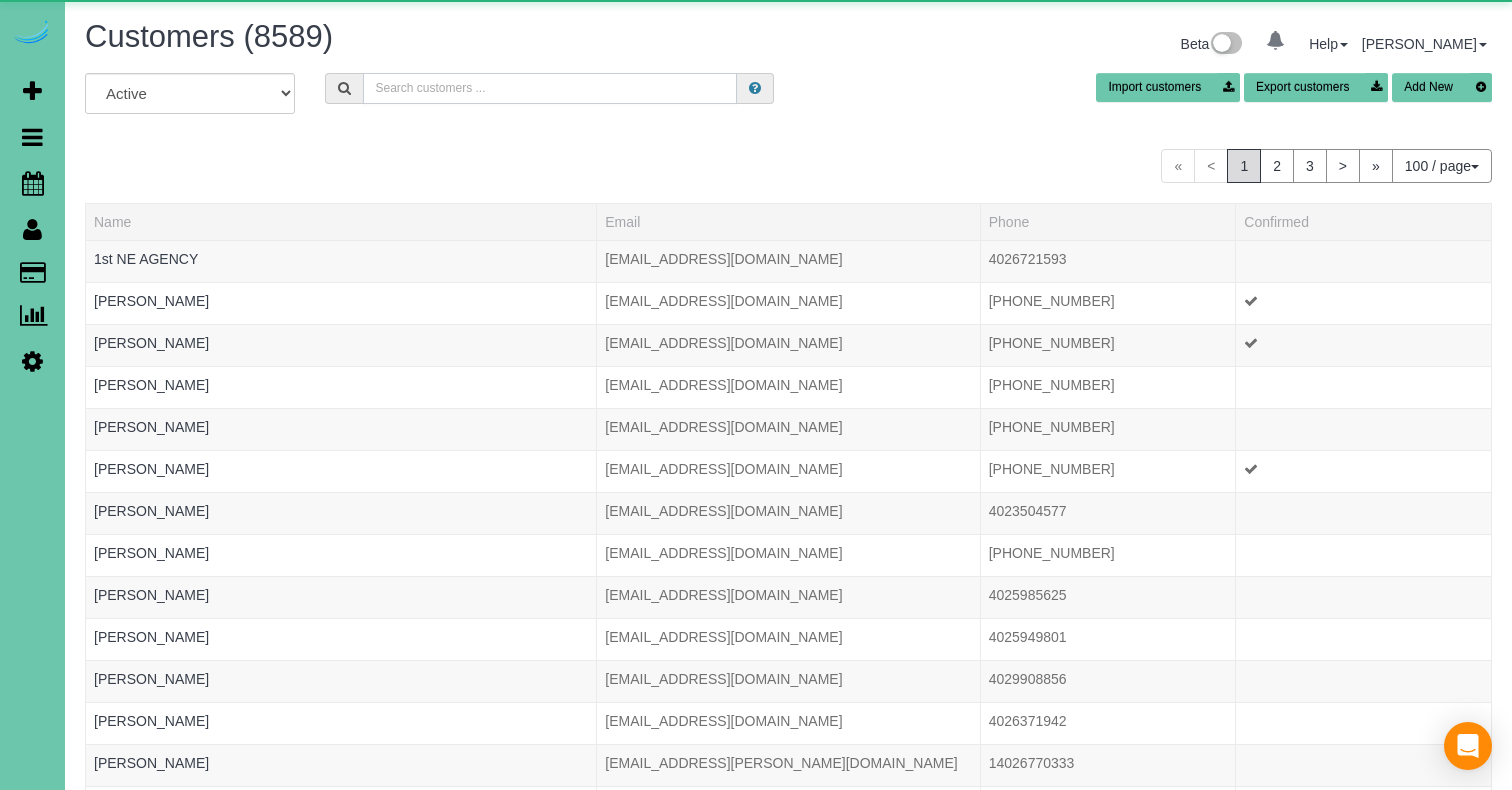 click at bounding box center (550, 88) 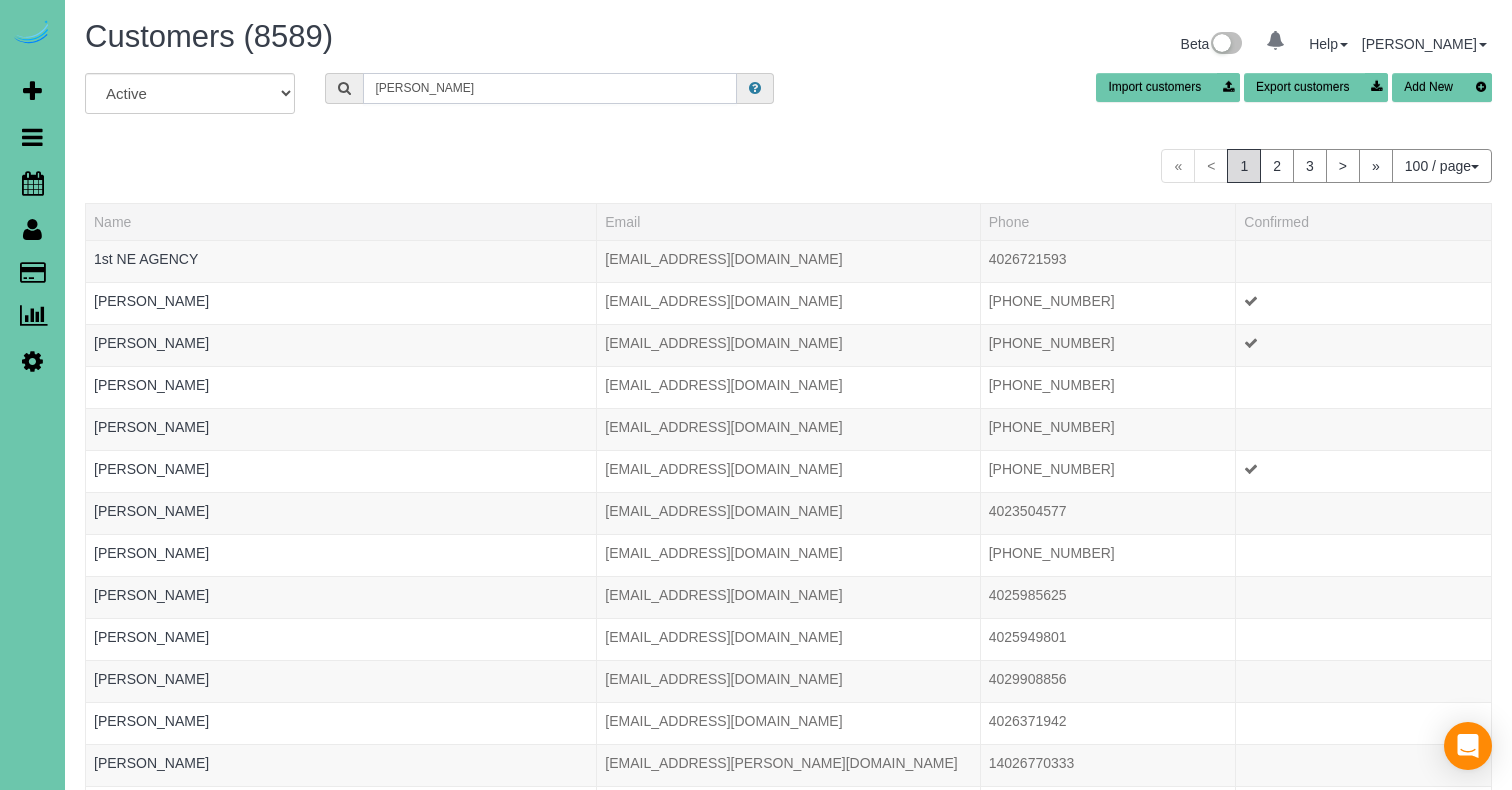 scroll, scrollTop: 426, scrollLeft: 1512, axis: both 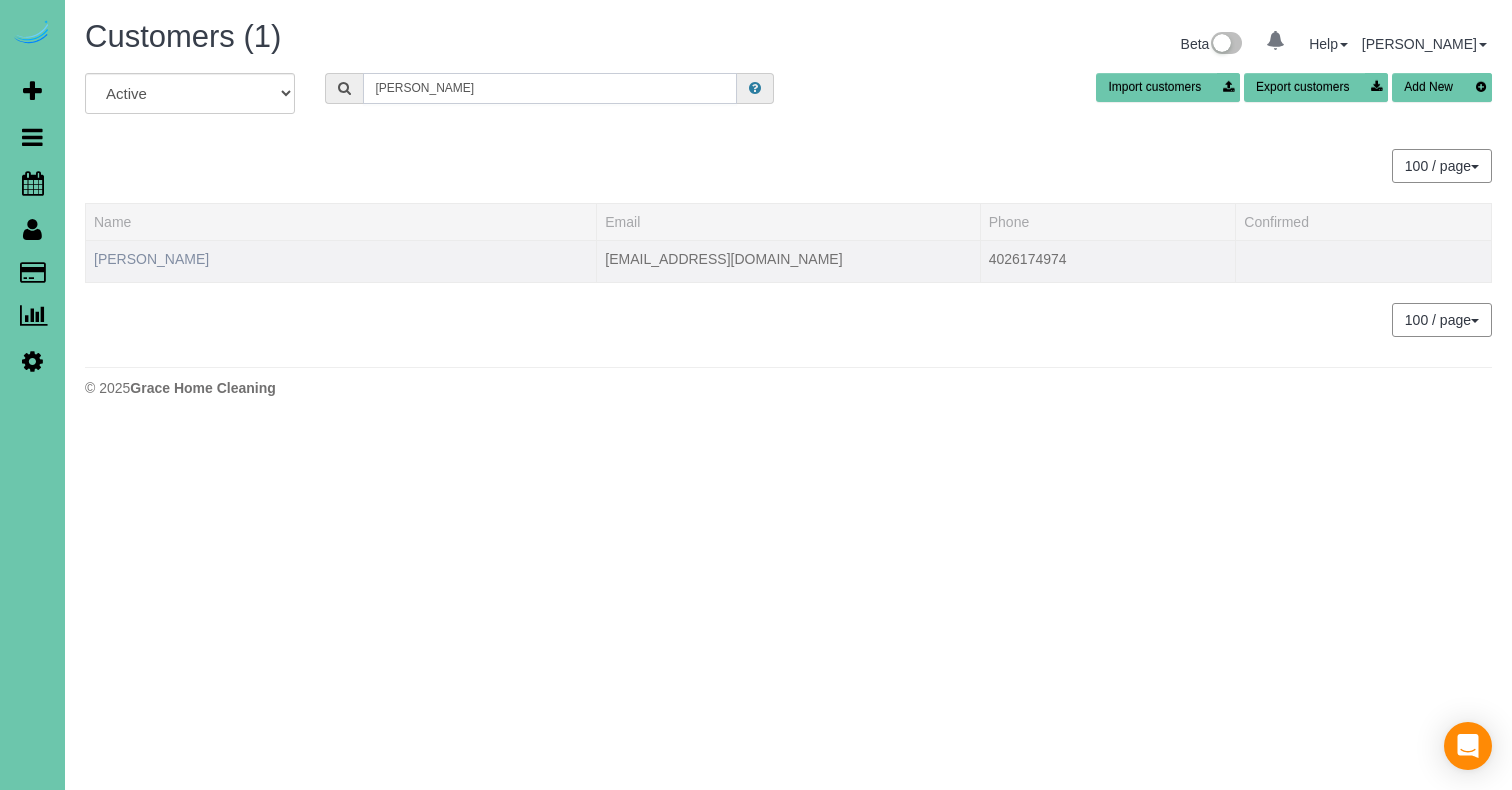 type on "Gregory s" 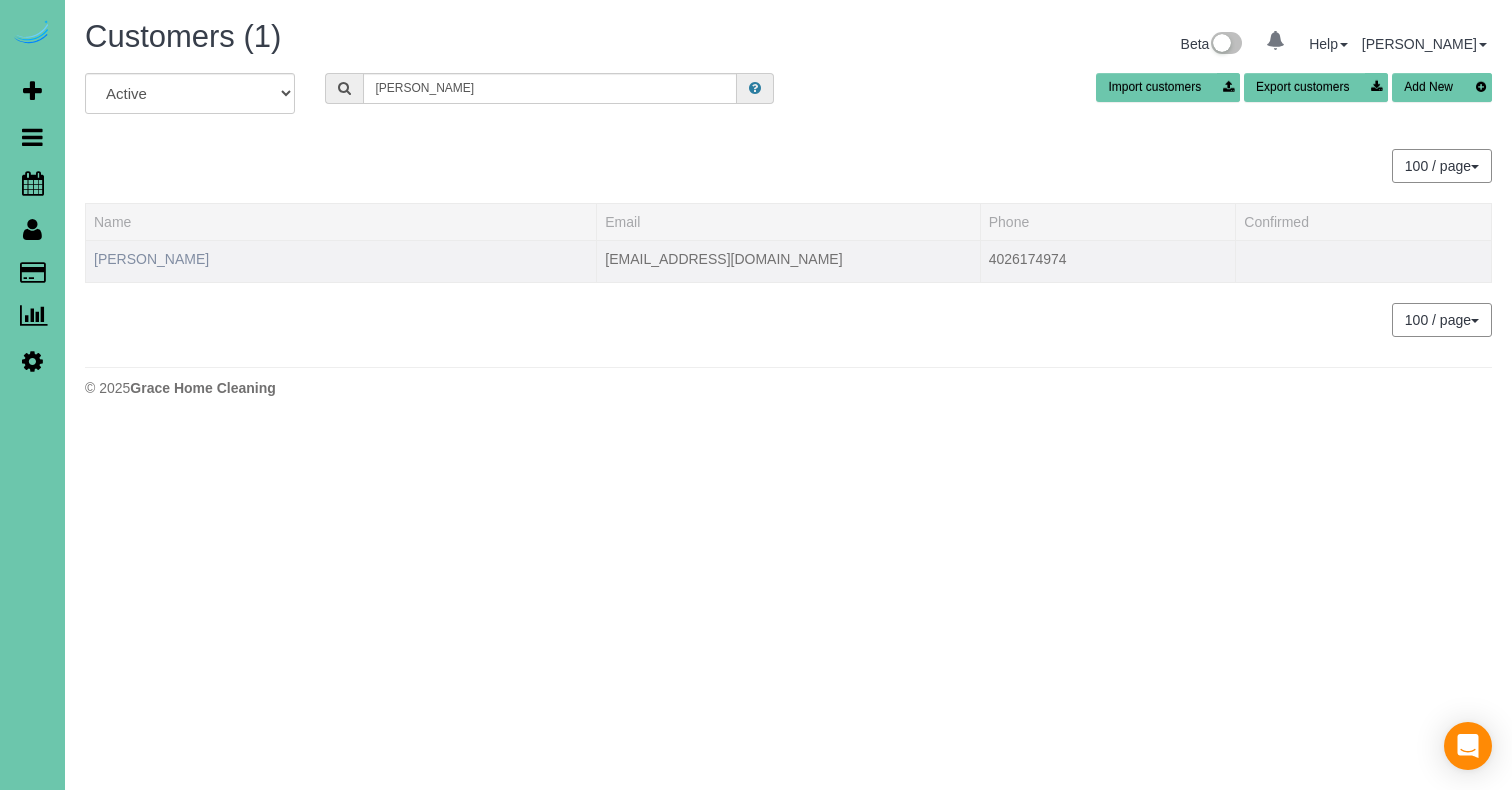 click on "Gregory Smith" at bounding box center [151, 259] 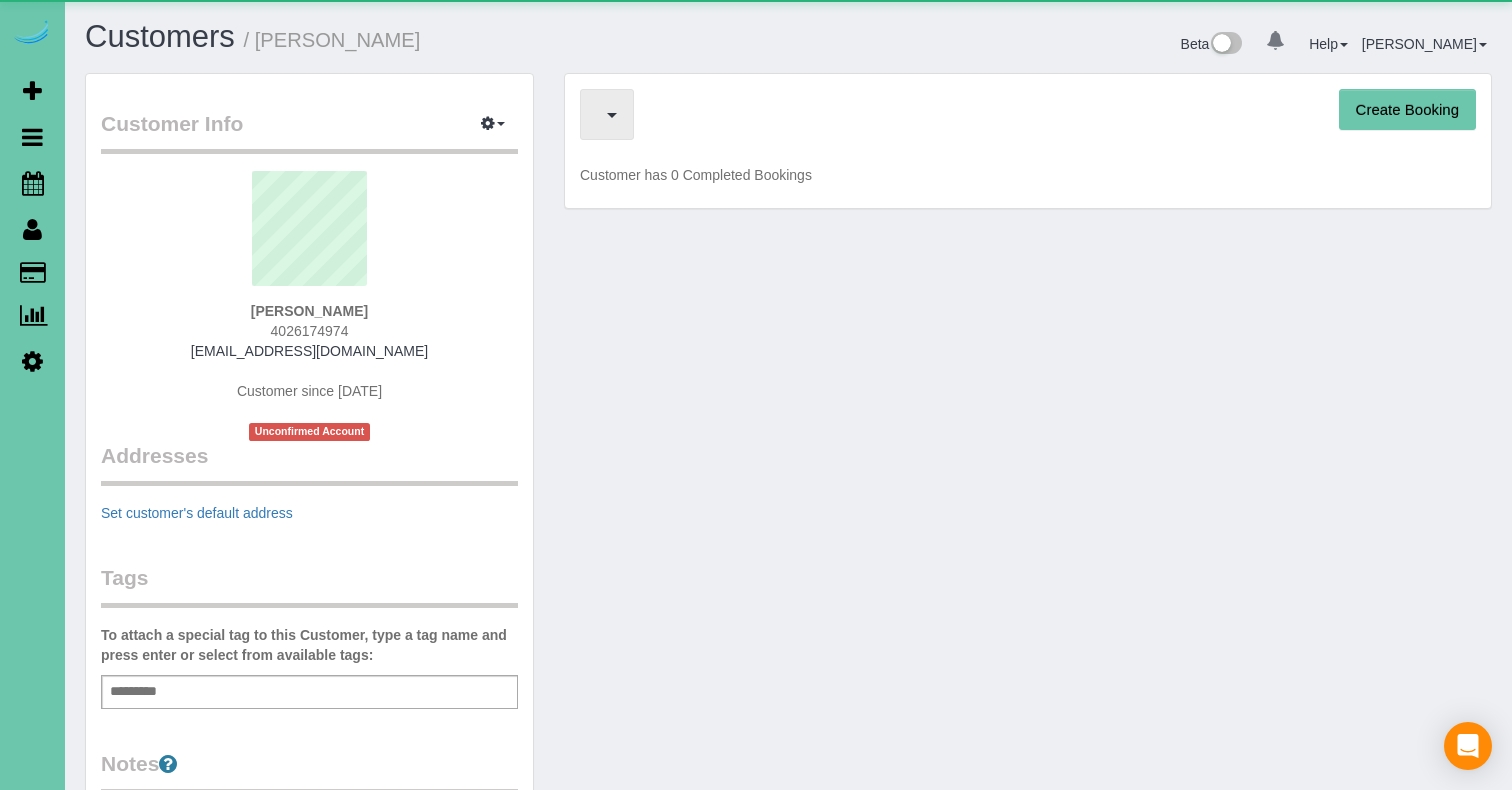 scroll, scrollTop: 98693, scrollLeft: 98488, axis: both 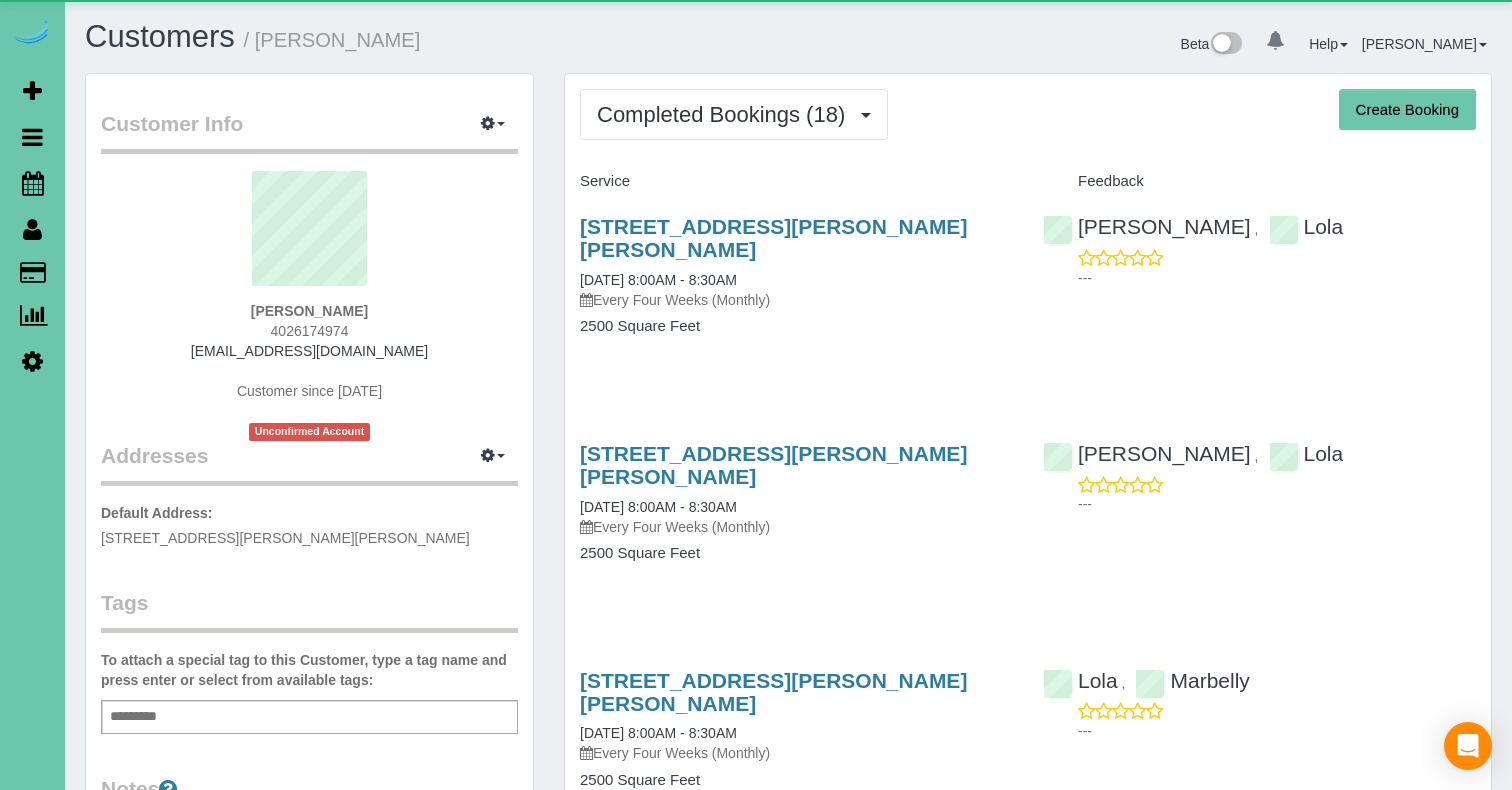 drag, startPoint x: 758, startPoint y: 123, endPoint x: 773, endPoint y: 164, distance: 43.65776 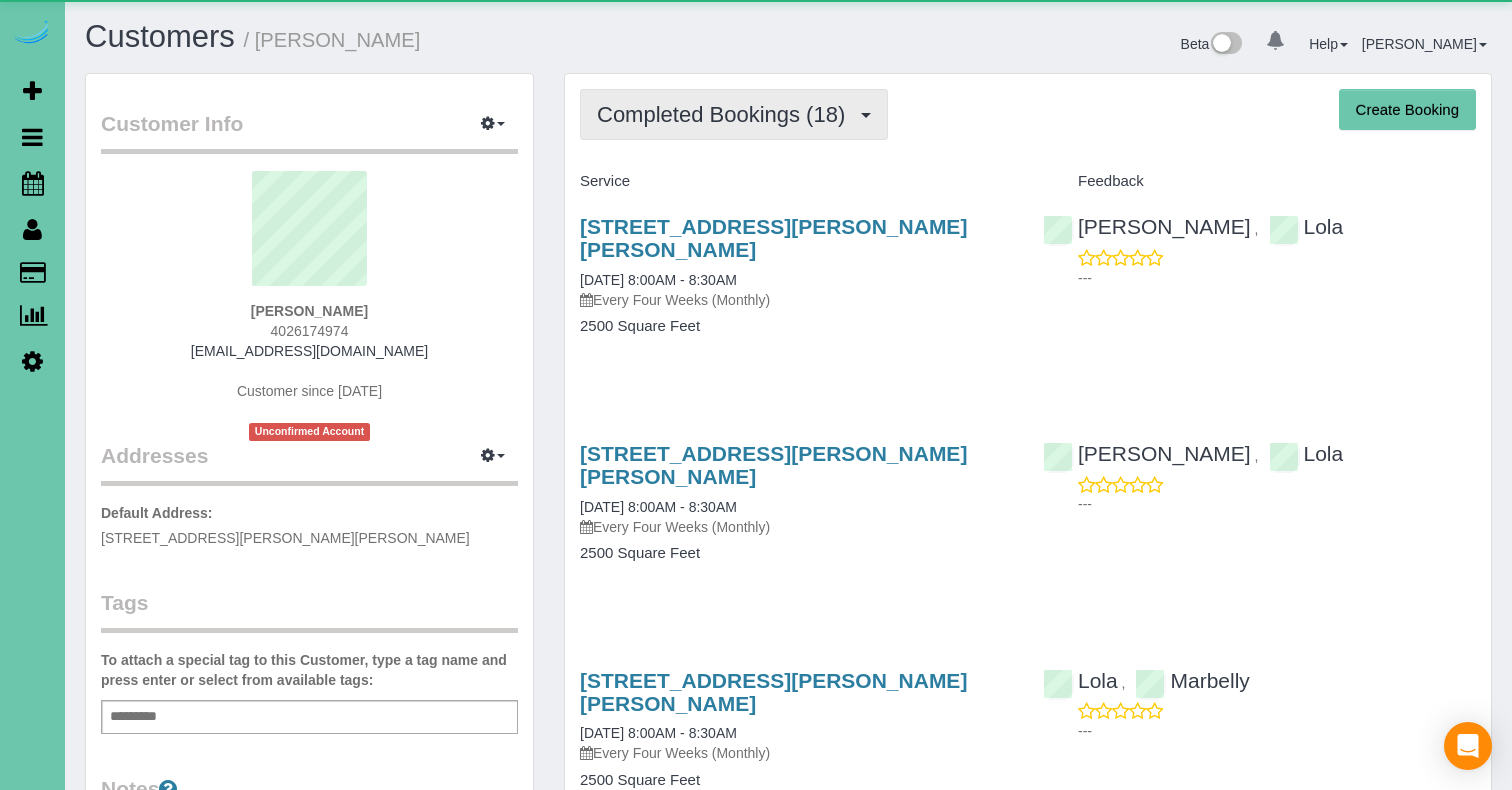 scroll, scrollTop: 96042, scrollLeft: 98488, axis: both 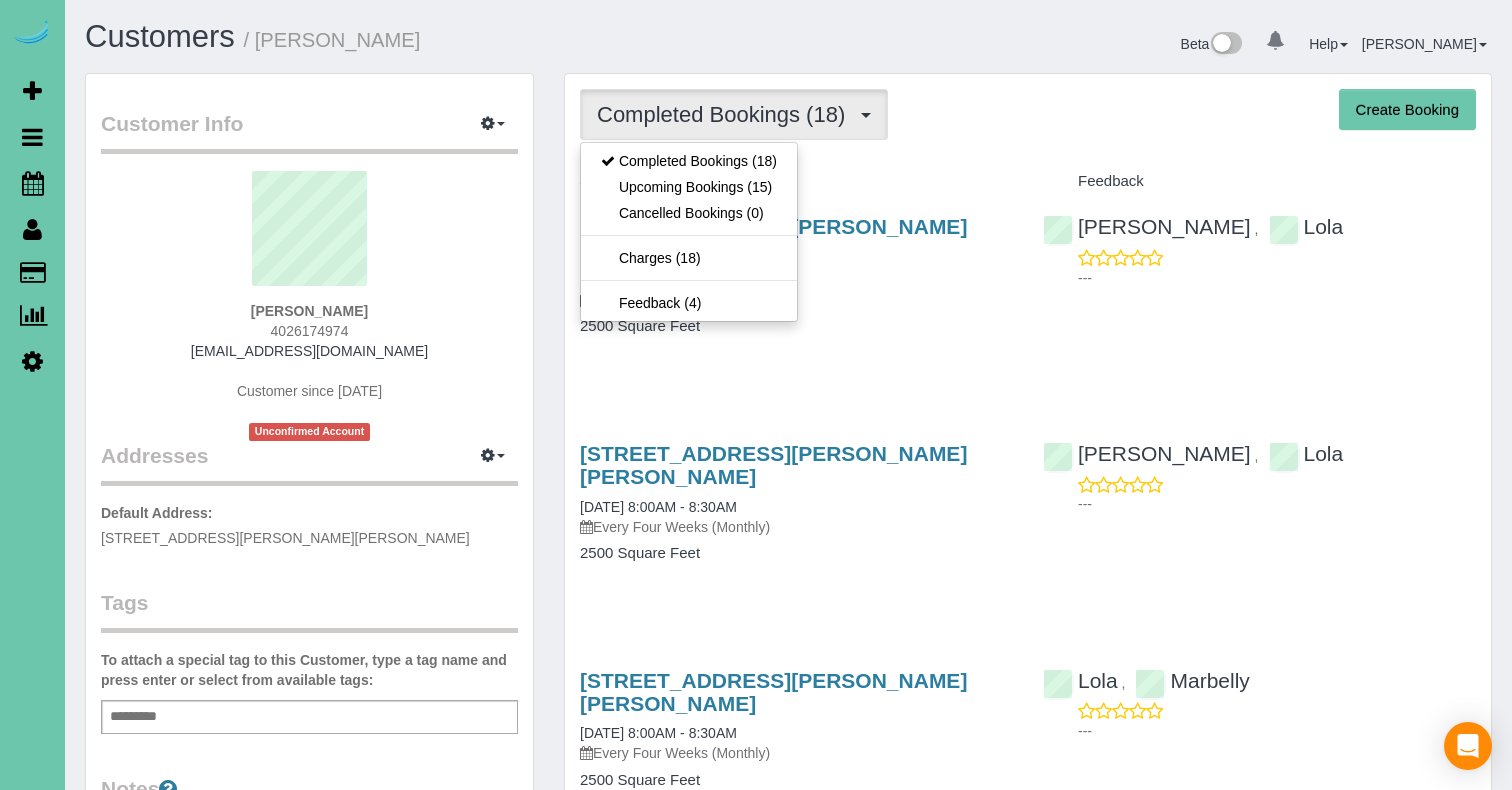 click on "Upcoming Bookings (15)" at bounding box center (689, 187) 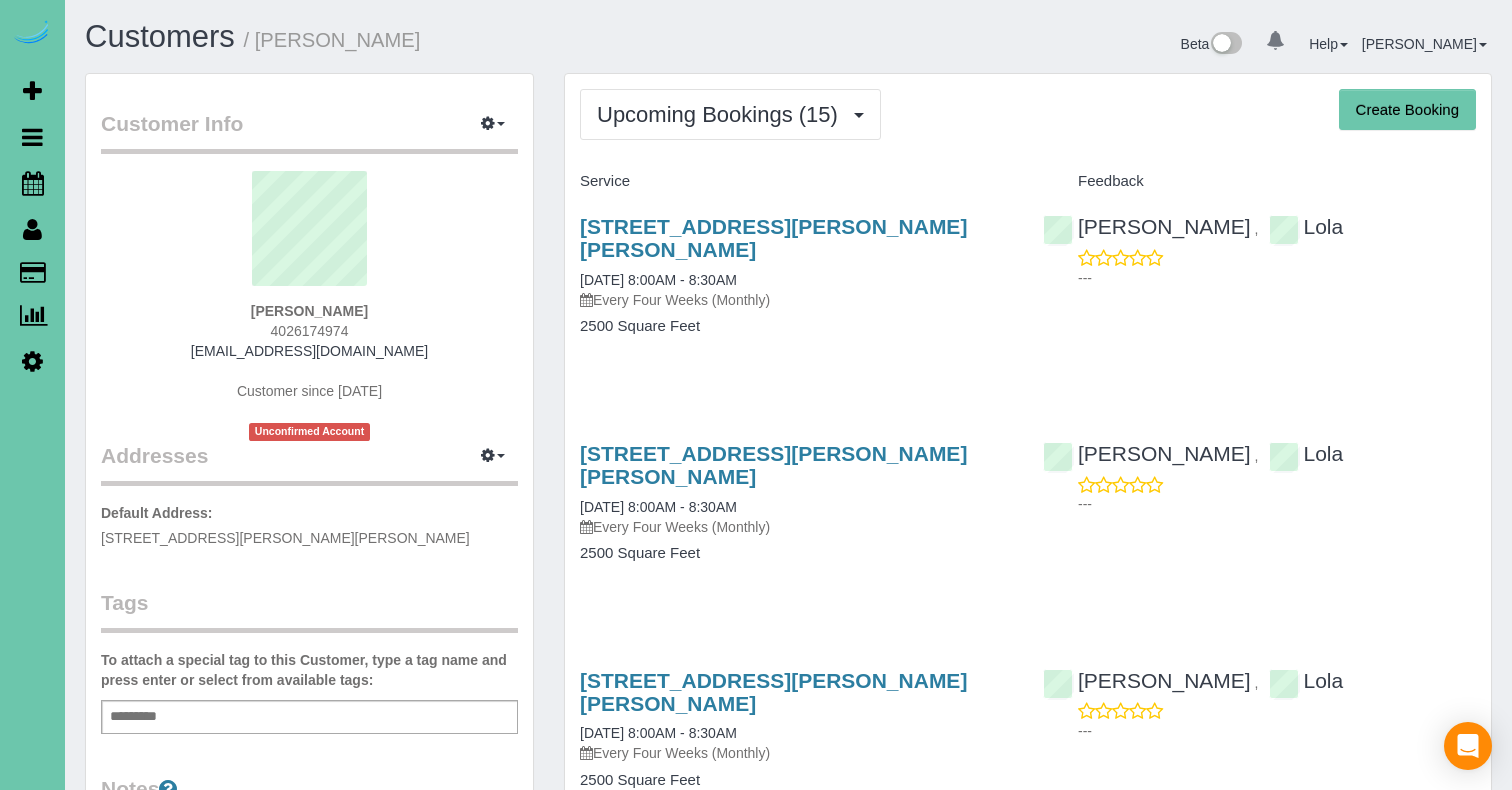 scroll, scrollTop: 96411, scrollLeft: 98488, axis: both 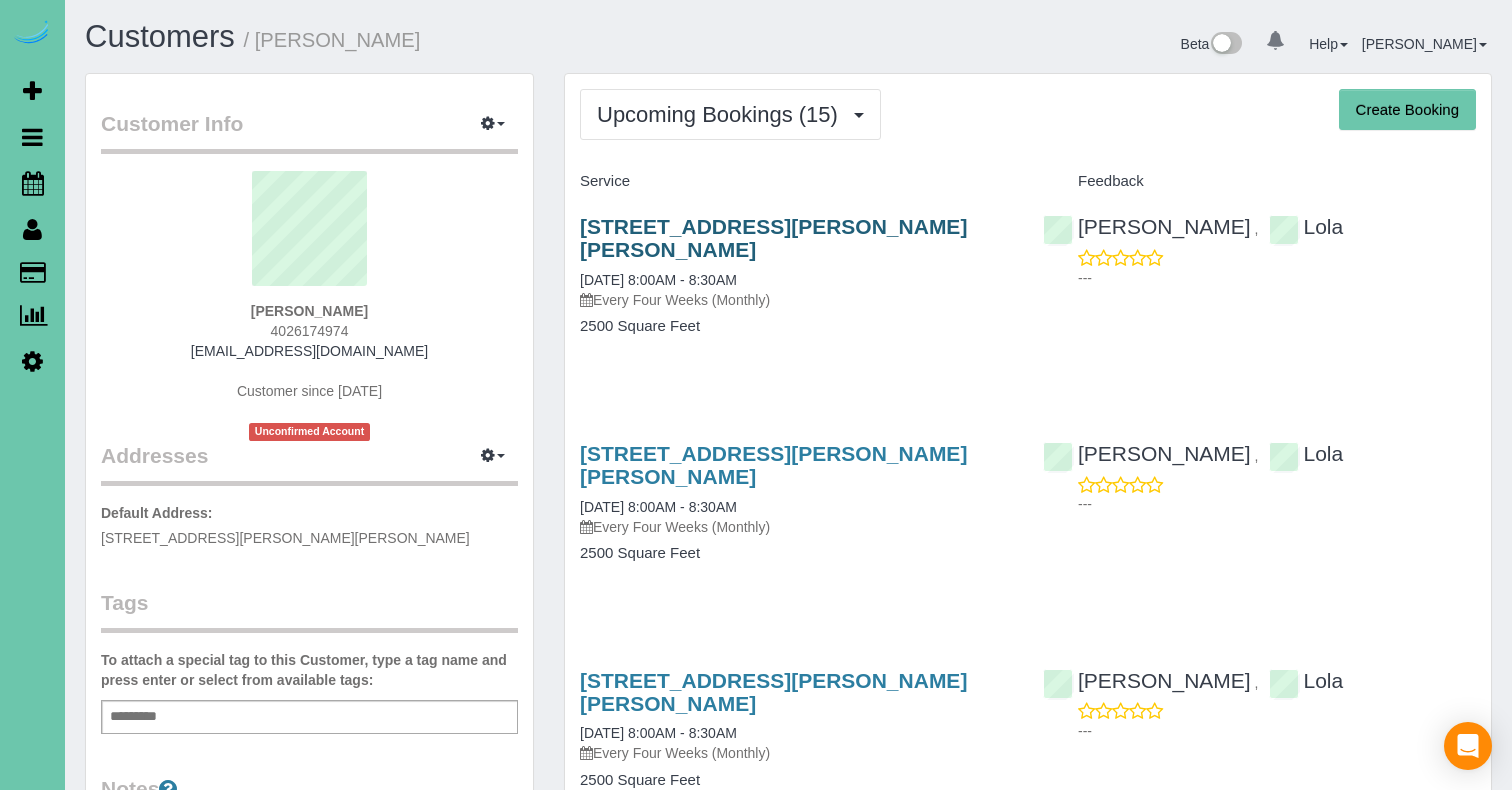 click on "16314 Weber St, Bennington, NE 68007" at bounding box center (773, 238) 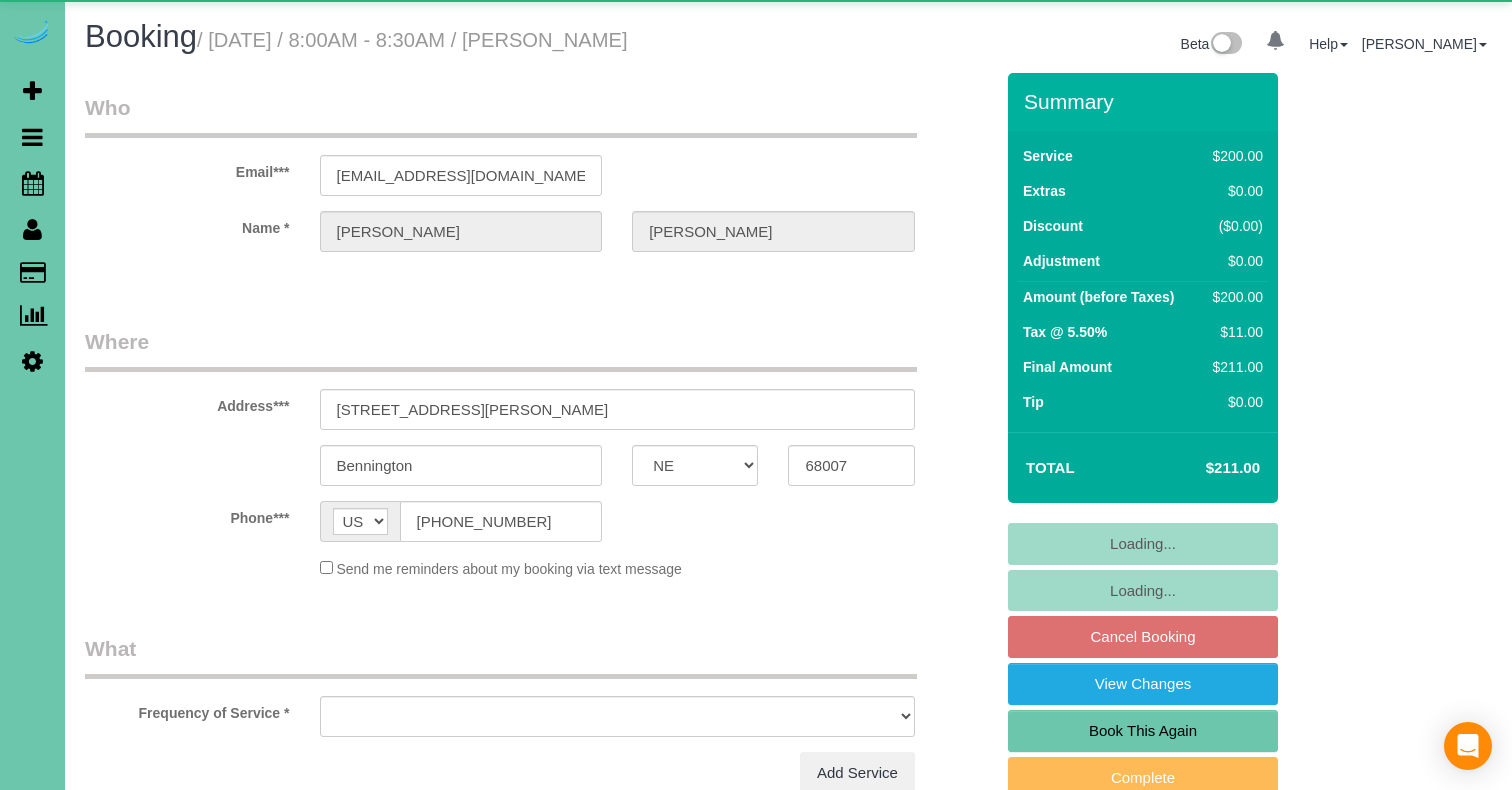 select on "NE" 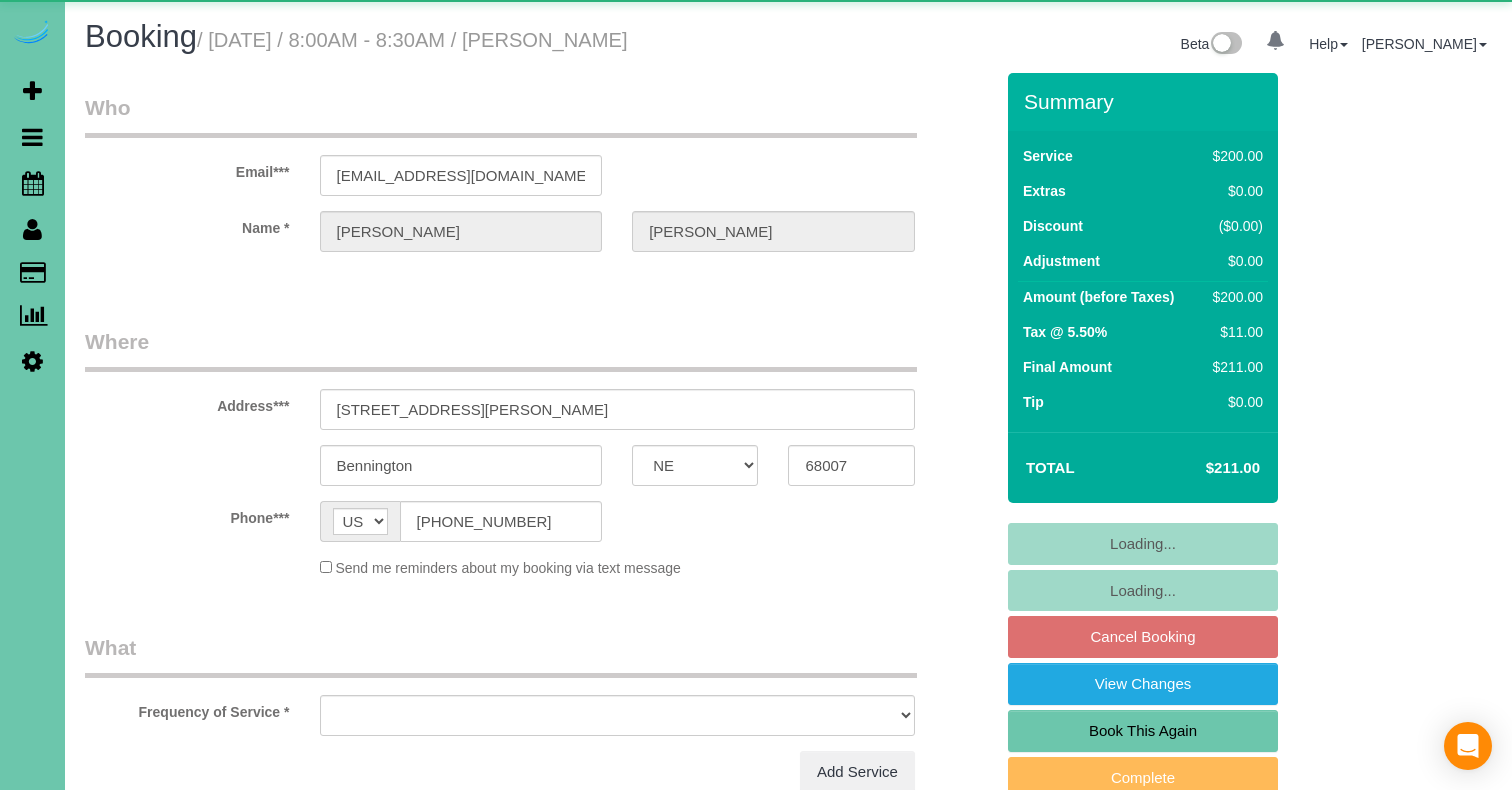 scroll, scrollTop: 0, scrollLeft: 0, axis: both 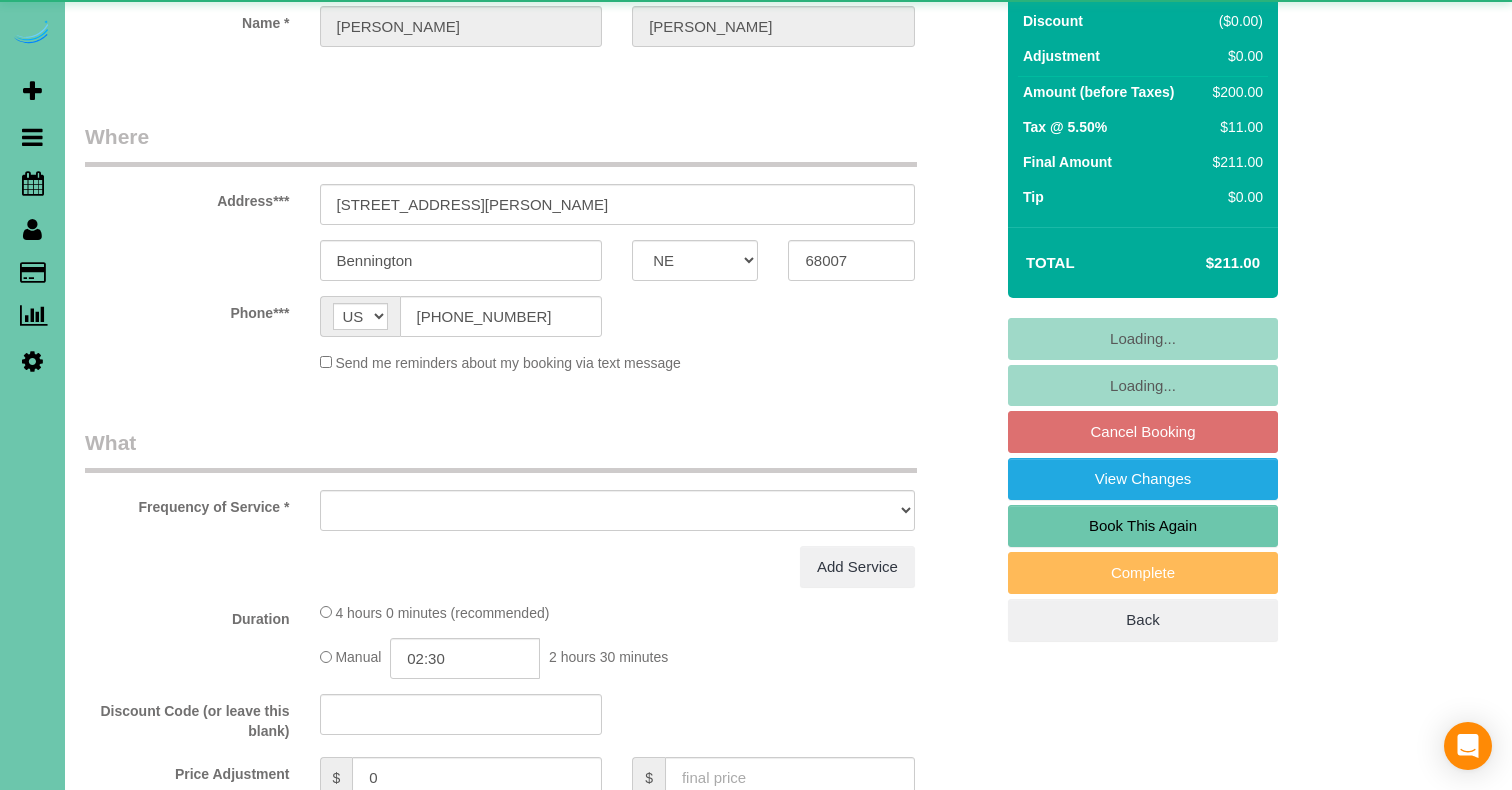 select on "object:654" 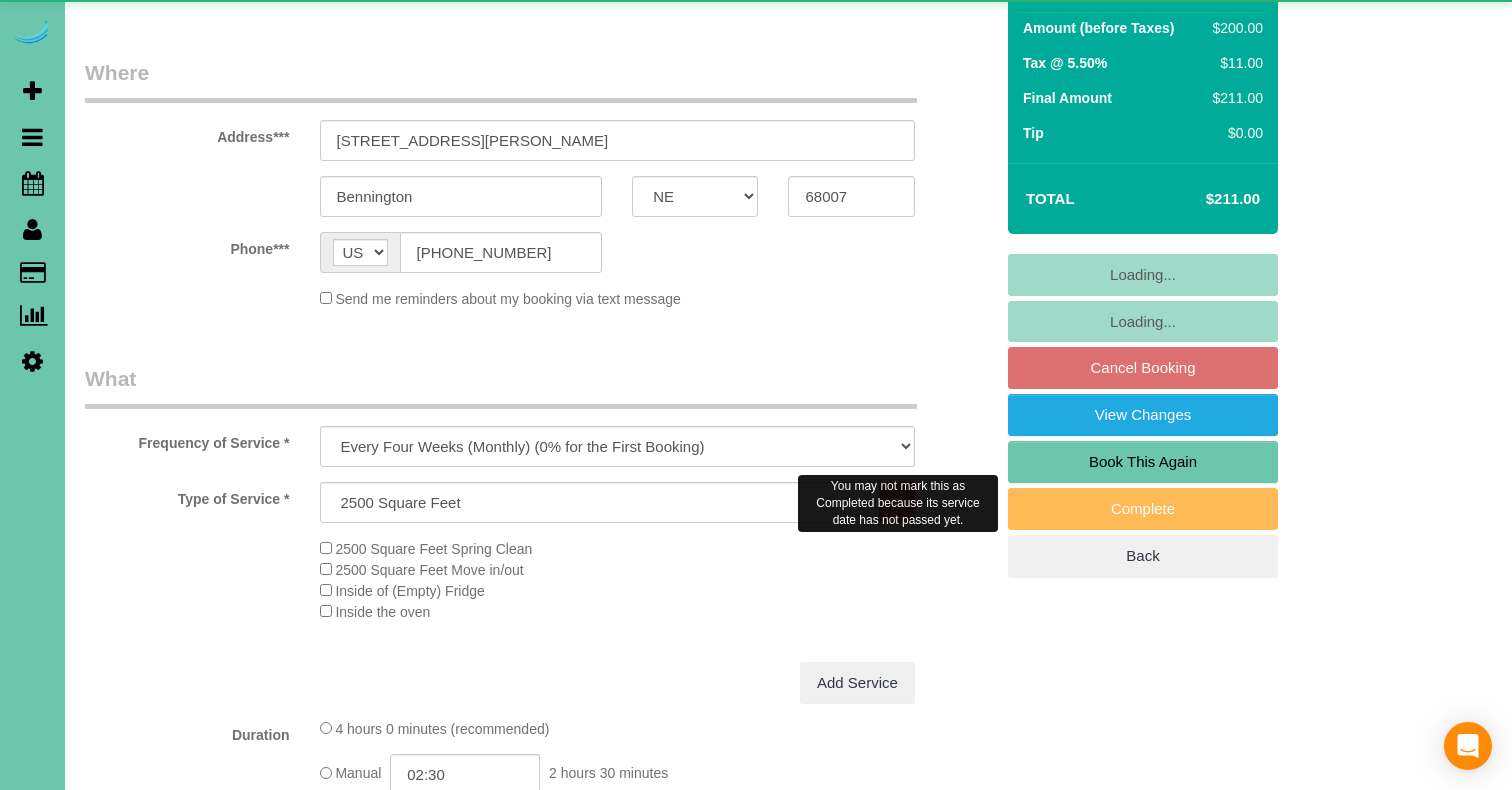 scroll, scrollTop: 272, scrollLeft: 0, axis: vertical 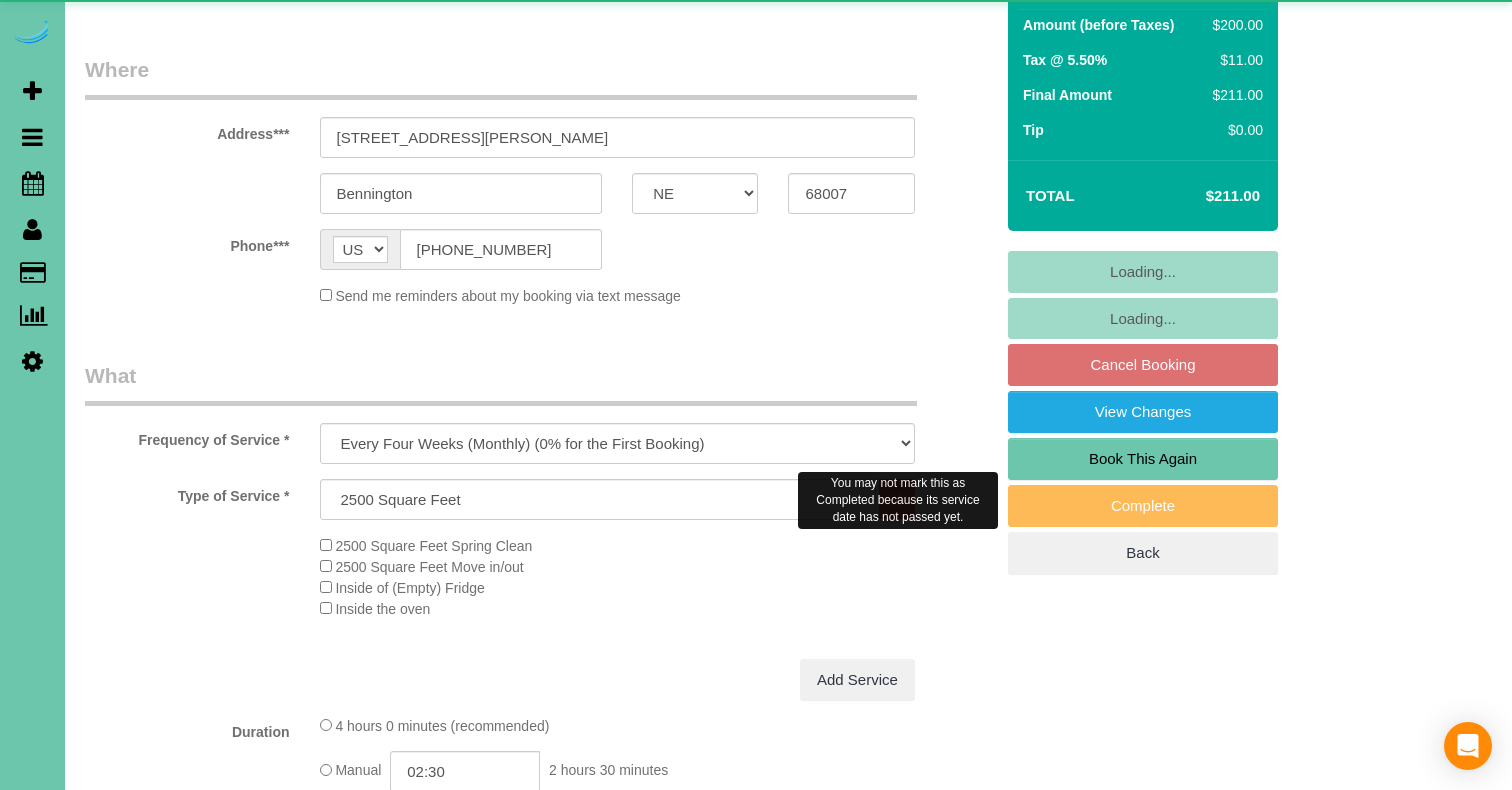 select on "number:37" 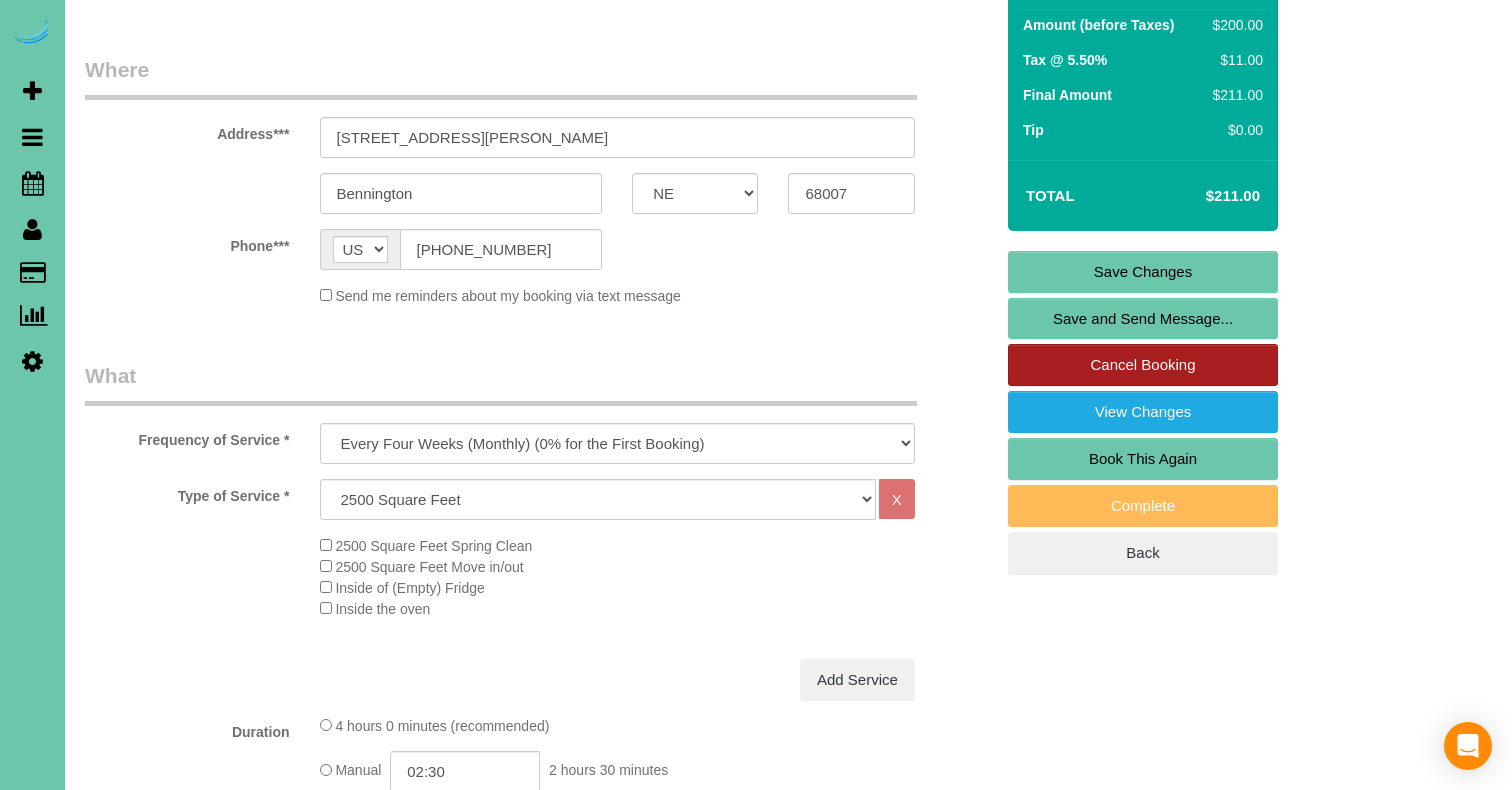 click on "Cancel Booking" at bounding box center [1143, 365] 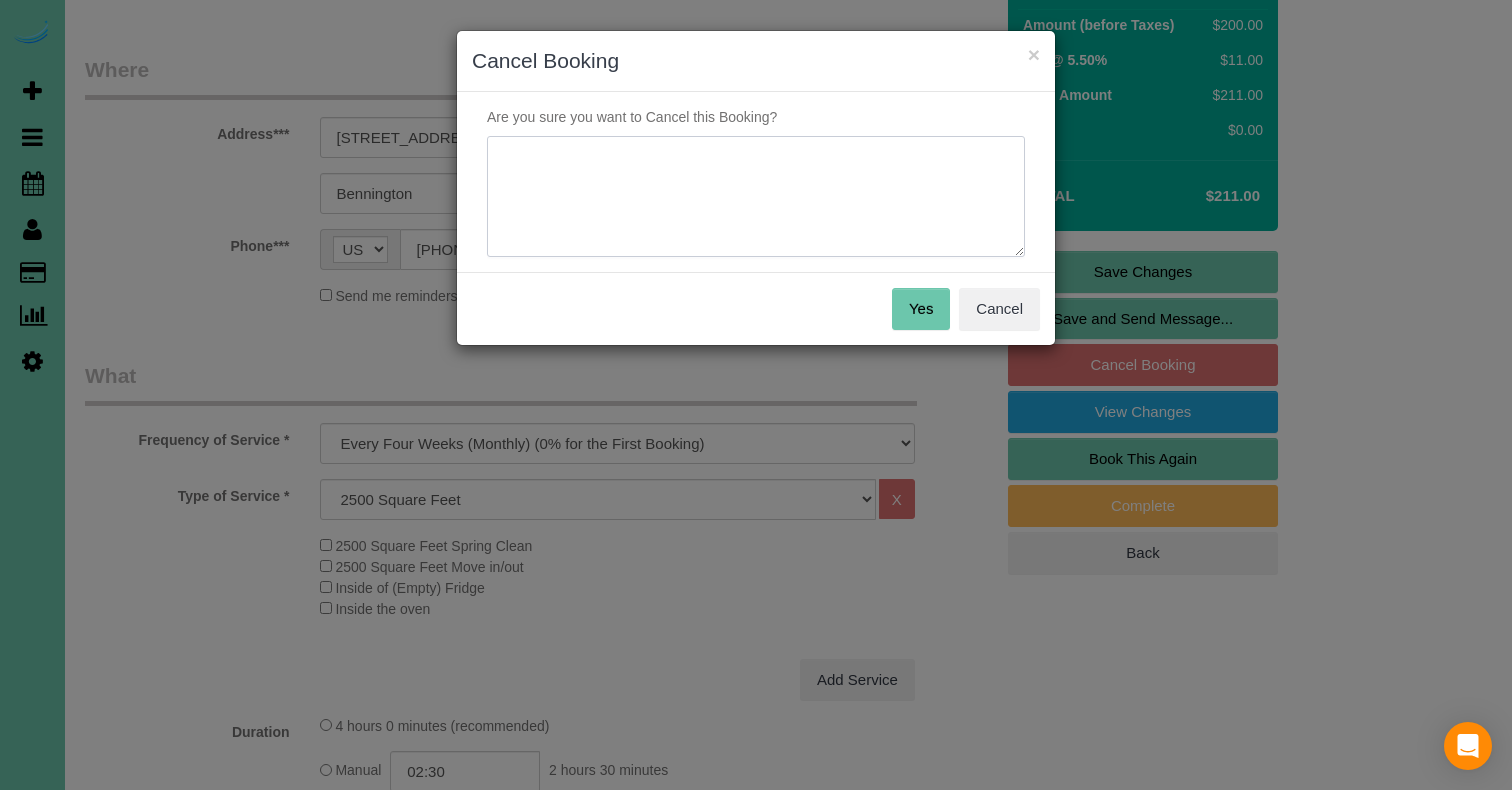 click at bounding box center [756, 197] 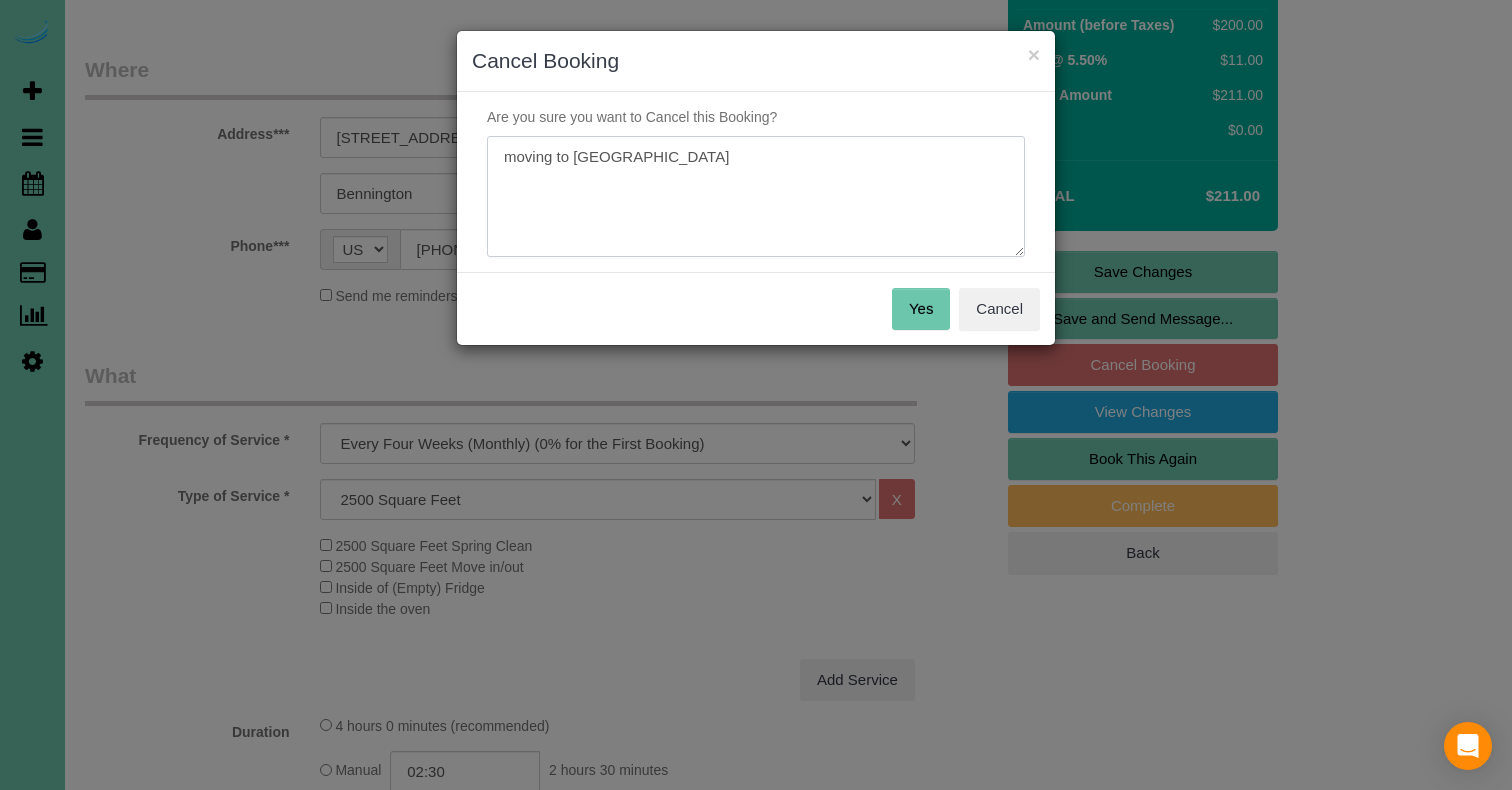 type on "moving to Lincoln" 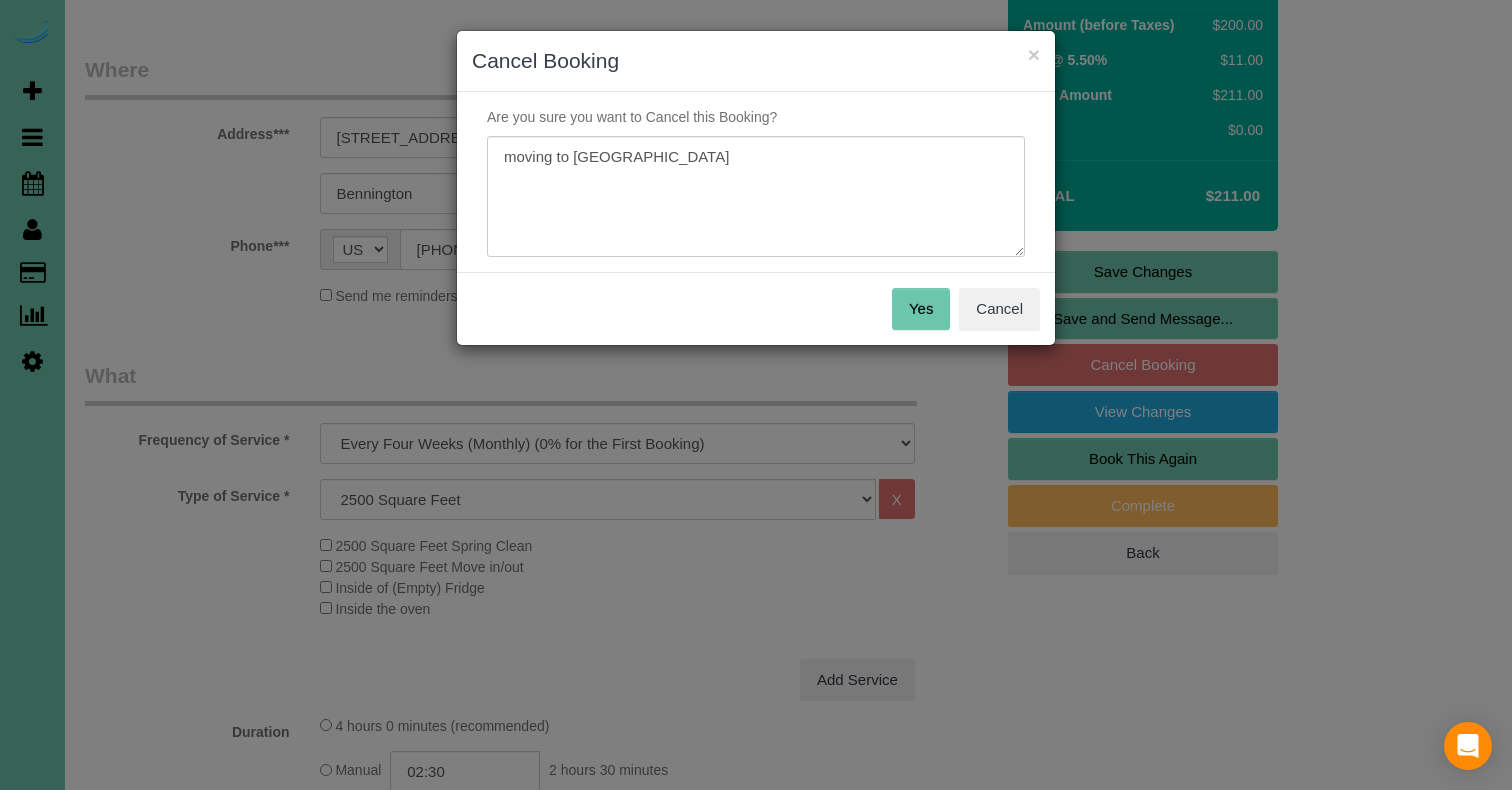 click on "Yes" at bounding box center (921, 309) 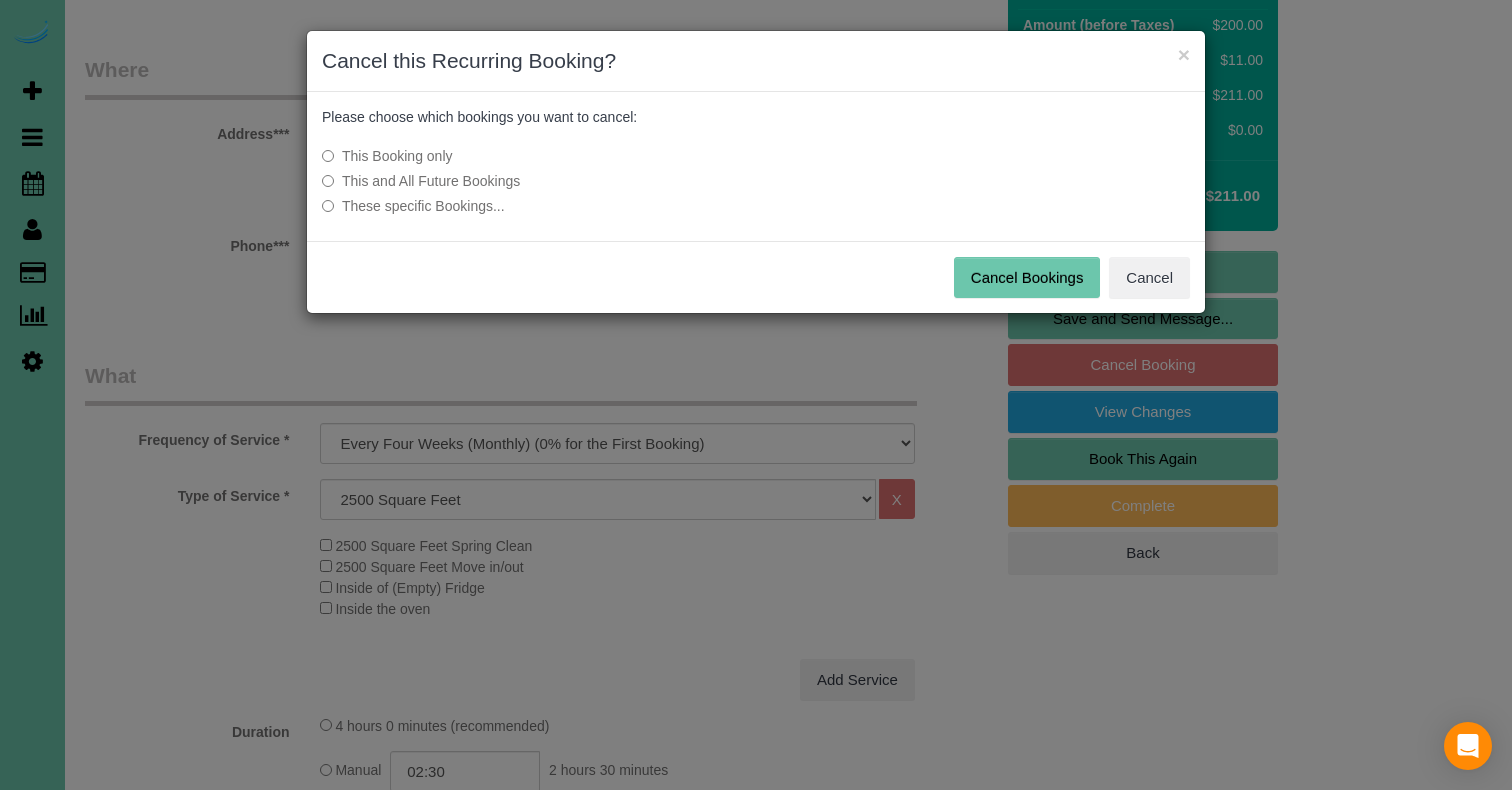 drag, startPoint x: 491, startPoint y: 178, endPoint x: 652, endPoint y: 197, distance: 162.11725 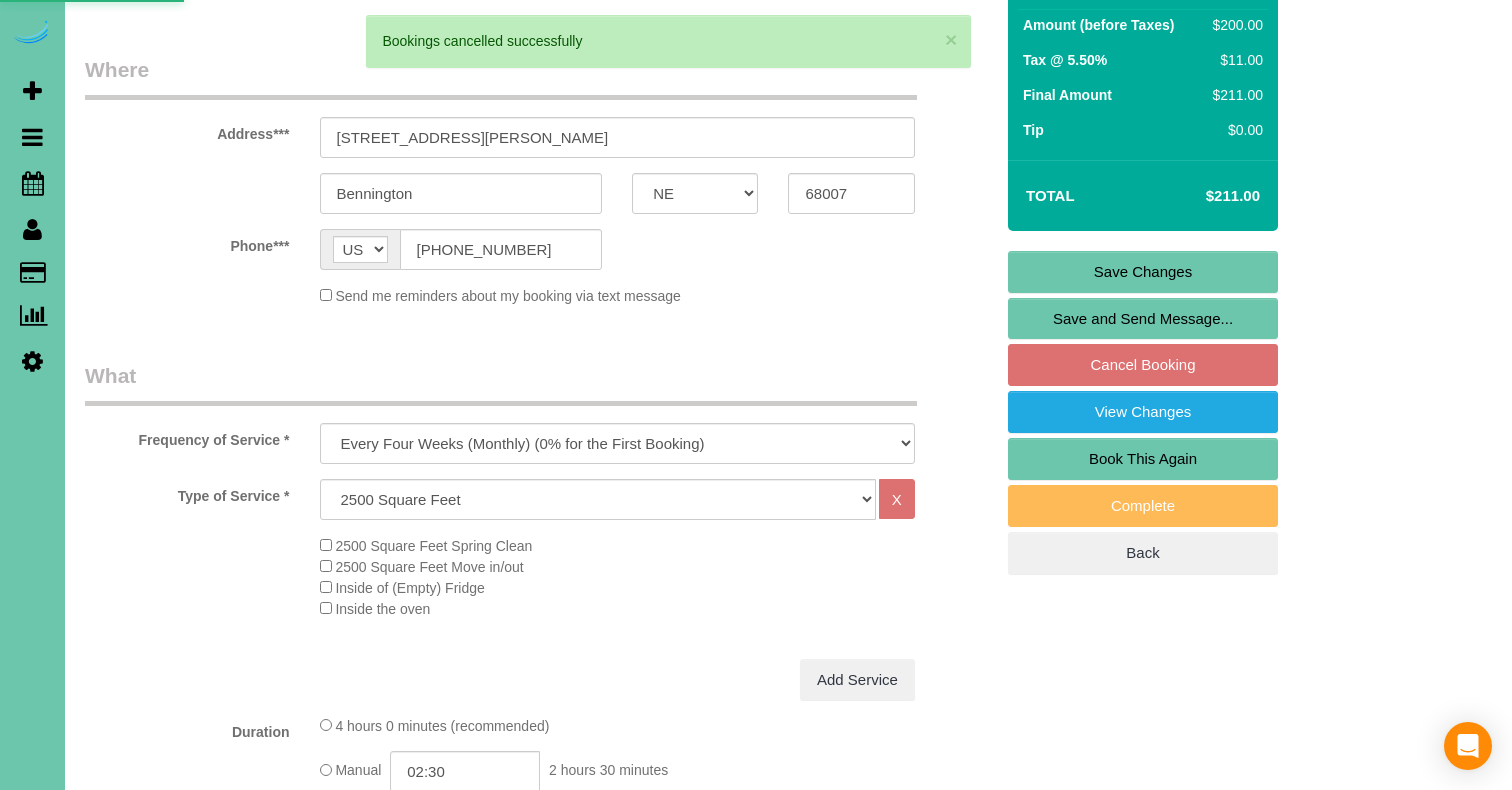 scroll, scrollTop: 0, scrollLeft: 0, axis: both 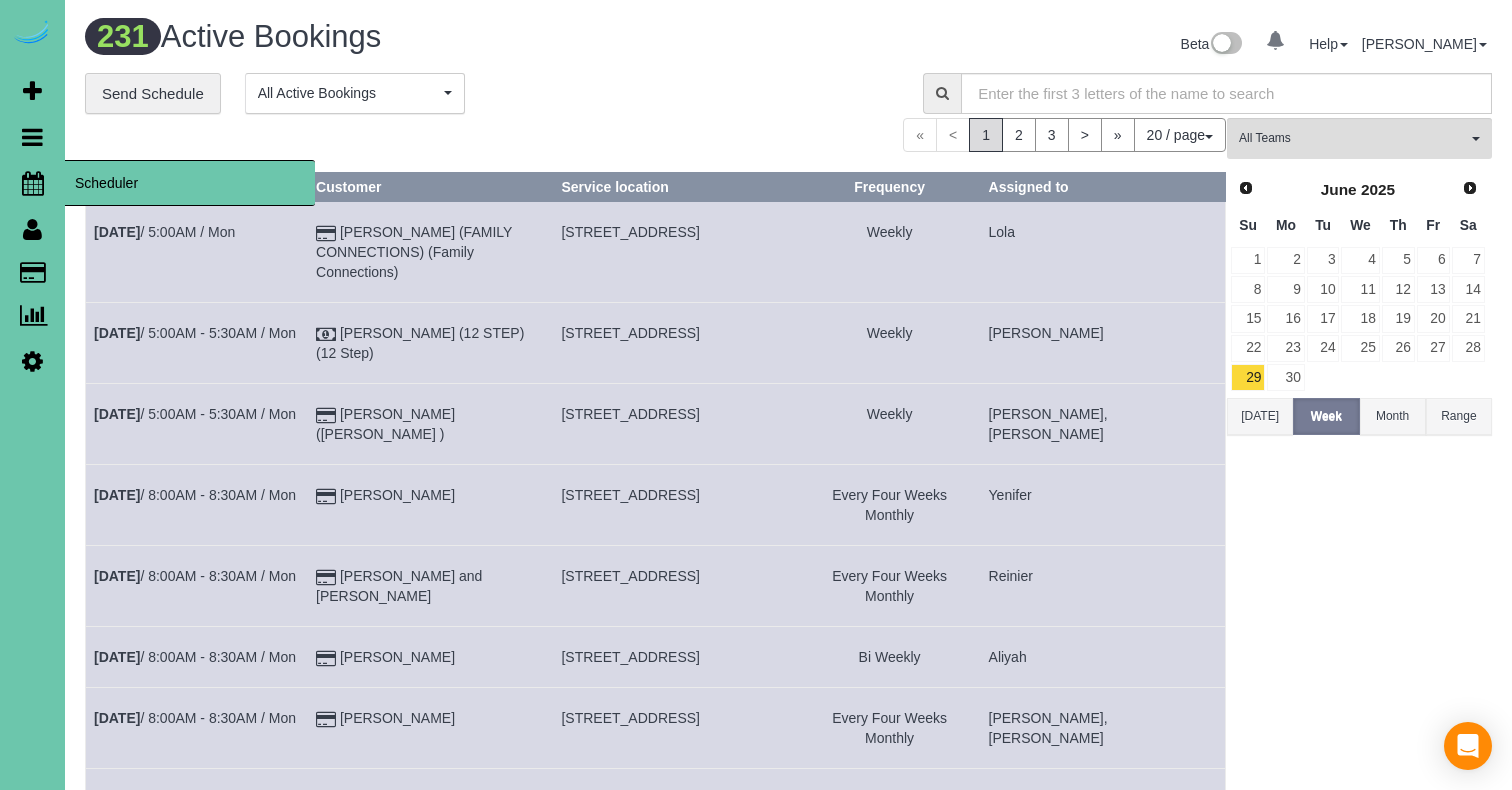 click at bounding box center [33, 183] 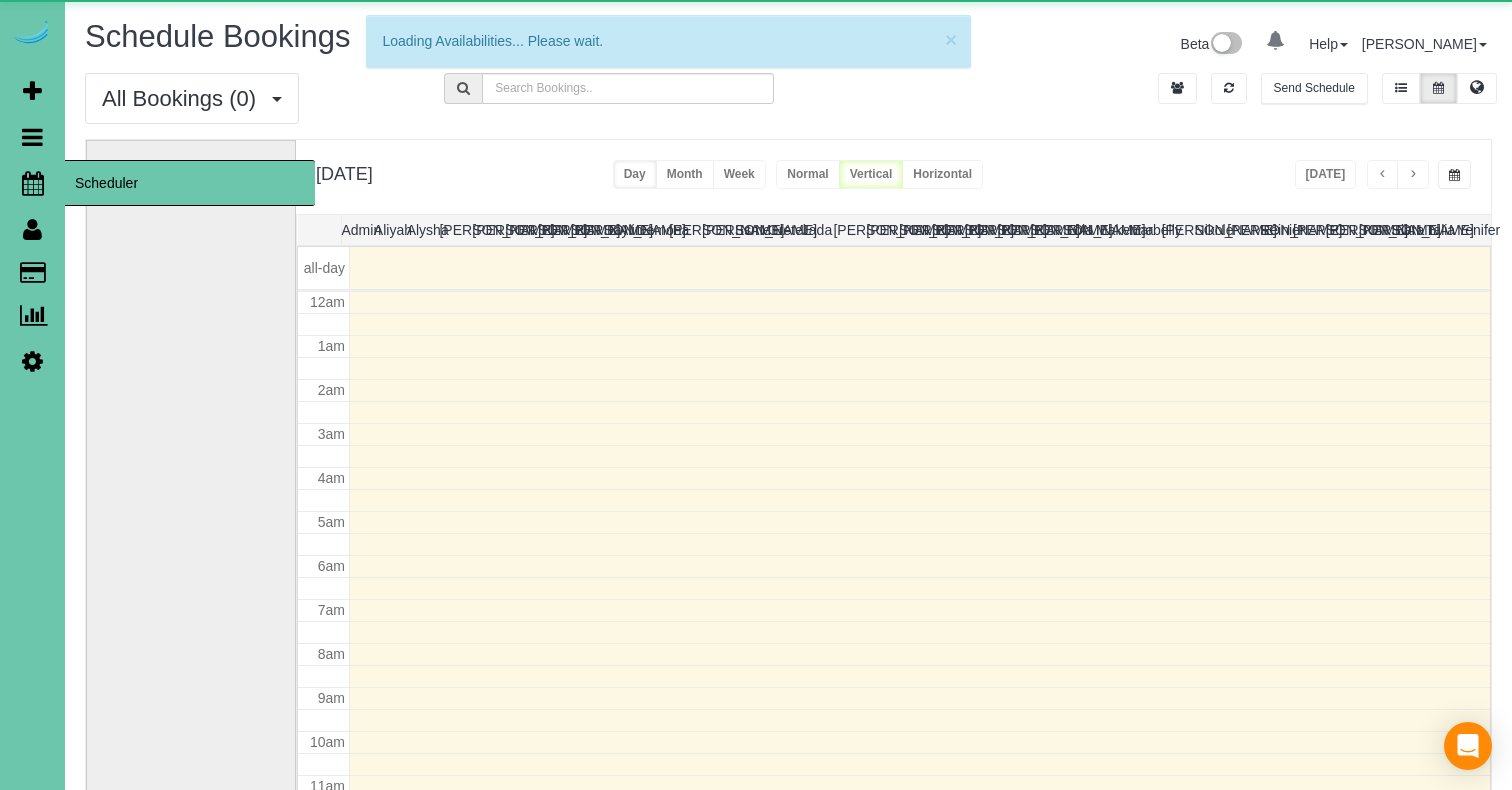 scroll, scrollTop: 265, scrollLeft: 0, axis: vertical 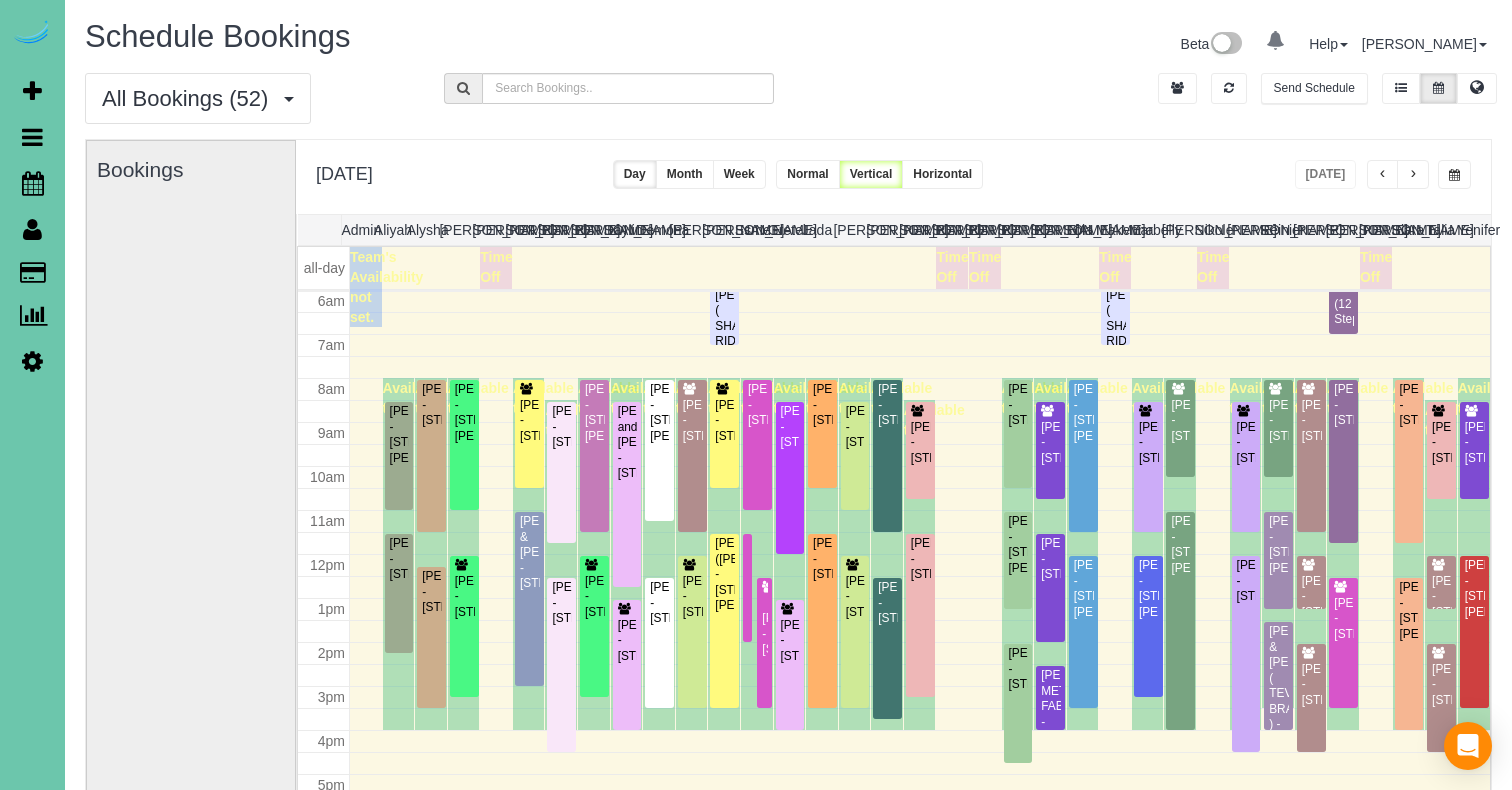 click at bounding box center [1454, 174] 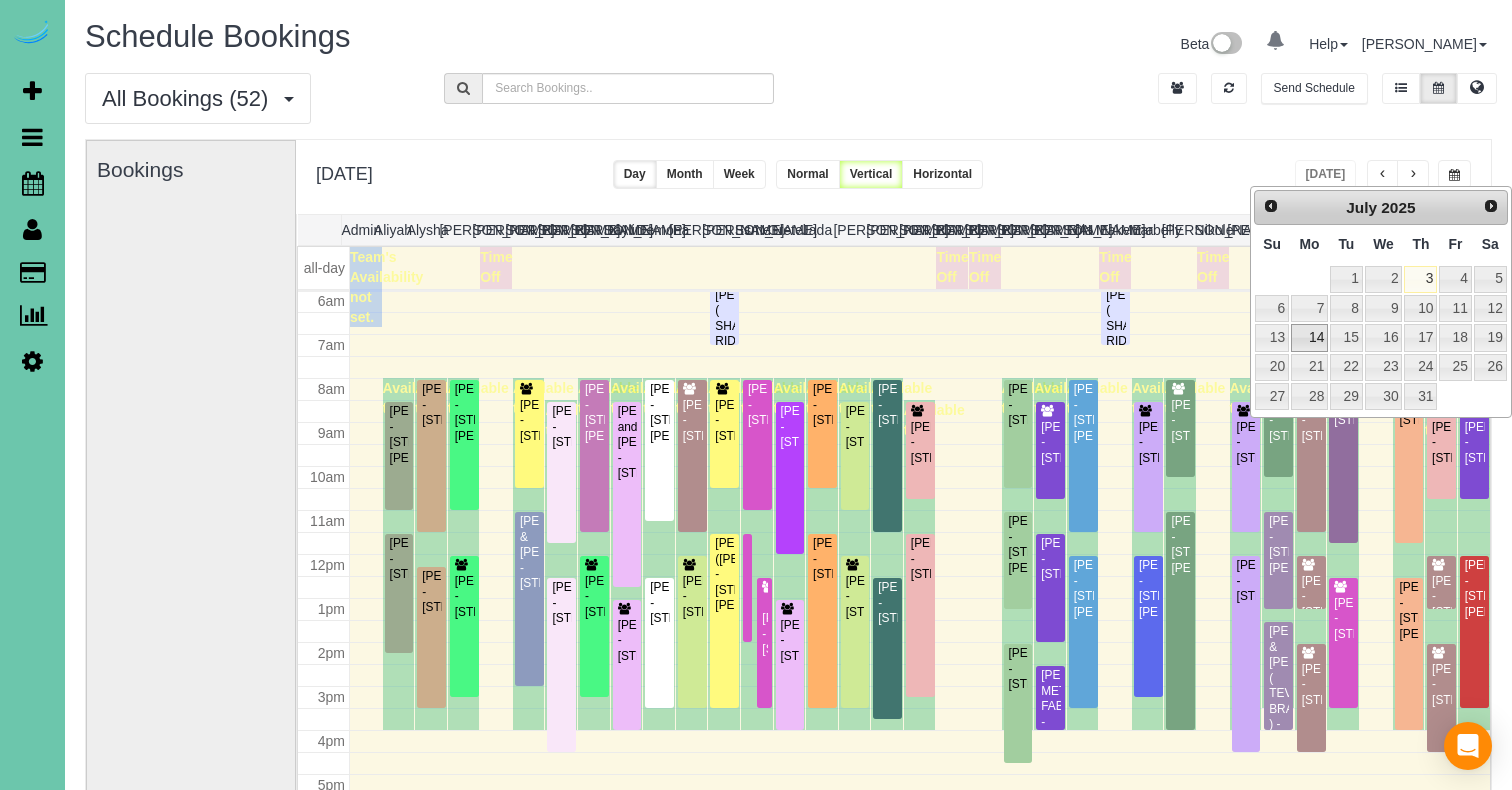 click on "14" at bounding box center [1309, 337] 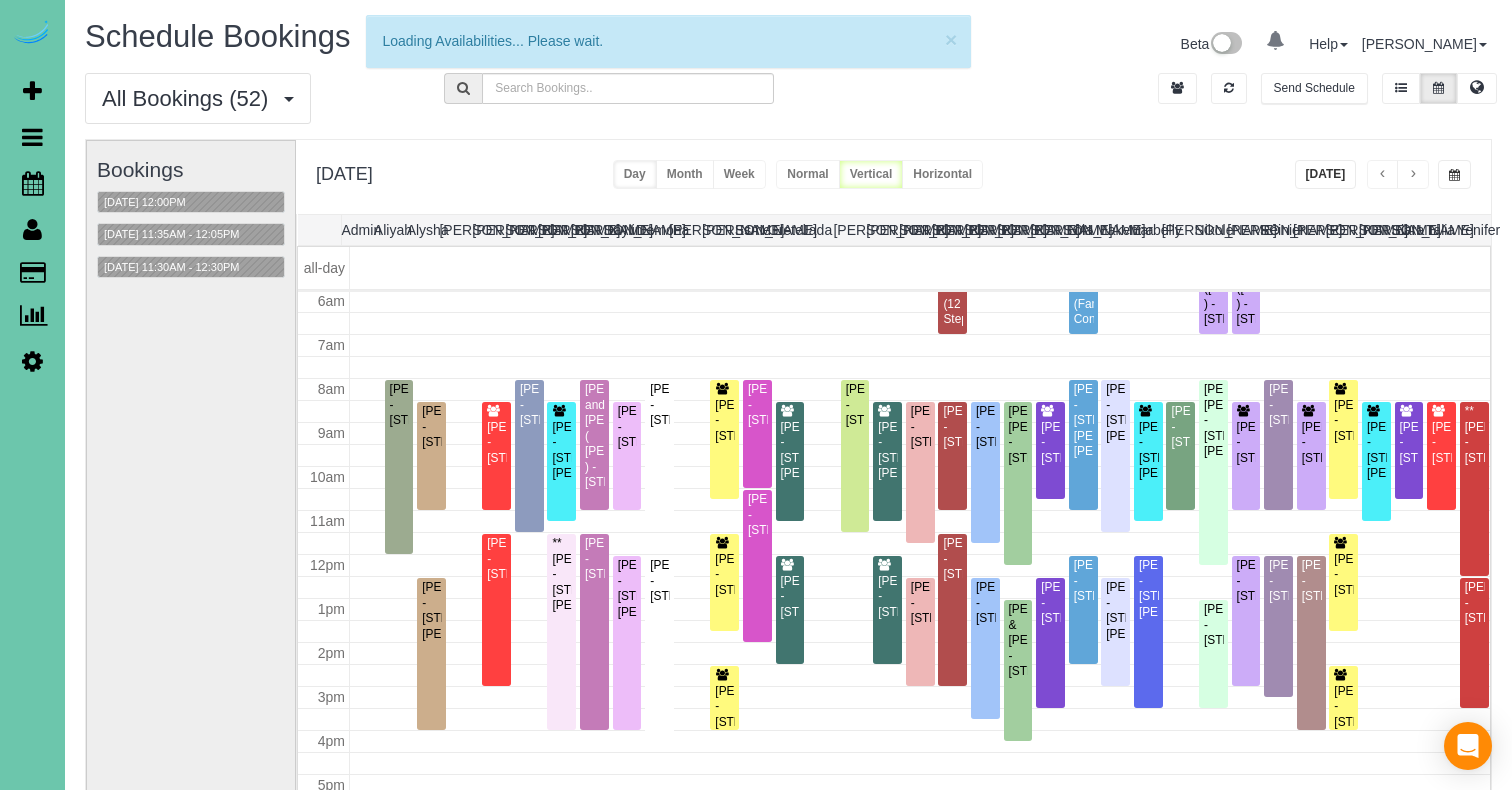 scroll, scrollTop: 265, scrollLeft: 0, axis: vertical 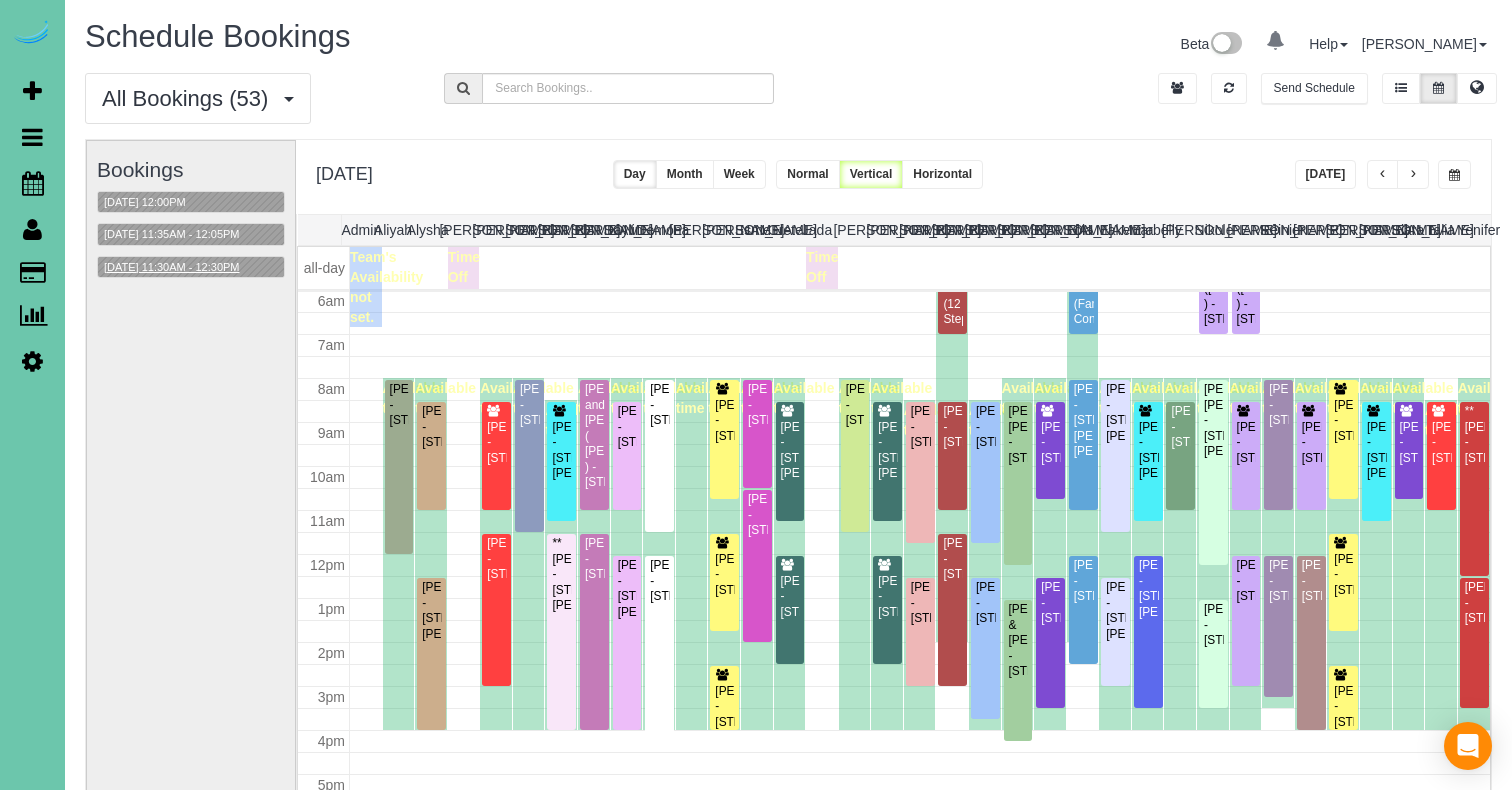 click on "[DATE] 11:30AM - 12:30PM" at bounding box center [172, 267] 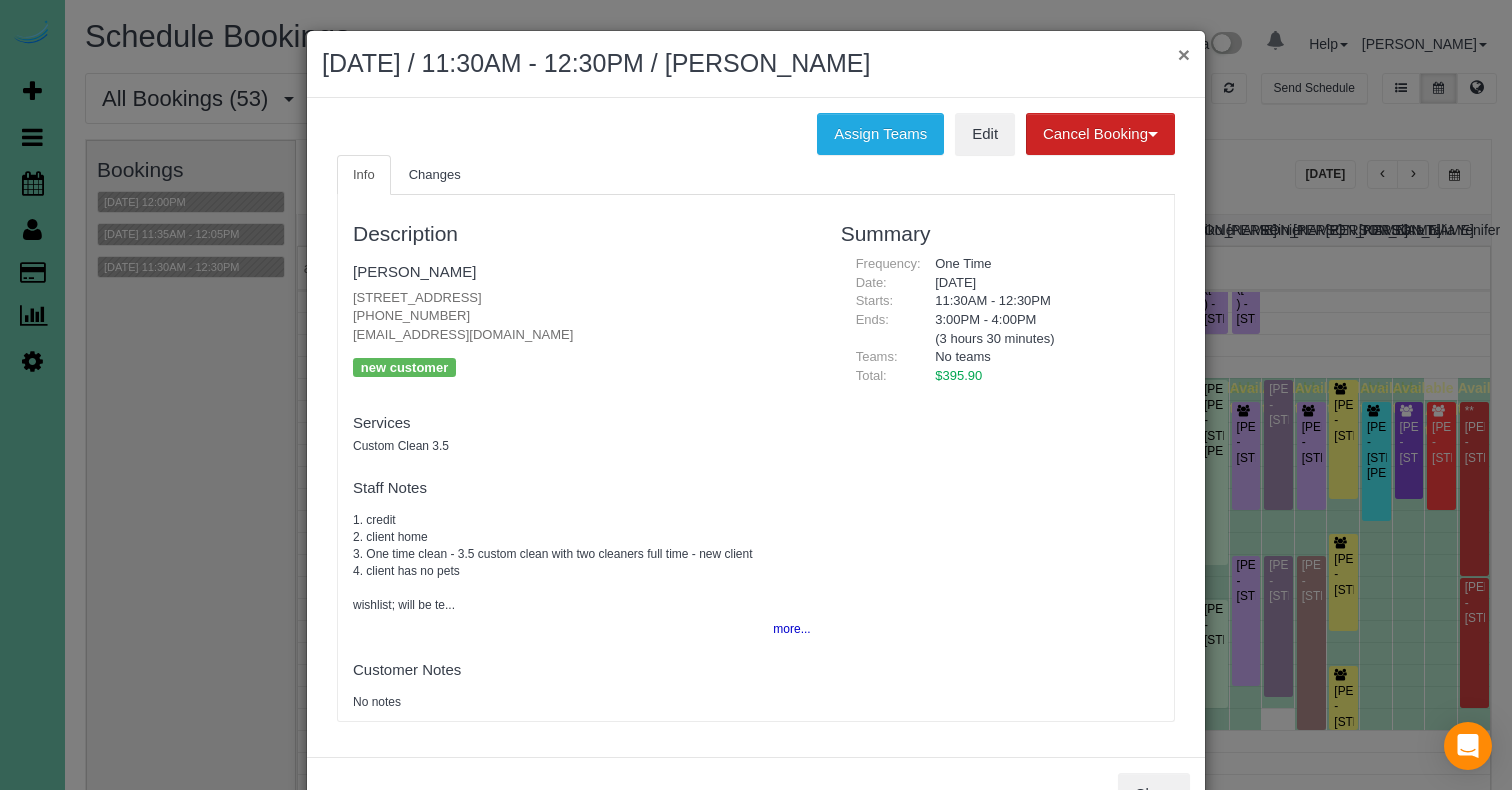 click on "×" at bounding box center [1184, 54] 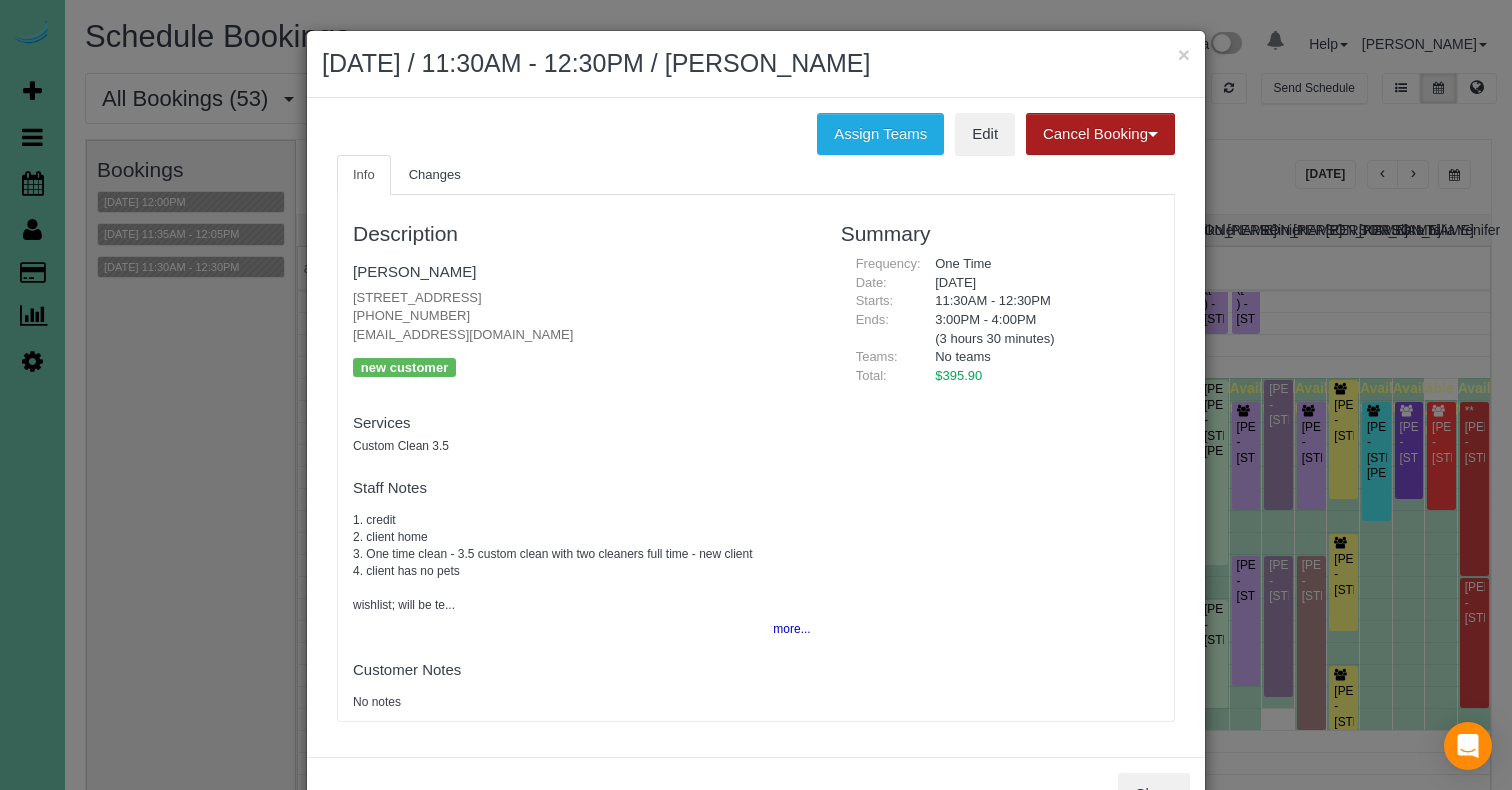 scroll, scrollTop: 141, scrollLeft: 0, axis: vertical 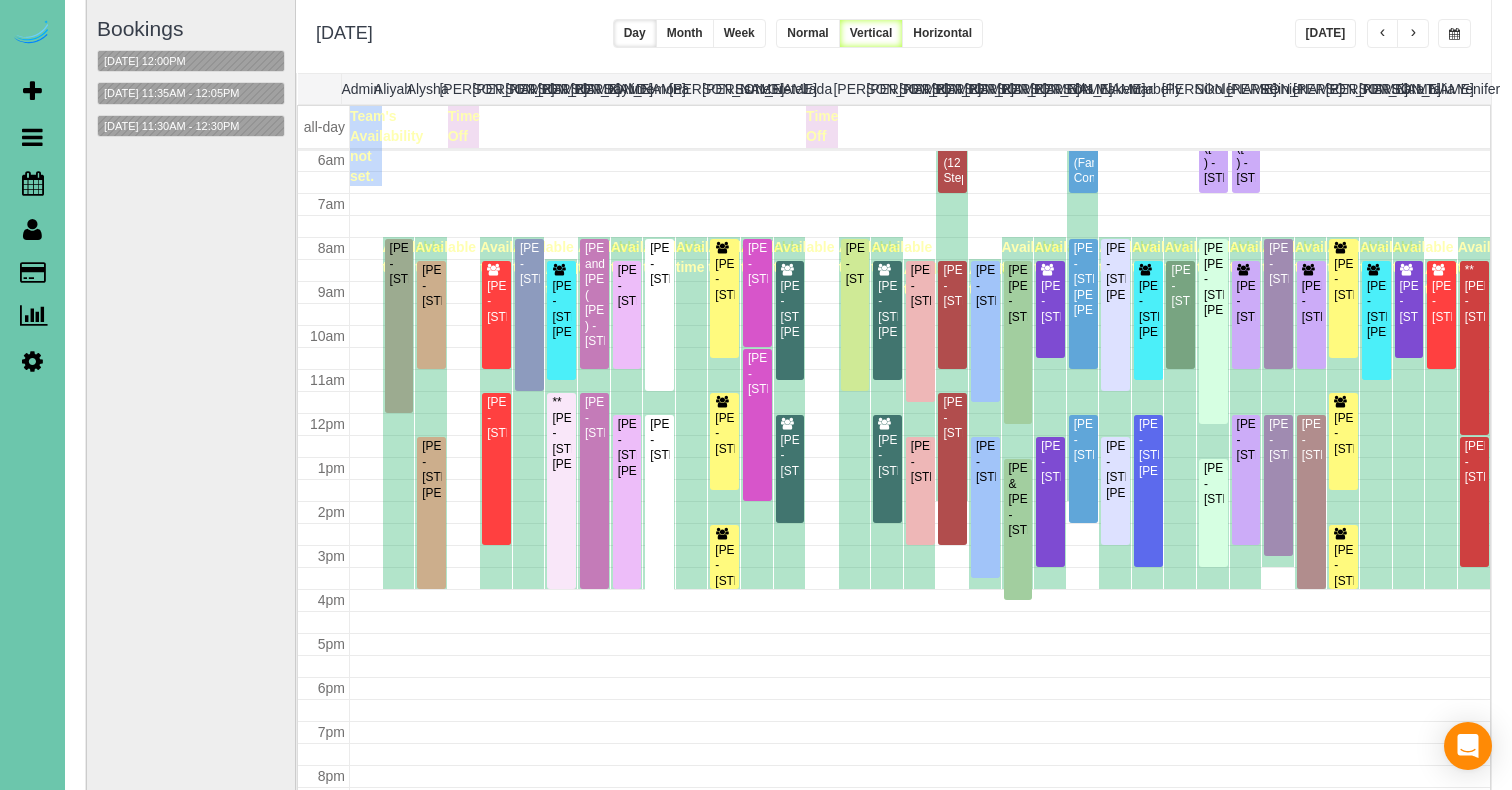 click on "Bookings
[DATE] 12:00PM
[DATE] 11:35AM - 12:05PM
[DATE] 11:30AM - 12:30PM" at bounding box center (191, 399) 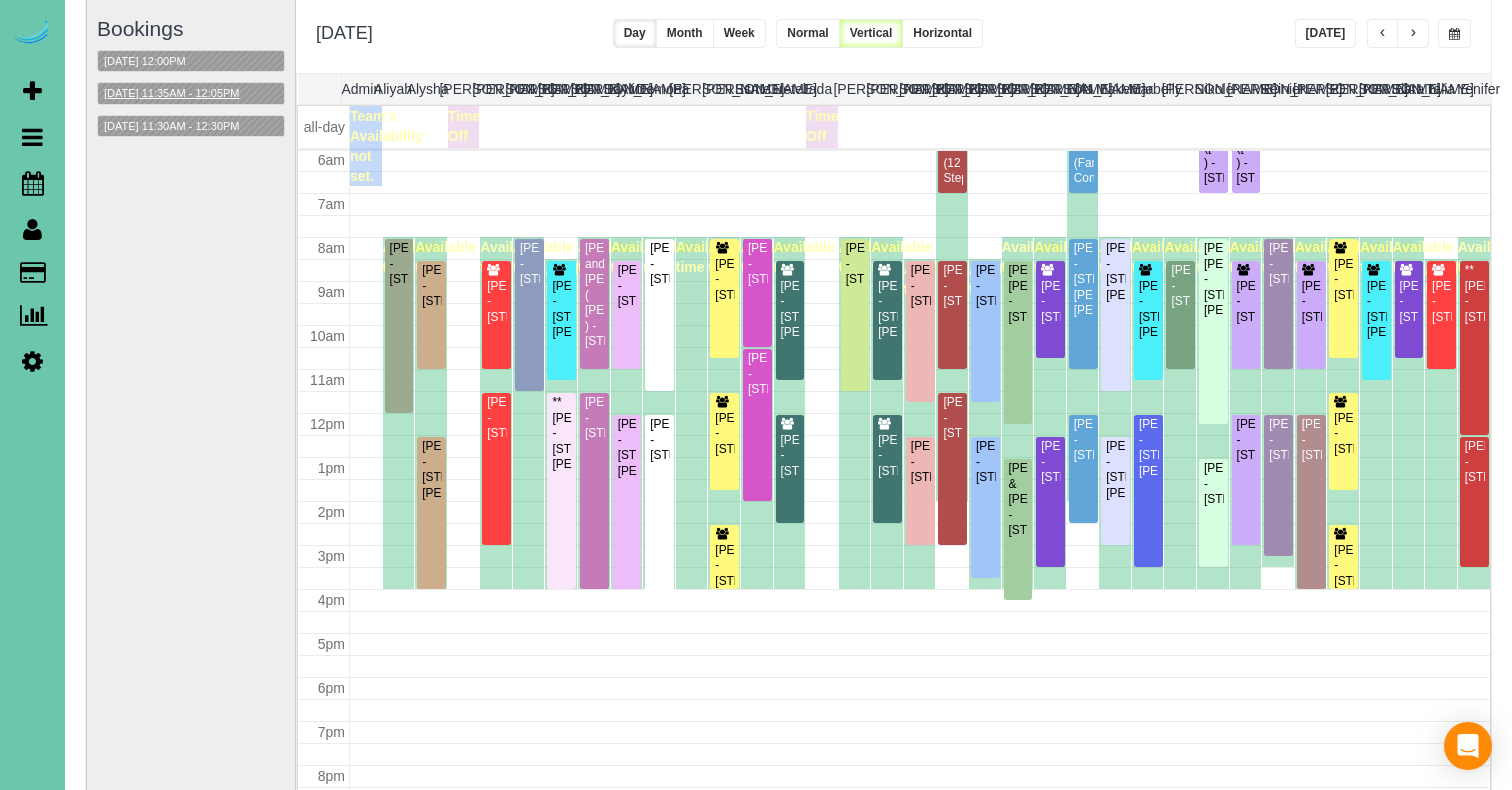click on "[DATE] 11:35AM - 12:05PM" at bounding box center [172, 93] 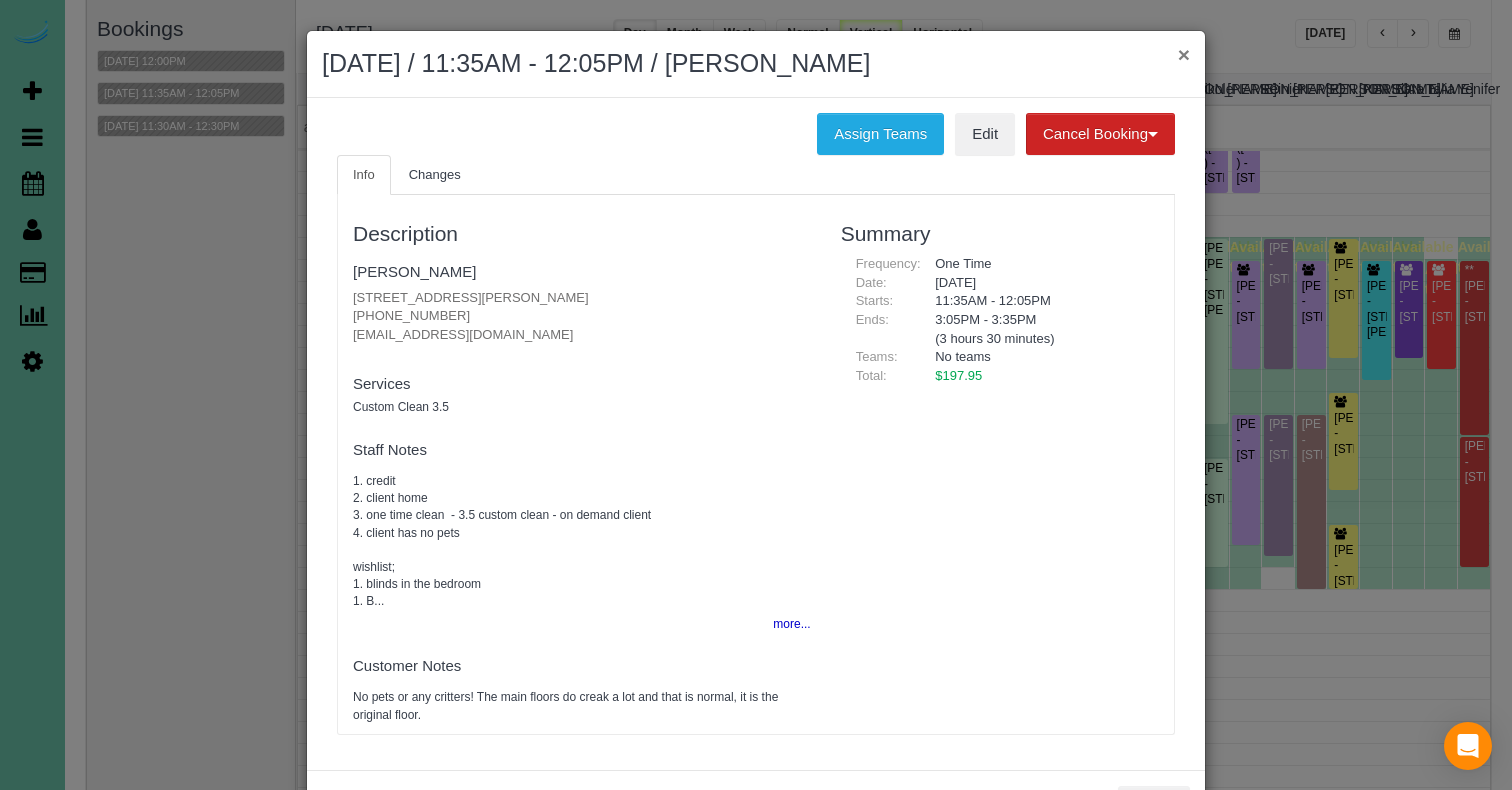click on "×" at bounding box center (1184, 54) 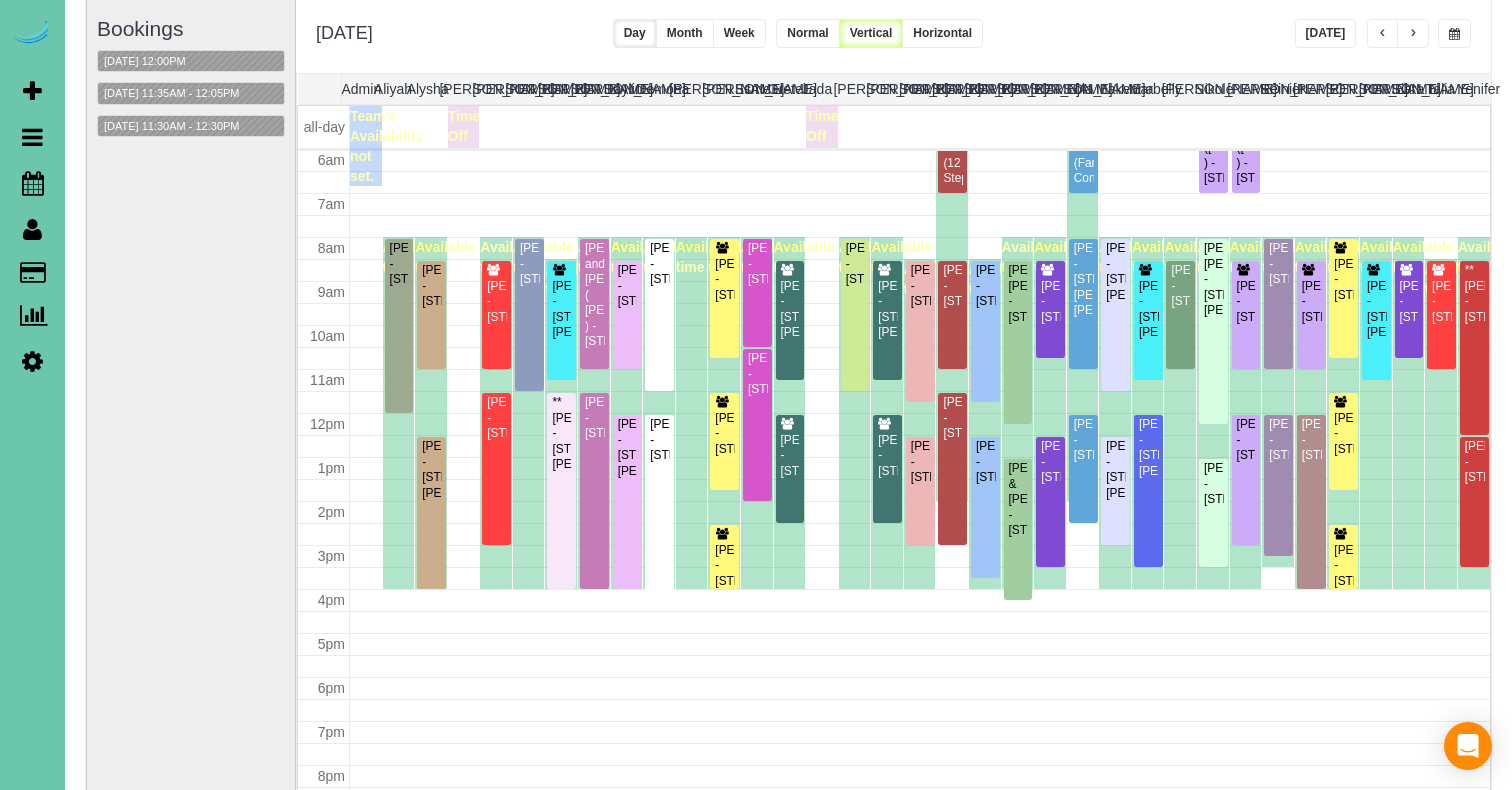 click at bounding box center (1454, 34) 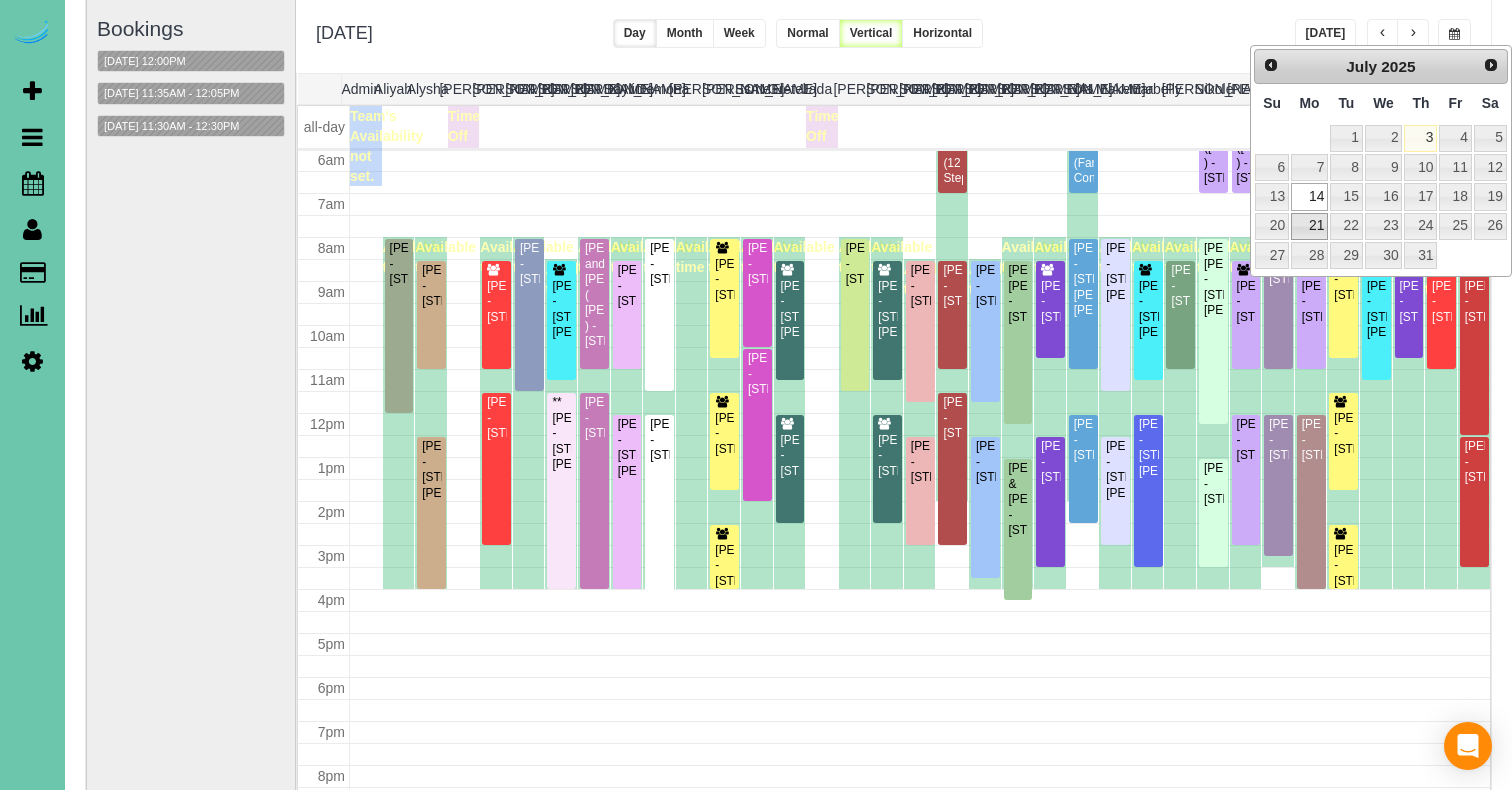 click on "21" at bounding box center [1309, 226] 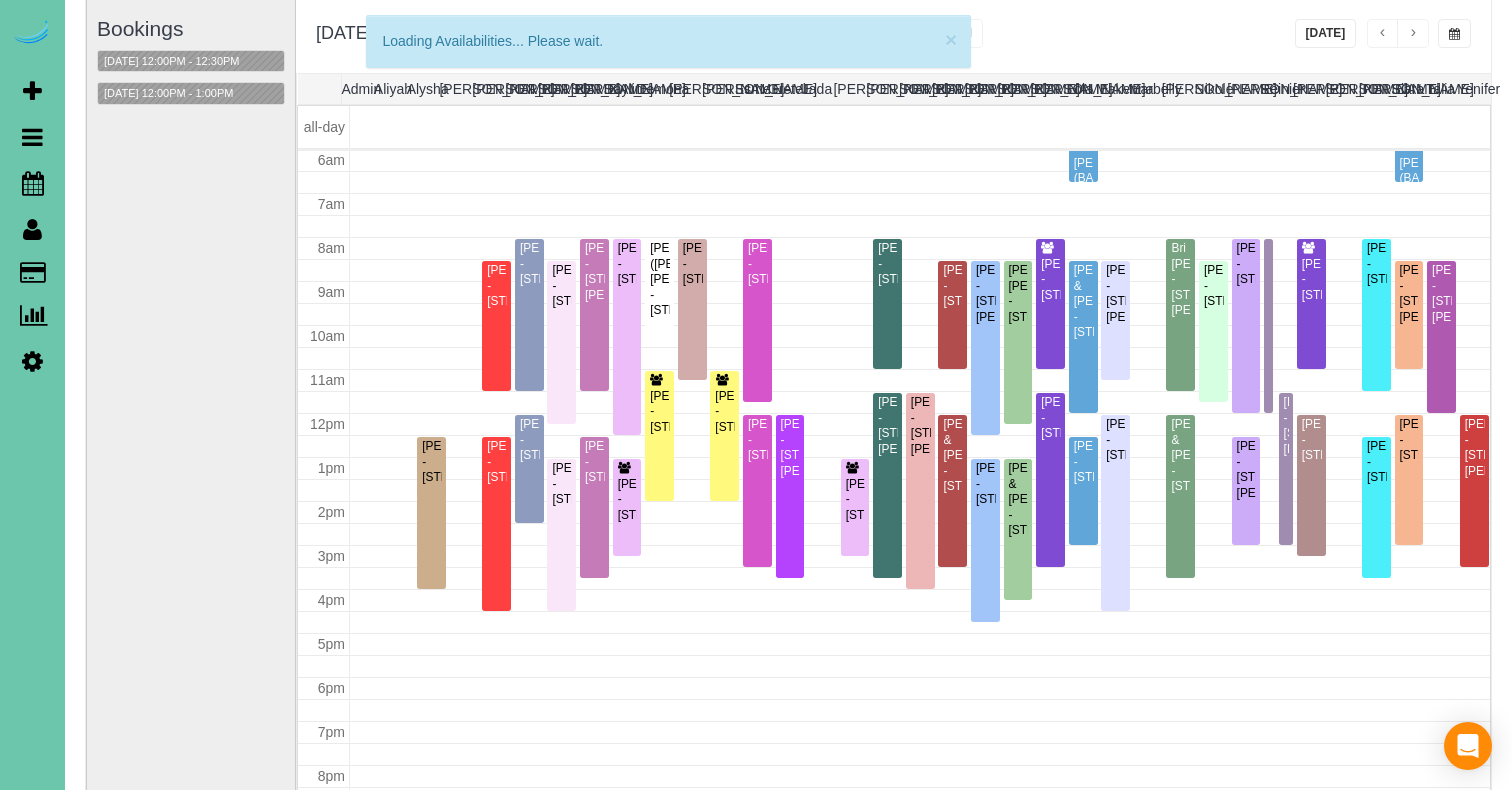 scroll, scrollTop: 265, scrollLeft: 0, axis: vertical 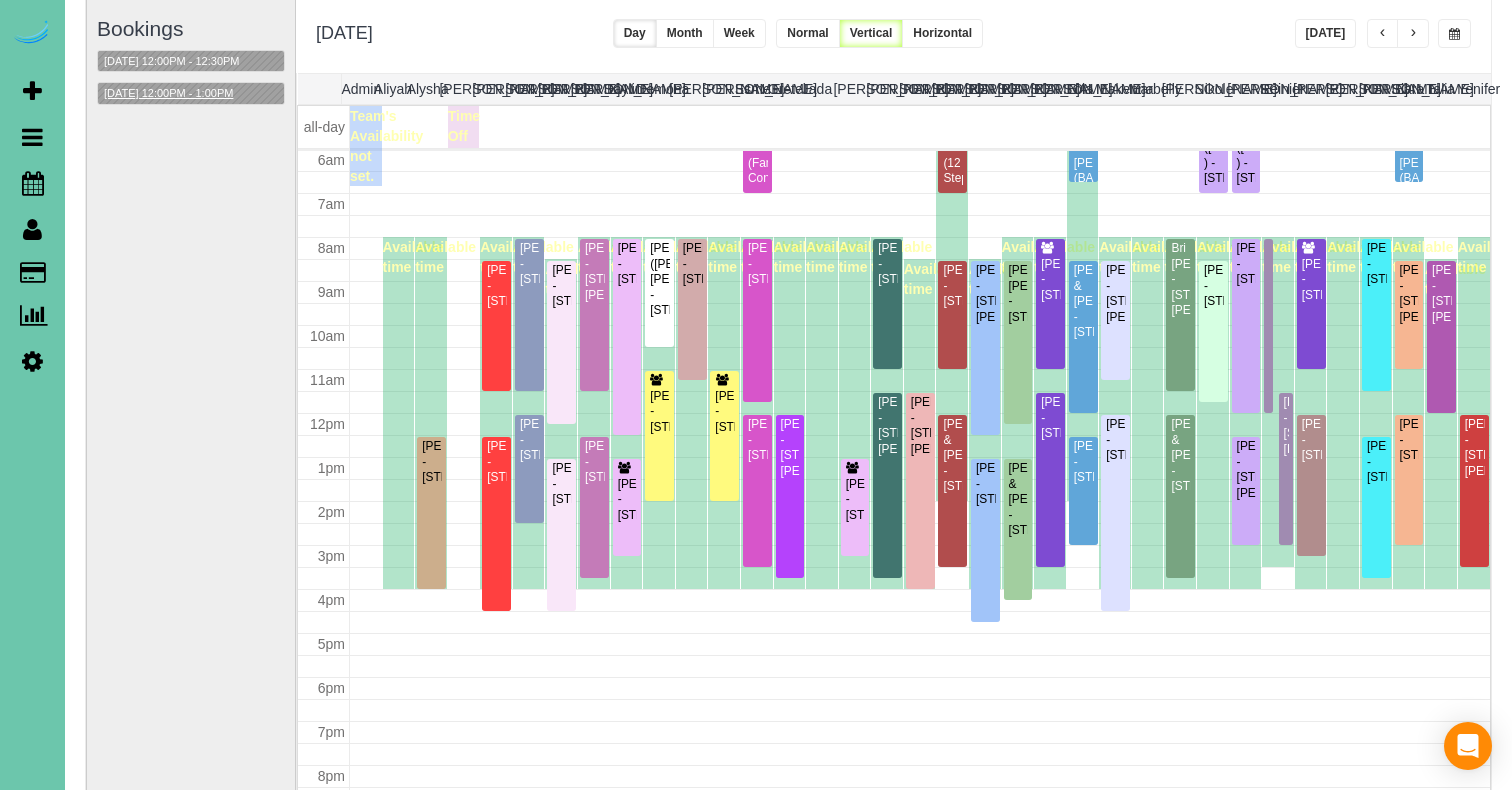 click on "07/21/2025 12:00PM - 1:00PM" at bounding box center [168, 93] 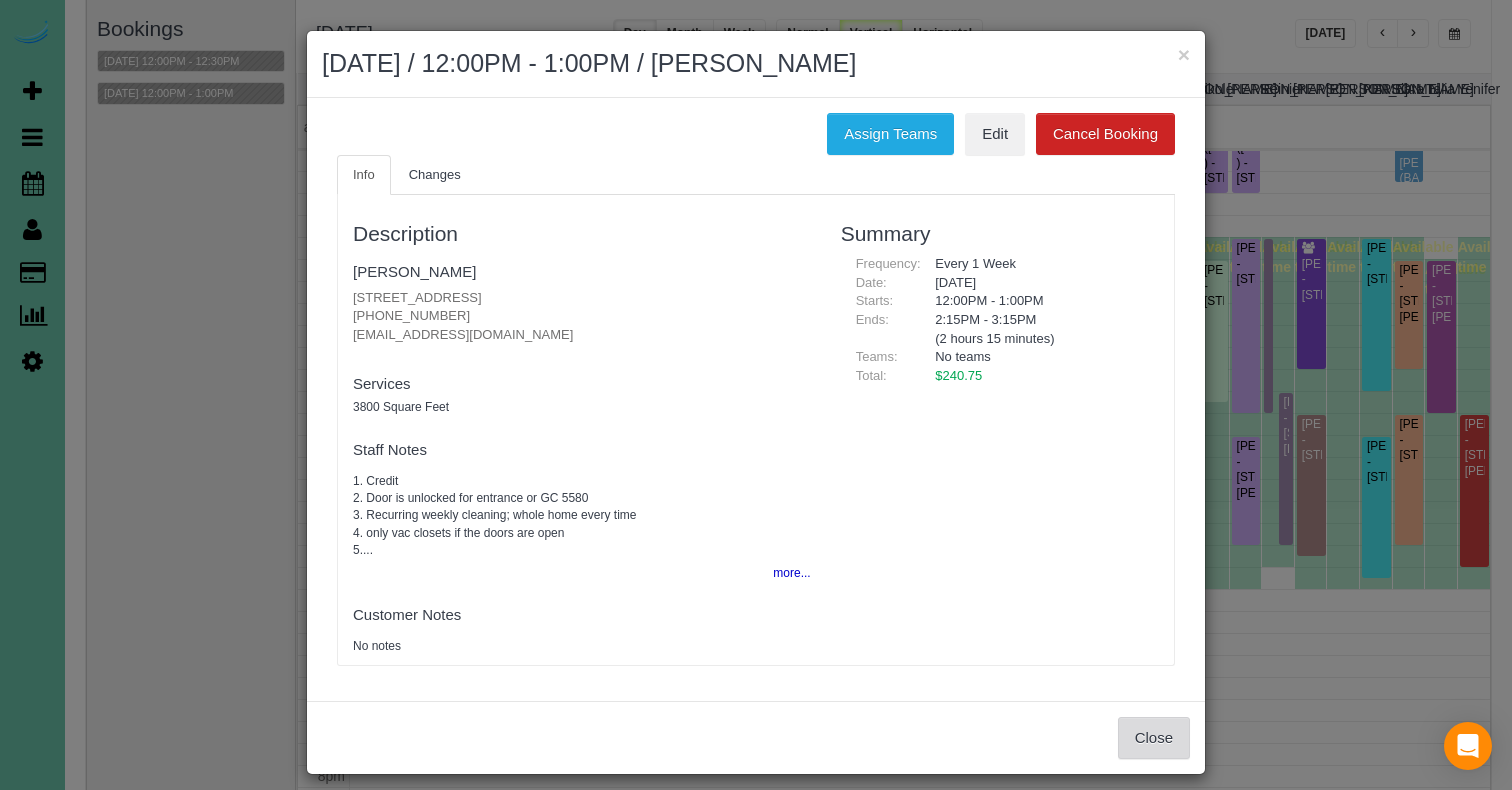 click on "Close" at bounding box center [1154, 738] 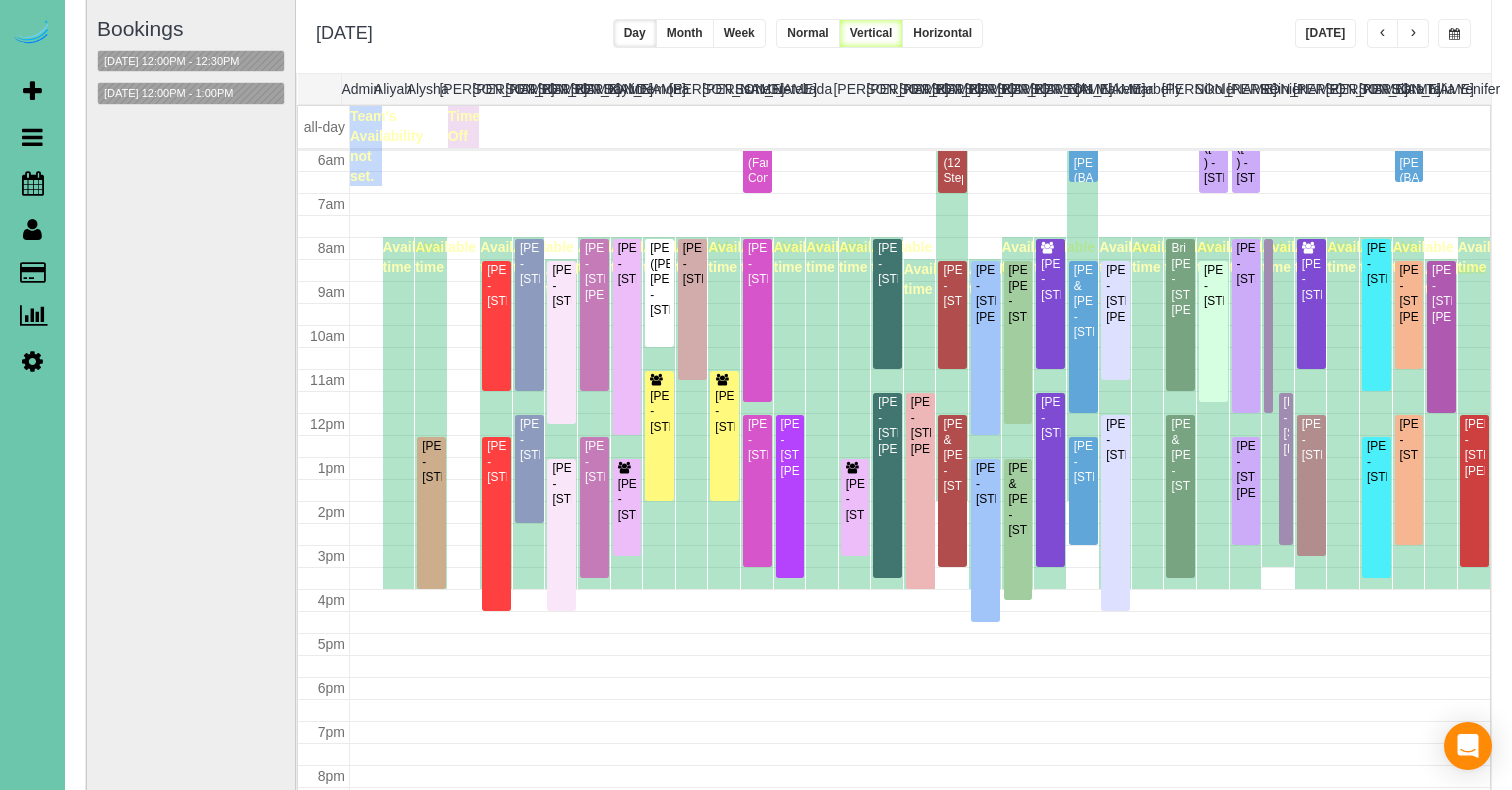 click on "07/21/2025 12:00PM - 12:30PM" at bounding box center [191, 61] 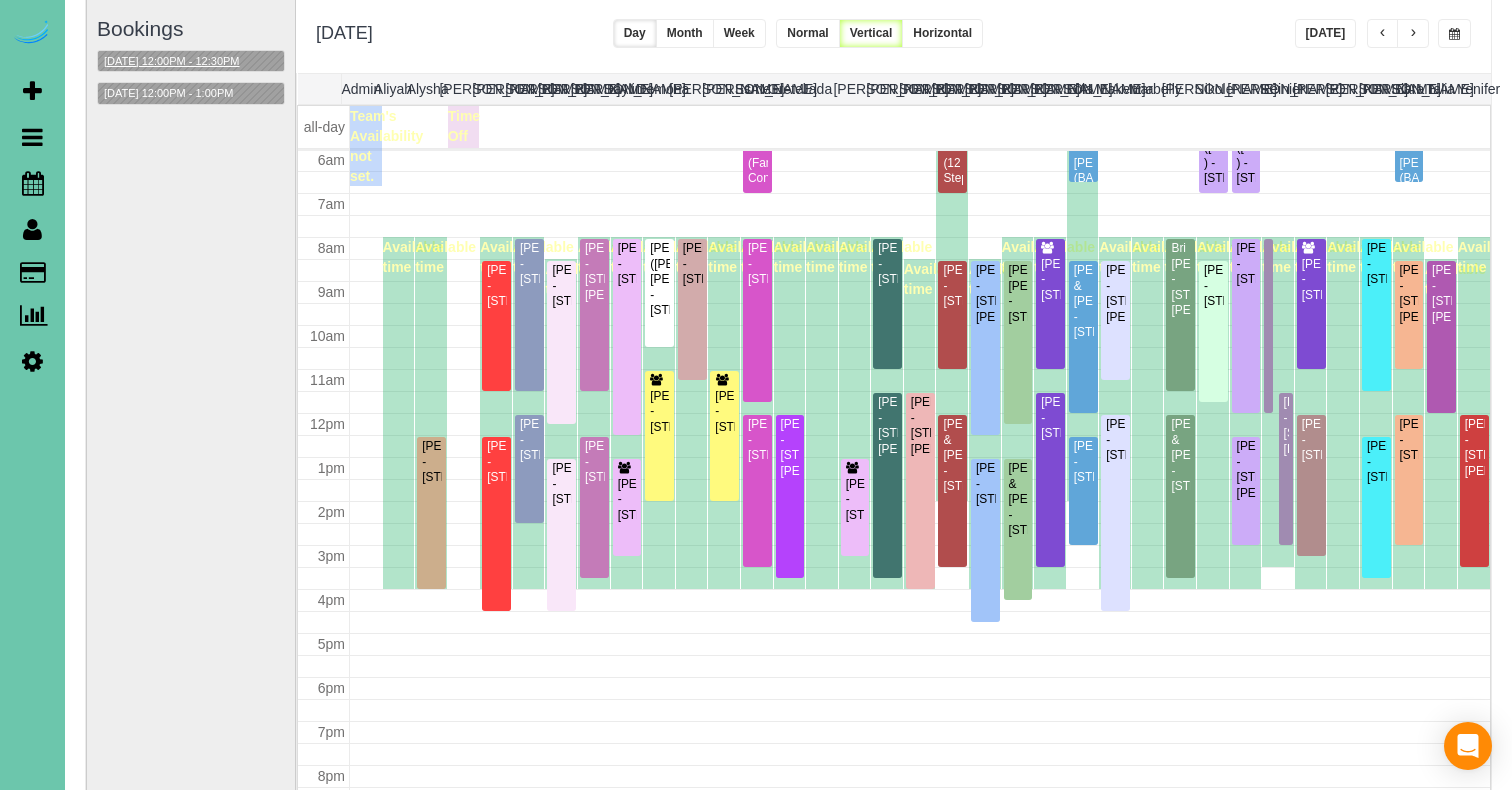 click on "07/21/2025 12:00PM - 12:30PM" at bounding box center [172, 61] 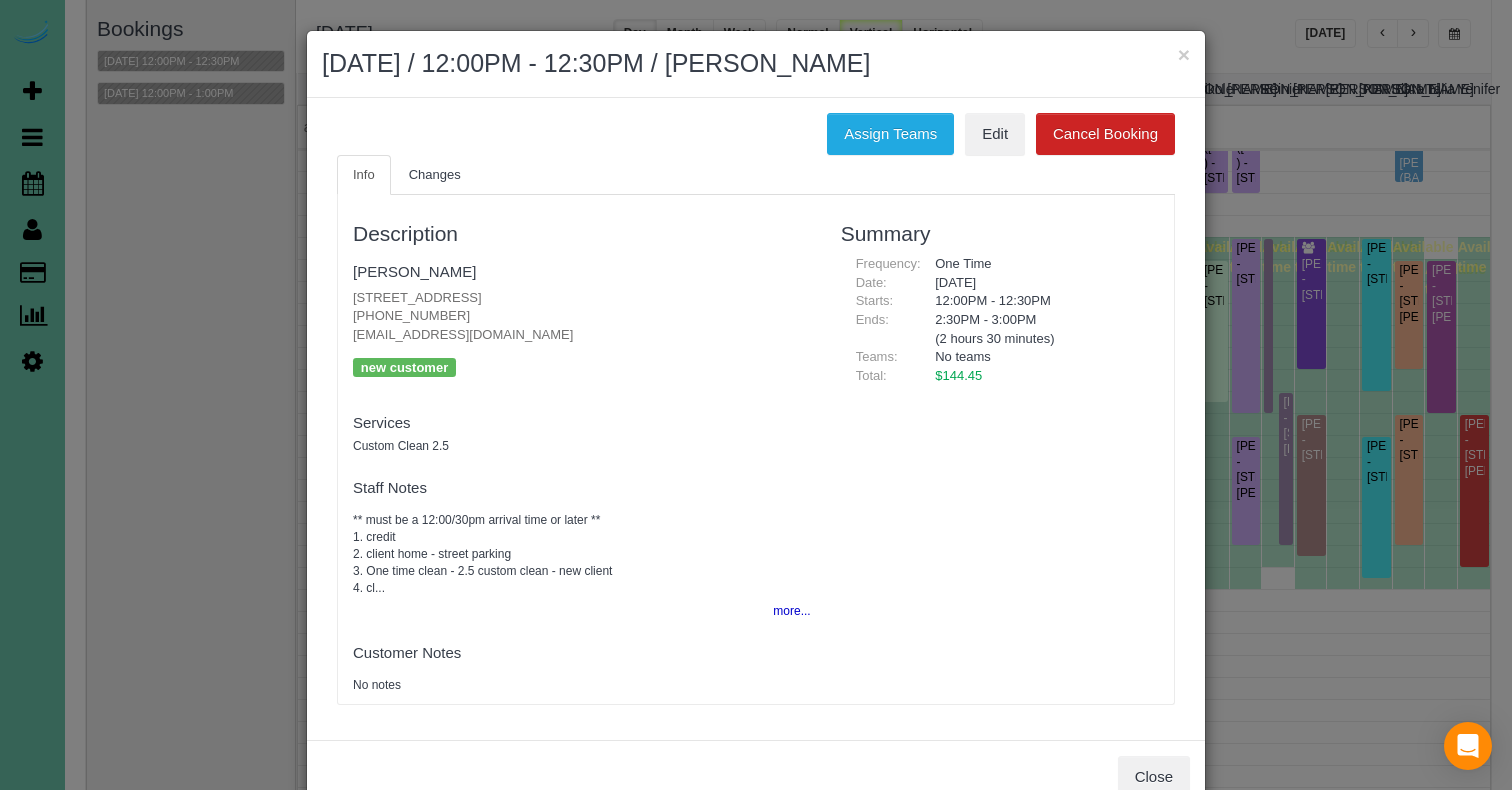 click on "July 21, 2025 /
12:00PM - 12:30PM /
Kent Sivadge" at bounding box center (756, 64) 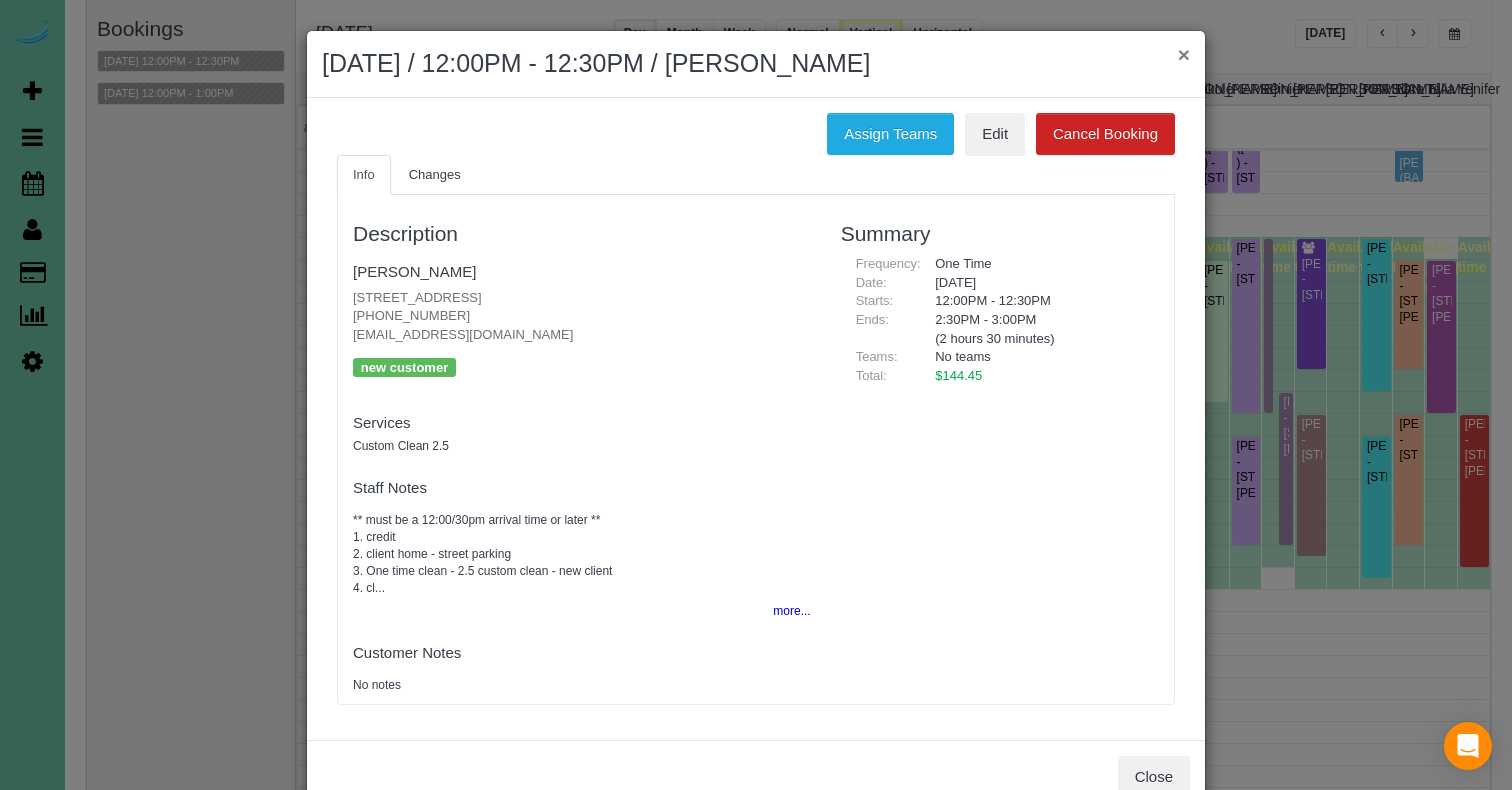click on "×
July 21, 2025 /
12:00PM - 12:30PM /
Kent Sivadge" at bounding box center (756, 64) 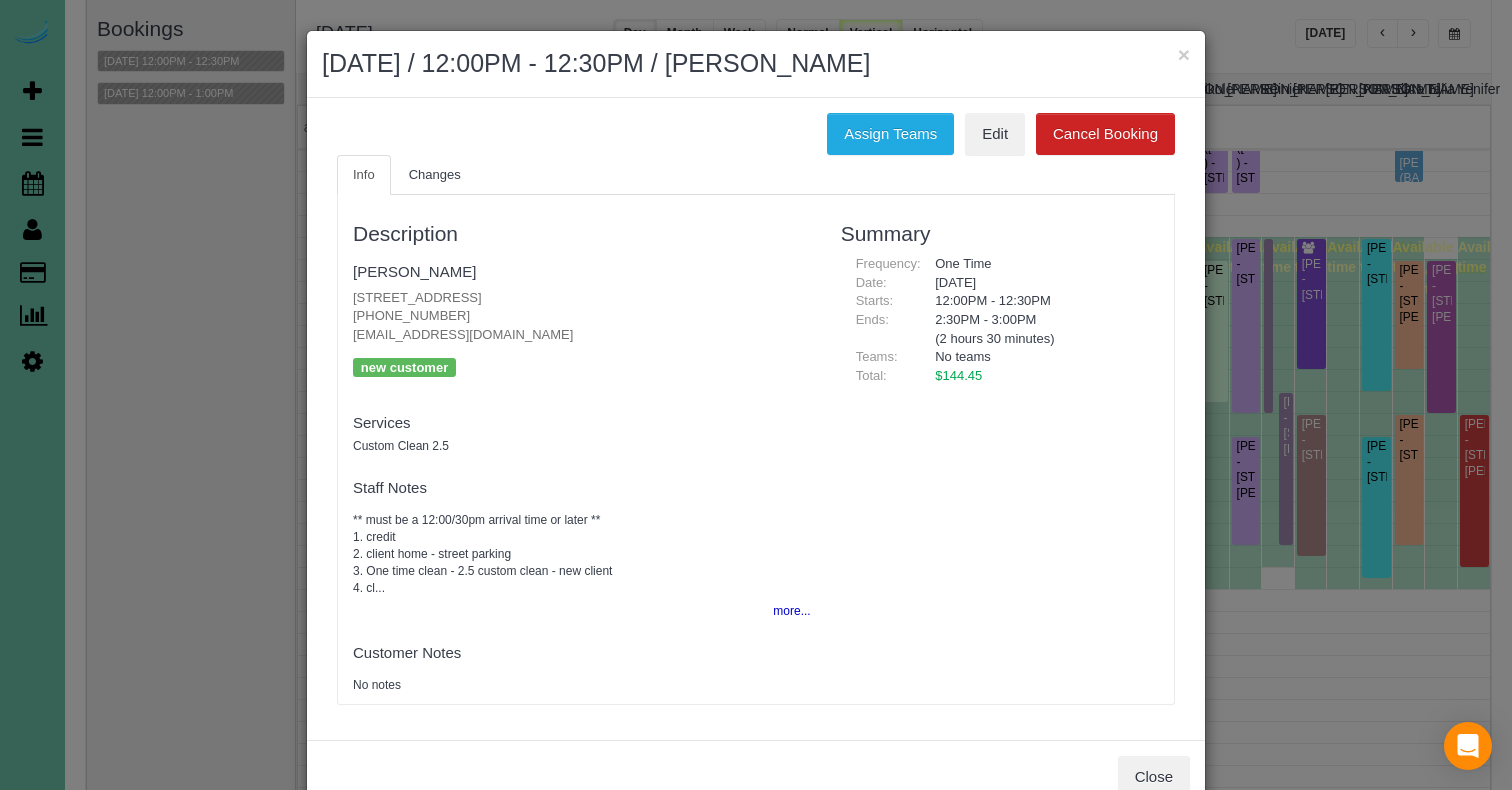 drag, startPoint x: 1183, startPoint y: 54, endPoint x: 1366, endPoint y: 50, distance: 183.04372 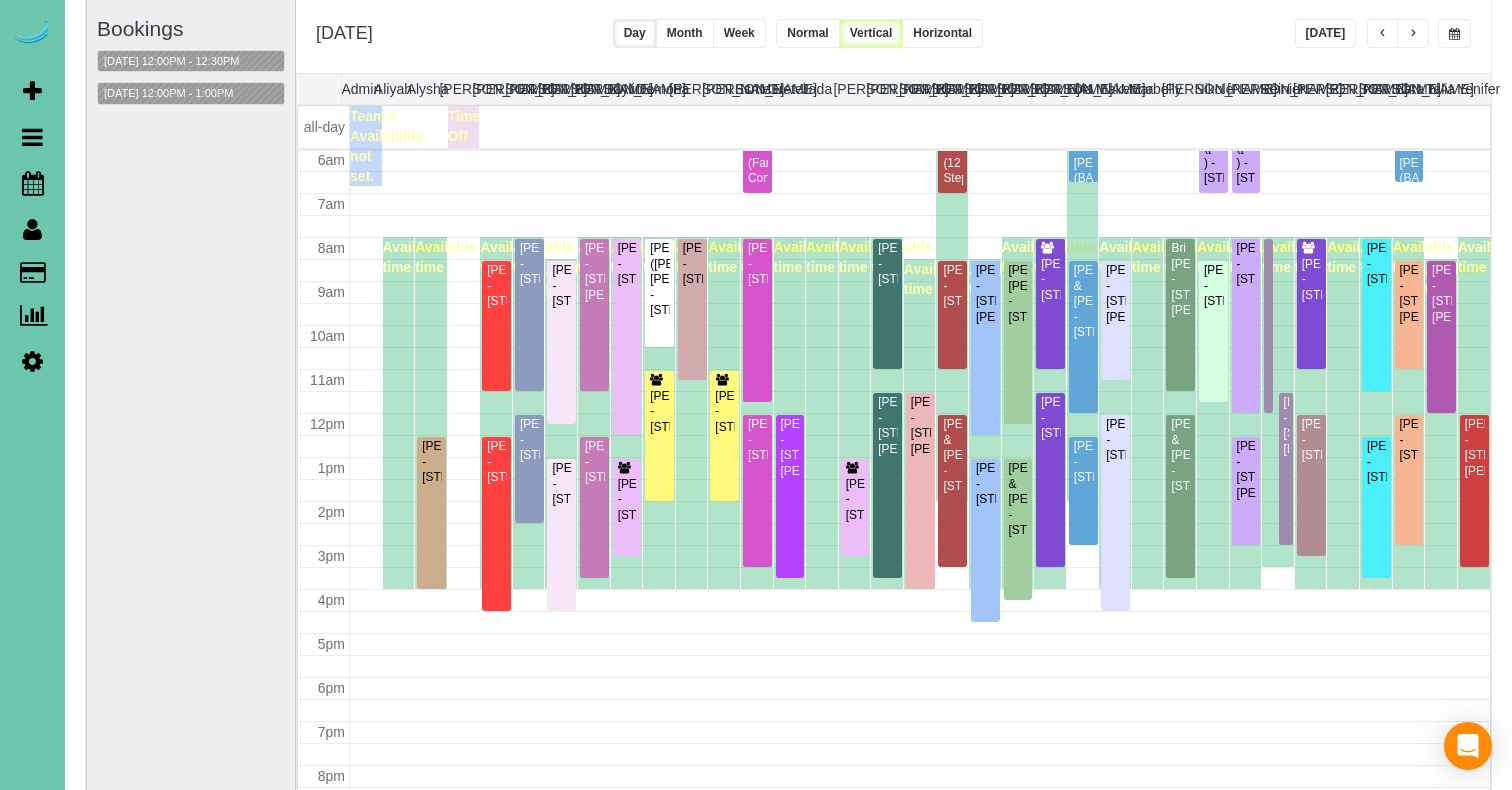 click on "**********" at bounding box center (893, 36) 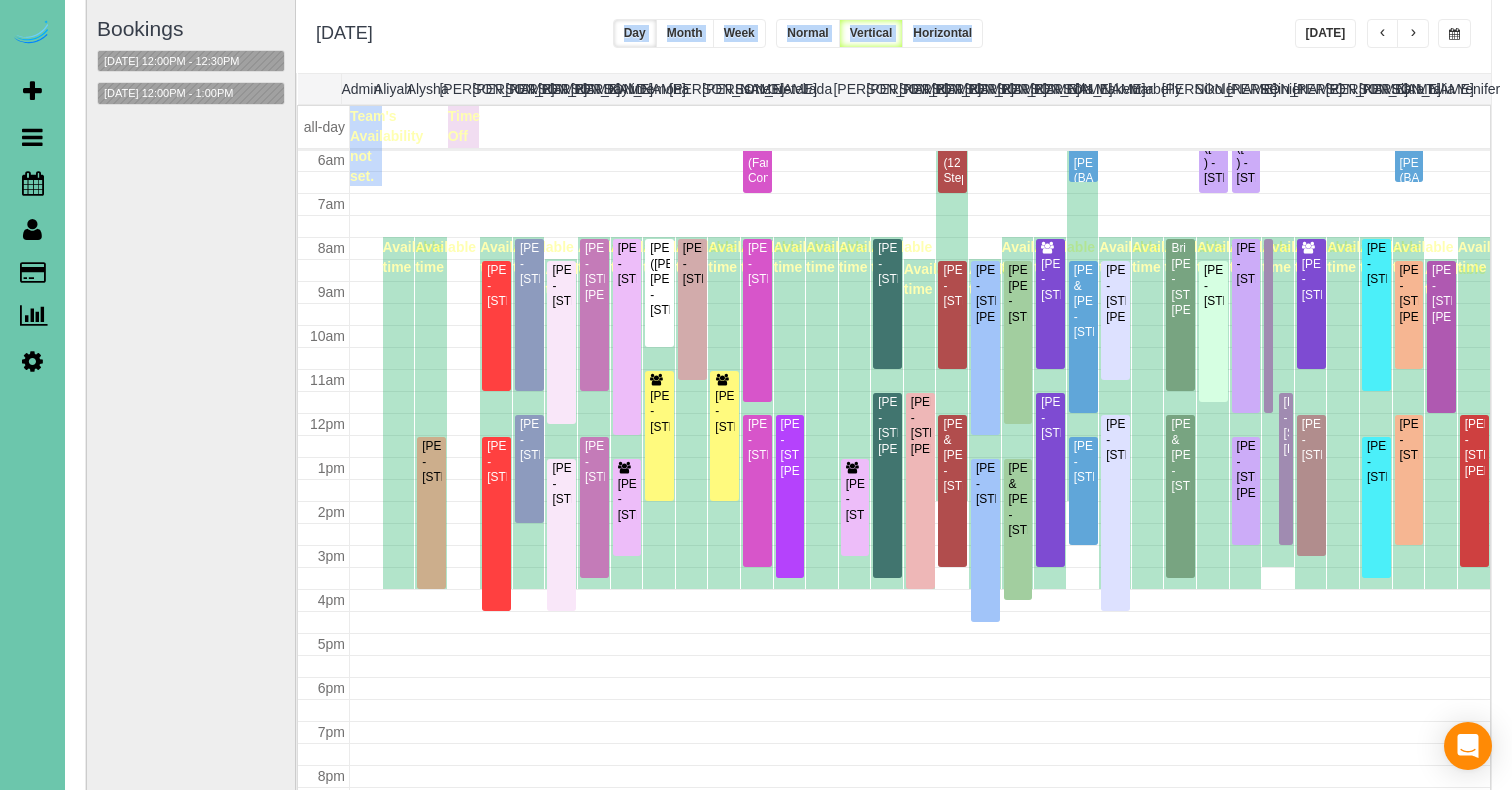 click at bounding box center (1454, 34) 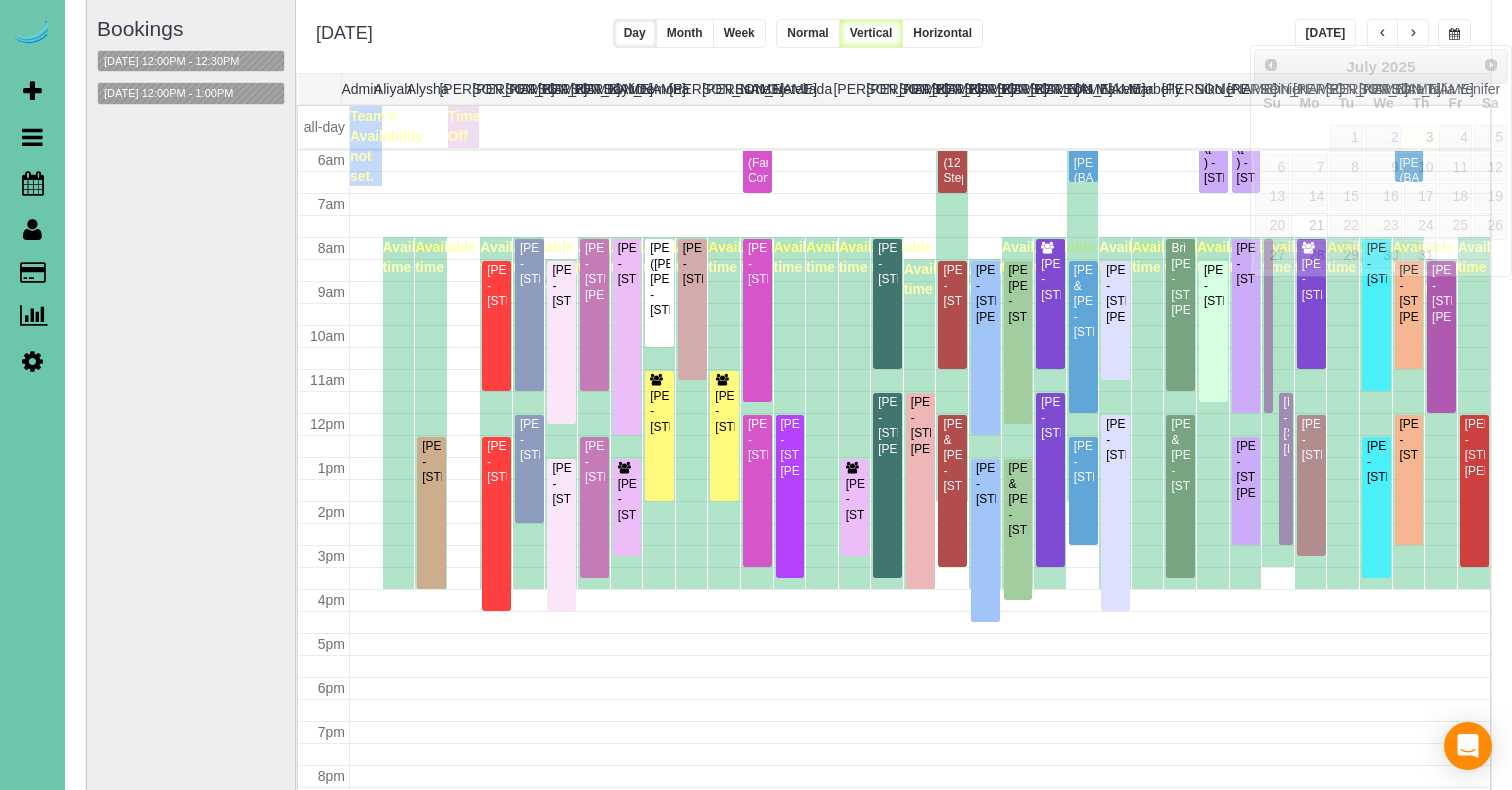 click on "Bookings
07/21/2025 12:00PM - 12:30PM
07/21/2025 12:00PM - 1:00PM" at bounding box center [191, 399] 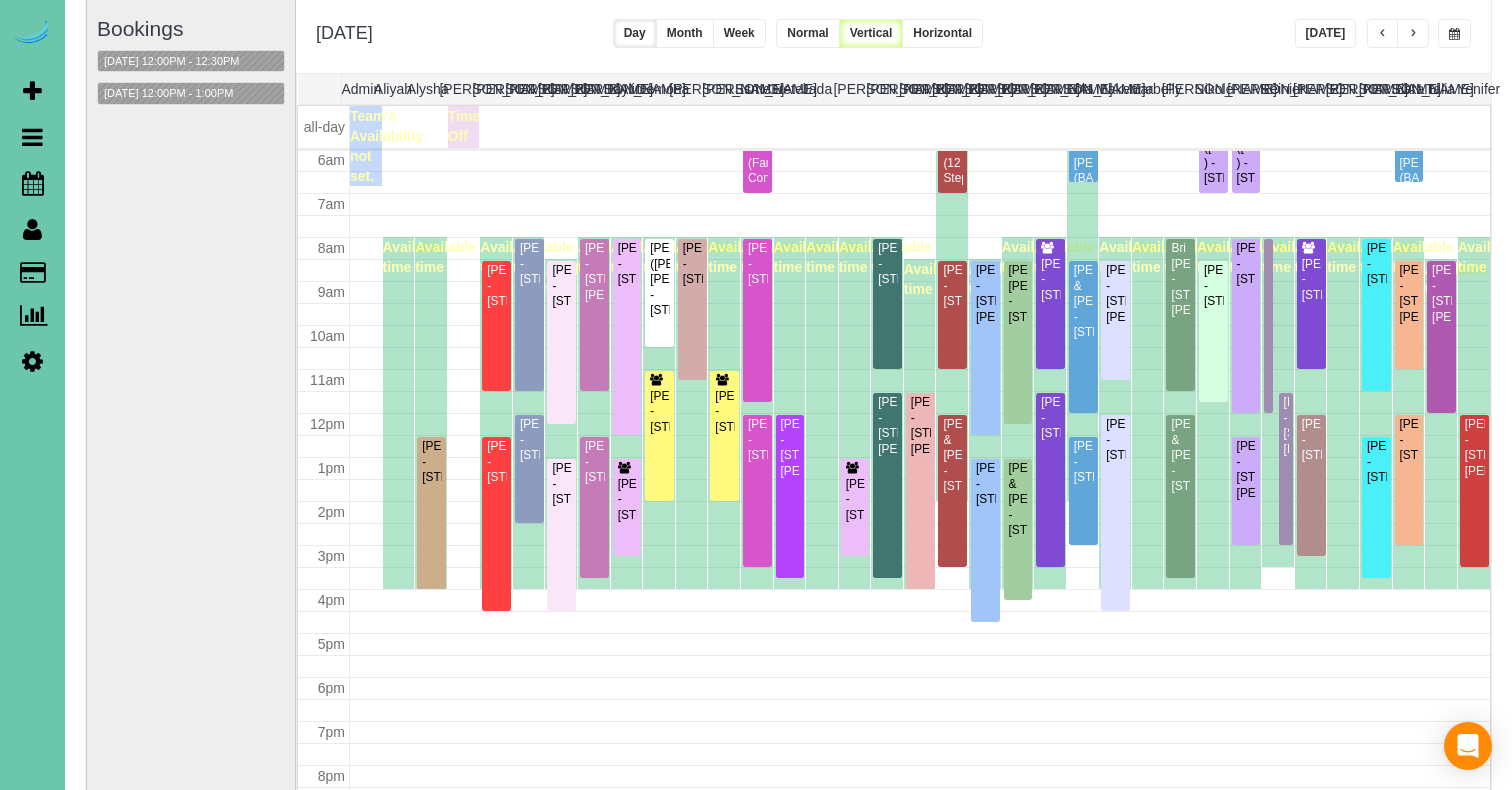 click on "Bookings
07/21/2025 12:00PM - 12:30PM
07/21/2025 12:00PM - 1:00PM" at bounding box center (191, 399) 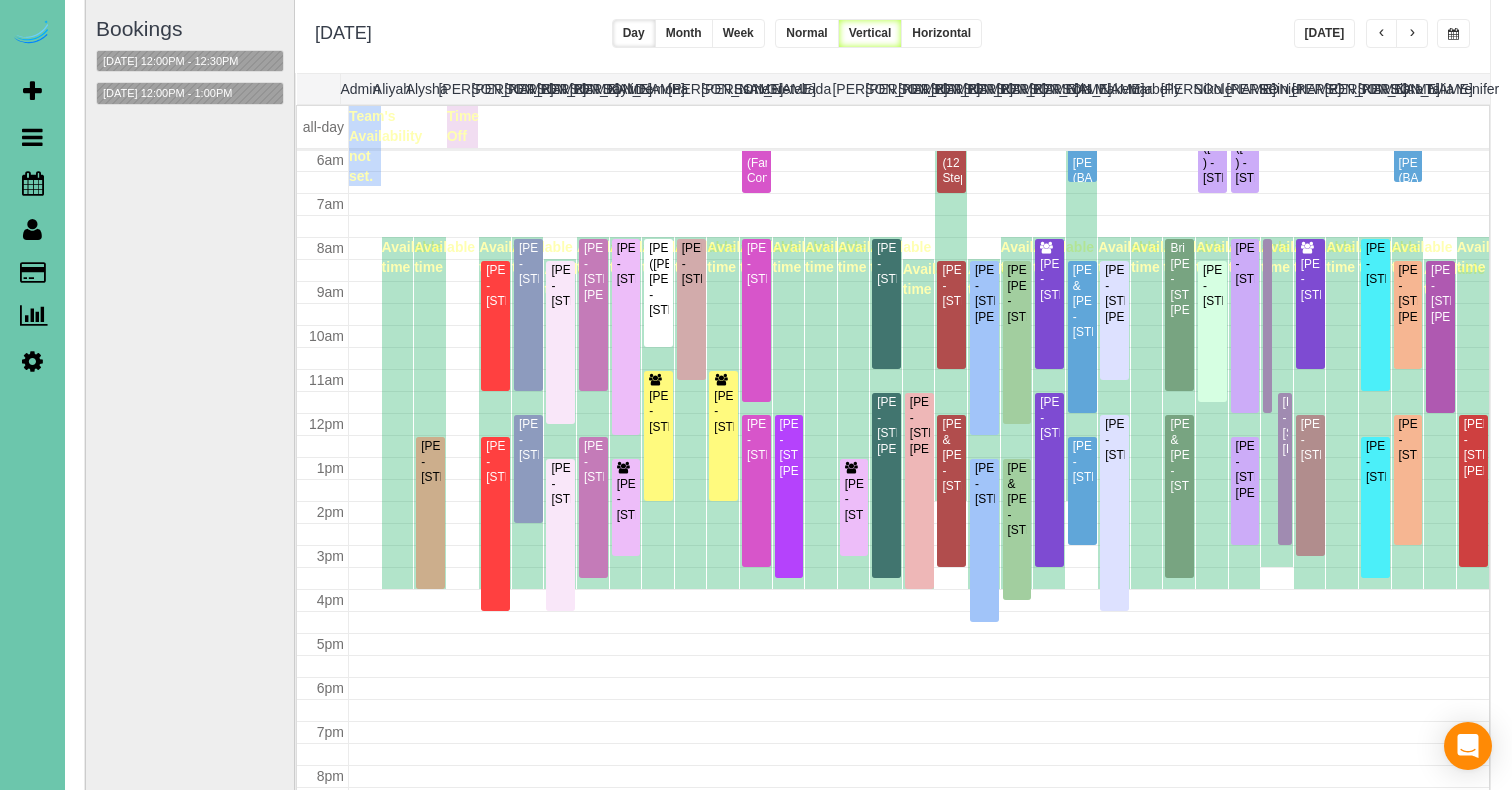 click on "[DATE]" at bounding box center [1325, 33] 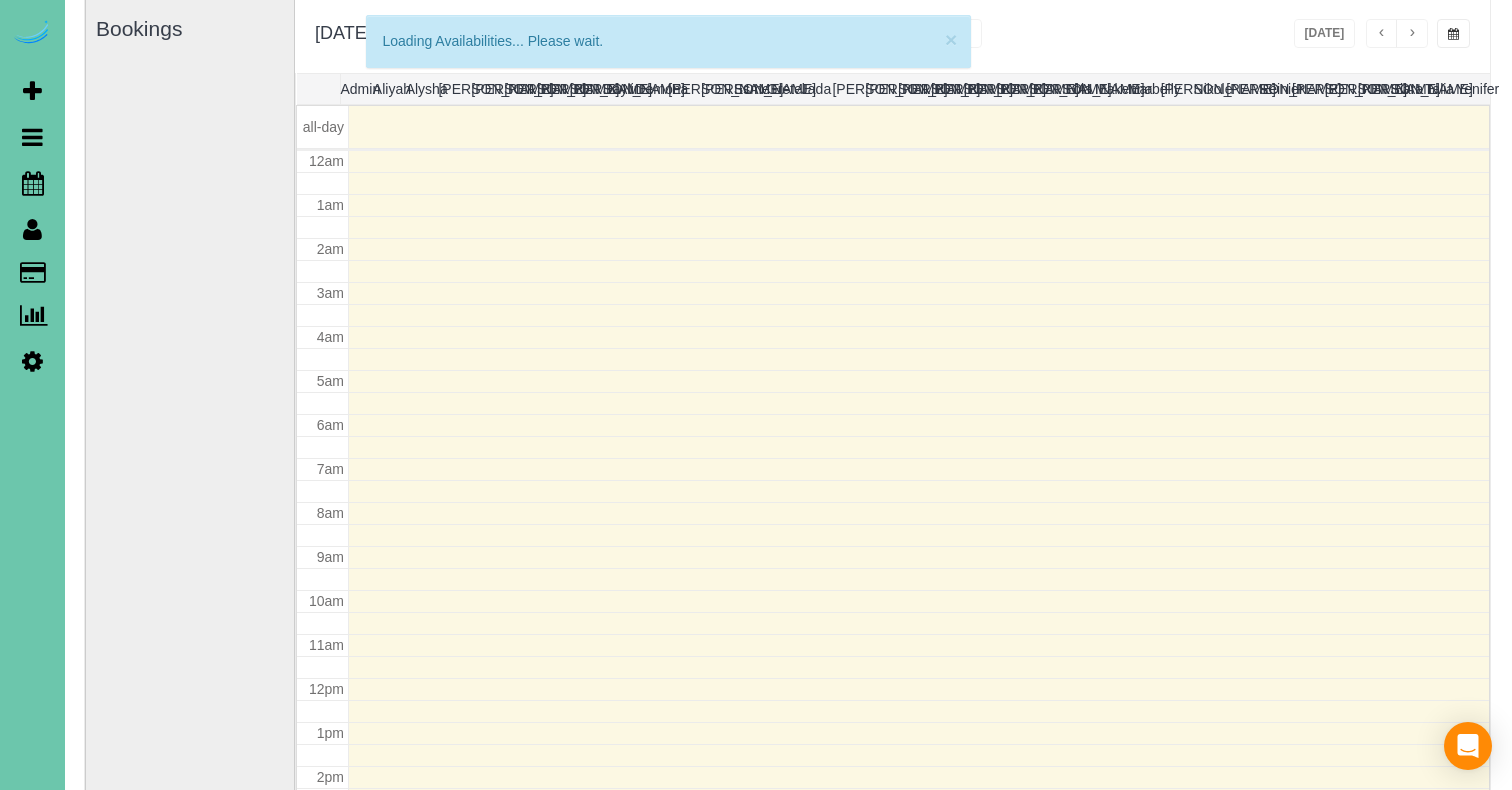 scroll, scrollTop: 265, scrollLeft: 0, axis: vertical 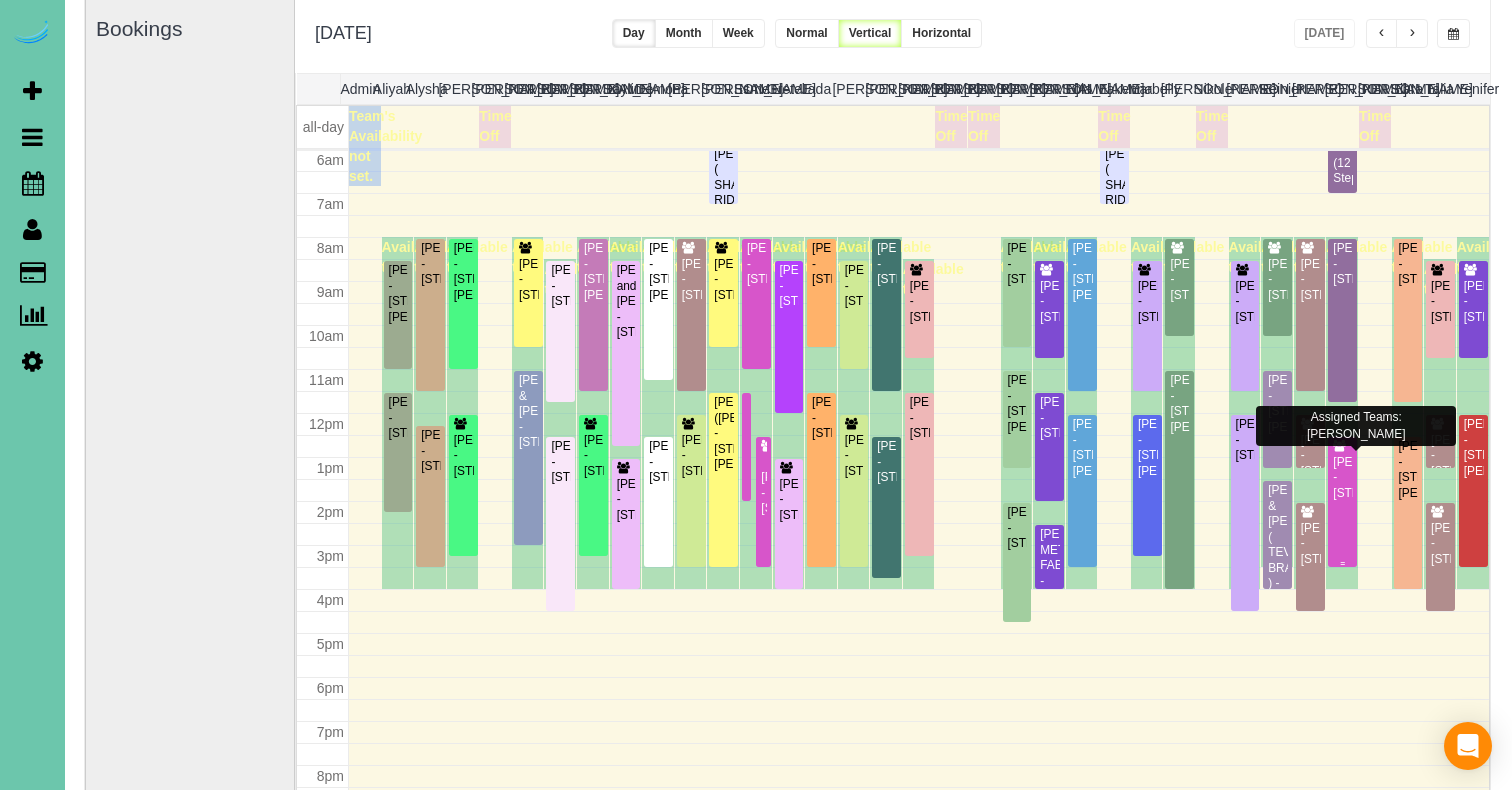 click on "[PERSON_NAME] - [STREET_ADDRESS]" at bounding box center (1342, 478) 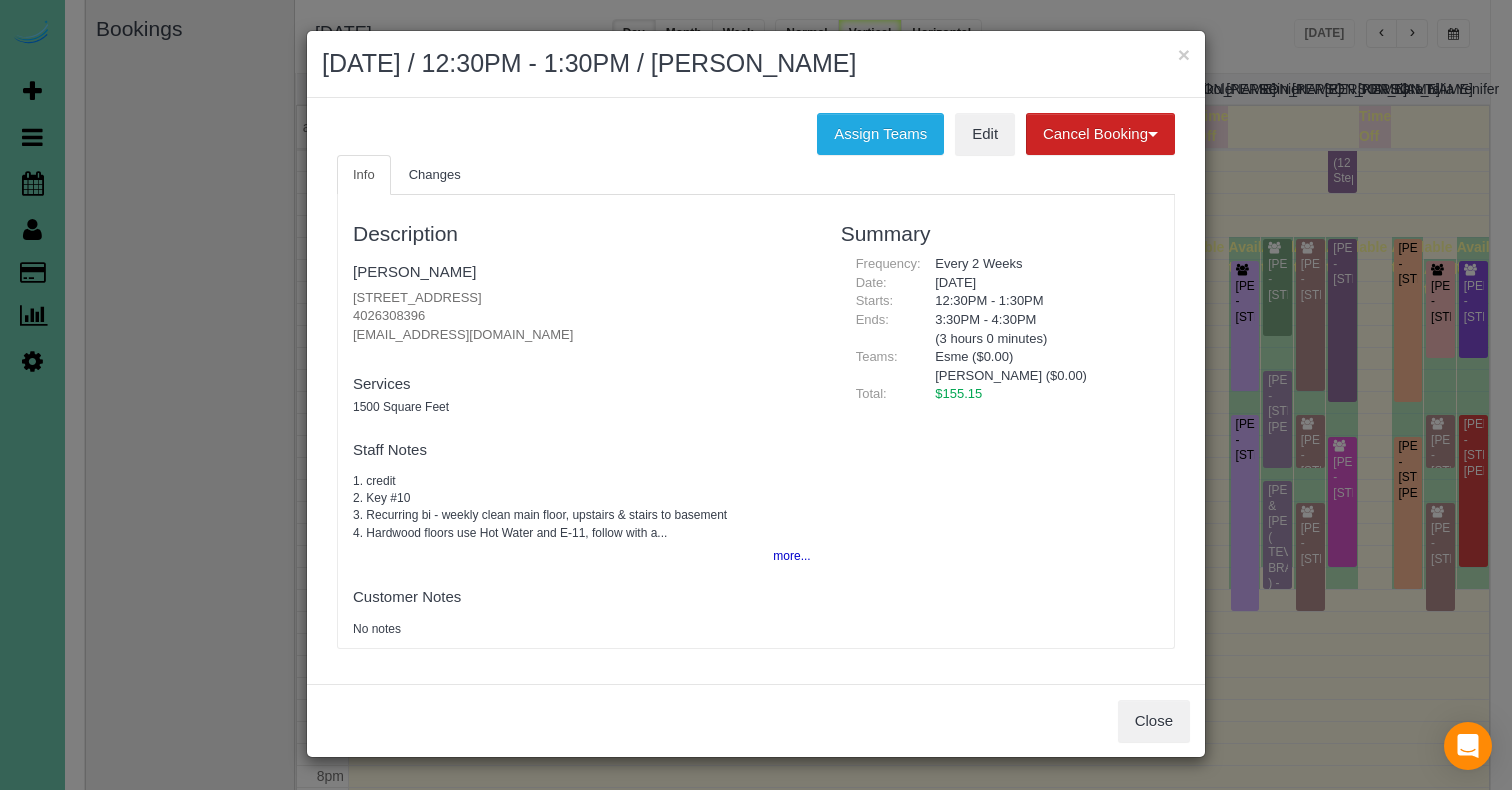 drag, startPoint x: 454, startPoint y: 311, endPoint x: 346, endPoint y: 309, distance: 108.01852 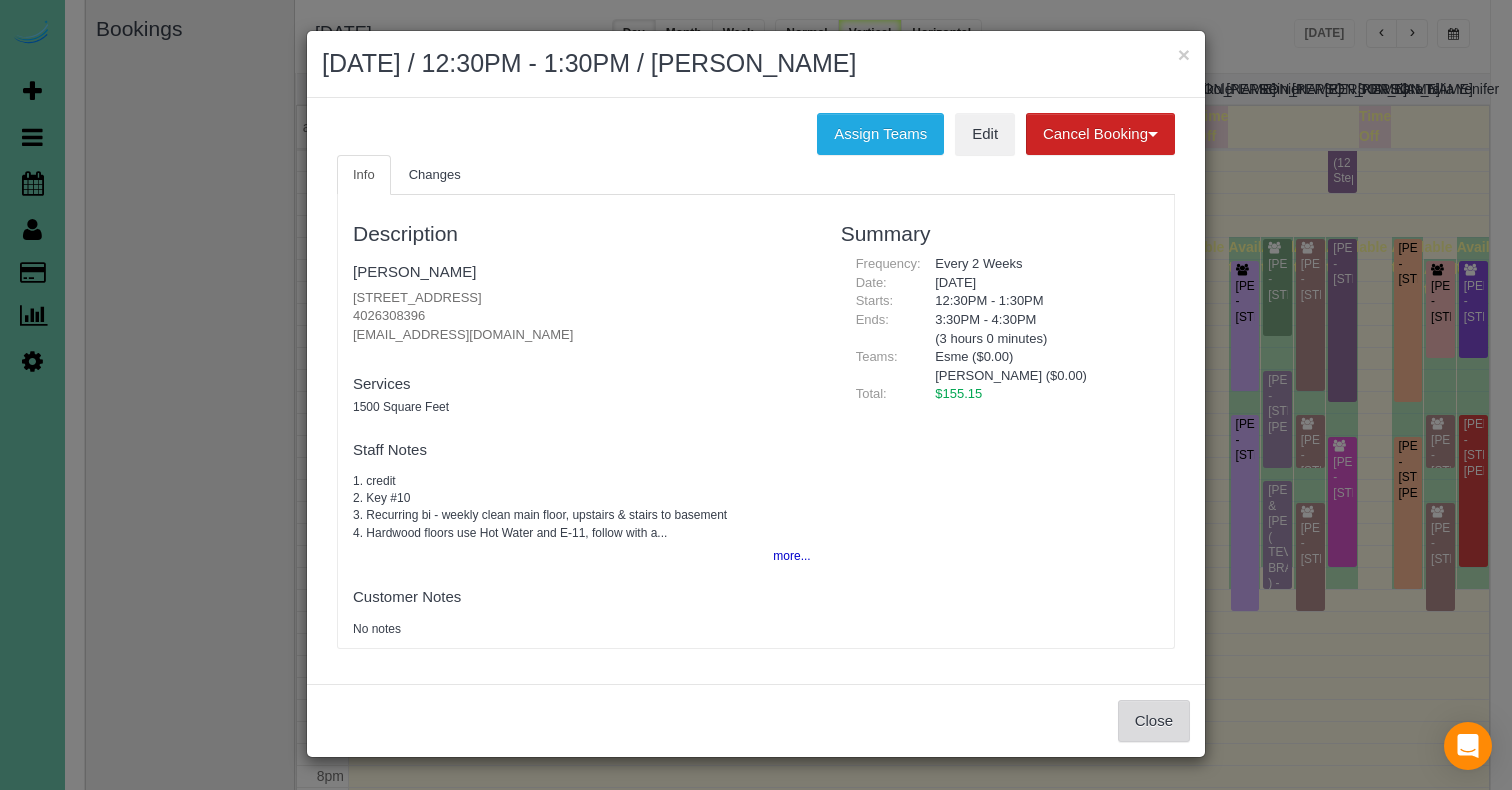 click on "Close" at bounding box center (1154, 721) 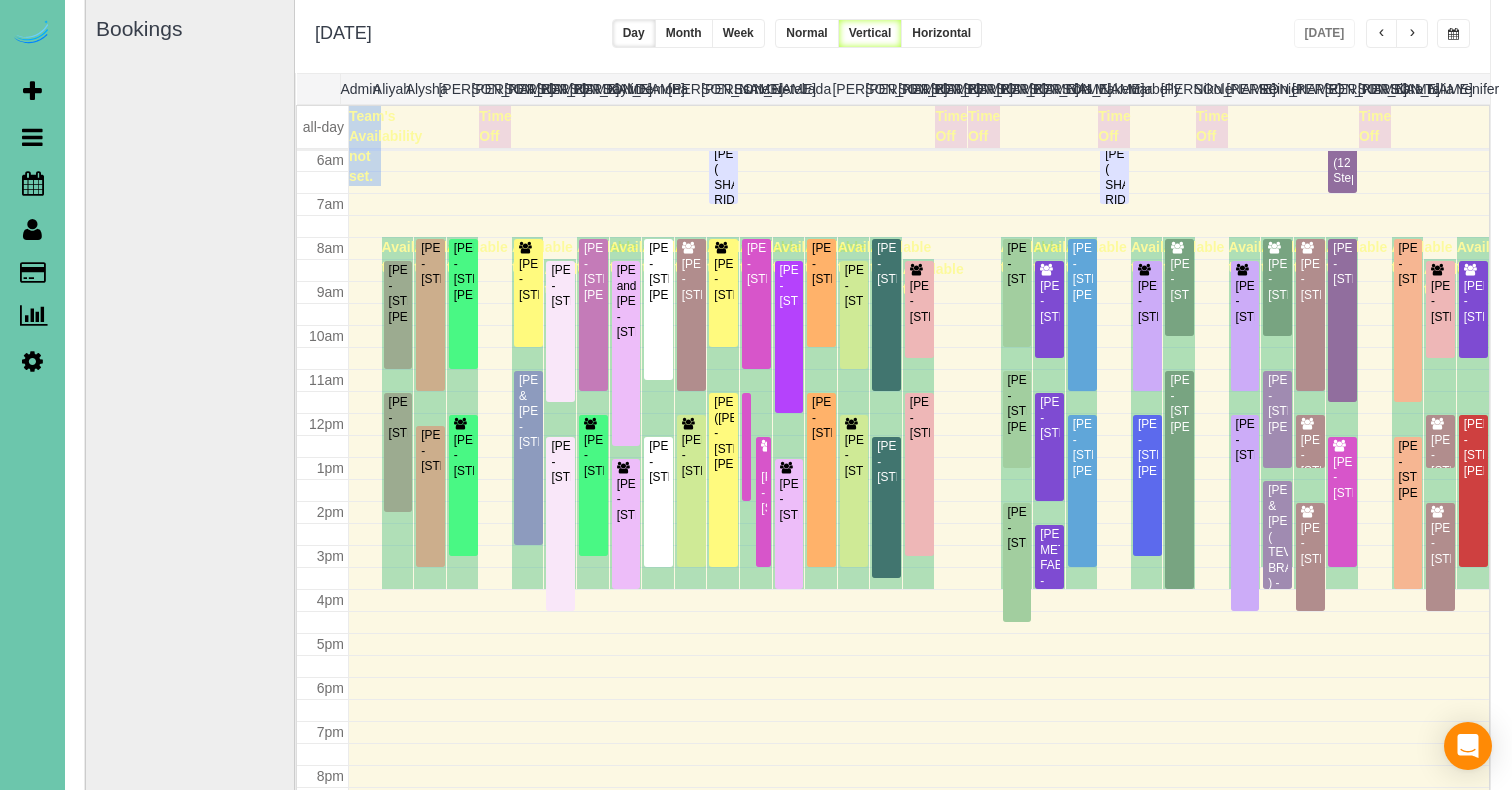 click on "×
July 03, 2025 /
12:30PM - 1:30PM /
Christian Hoeger
Assign Teams
Edit
Cancel Booking
Without Fee
With 100.00% Fee
Info
Changes
Description
Christian Hoeger
2048 North 50th Street, Omaha, NE 68104
4026308396
krishoeger@gmail.com
new customer" at bounding box center (756, 395) 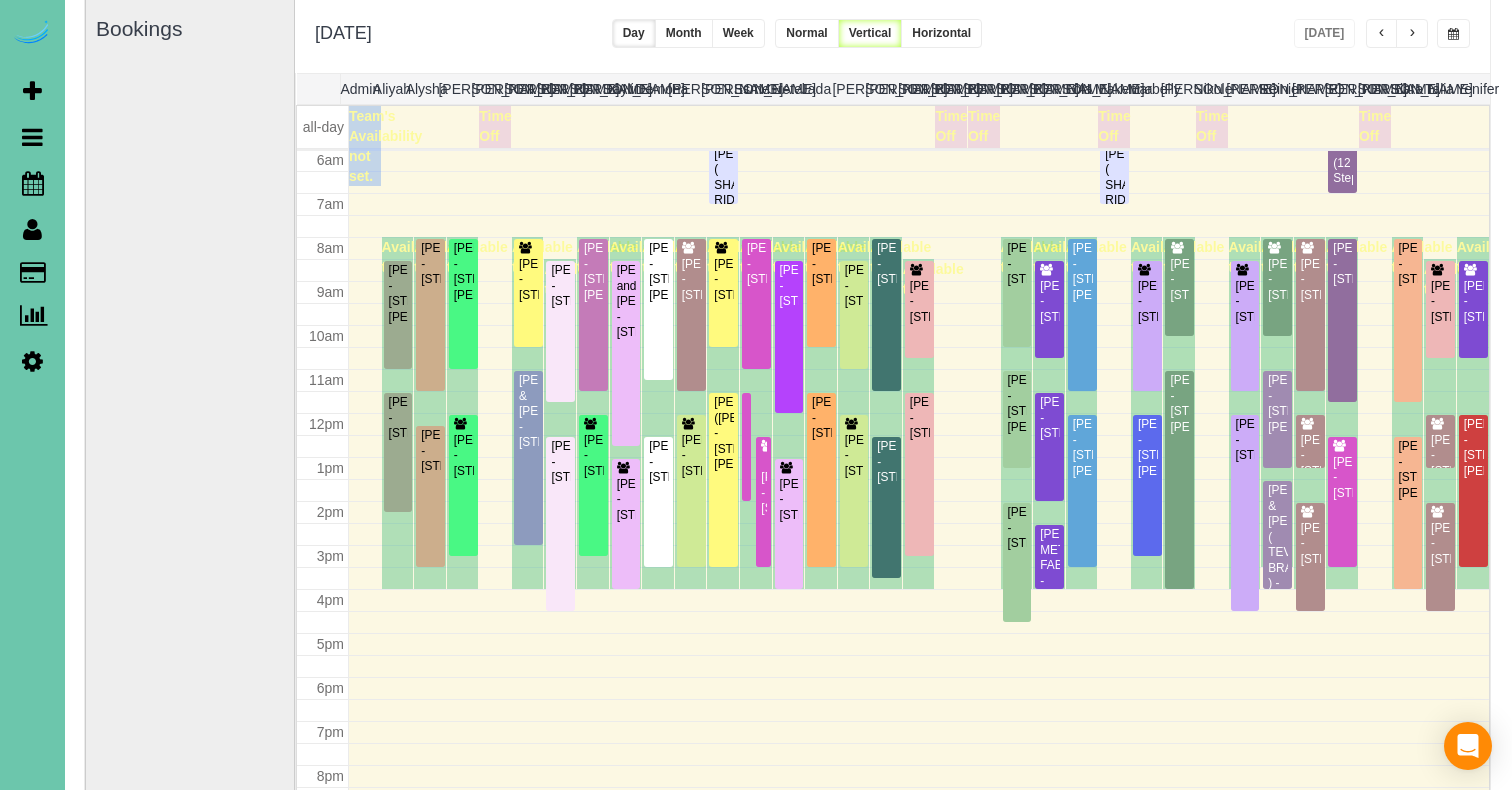 click on "**********" at bounding box center [892, 36] 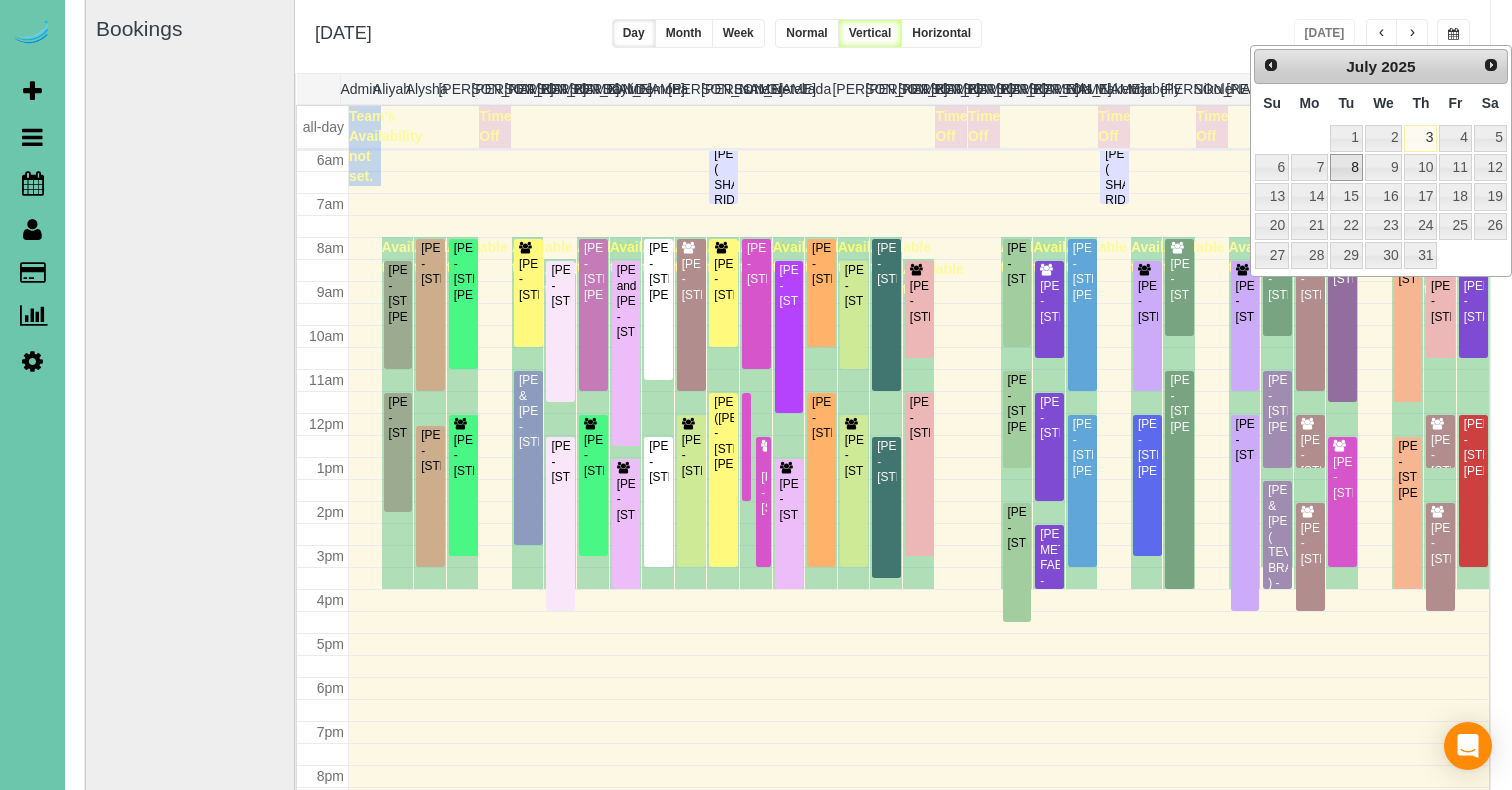 click on "8" at bounding box center [1346, 167] 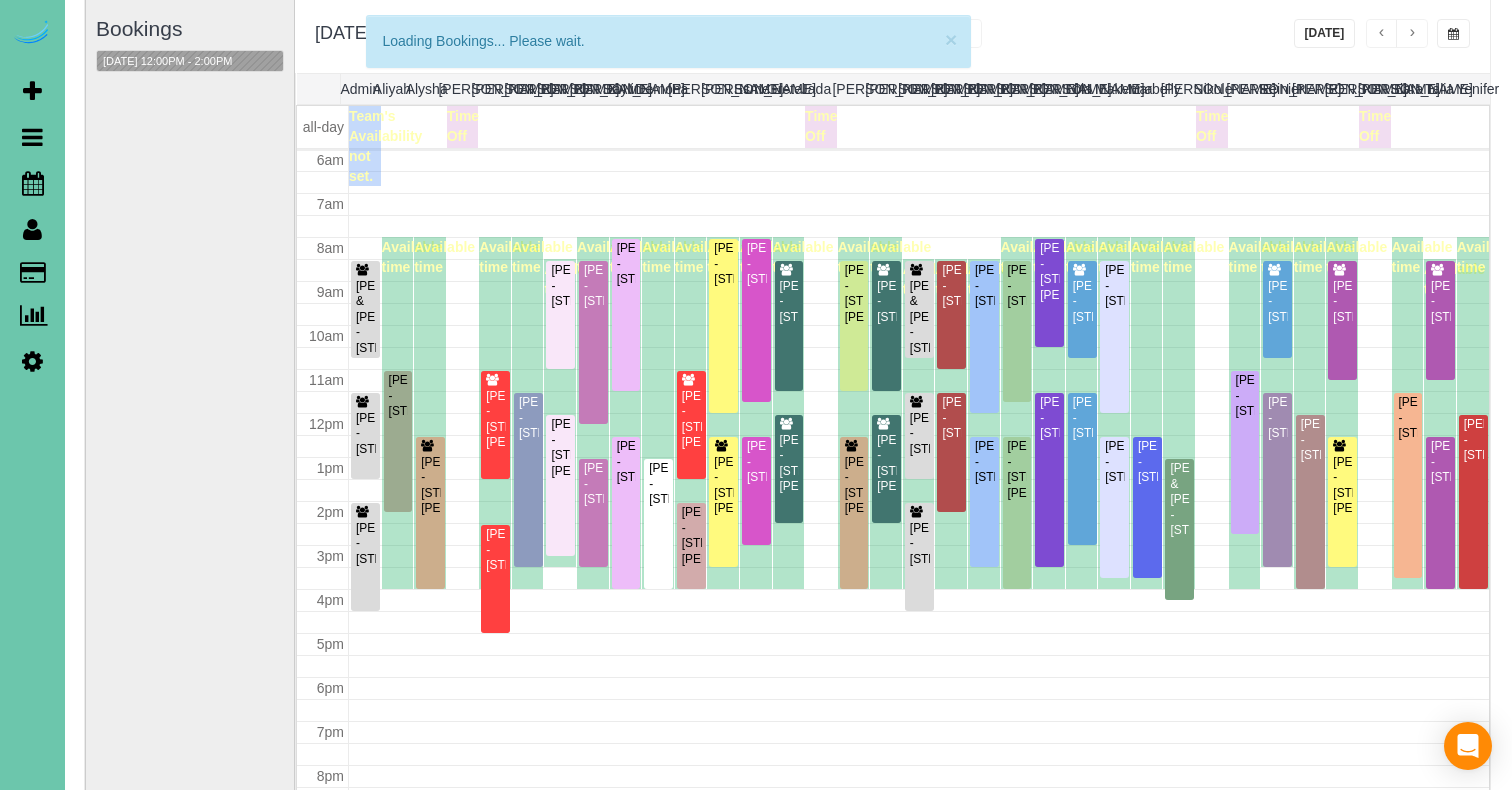 scroll, scrollTop: 265, scrollLeft: 0, axis: vertical 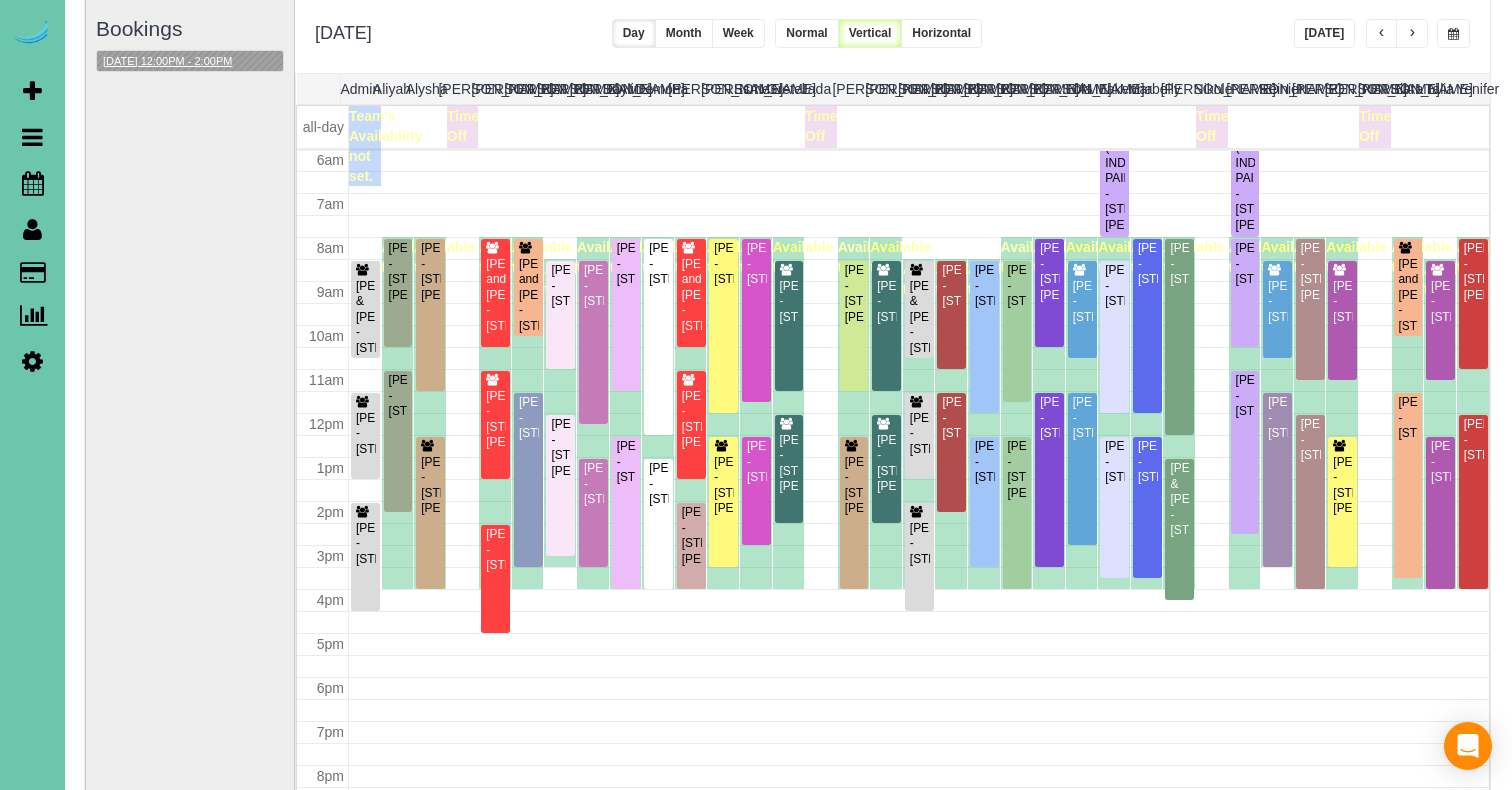 click on "07/08/2025 12:00PM - 2:00PM" at bounding box center [167, 61] 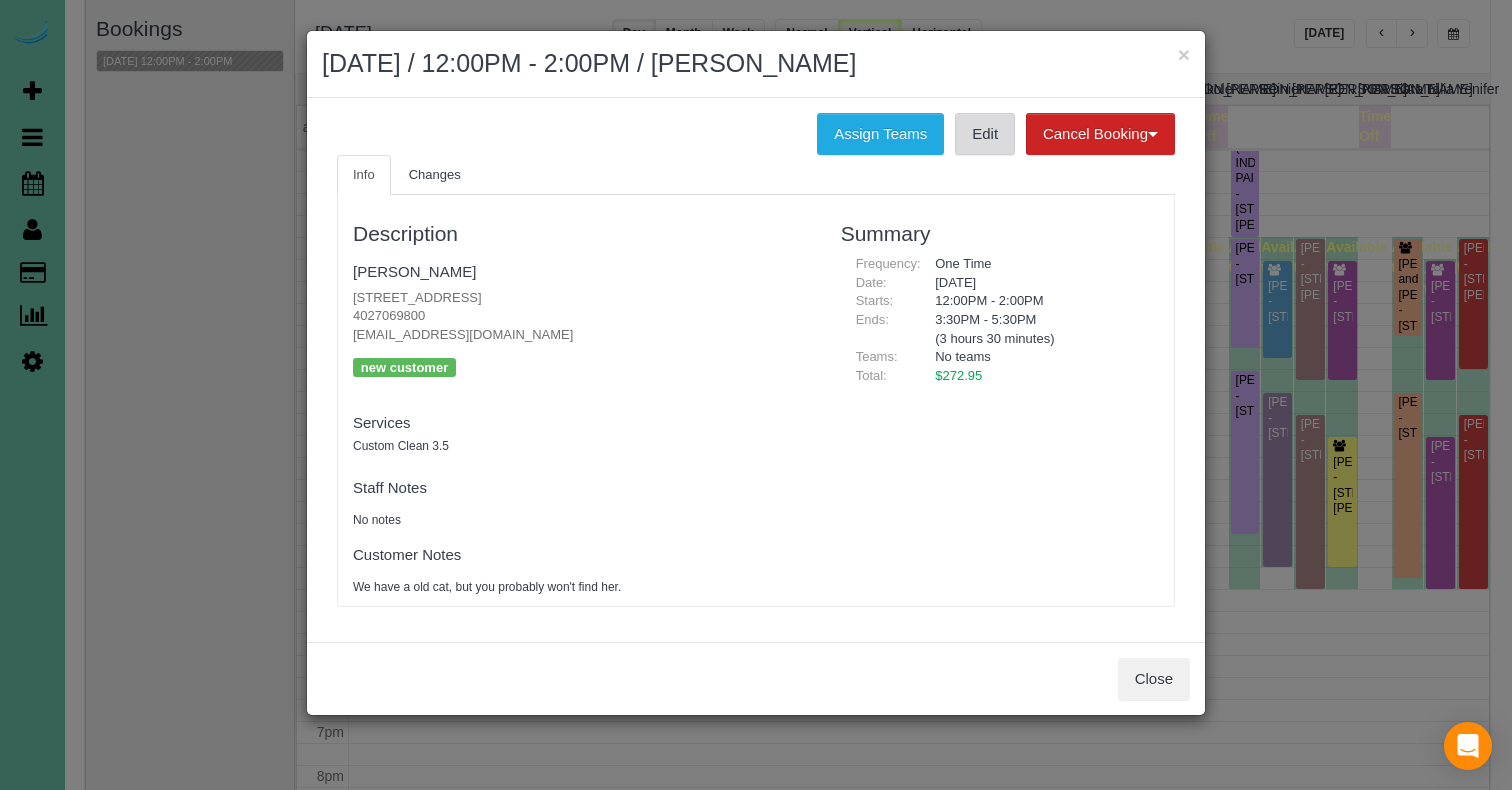 click on "Edit" at bounding box center [985, 134] 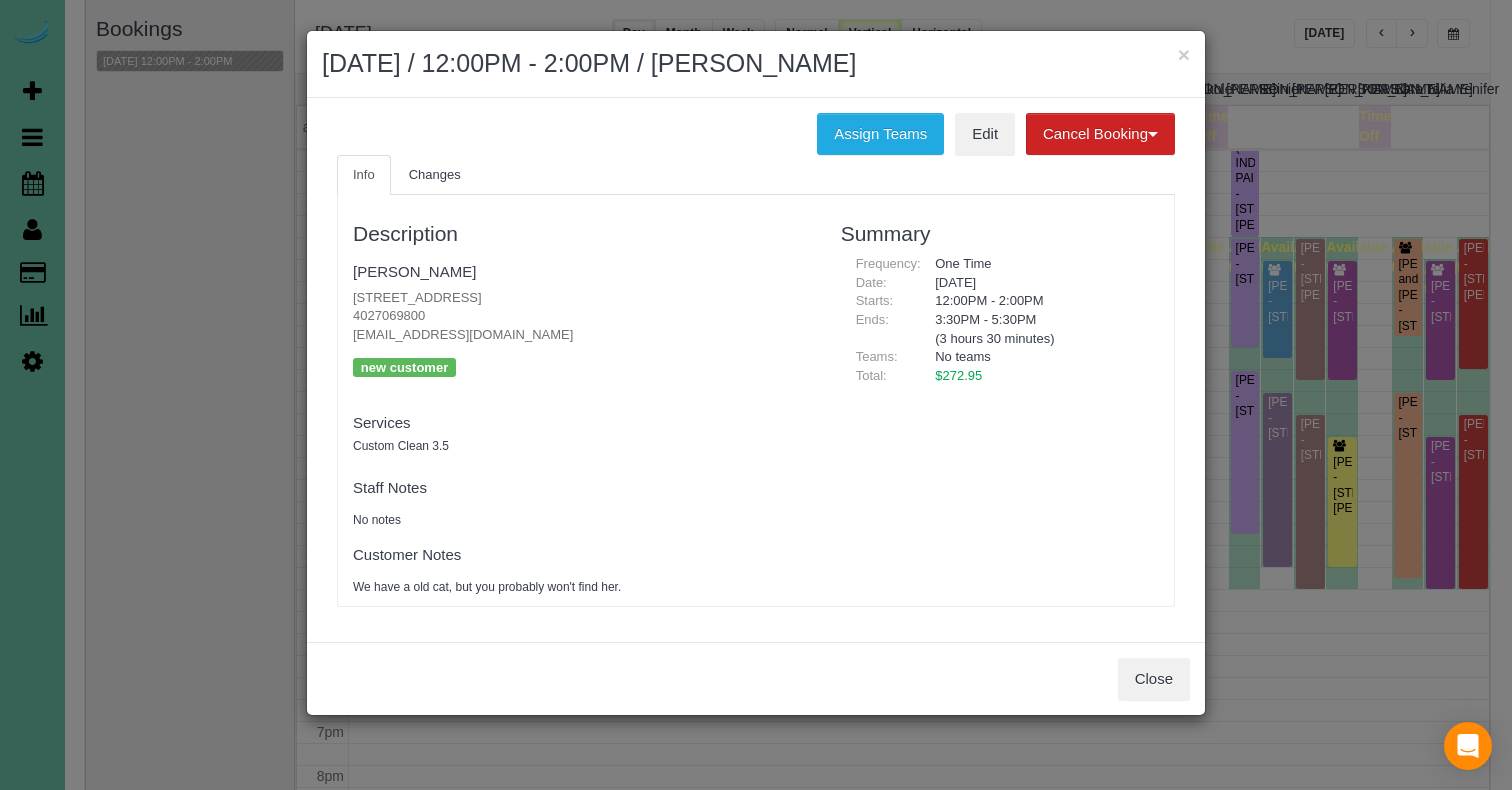 click on "Info
Changes" at bounding box center [756, 175] 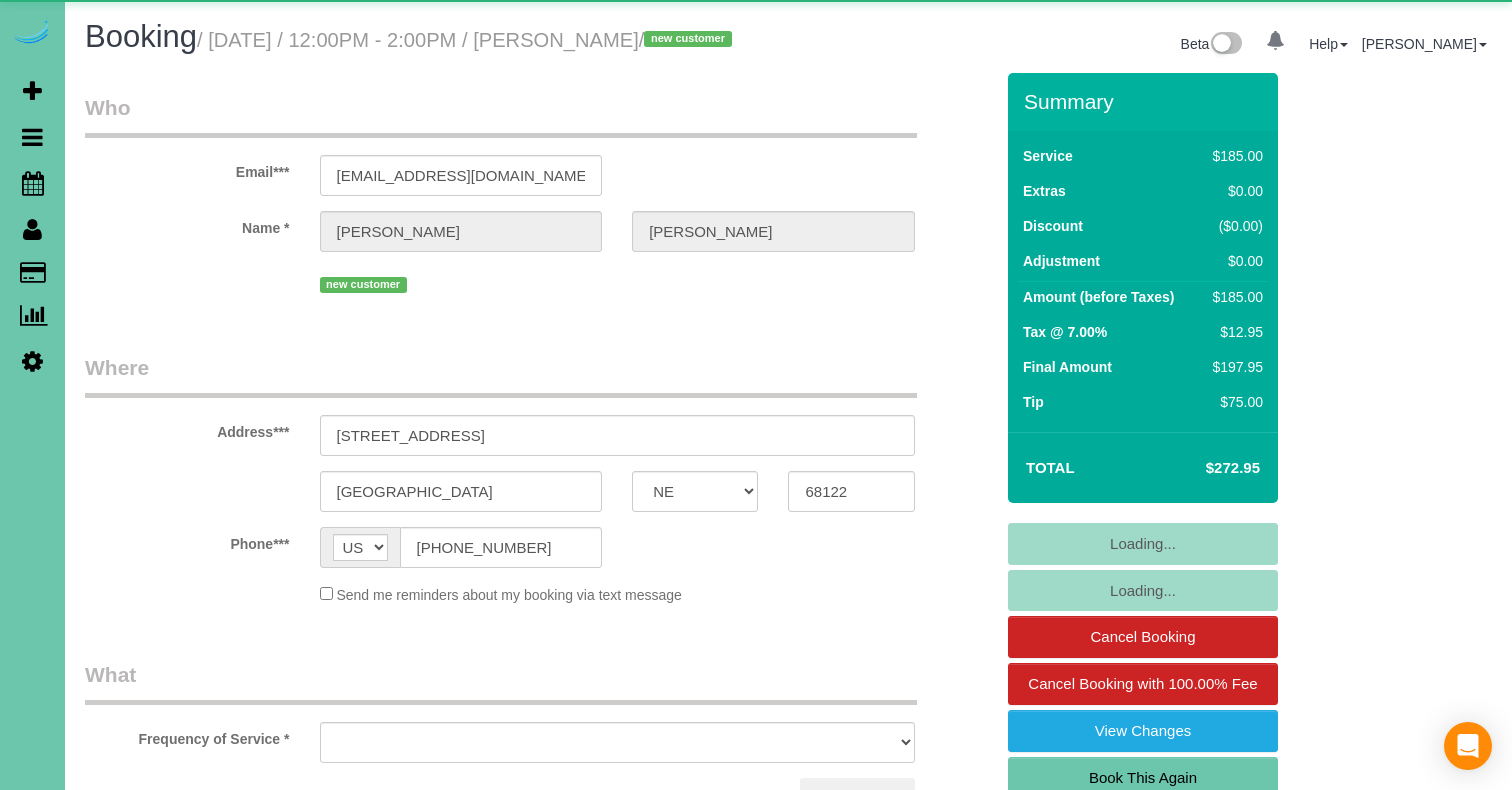select on "NE" 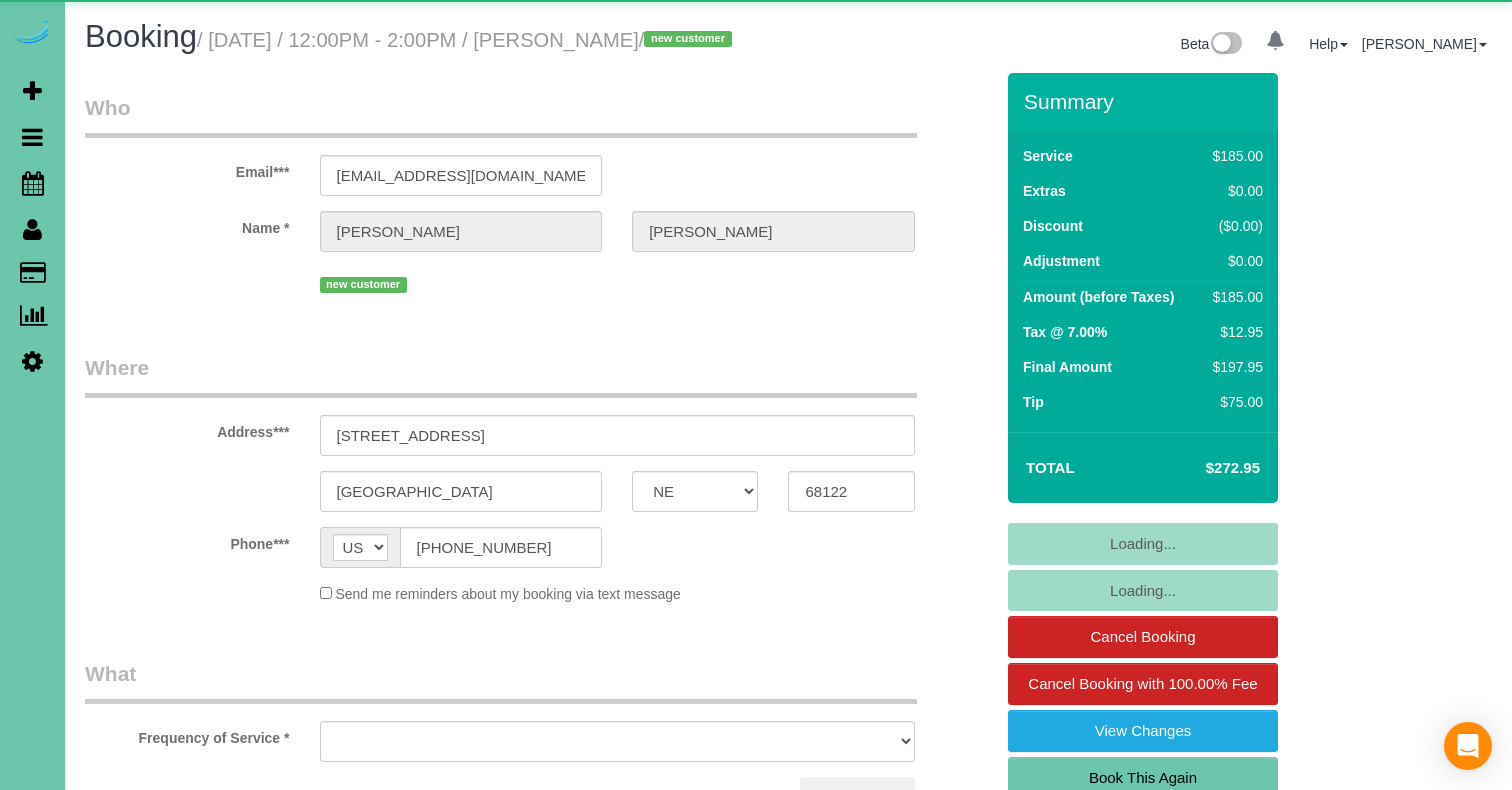 scroll, scrollTop: 0, scrollLeft: 0, axis: both 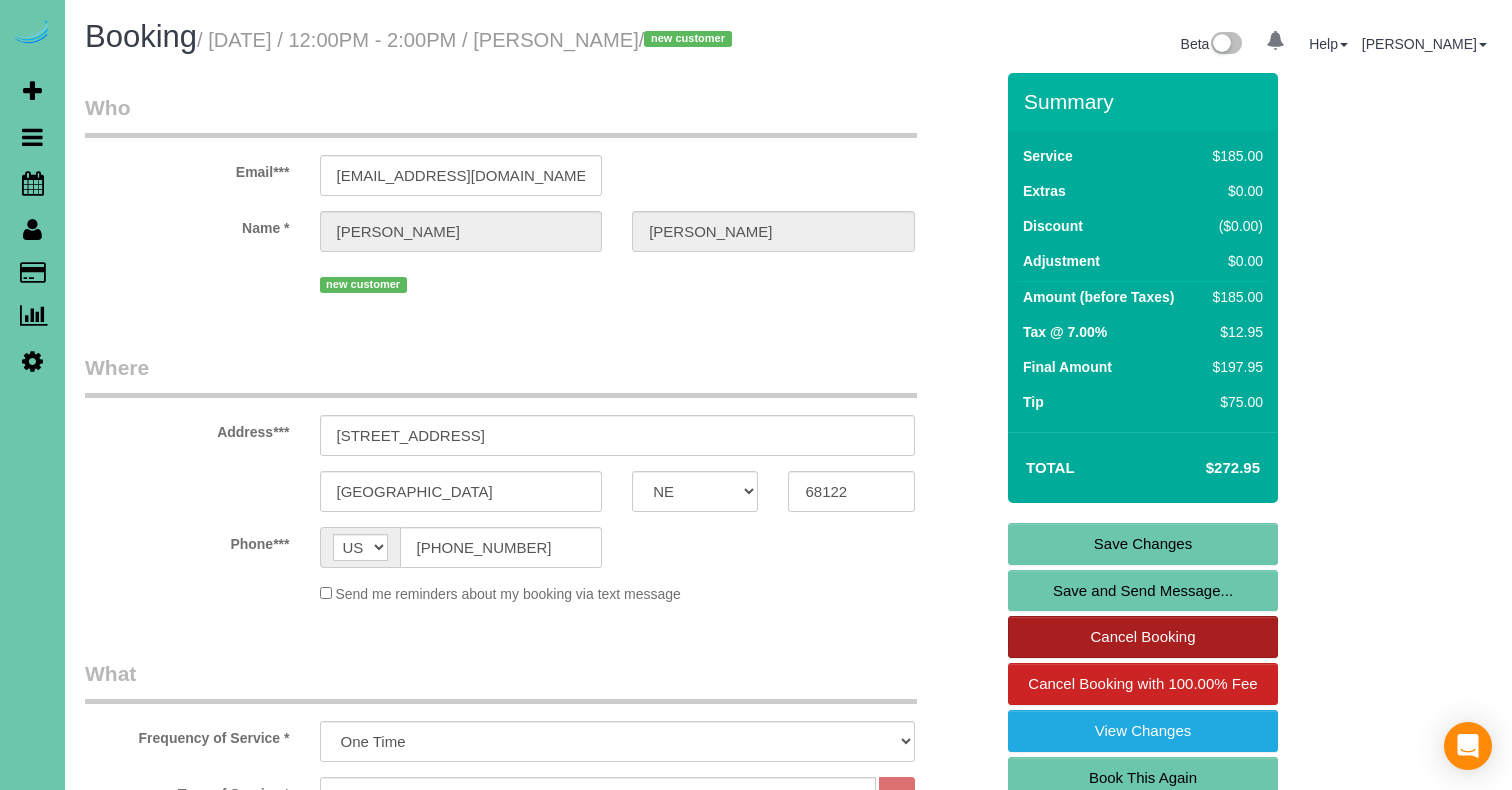 click on "Cancel Booking" at bounding box center (1143, 637) 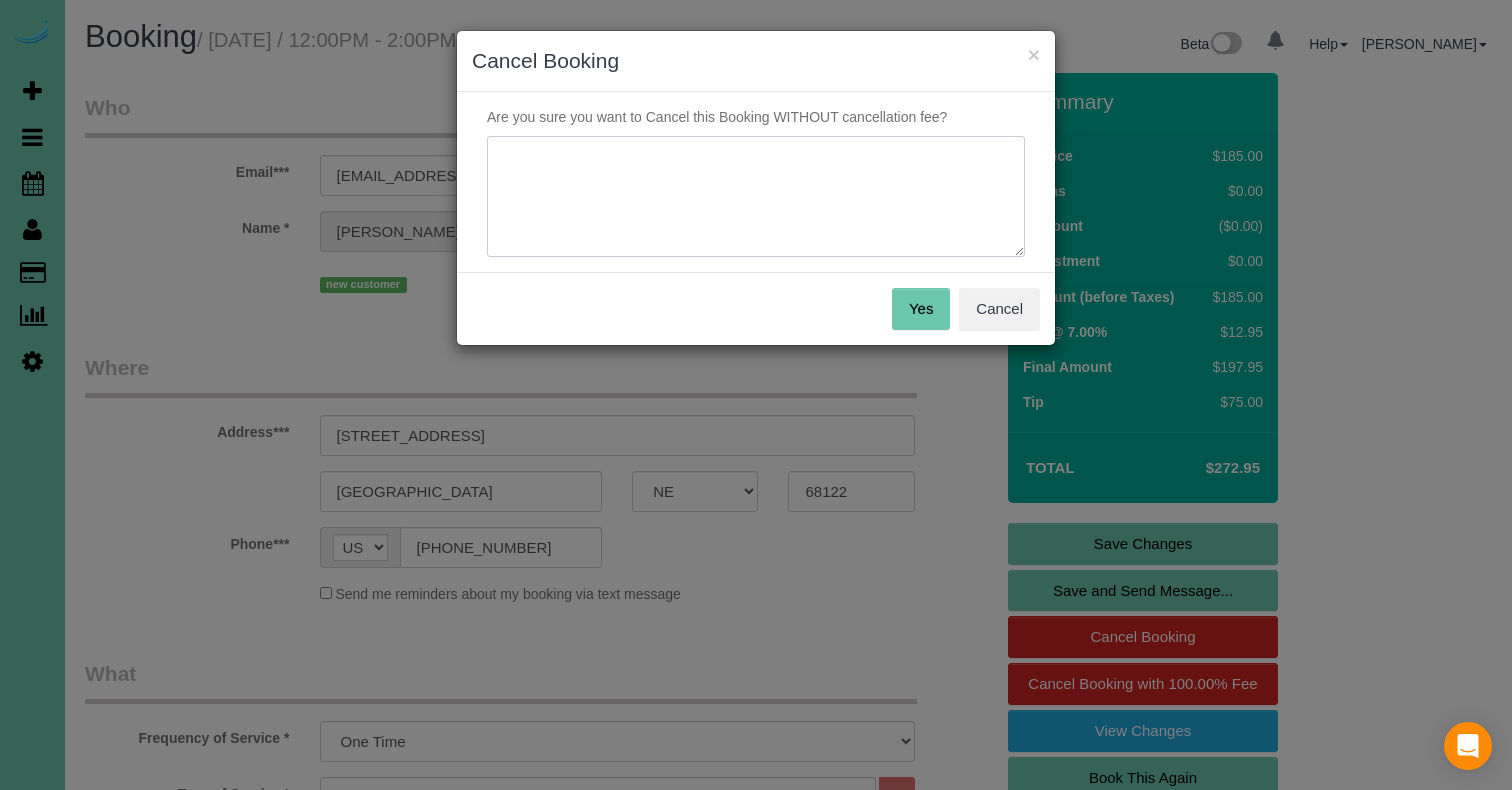 drag, startPoint x: 614, startPoint y: 230, endPoint x: 647, endPoint y: 237, distance: 33.734257 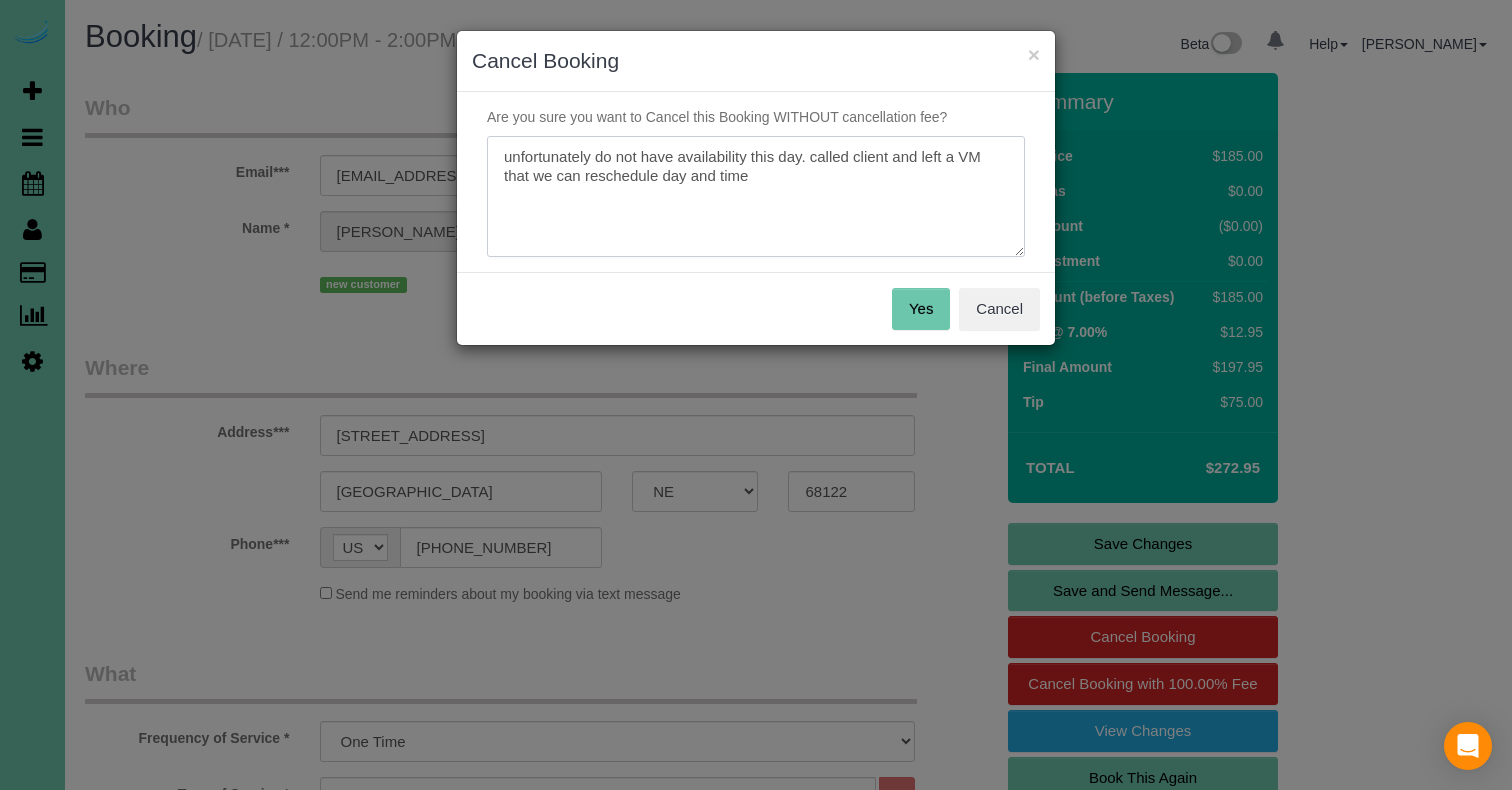 type on "unfortunately do not have availability this day. called client and left a VM that we can reschedule day and time" 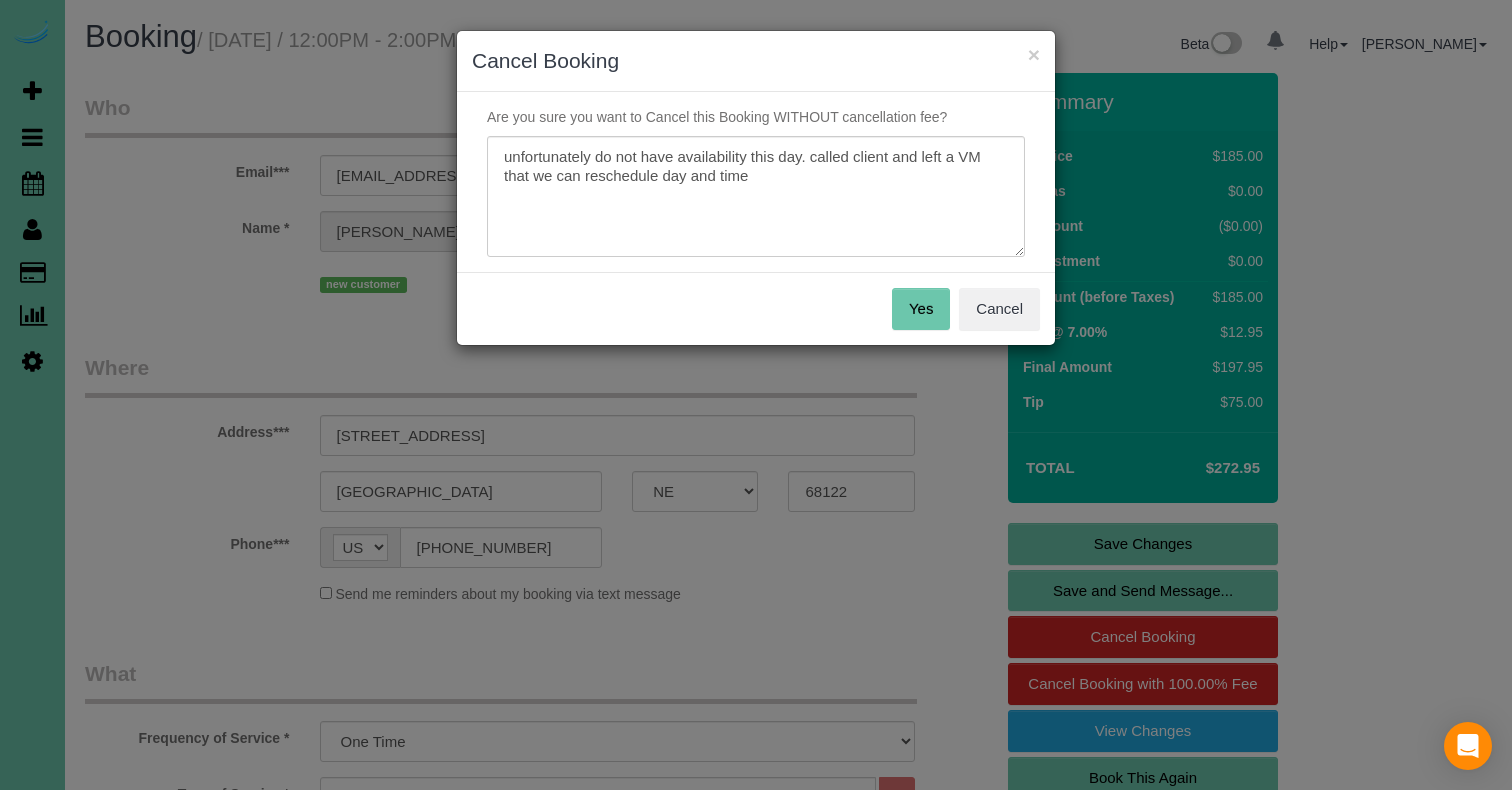 click on "Yes" at bounding box center (921, 309) 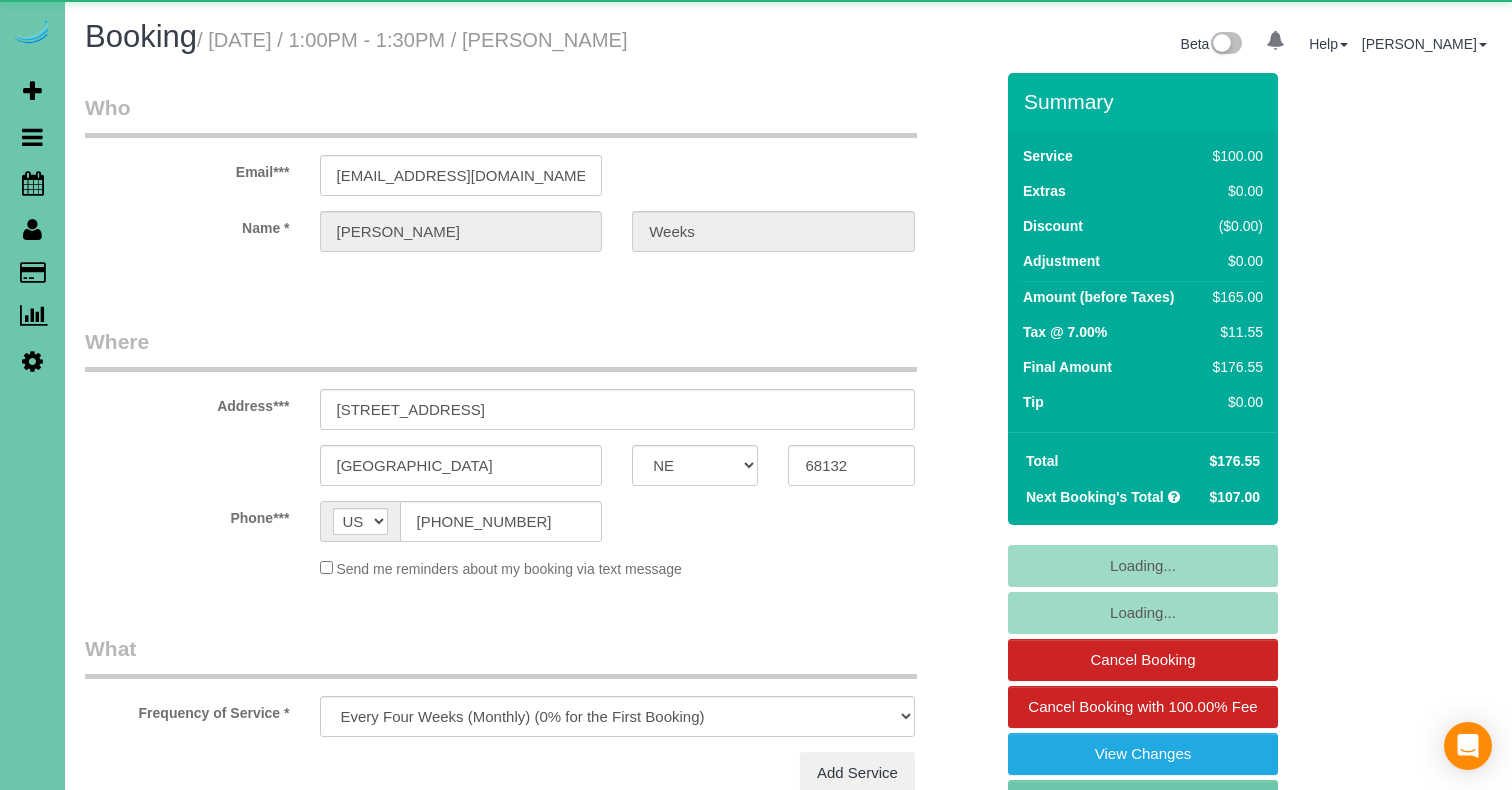 select on "NE" 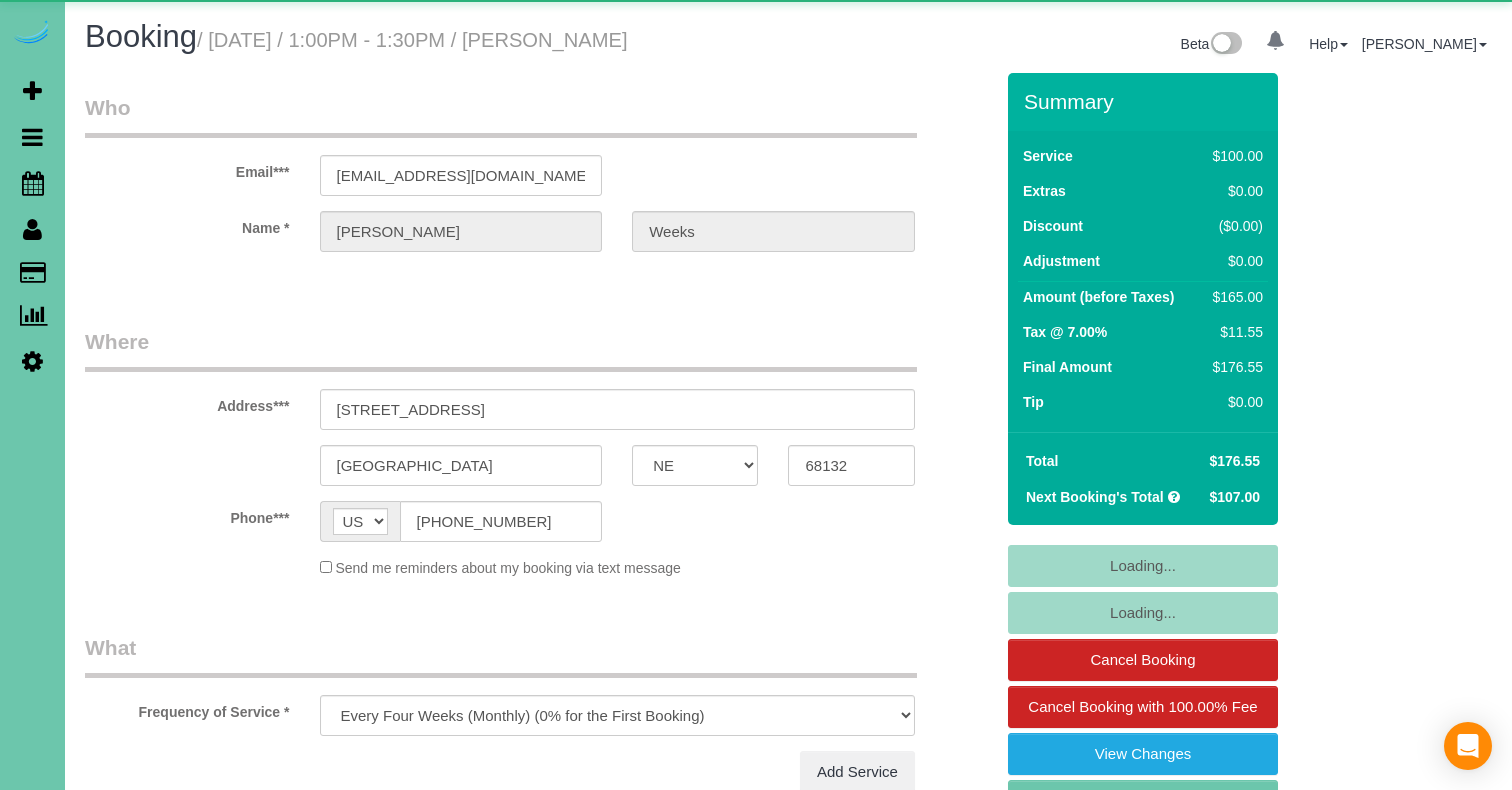 scroll, scrollTop: 0, scrollLeft: 0, axis: both 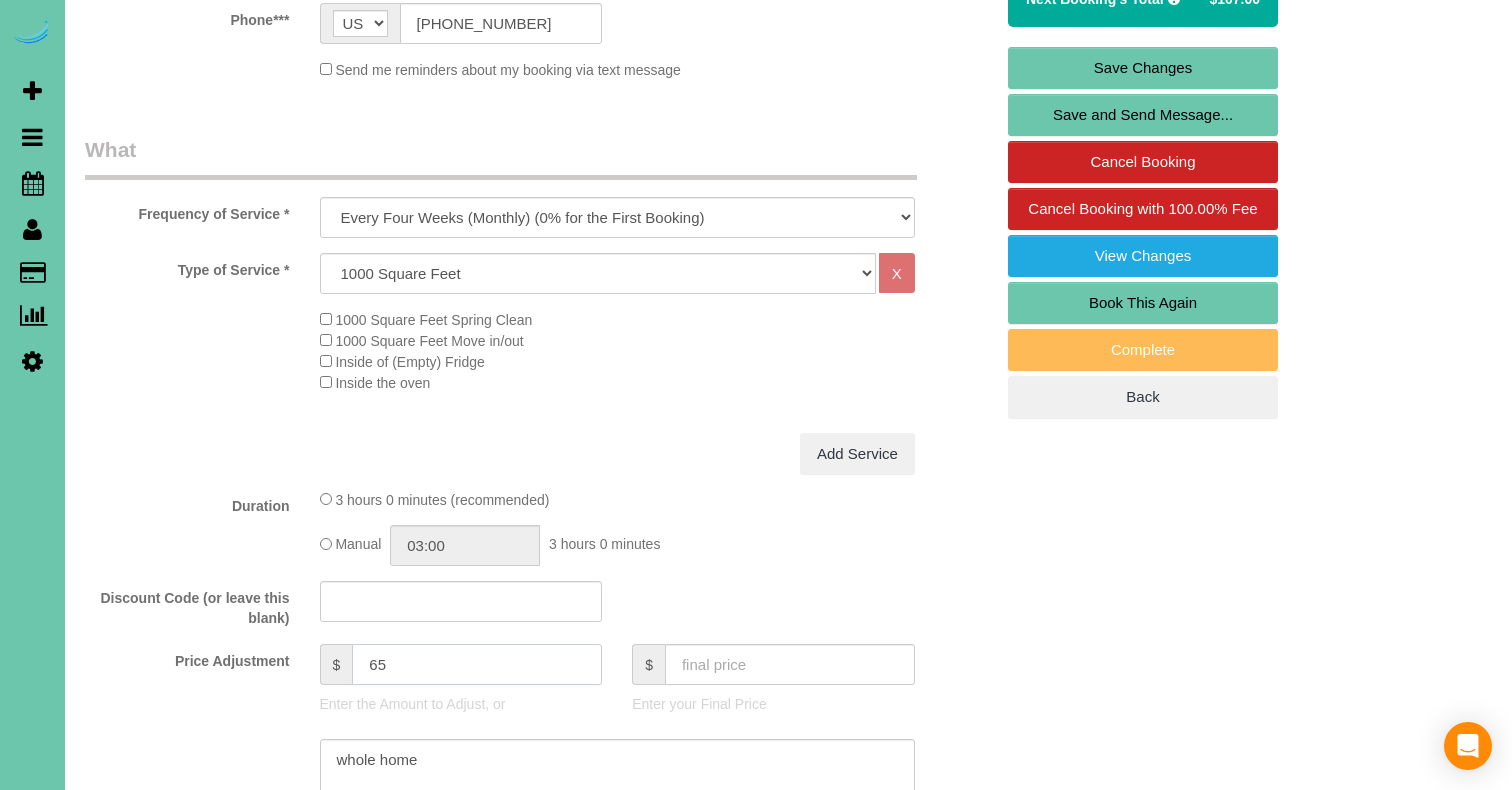drag, startPoint x: 406, startPoint y: 665, endPoint x: 213, endPoint y: 638, distance: 194.87946 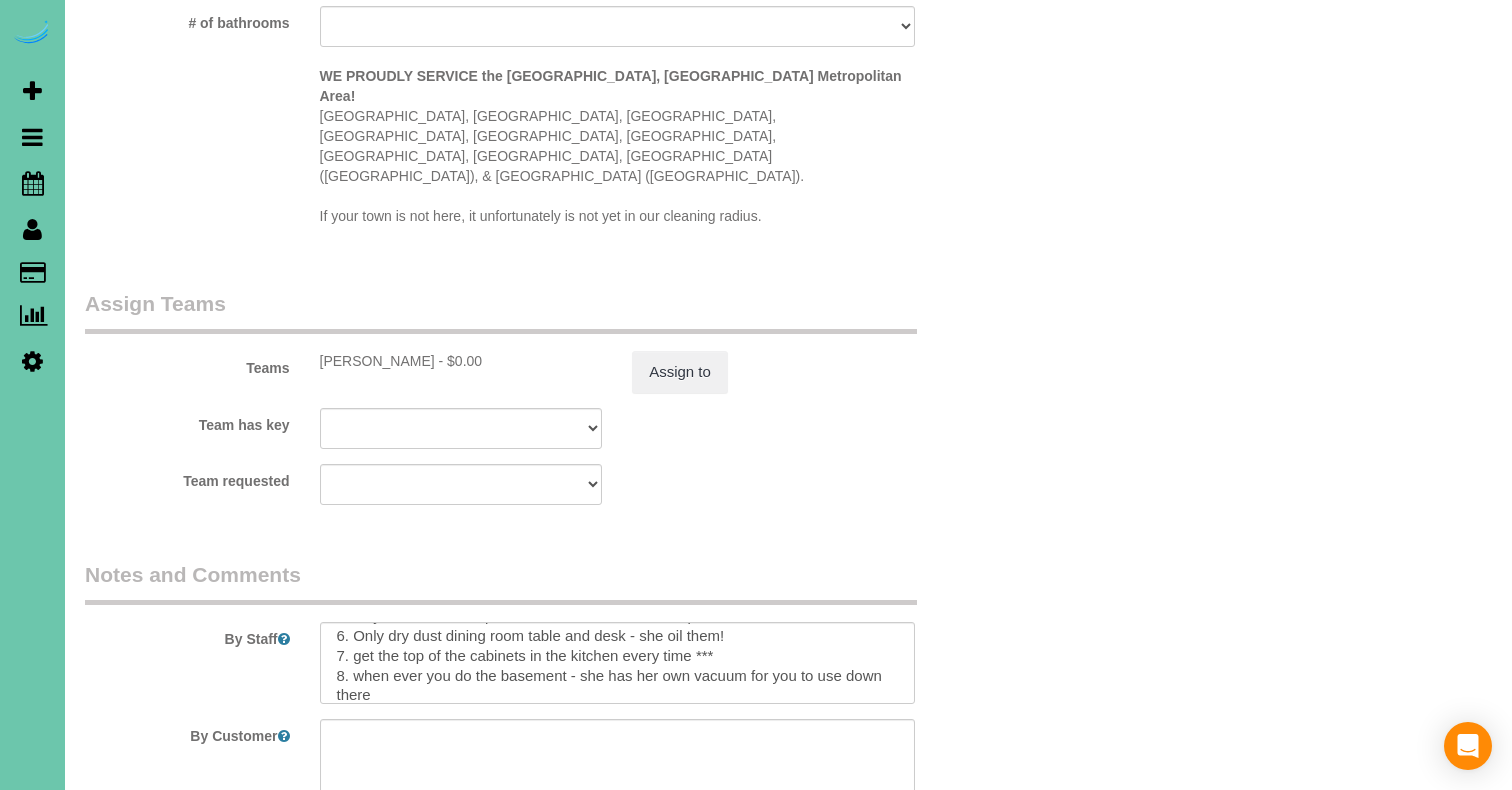 scroll, scrollTop: 2011, scrollLeft: 0, axis: vertical 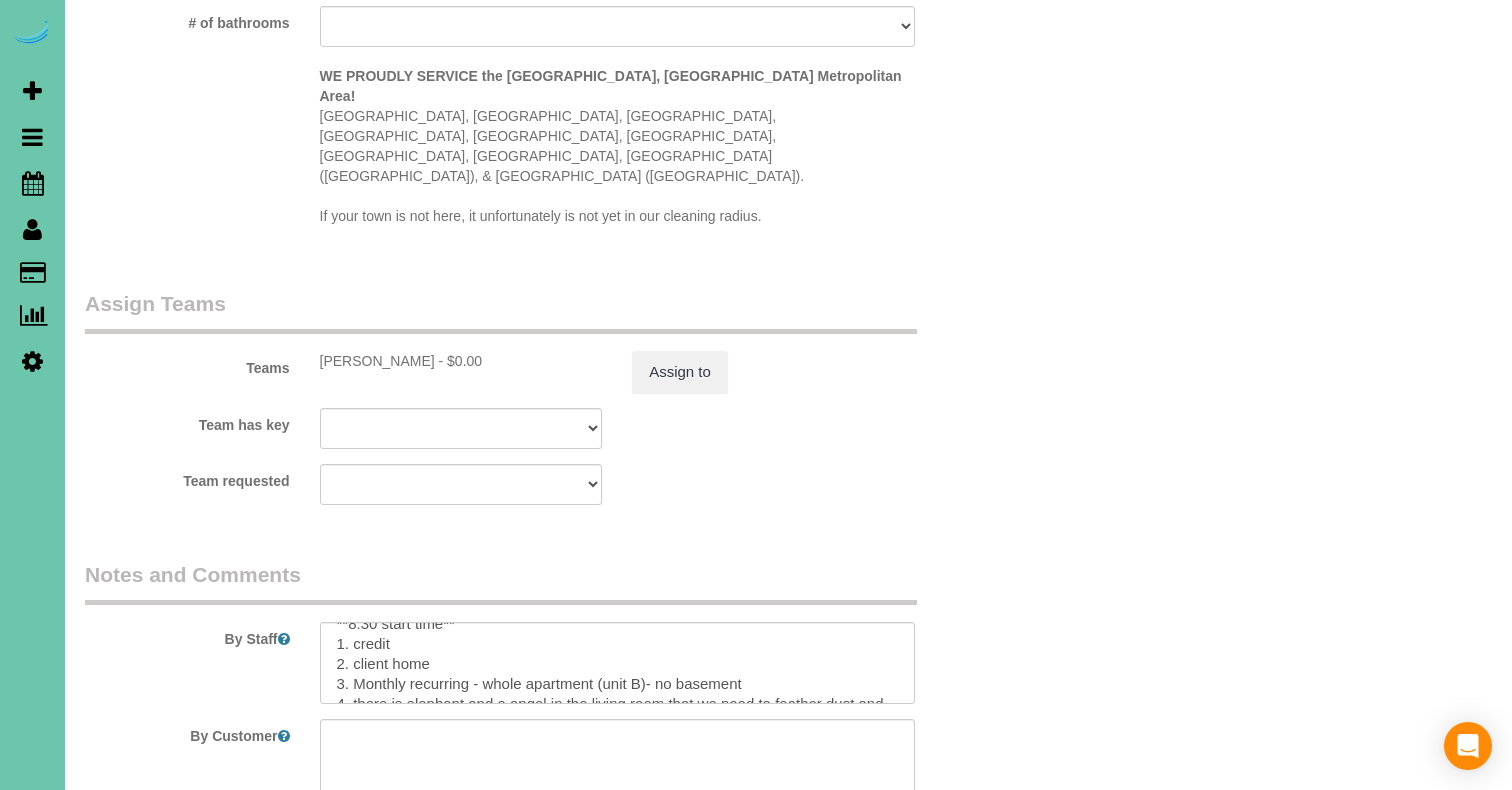 type on "90" 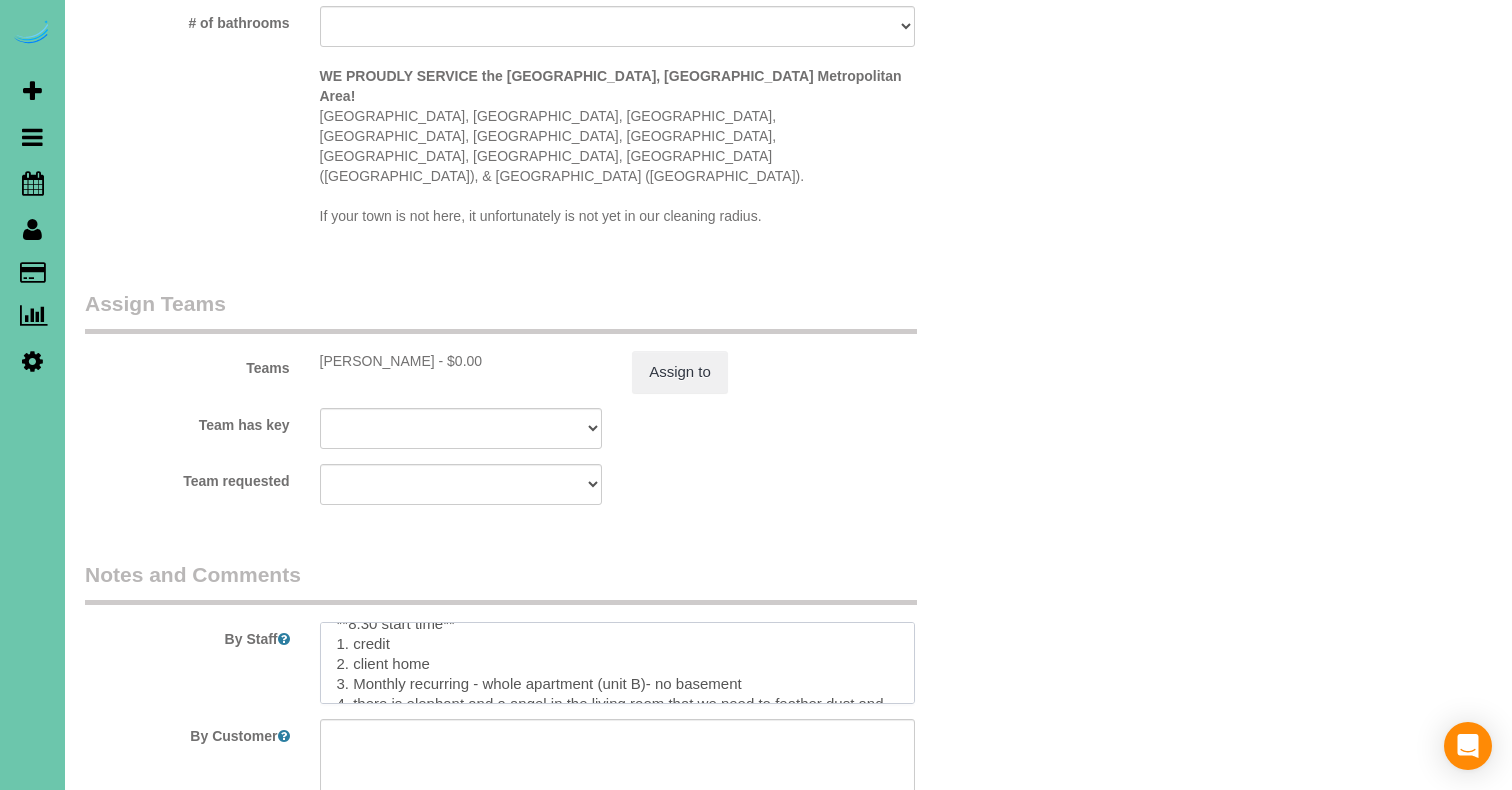 drag, startPoint x: 759, startPoint y: 610, endPoint x: 648, endPoint y: 608, distance: 111.01801 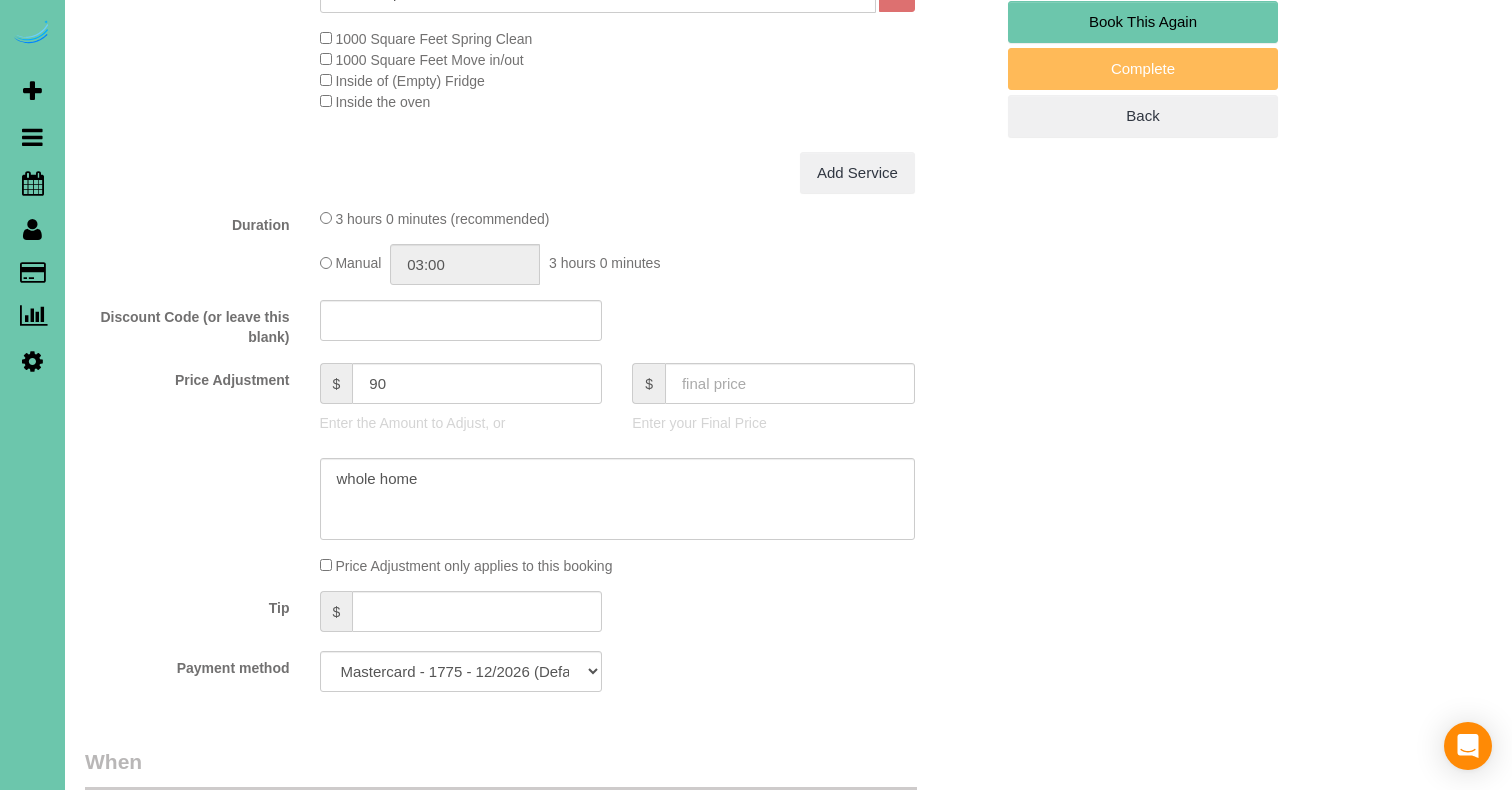 scroll, scrollTop: 761, scrollLeft: 0, axis: vertical 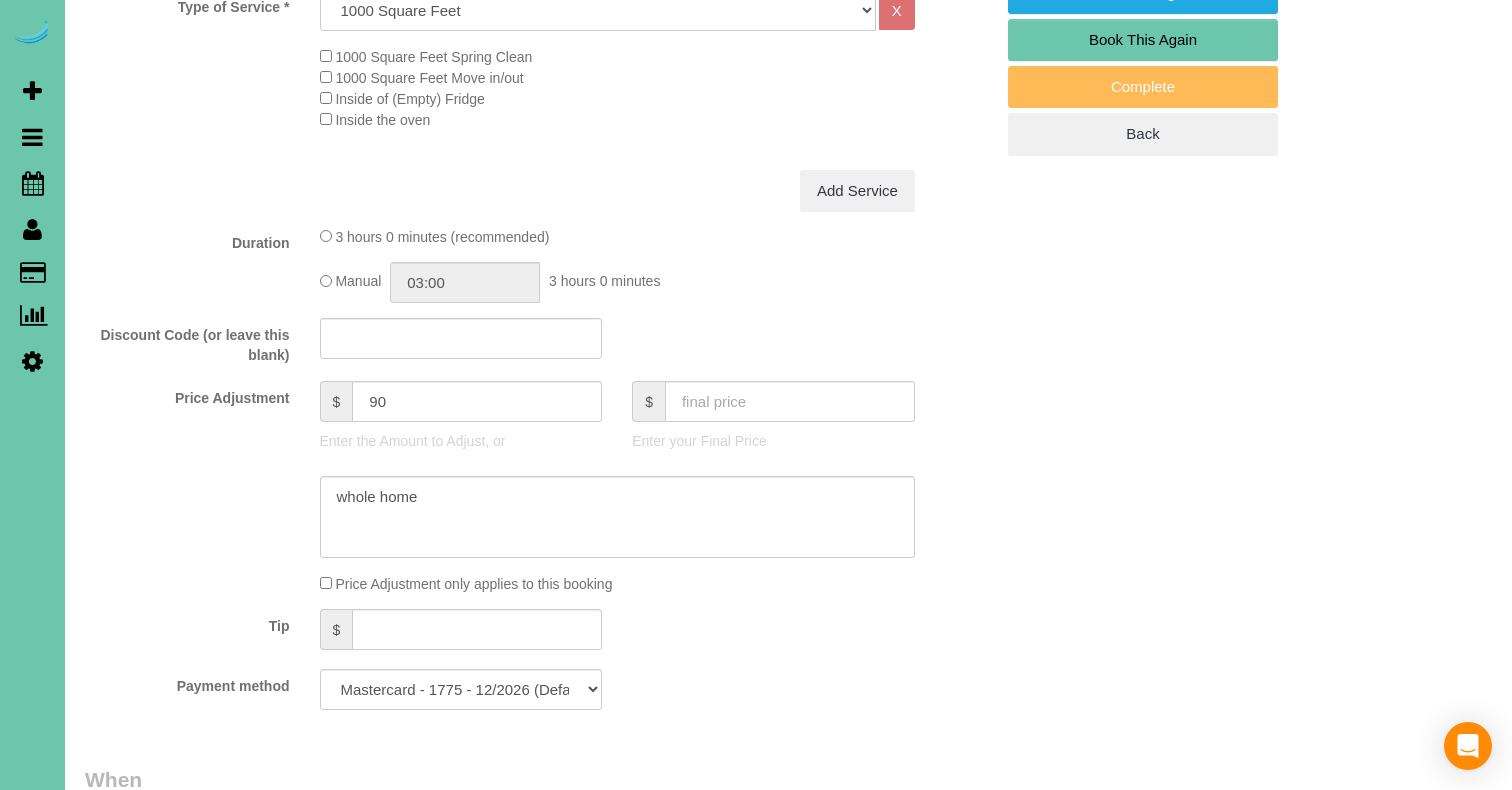 type on "**[DATE] - Please clean the office first moving forward***
*If client toys to have you clean an area we don't usually clean call the office**
**8:30 start time**
1. credit
2. client home
3. Monthly recurring - whole apartment (unit B)
4. there is elephant and a angel in the living room that we need to feather dust and be very careful with, they mean alot to her
5. only clean with damp water all leather furniture no products
6. Only dry dust dining room table and desk - she oil them!
7. get the top of the cabinets in the kitchen every time ***
8. when ever you do the basement - she has her own vacuum for you to use down there" 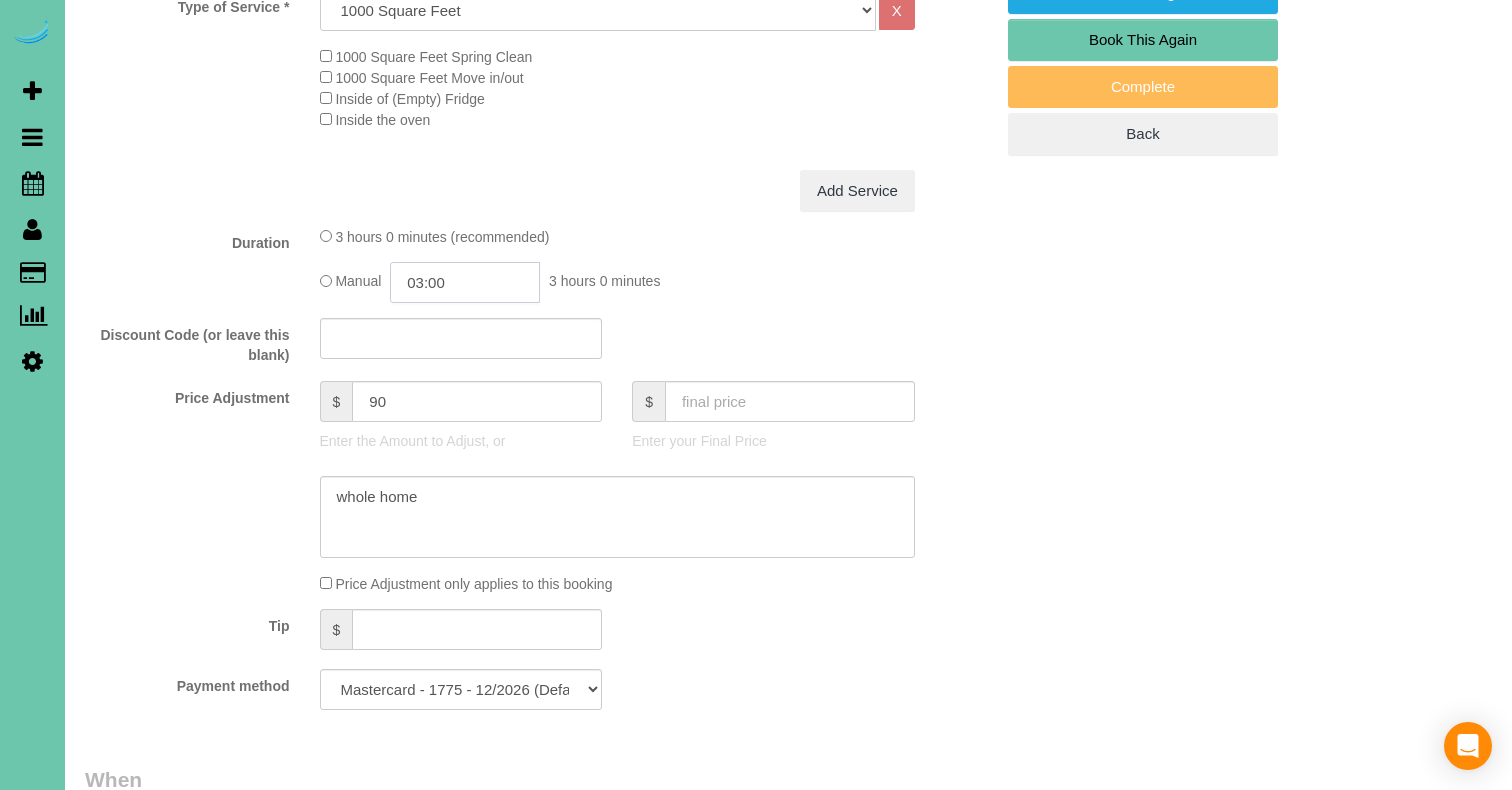 click on "03:00" 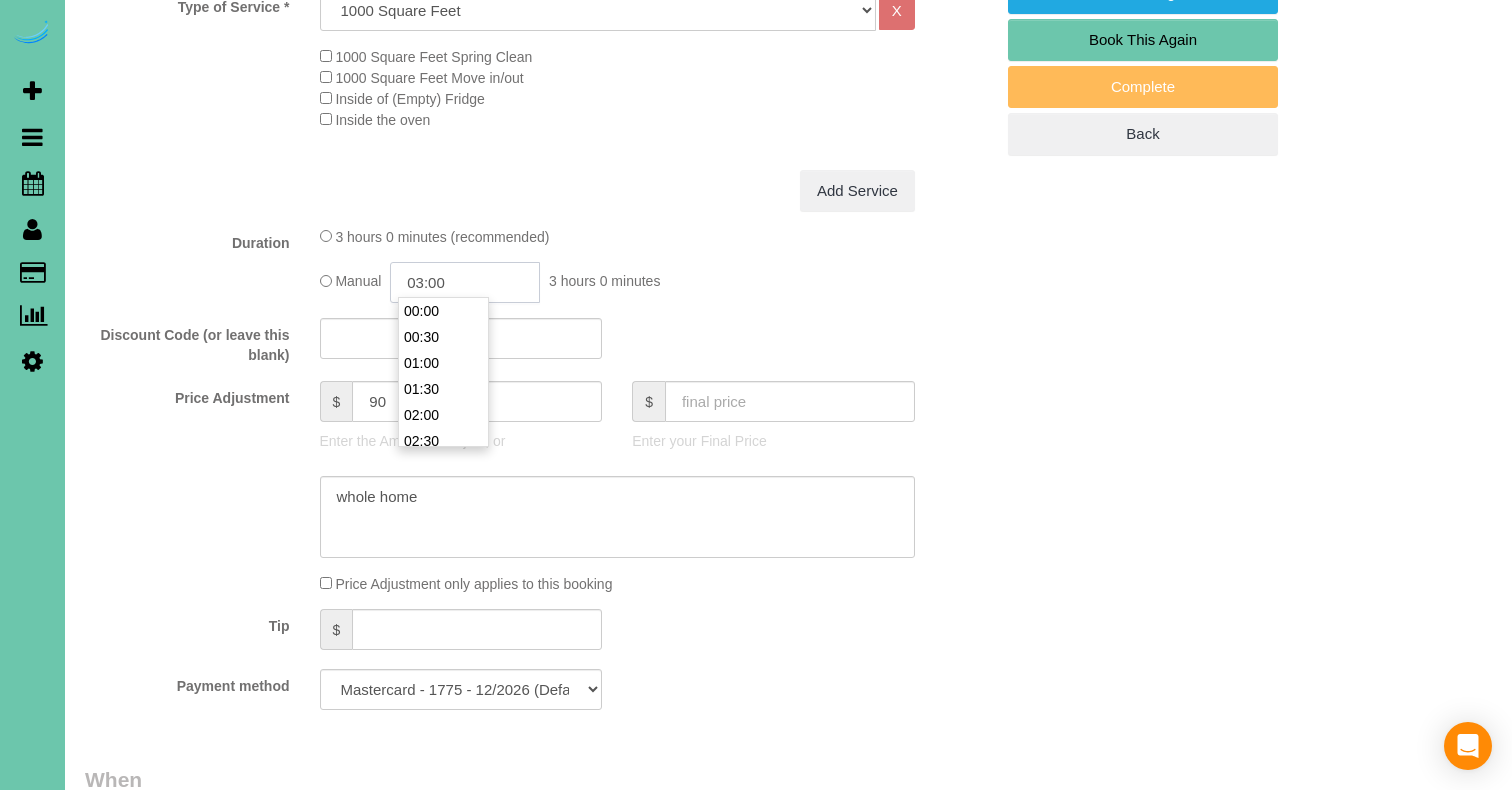 scroll, scrollTop: 130, scrollLeft: 0, axis: vertical 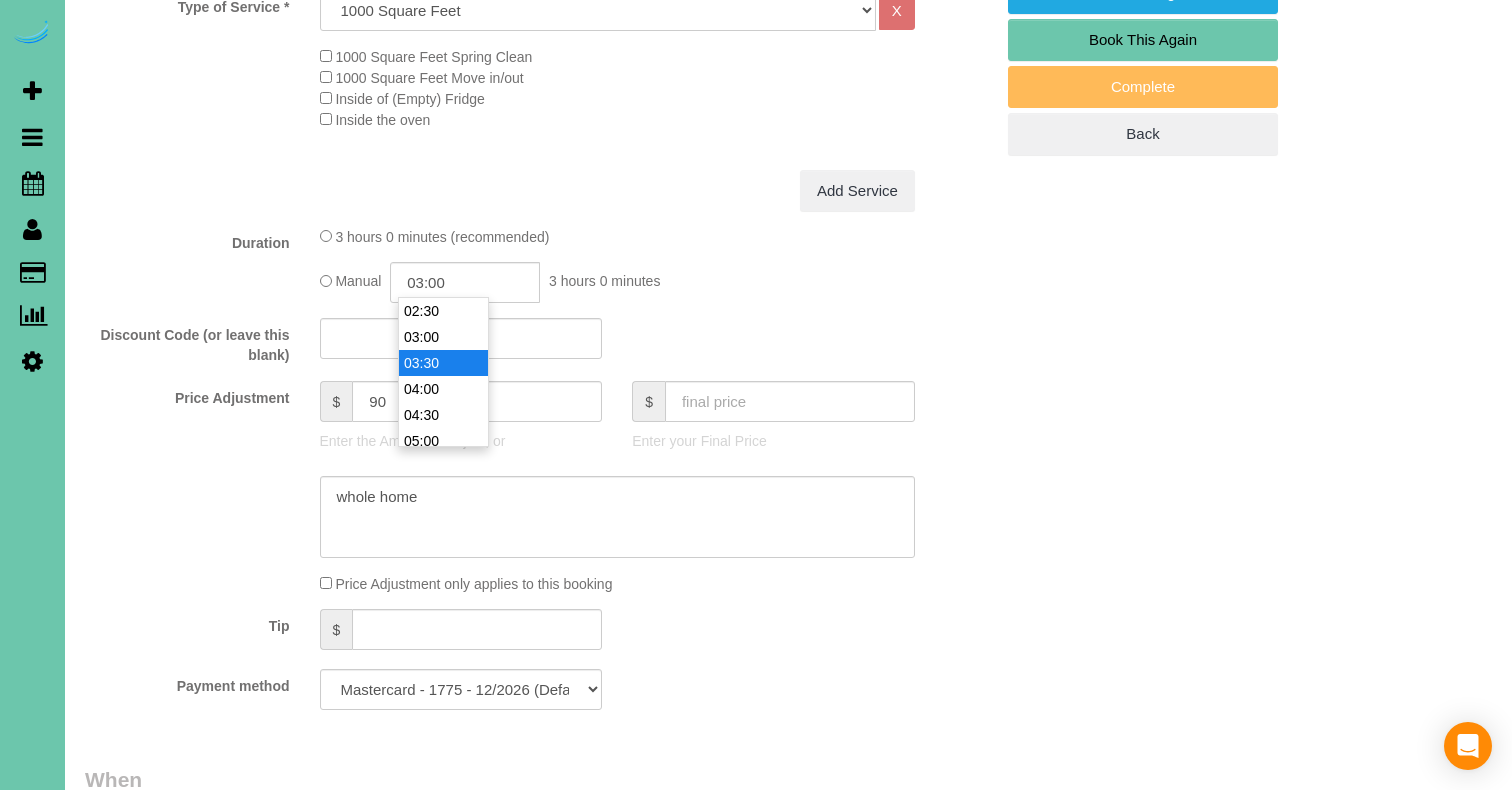 type on "03:30" 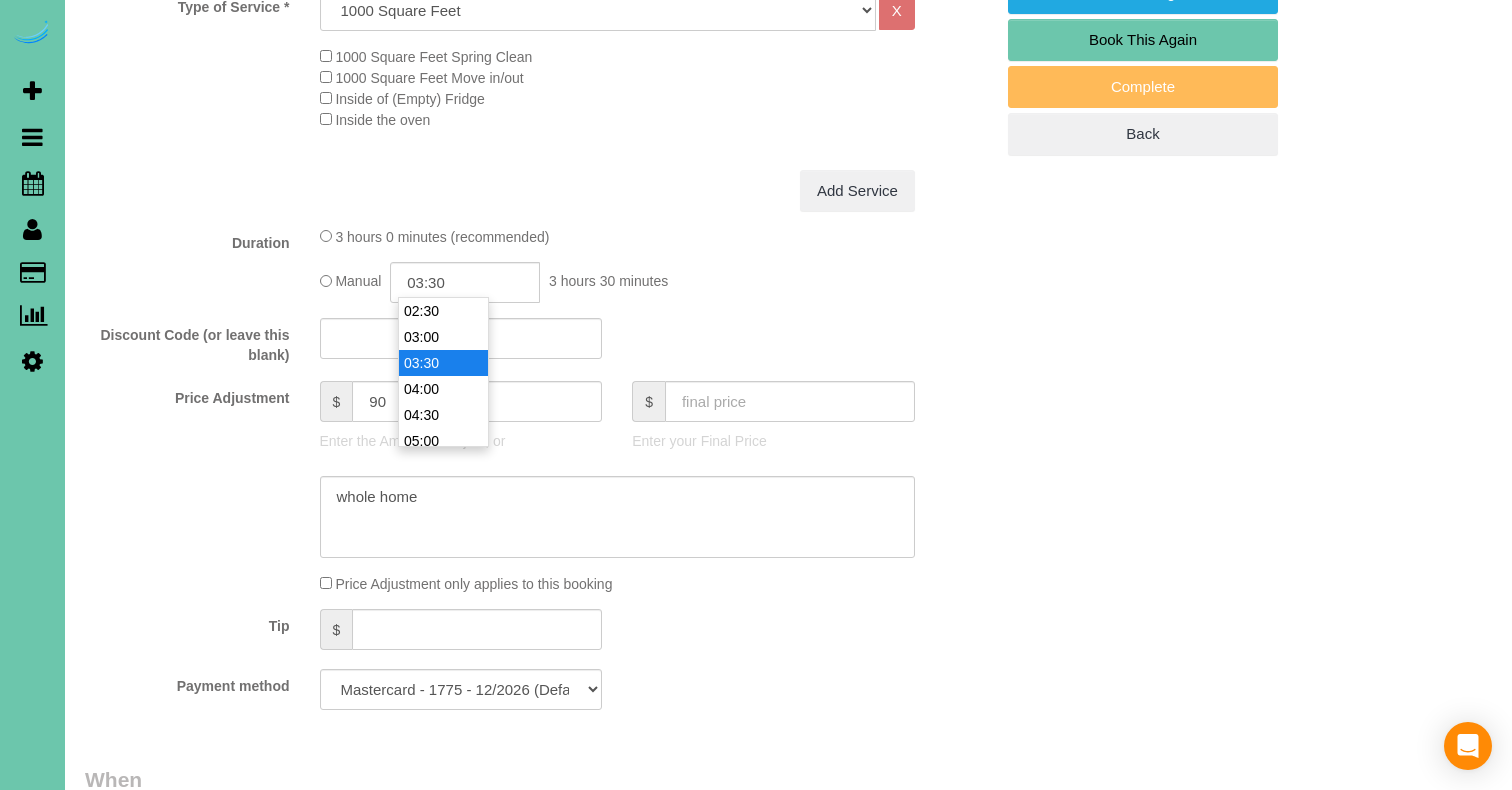 click on "03:30" at bounding box center (443, 363) 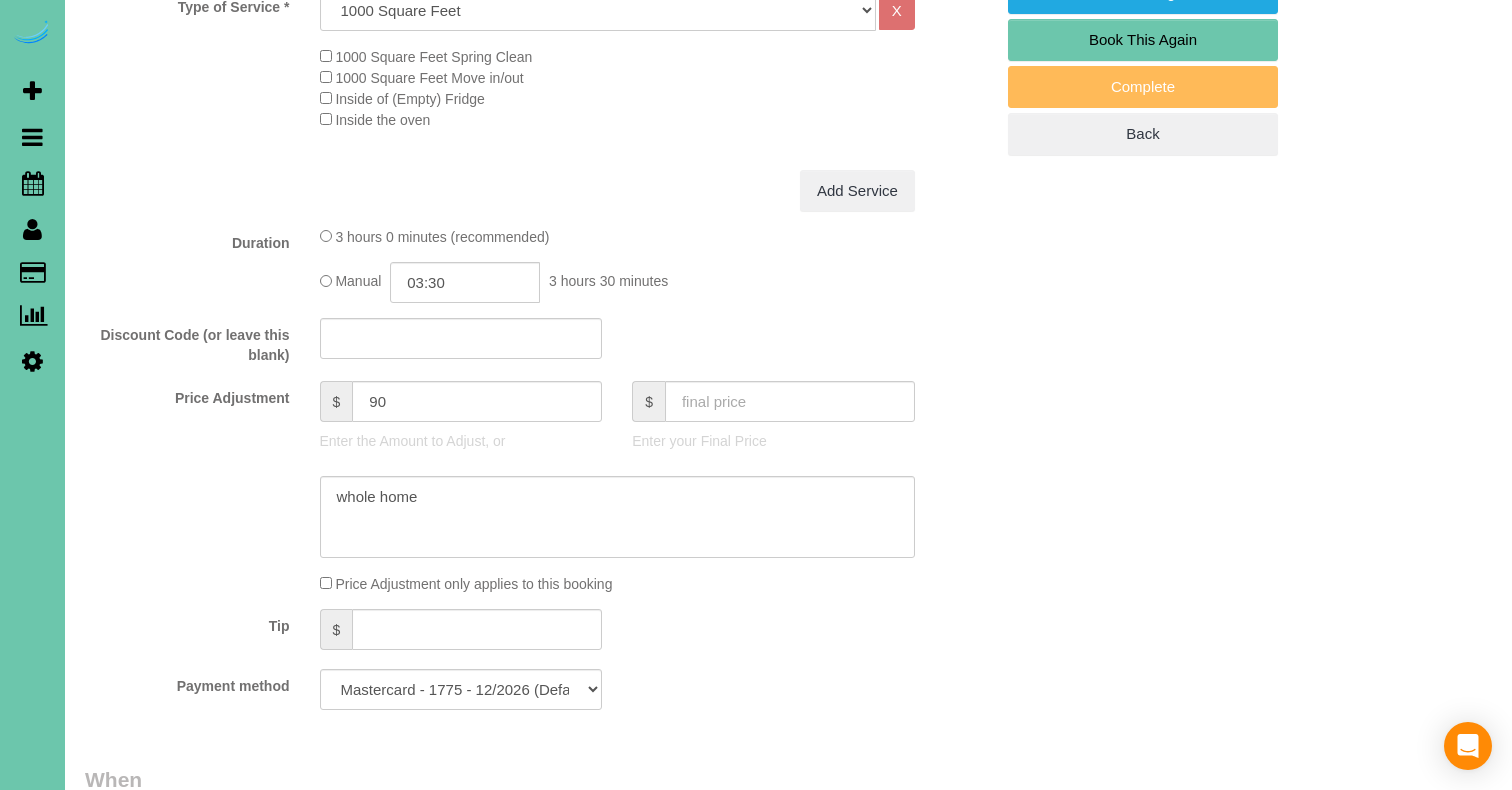 click on "Price Adjustment
$
90
Enter the Amount to Adjust, or
$
Enter your Final Price" 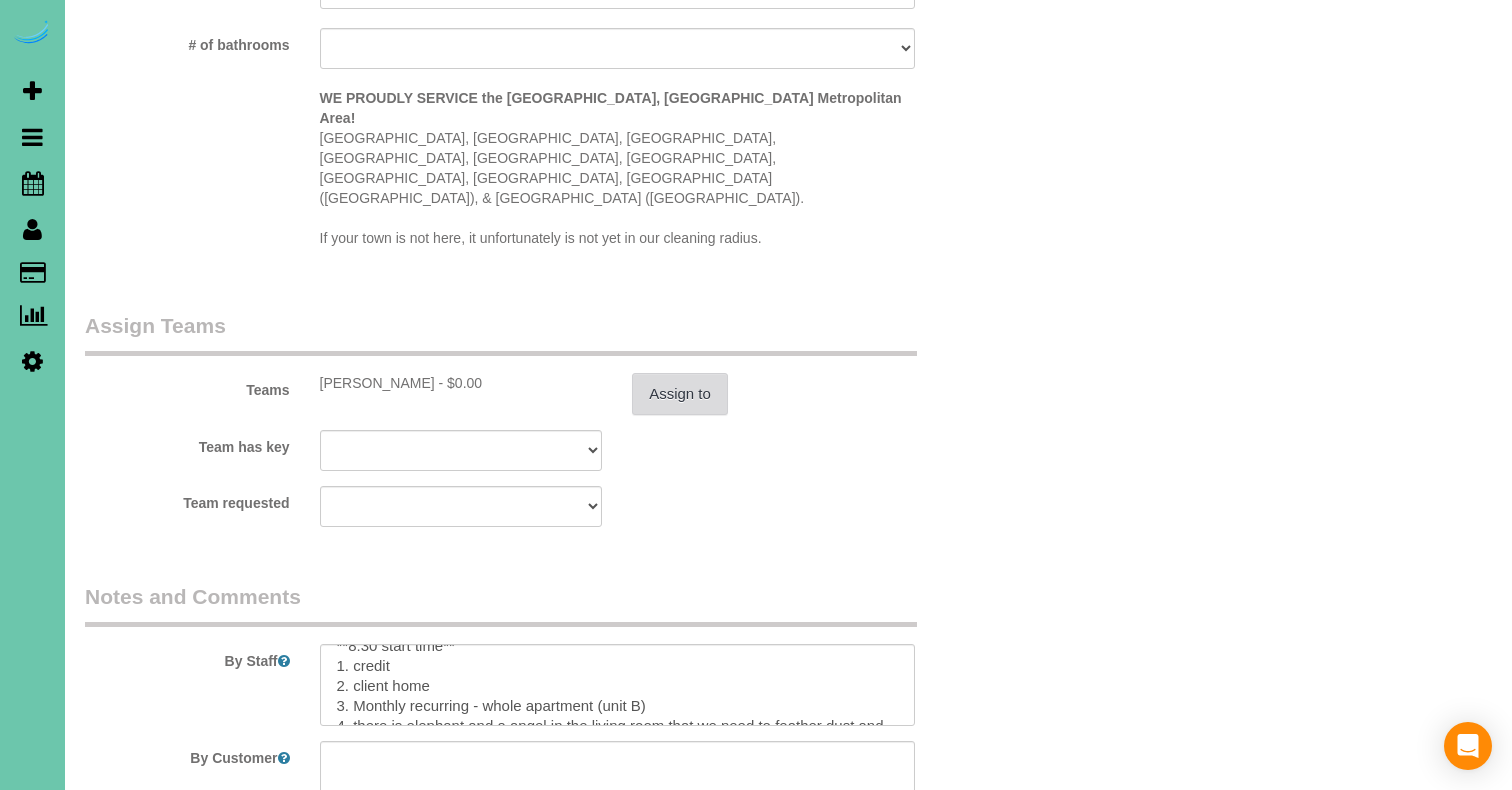 scroll, scrollTop: 1994, scrollLeft: 0, axis: vertical 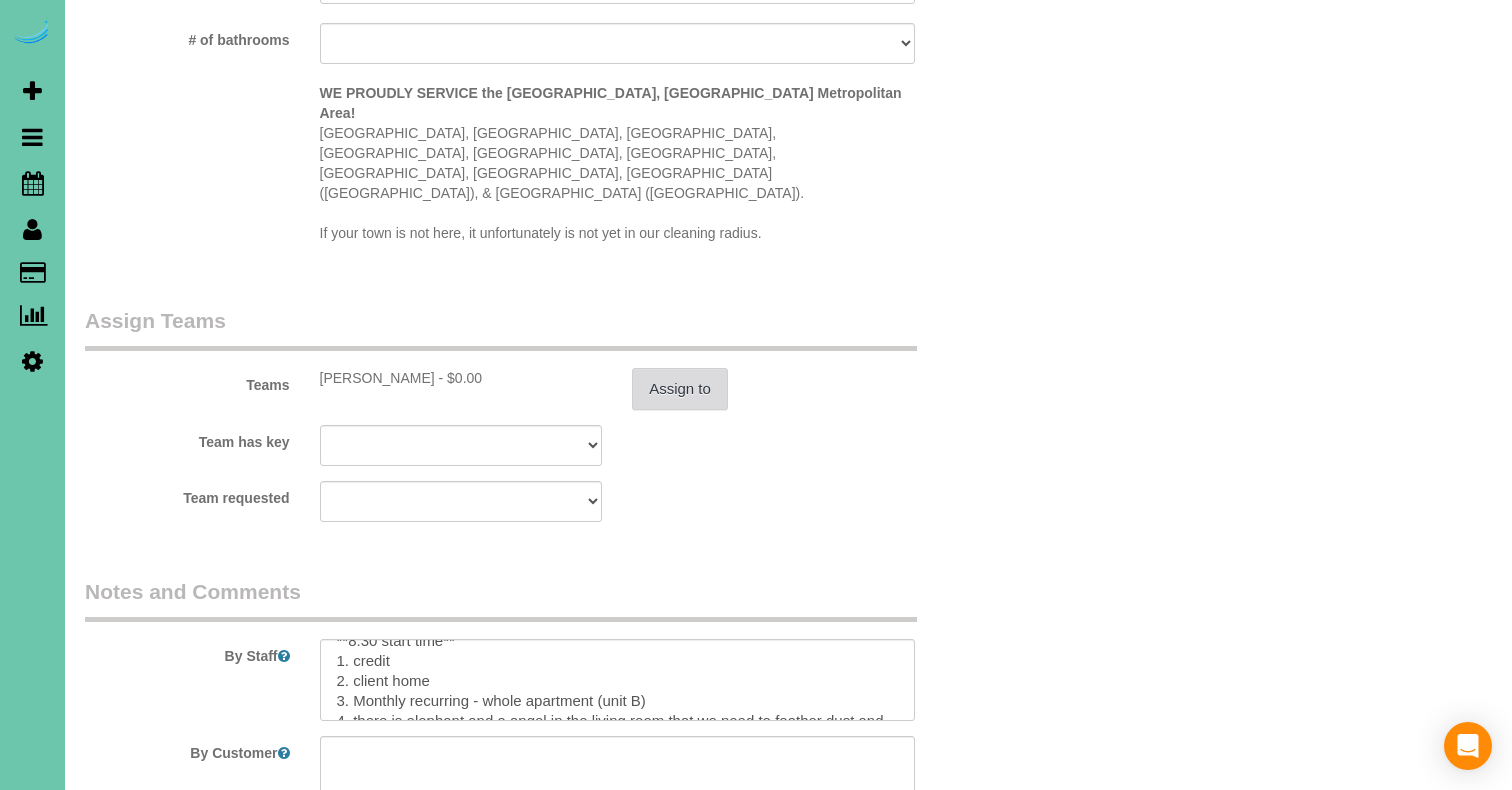 click on "Assign to" at bounding box center (680, 389) 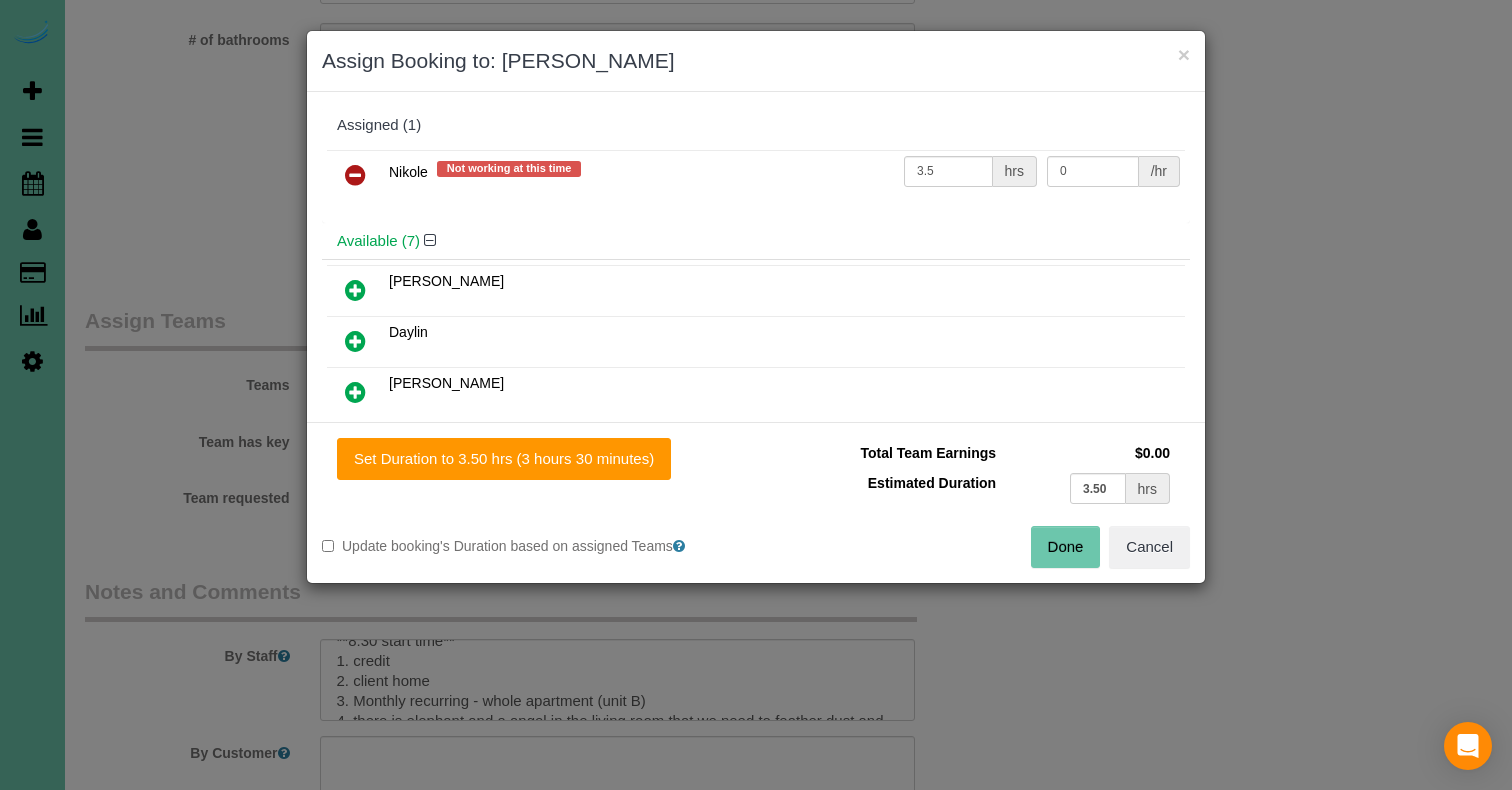click at bounding box center [355, 176] 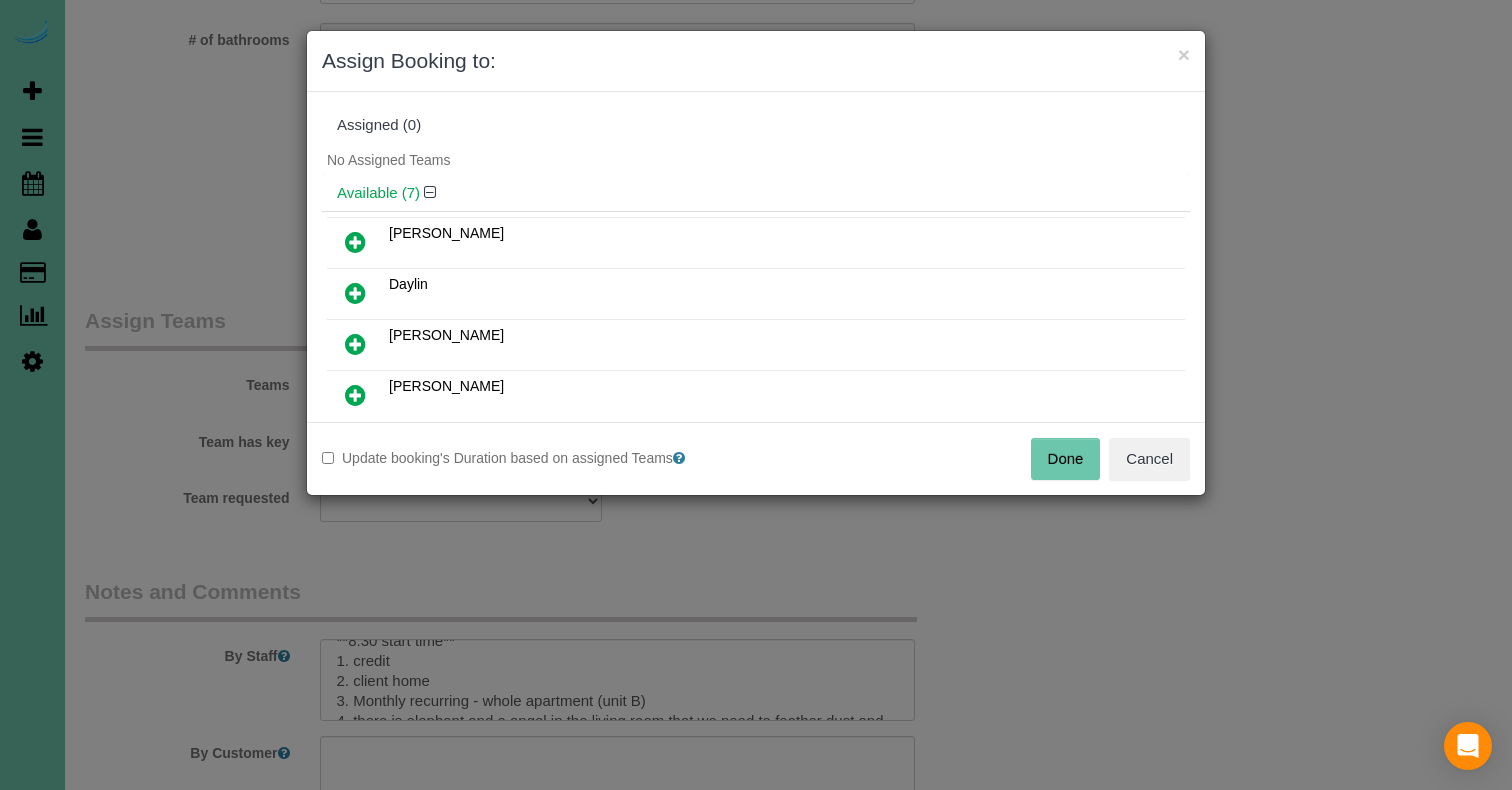 drag, startPoint x: 353, startPoint y: 336, endPoint x: 359, endPoint y: 345, distance: 10.816654 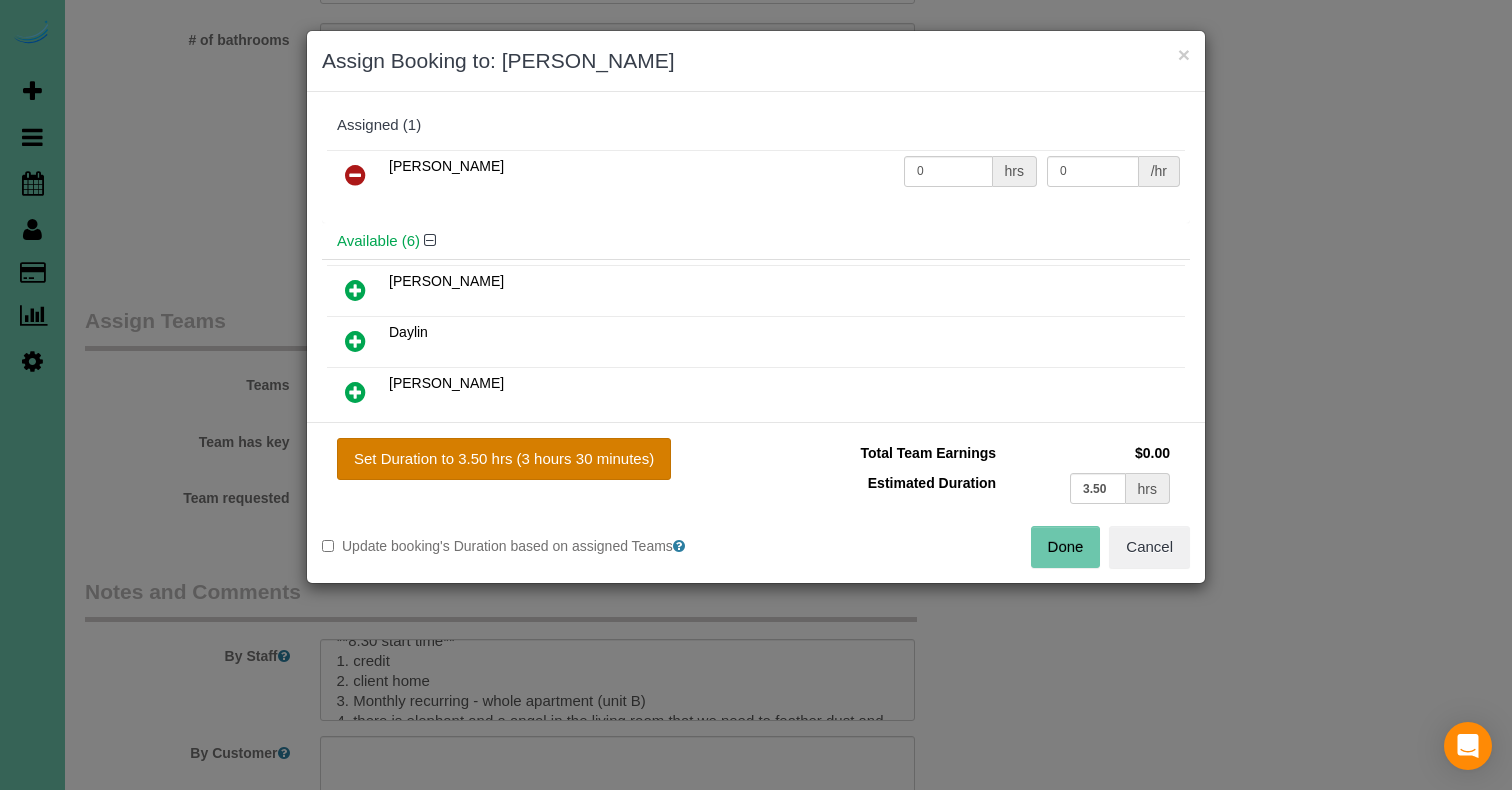 drag, startPoint x: 483, startPoint y: 454, endPoint x: 513, endPoint y: 456, distance: 30.066593 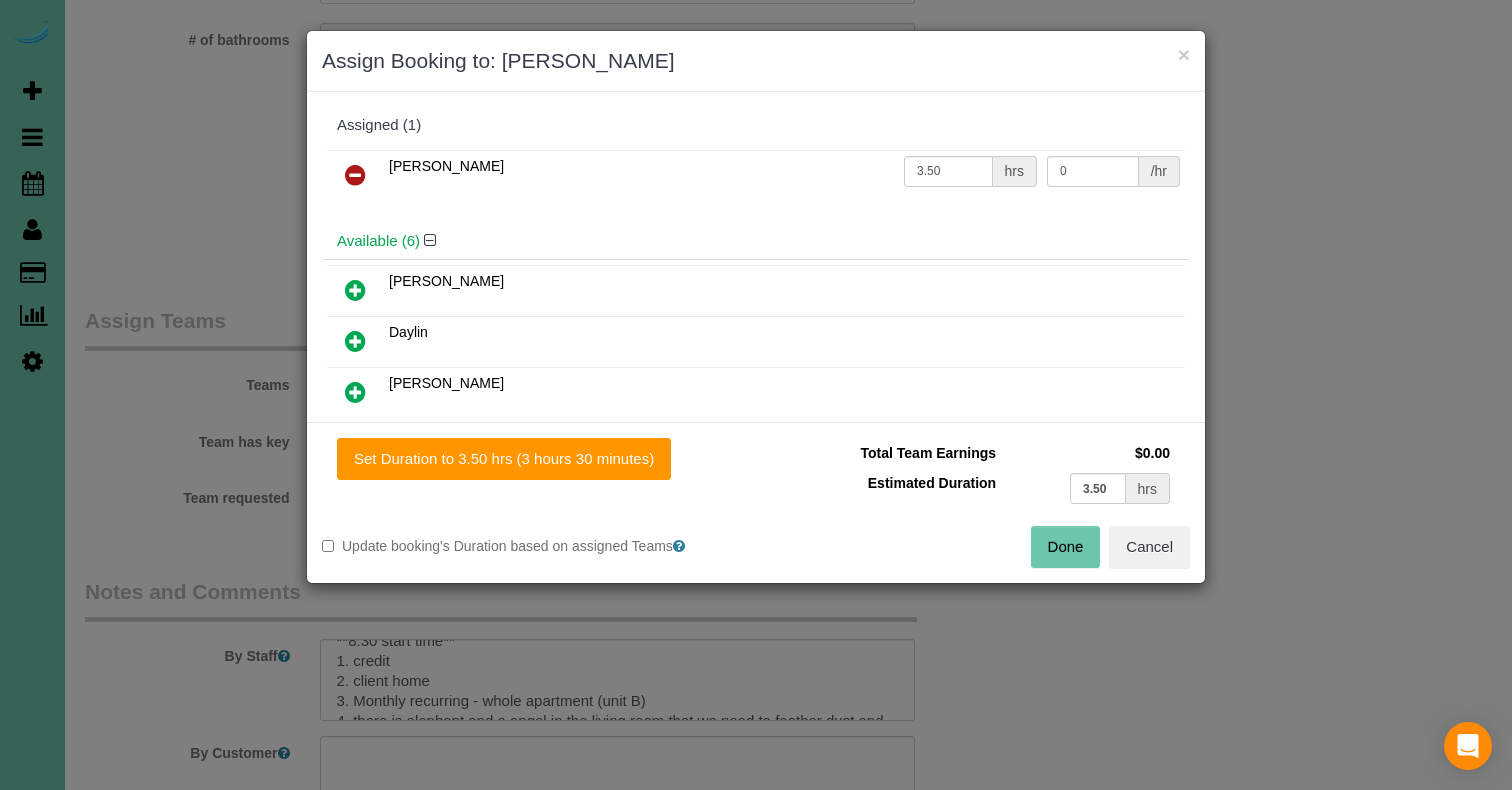 click on "Done" at bounding box center (1066, 547) 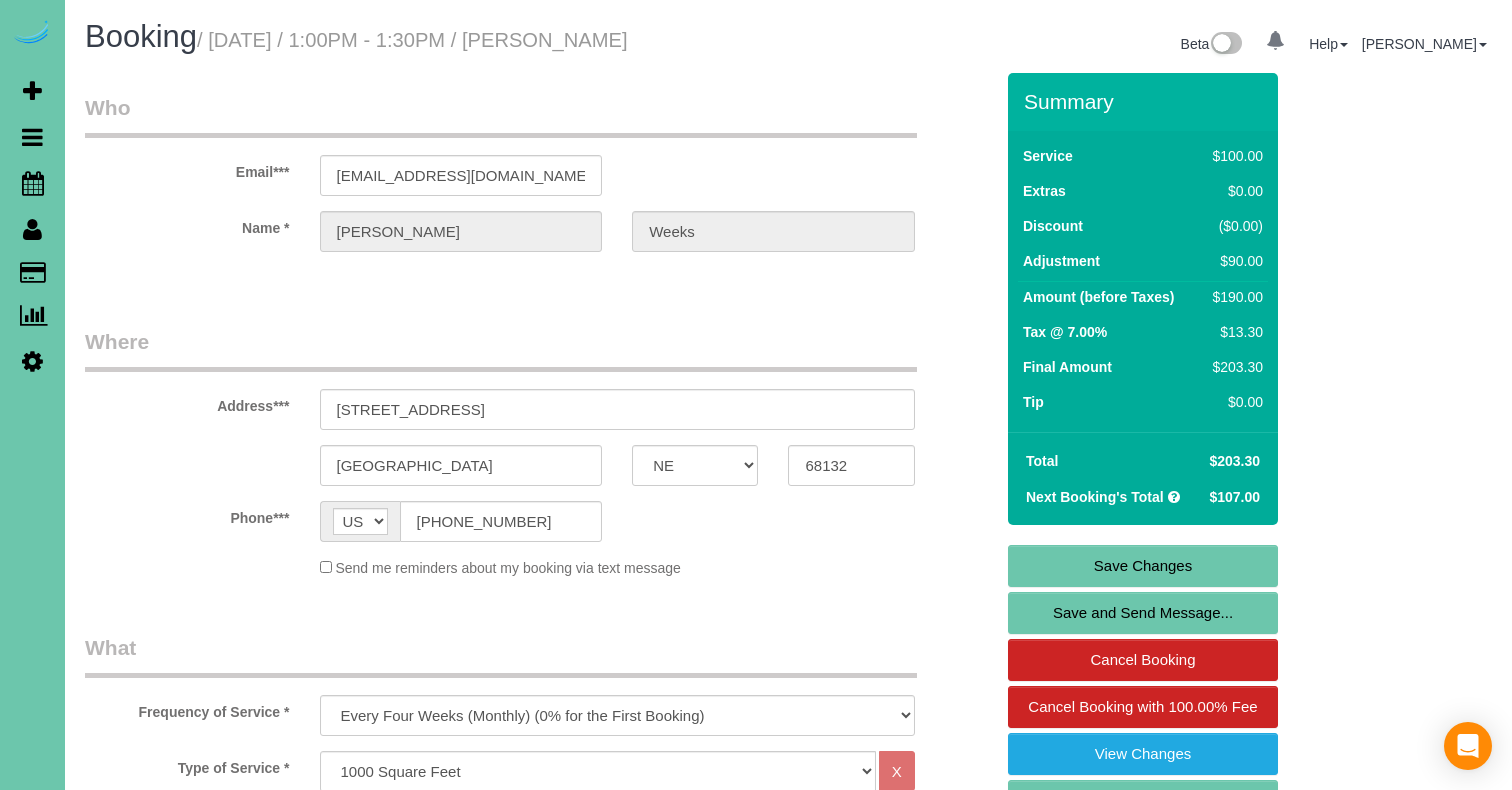 scroll, scrollTop: 0, scrollLeft: 0, axis: both 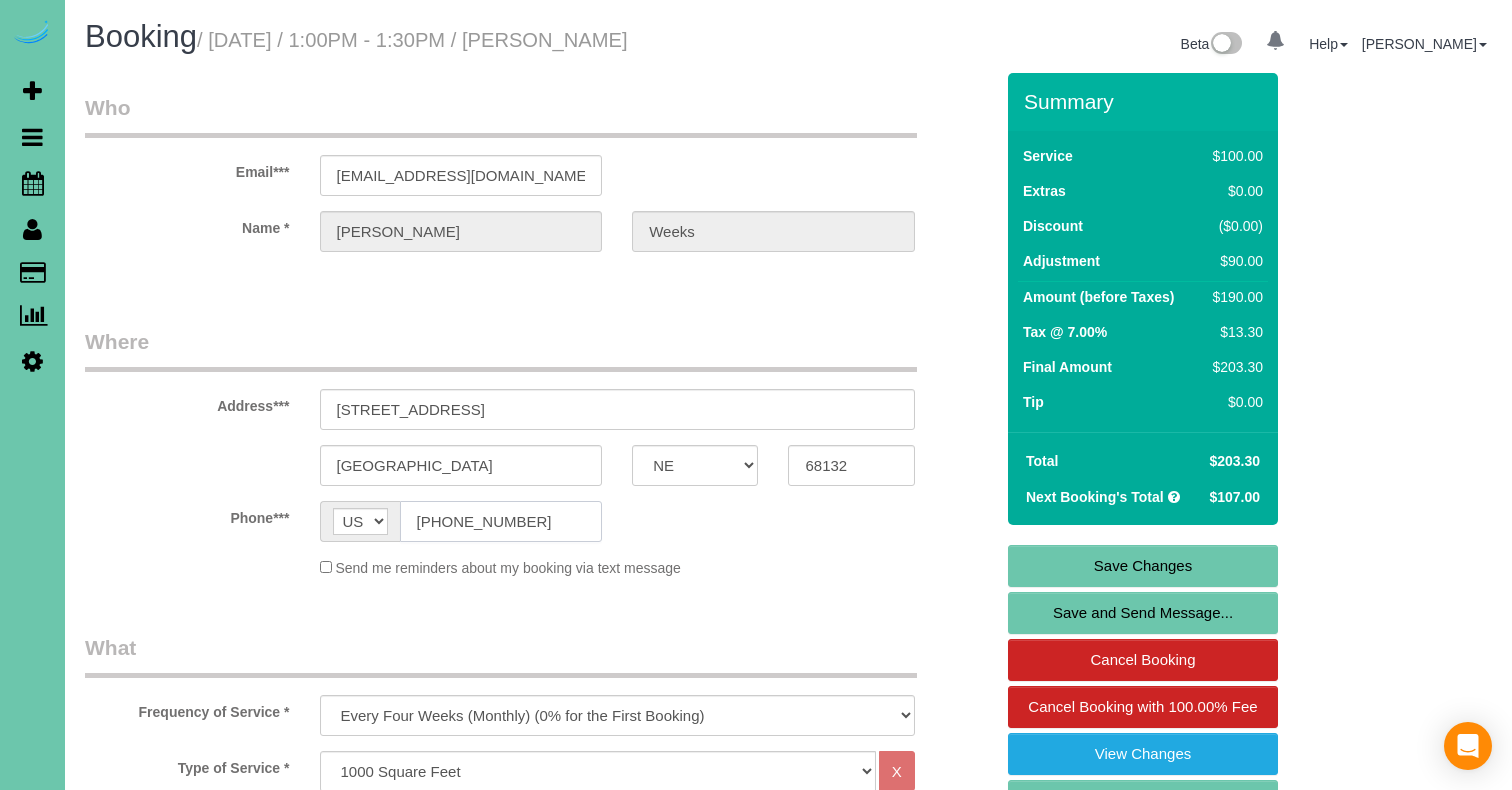 drag, startPoint x: 540, startPoint y: 522, endPoint x: 385, endPoint y: 522, distance: 155 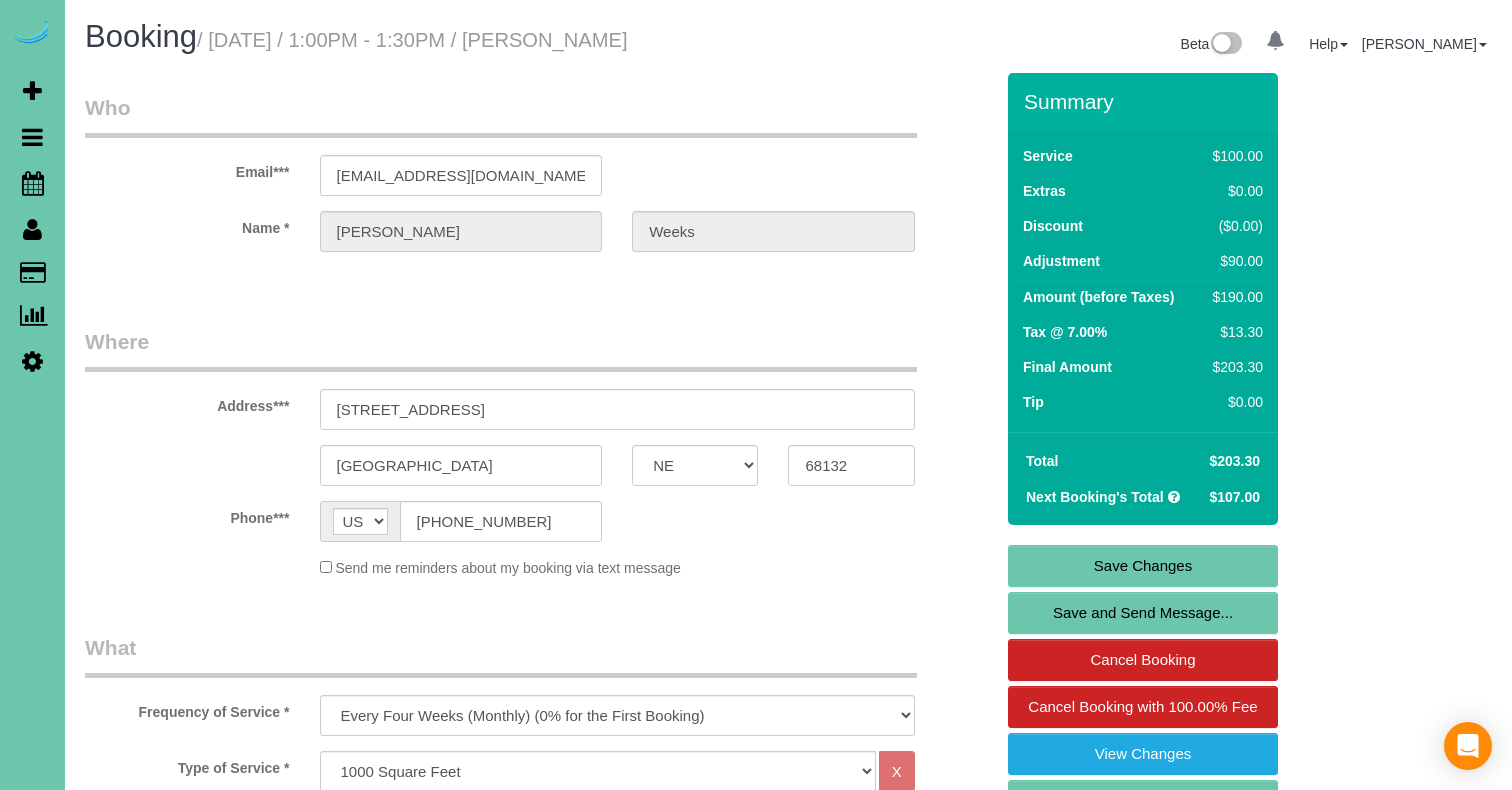 click on "Save Changes" at bounding box center [1143, 566] 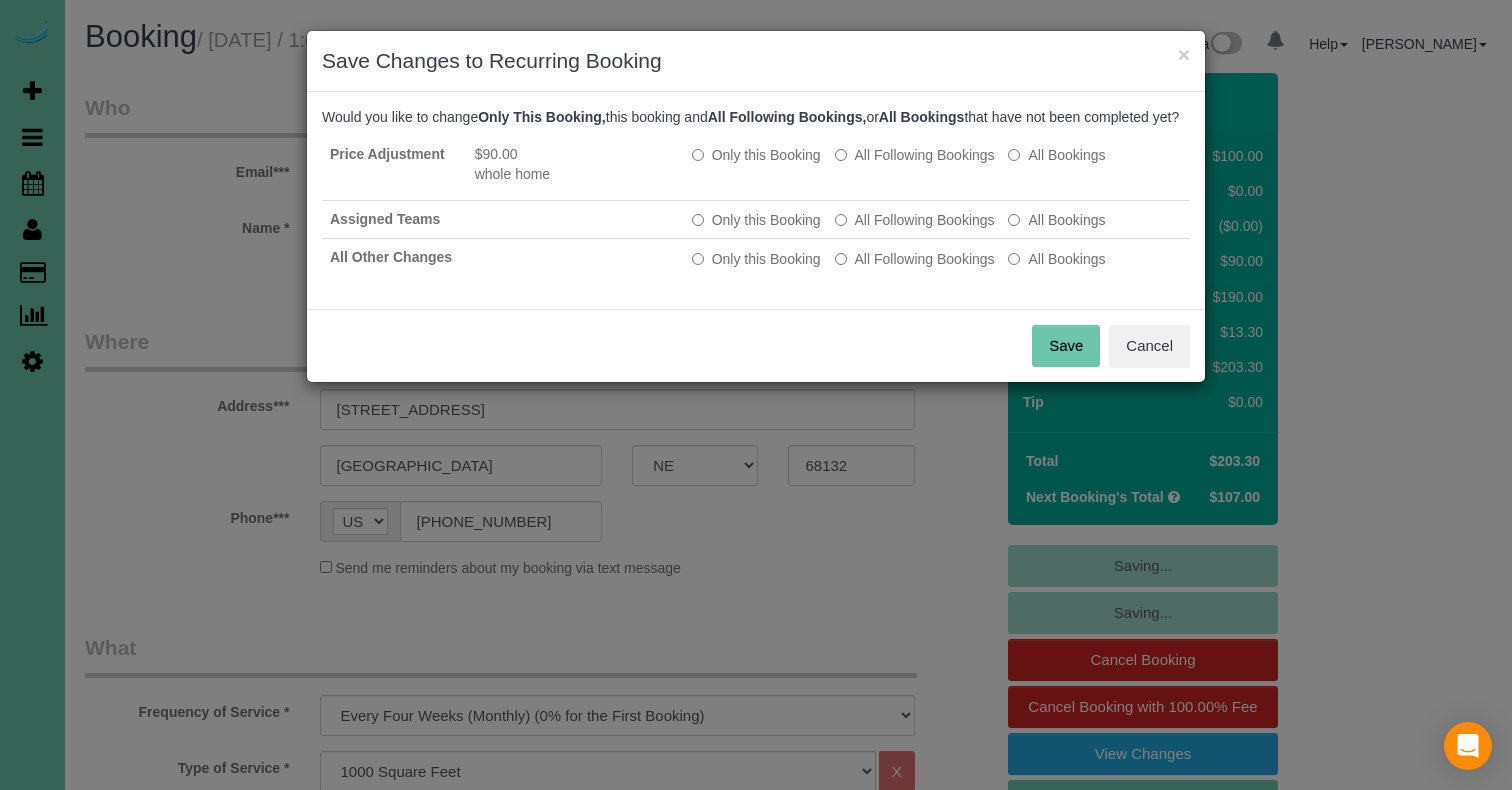 click on "Save" at bounding box center (1066, 346) 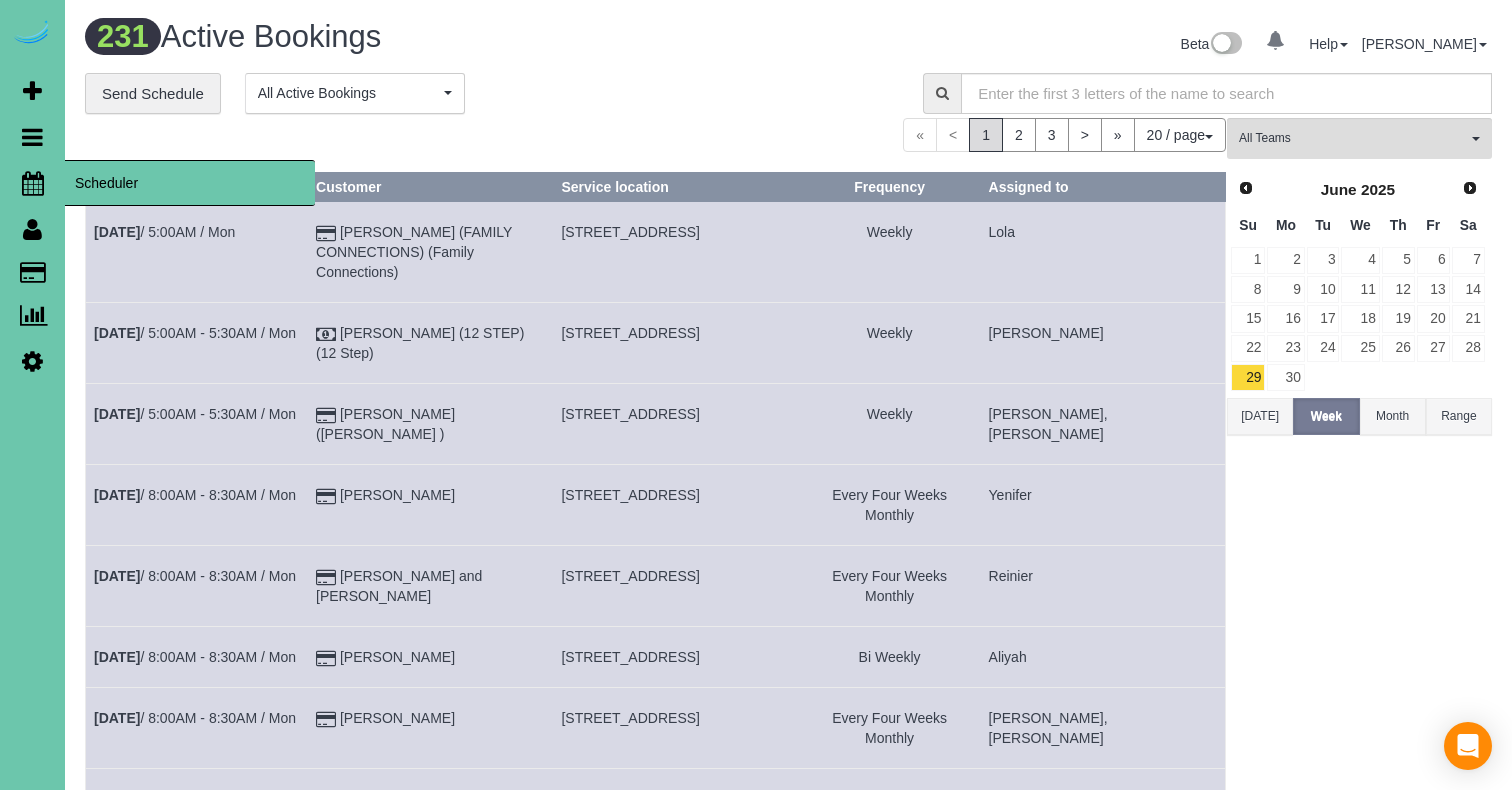 click on "Scheduler" at bounding box center (32, 183) 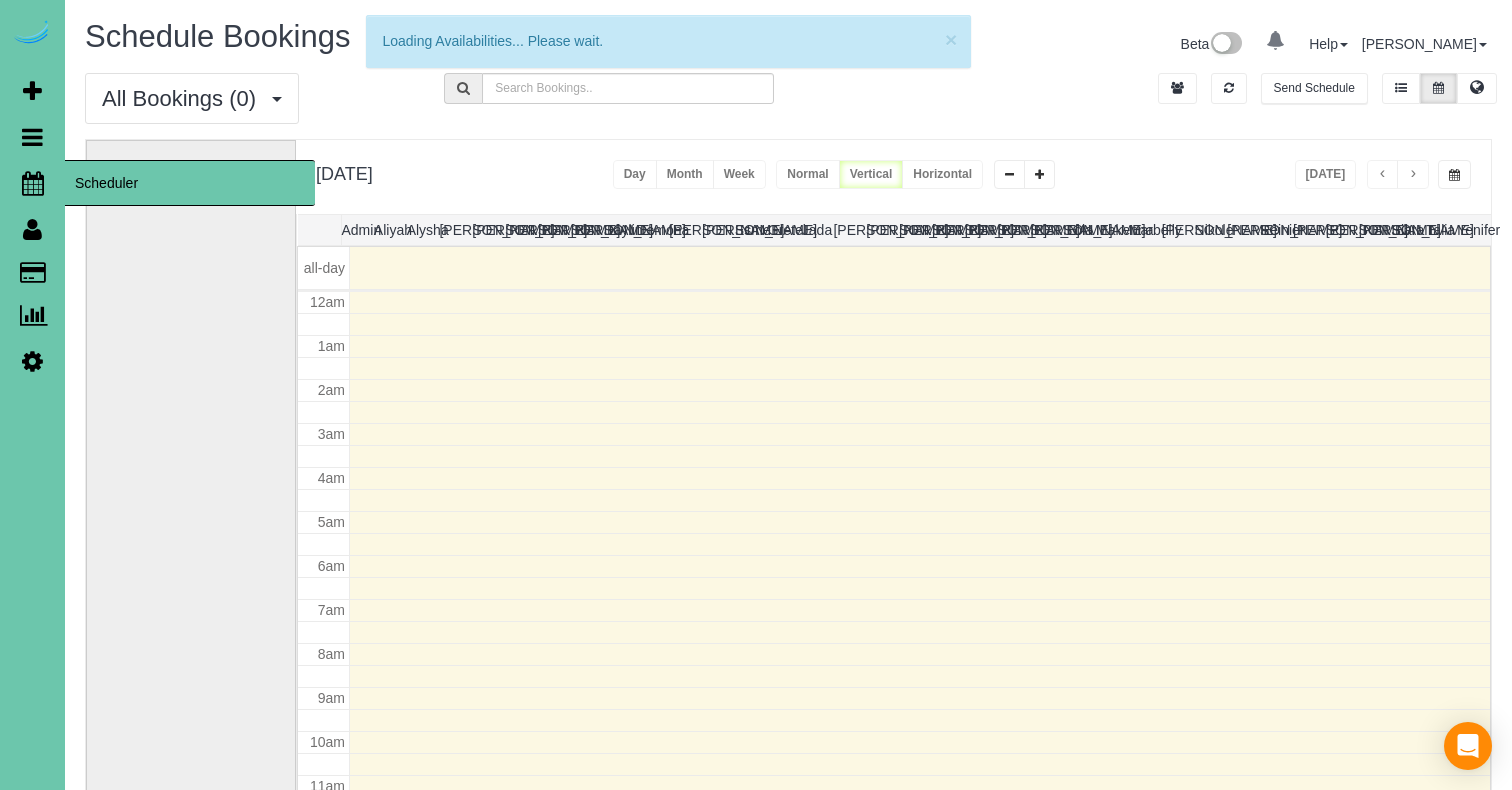 scroll, scrollTop: 265, scrollLeft: 0, axis: vertical 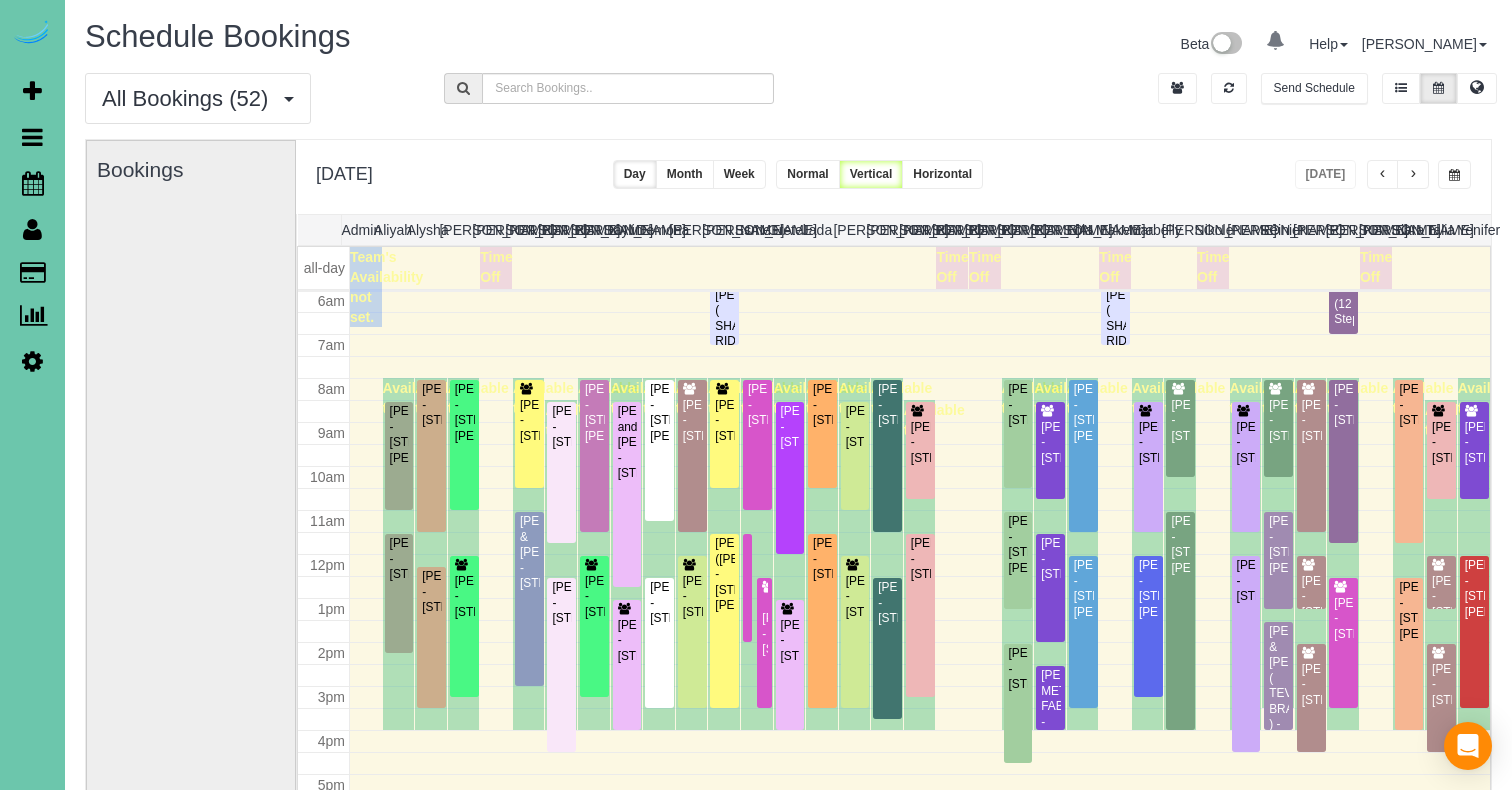 click at bounding box center [1454, 175] 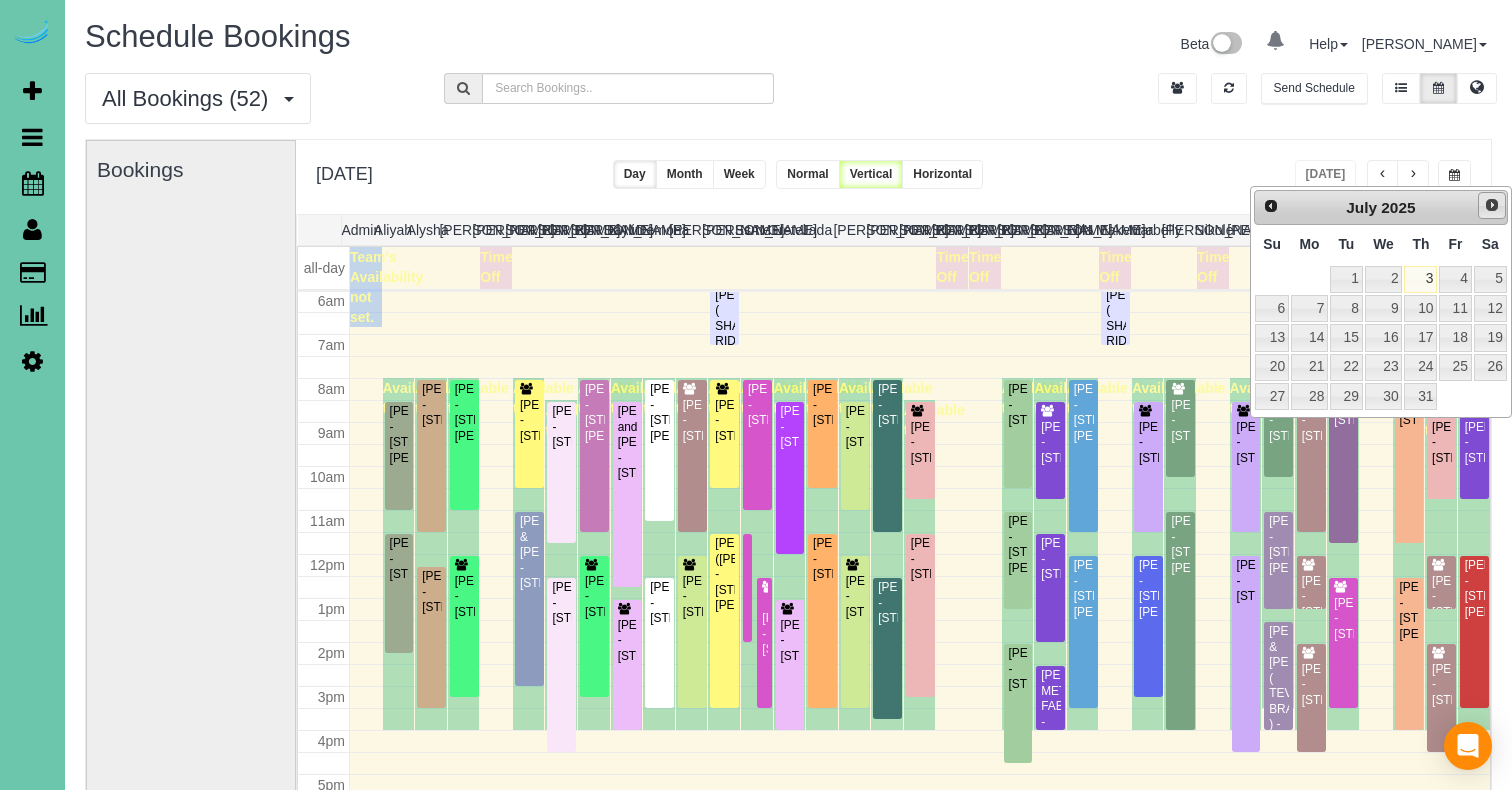 click on "Next" at bounding box center (1492, 206) 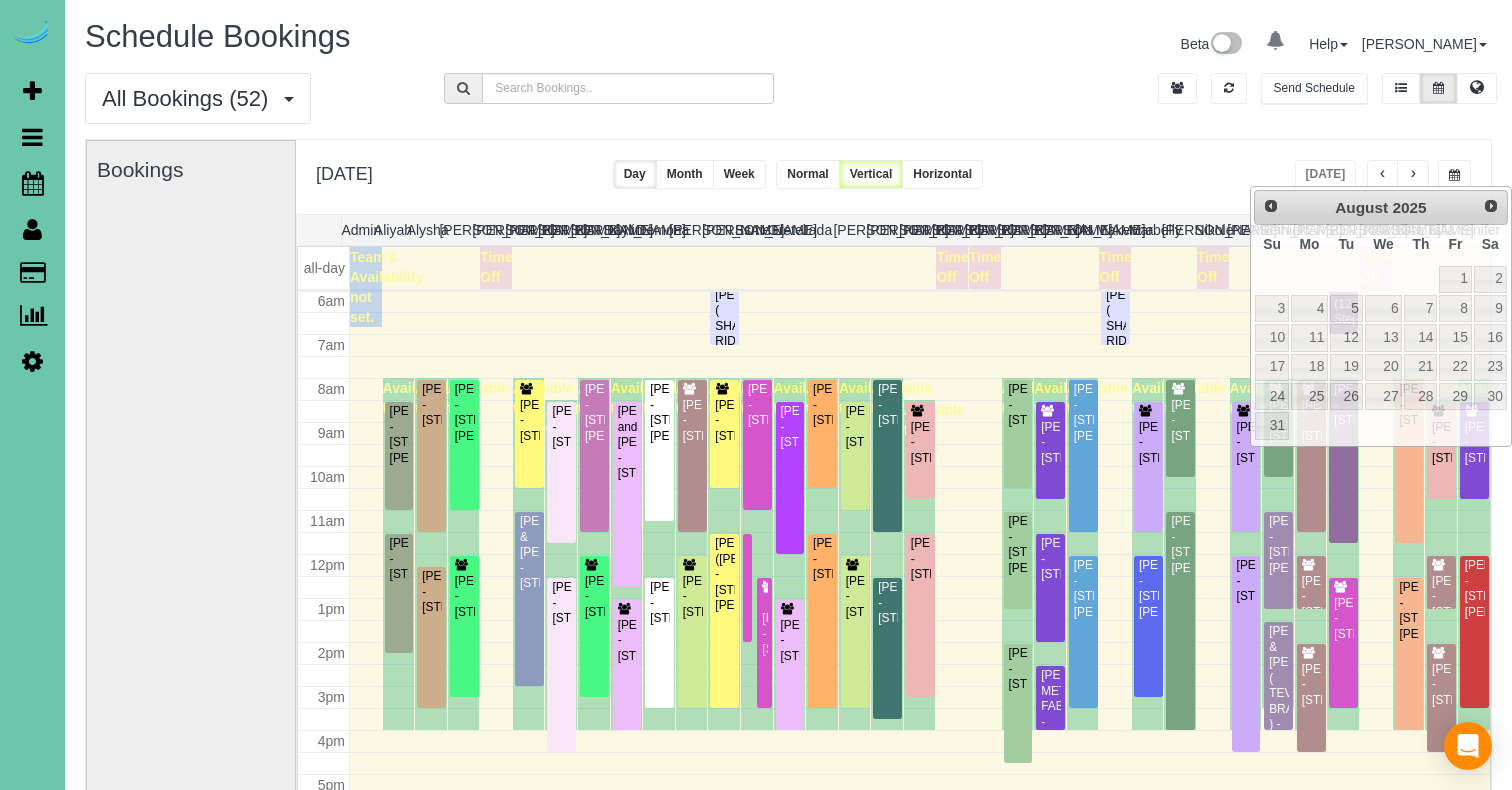drag, startPoint x: 205, startPoint y: 340, endPoint x: 141, endPoint y: 295, distance: 78.23682 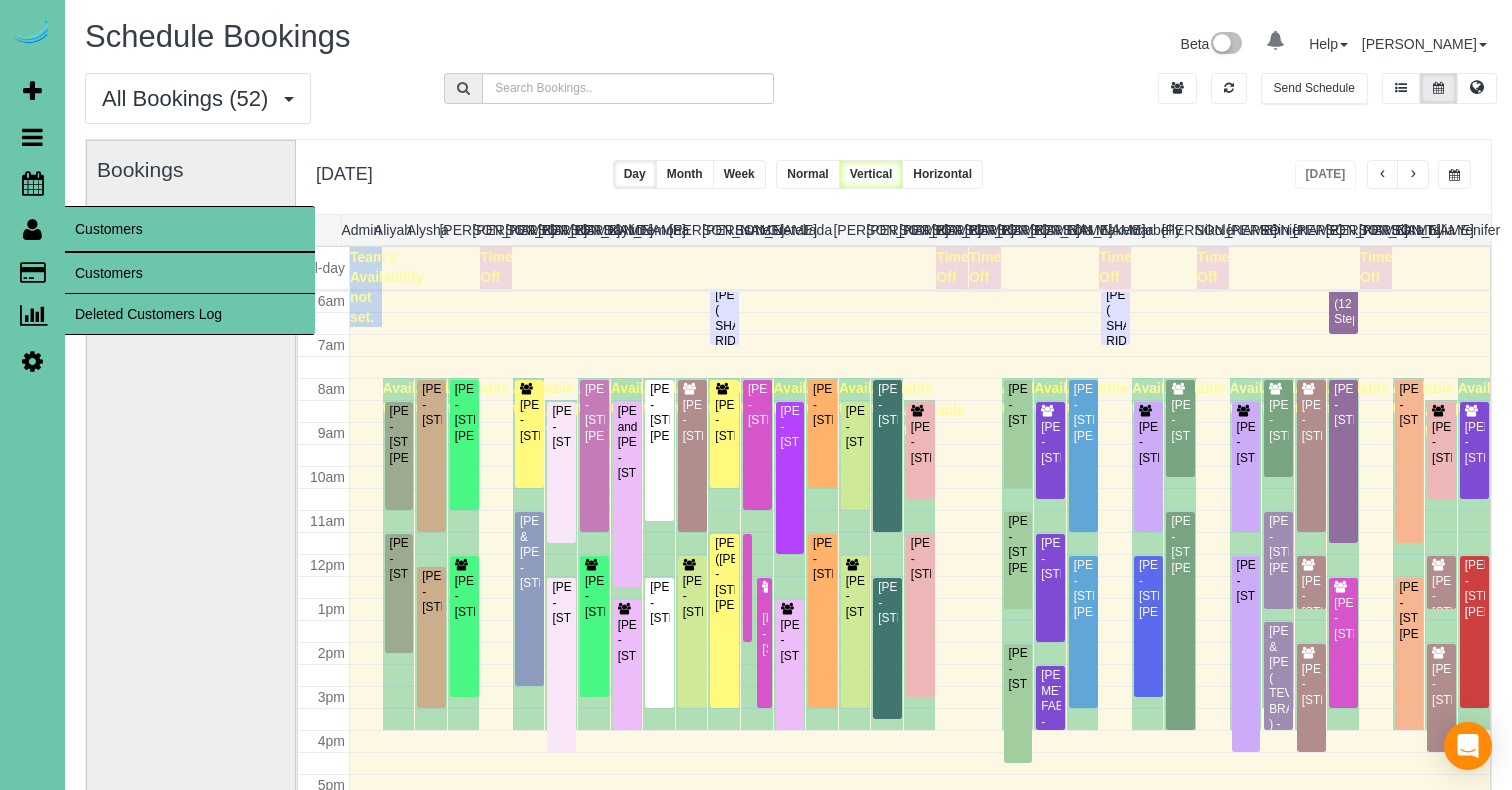 click on "Customers" at bounding box center (190, 273) 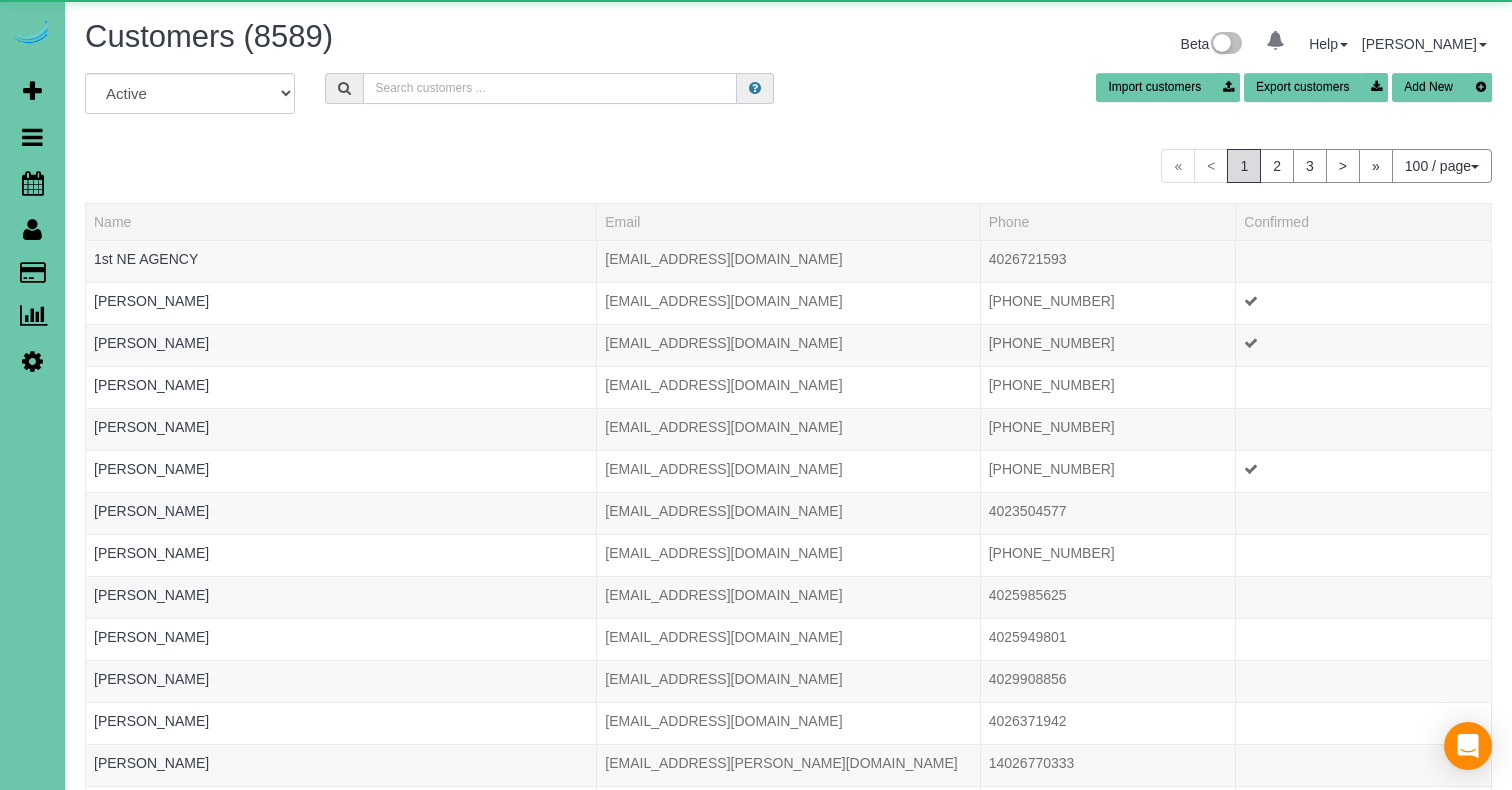 drag, startPoint x: 458, startPoint y: 93, endPoint x: 1430, endPoint y: 126, distance: 972.56 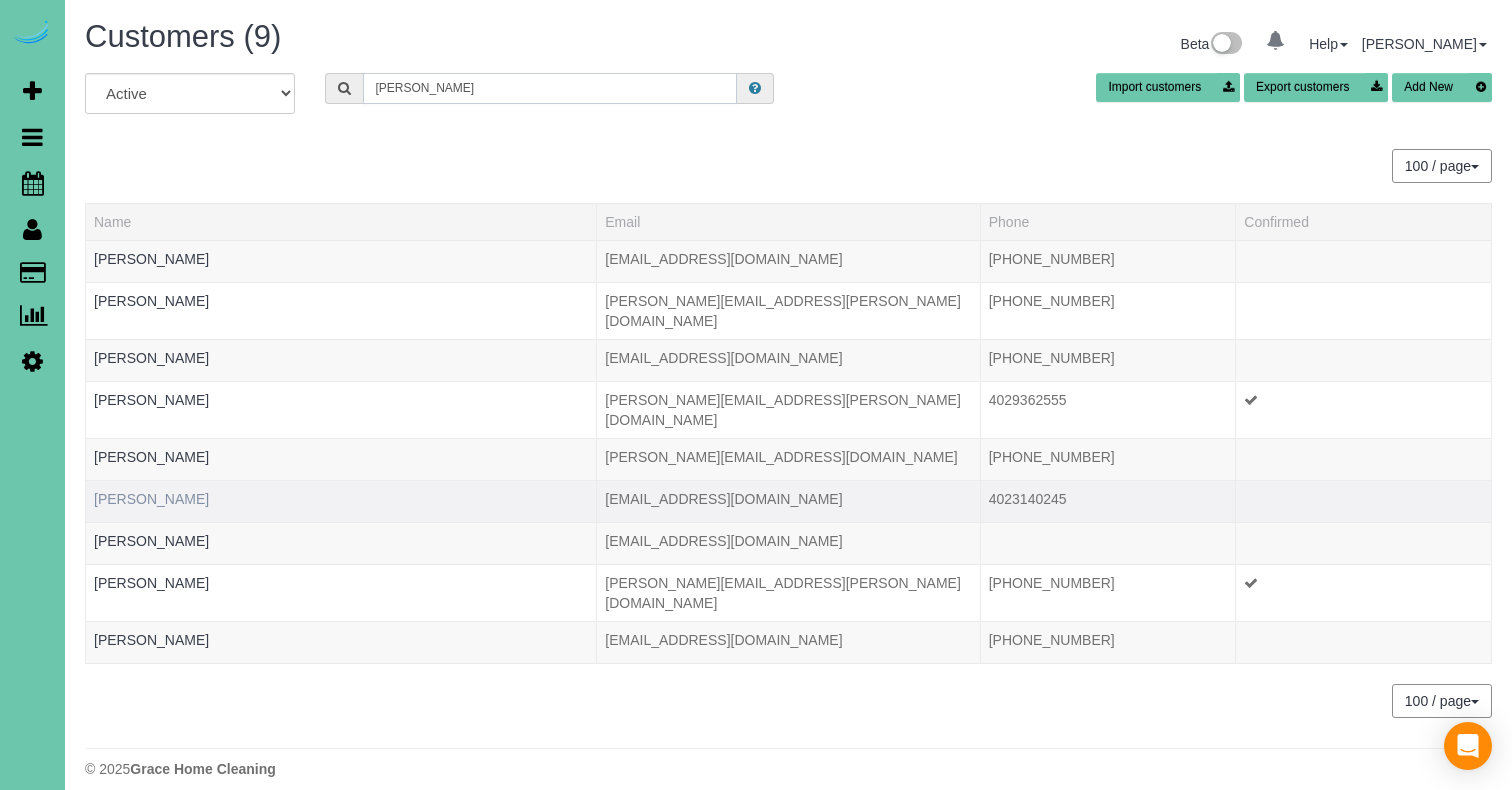 type on "[PERSON_NAME]" 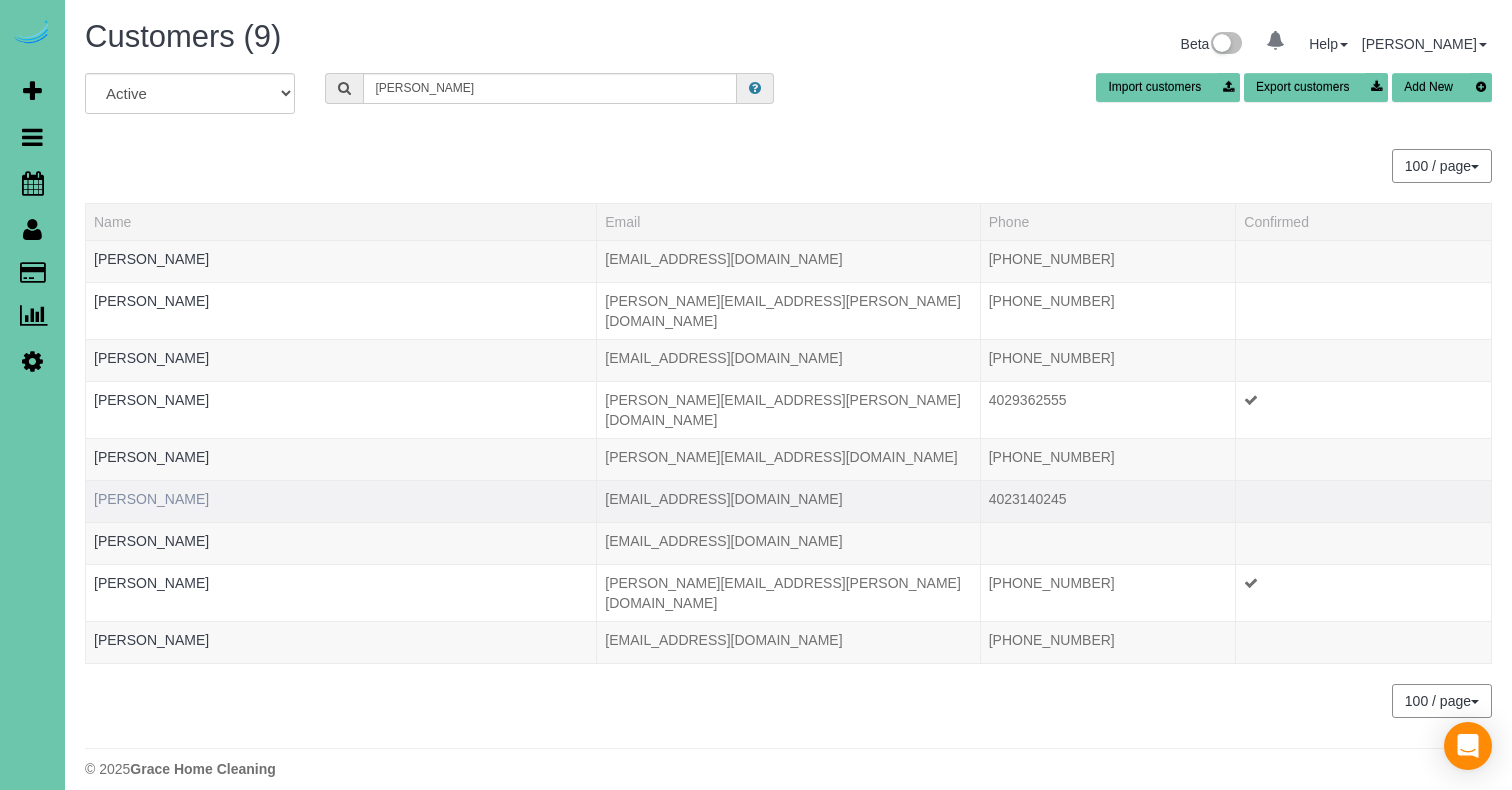 click on "[PERSON_NAME]" at bounding box center [151, 499] 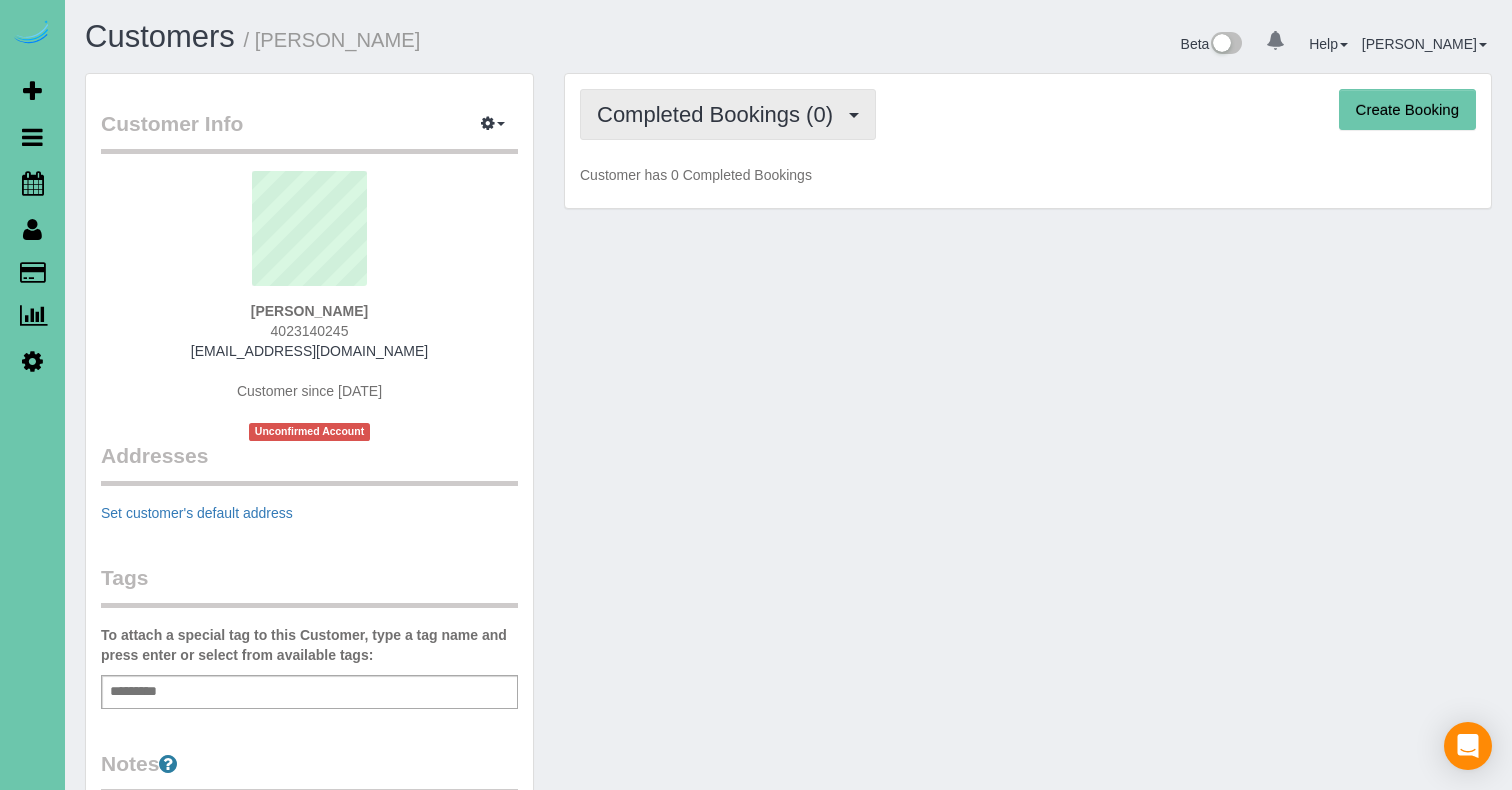 click on "Completed Bookings (0)" at bounding box center (720, 114) 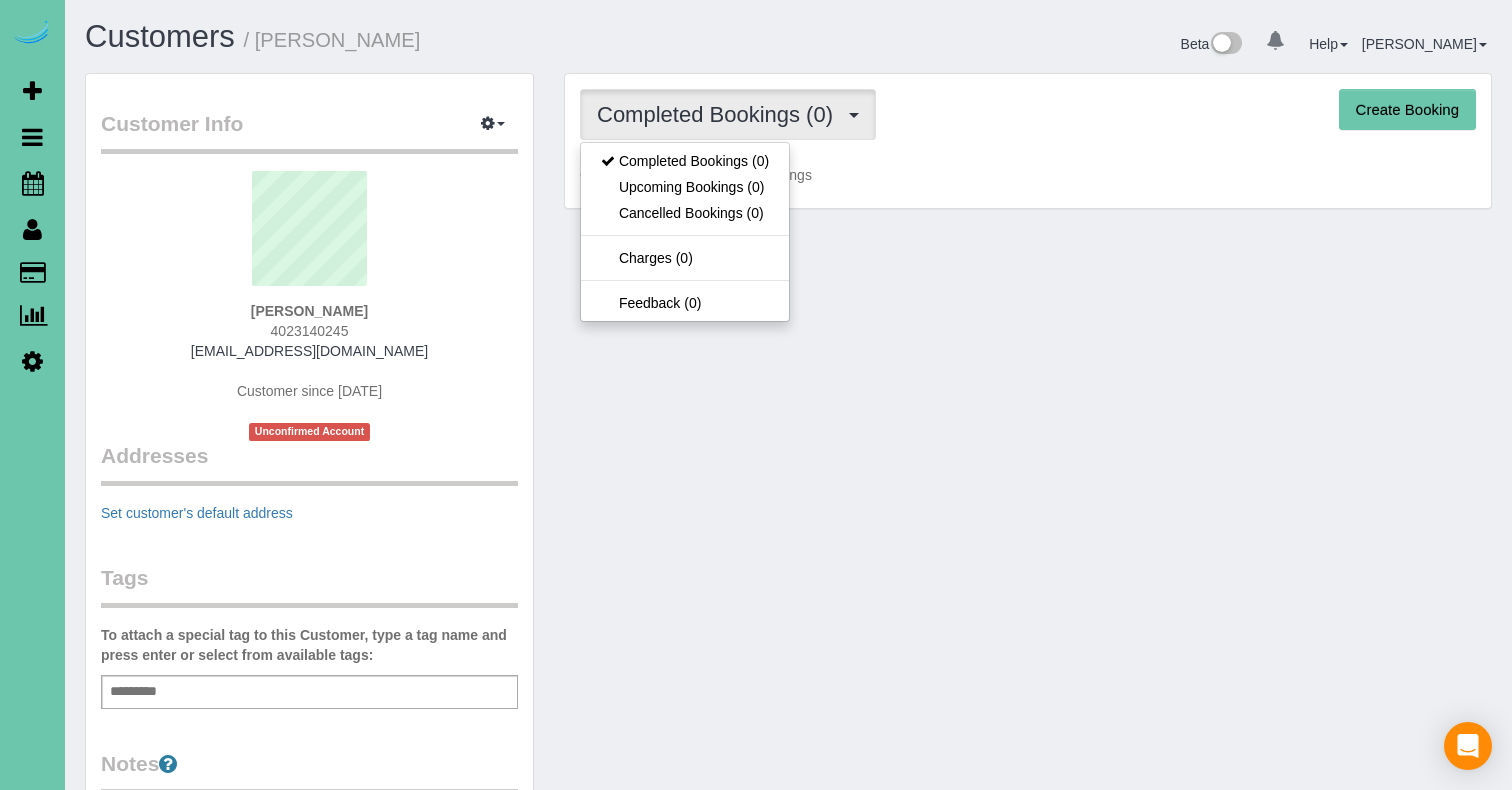drag, startPoint x: 995, startPoint y: 189, endPoint x: 811, endPoint y: 168, distance: 185.19449 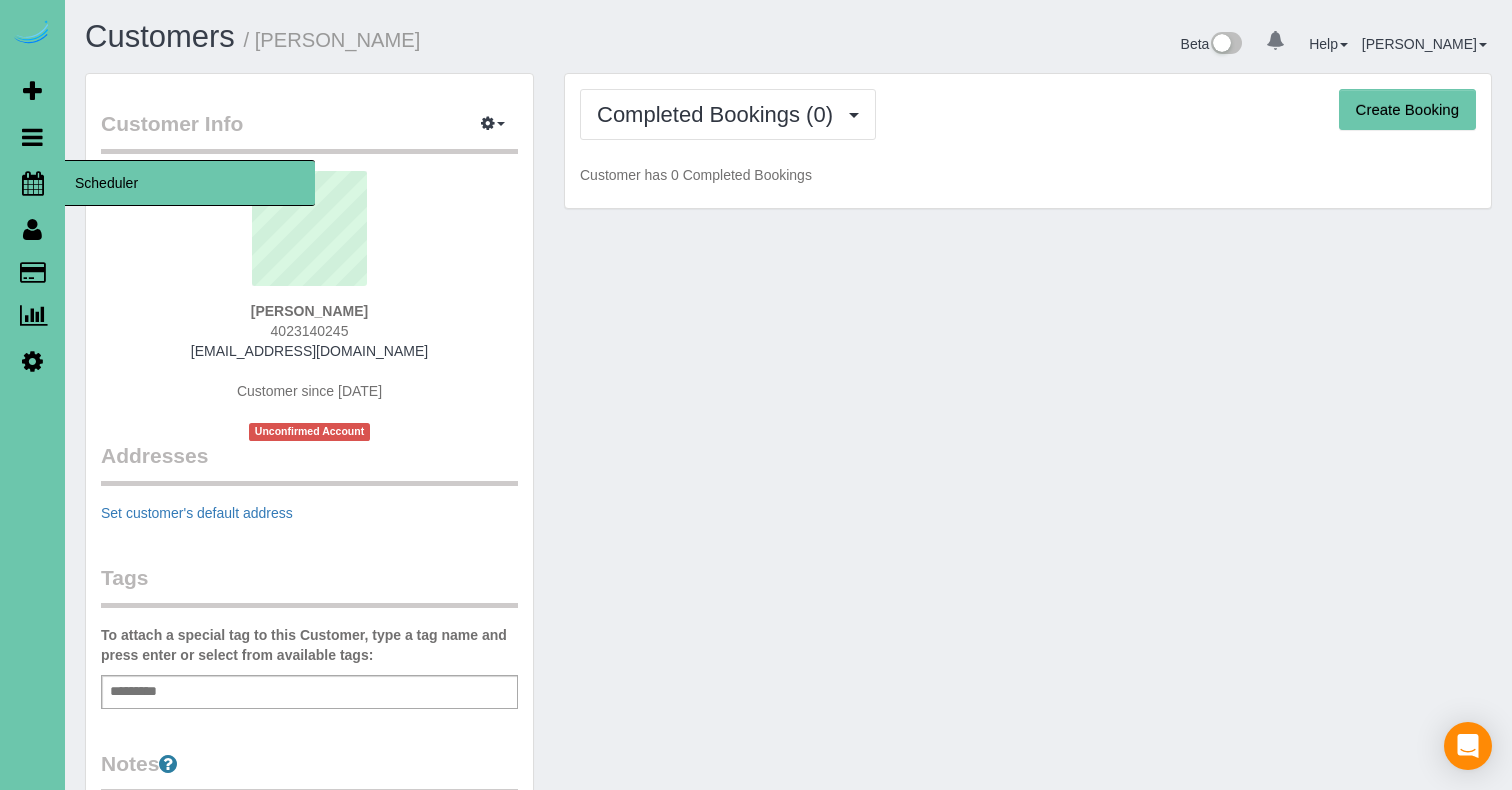 click at bounding box center (33, 183) 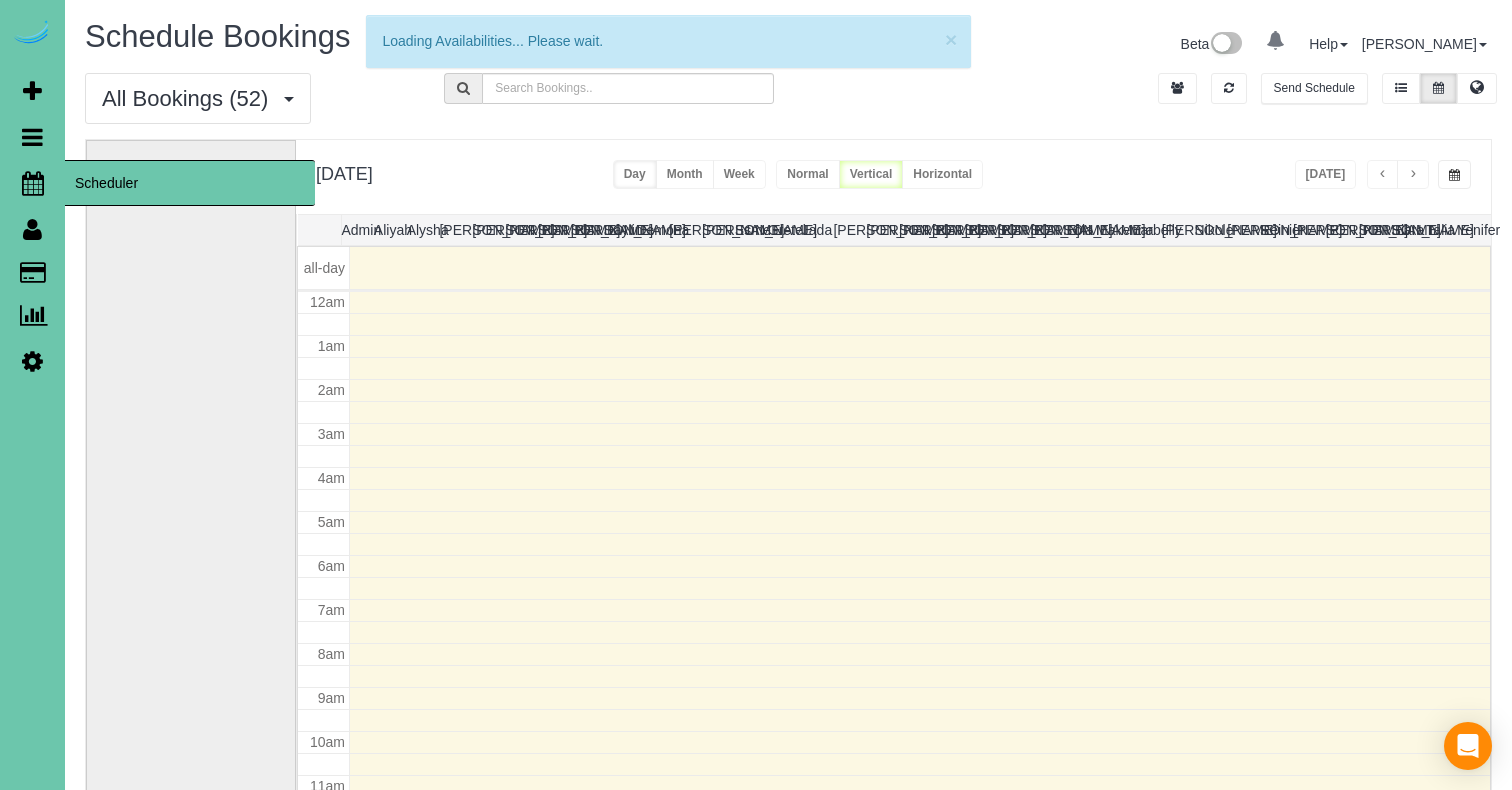 scroll, scrollTop: 265, scrollLeft: 0, axis: vertical 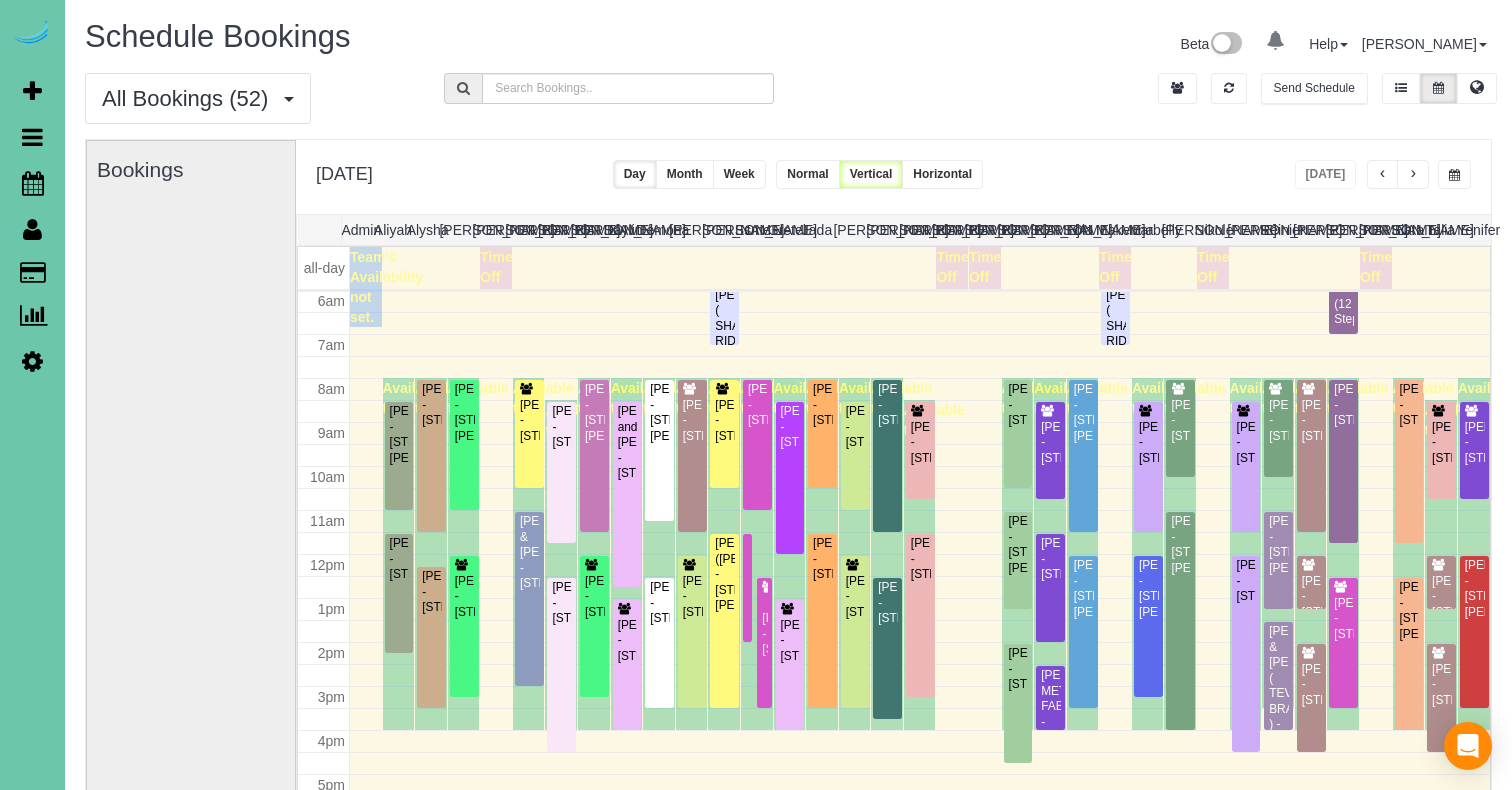 drag, startPoint x: 1454, startPoint y: 179, endPoint x: 1445, endPoint y: 184, distance: 10.29563 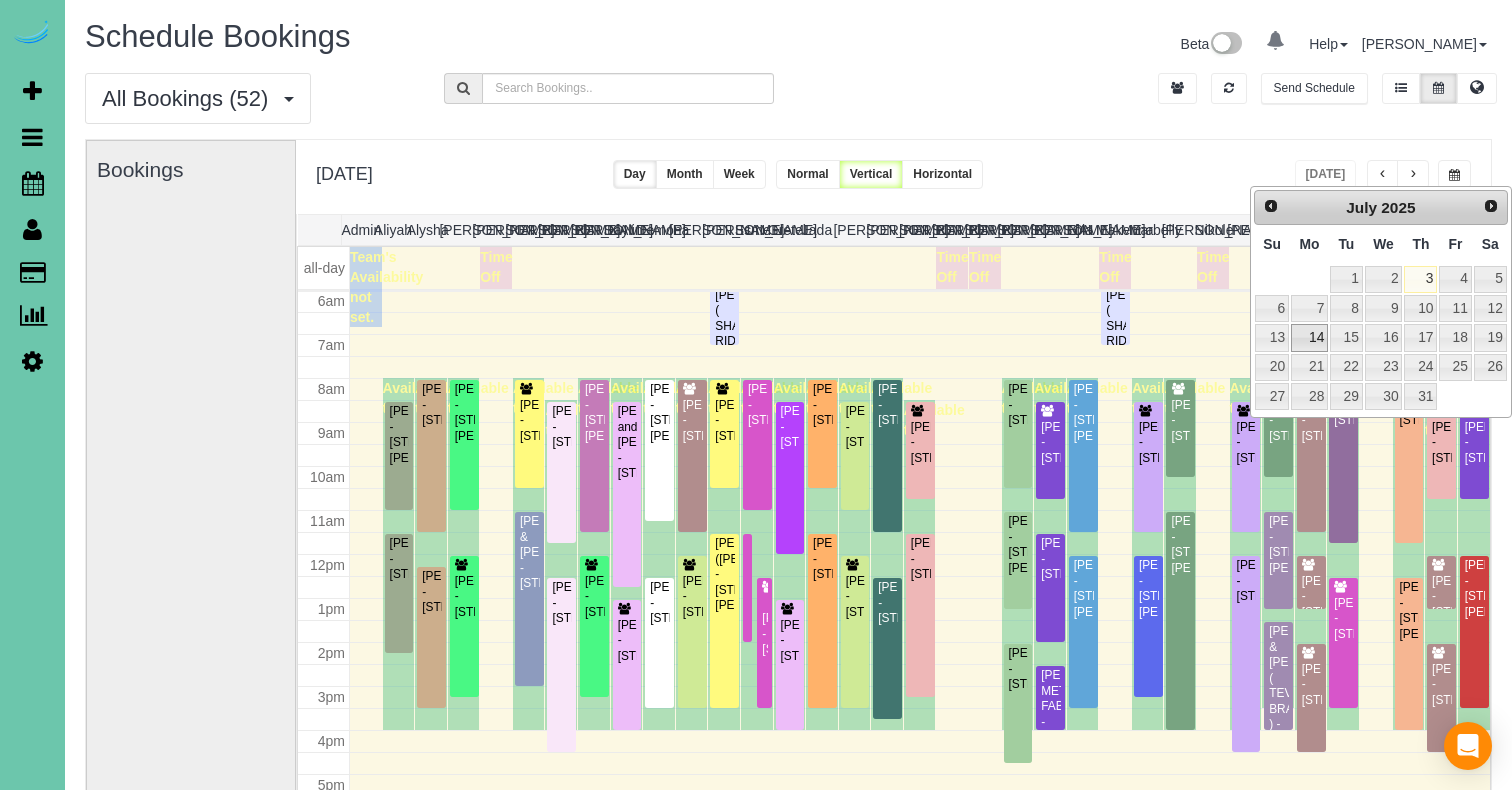 click on "14" at bounding box center [1309, 337] 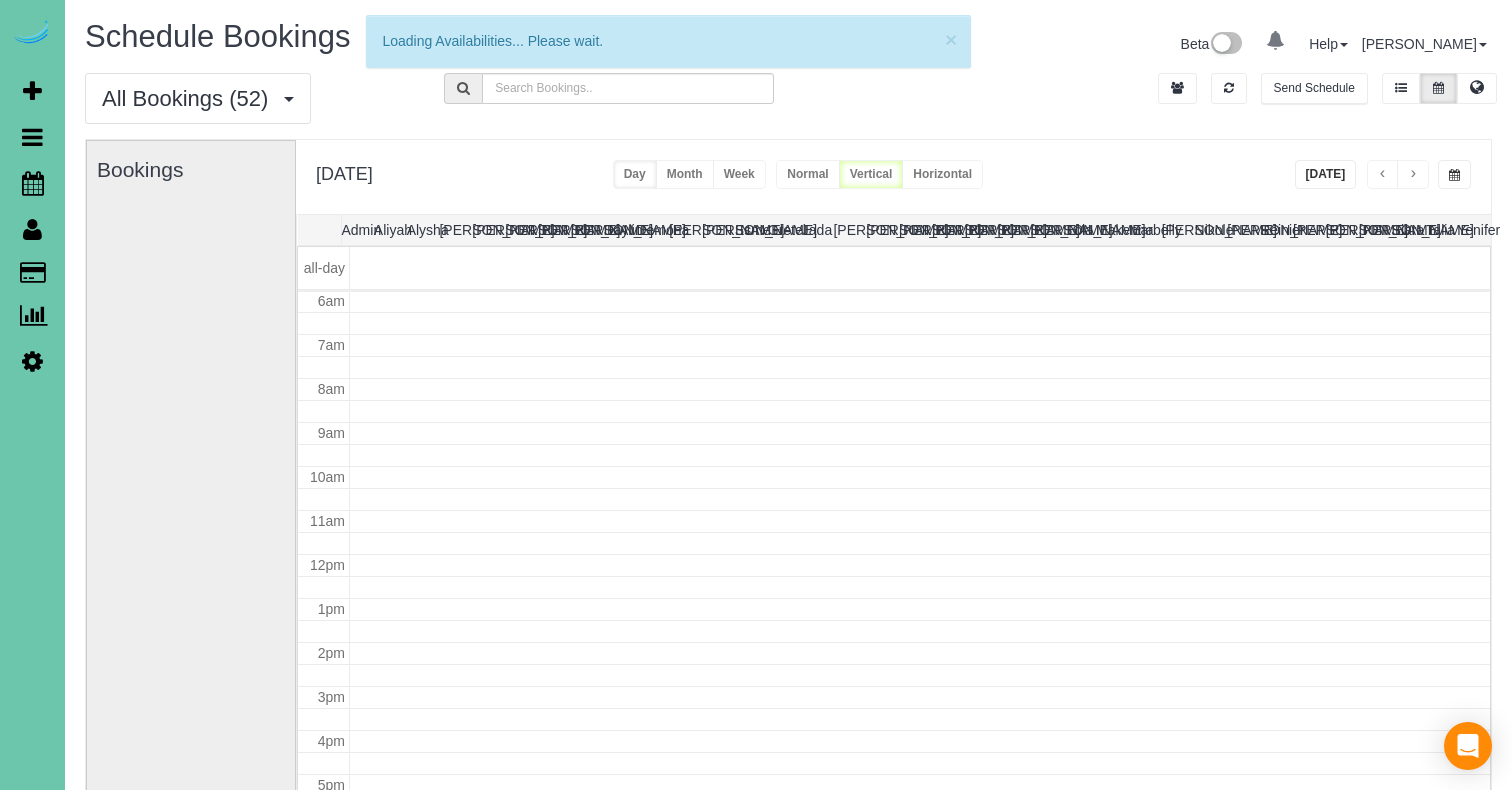 scroll, scrollTop: 265, scrollLeft: 0, axis: vertical 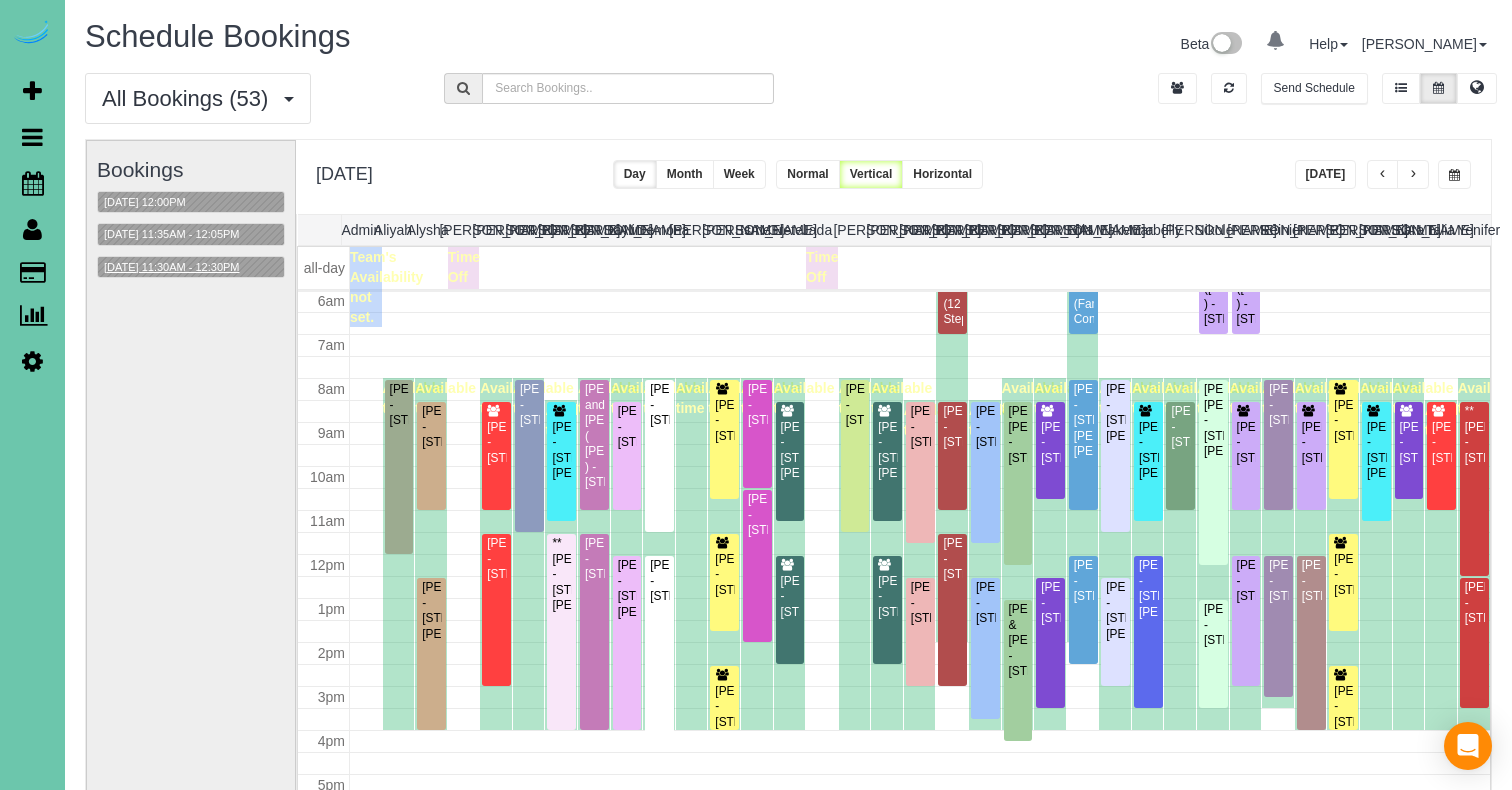 click on "[DATE] 11:30AM - 12:30PM" at bounding box center (172, 267) 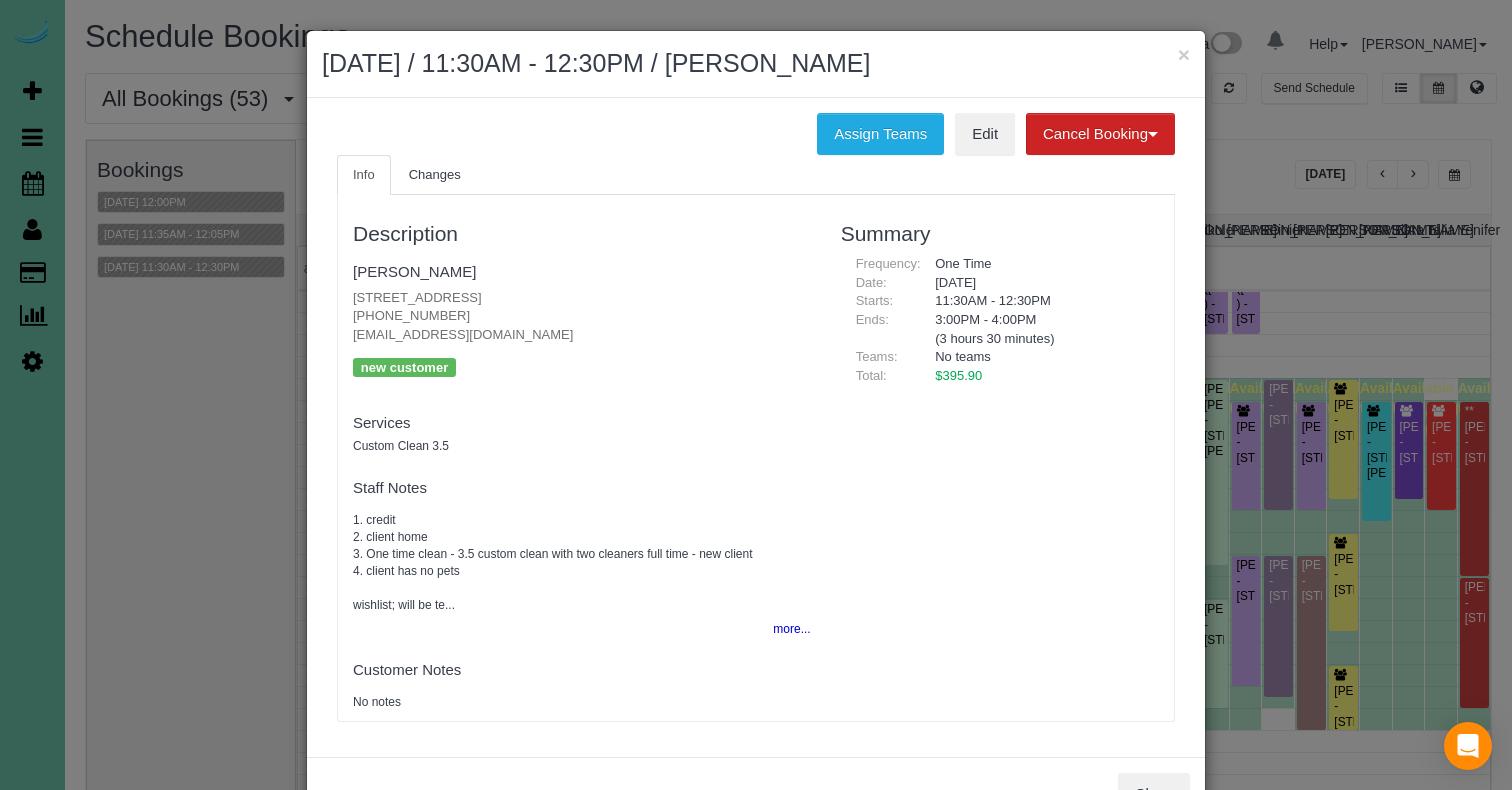 drag, startPoint x: 1186, startPoint y: 56, endPoint x: 1040, endPoint y: 65, distance: 146.27713 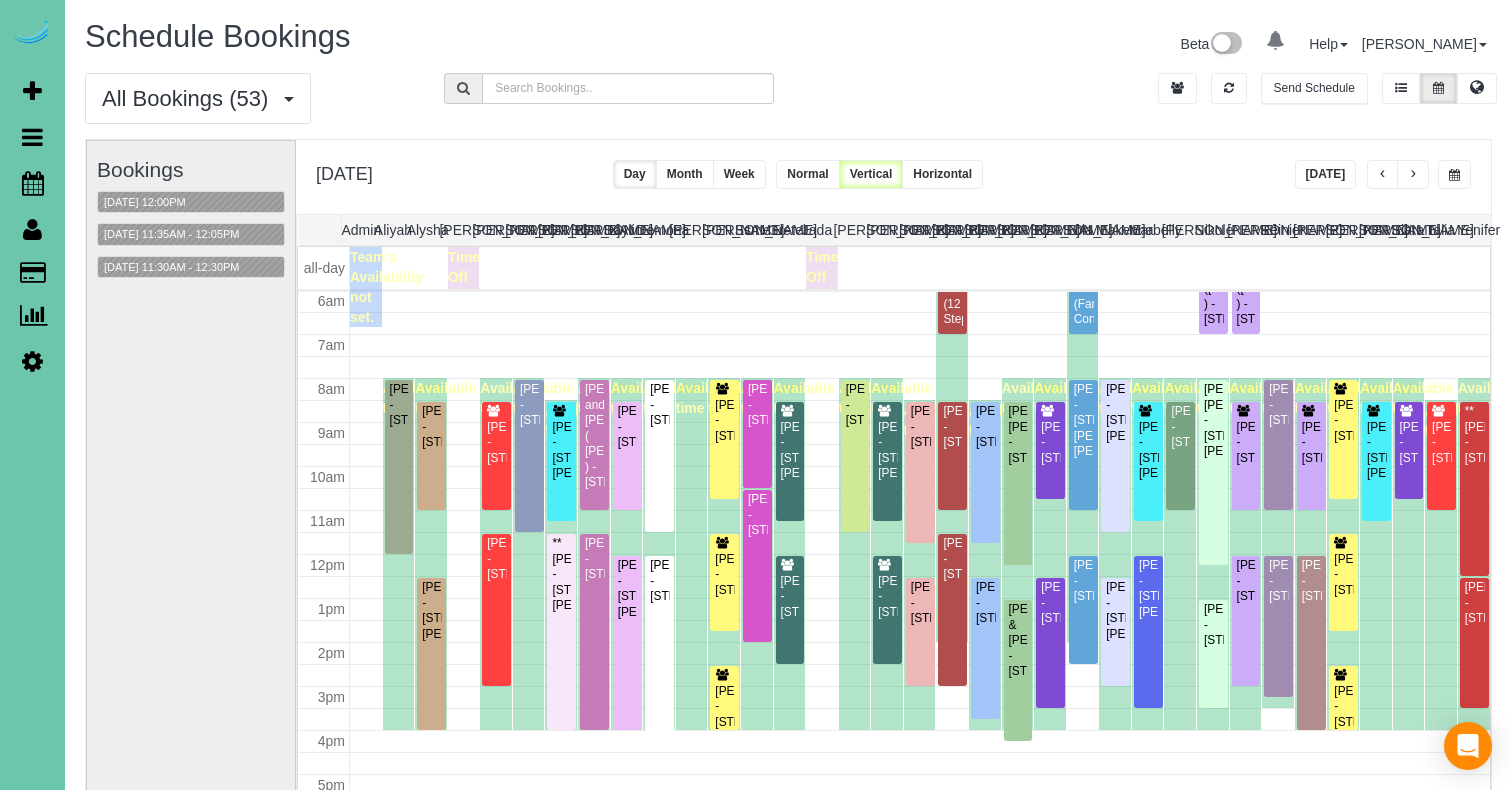 scroll, scrollTop: 141, scrollLeft: 0, axis: vertical 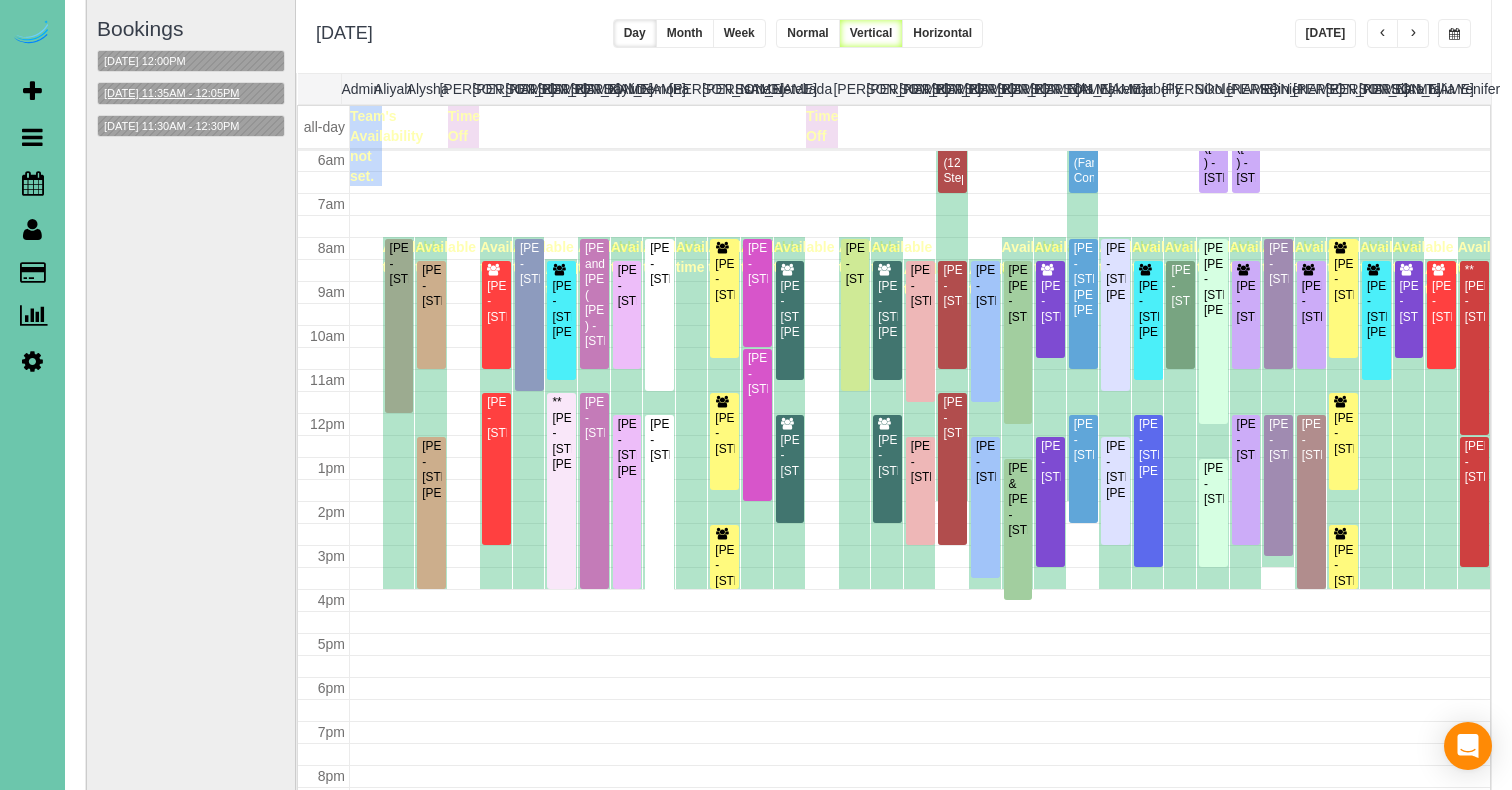 click on "[DATE] 11:35AM - 12:05PM" at bounding box center [172, 93] 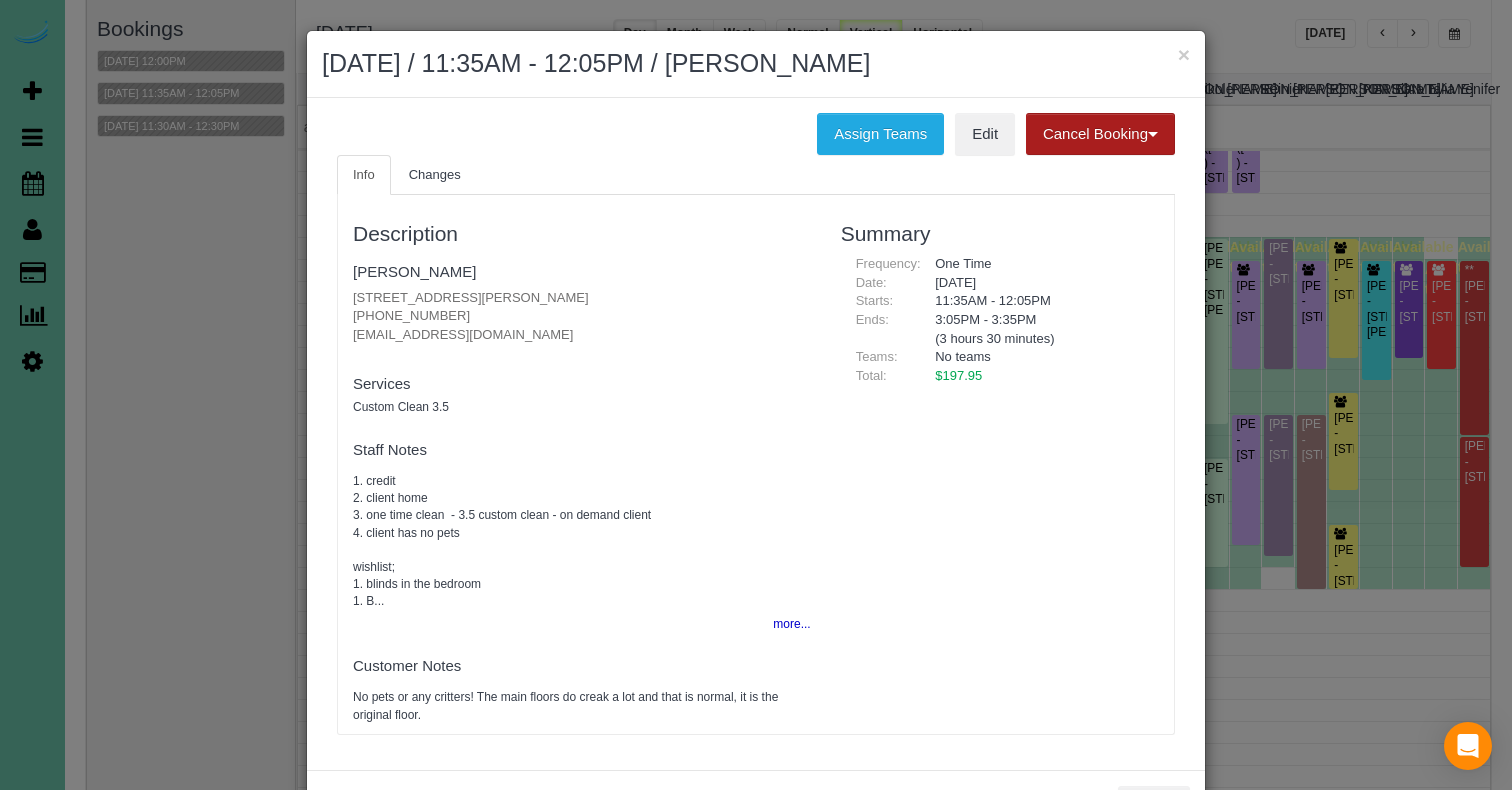drag, startPoint x: 1181, startPoint y: 53, endPoint x: 1106, endPoint y: 54, distance: 75.00667 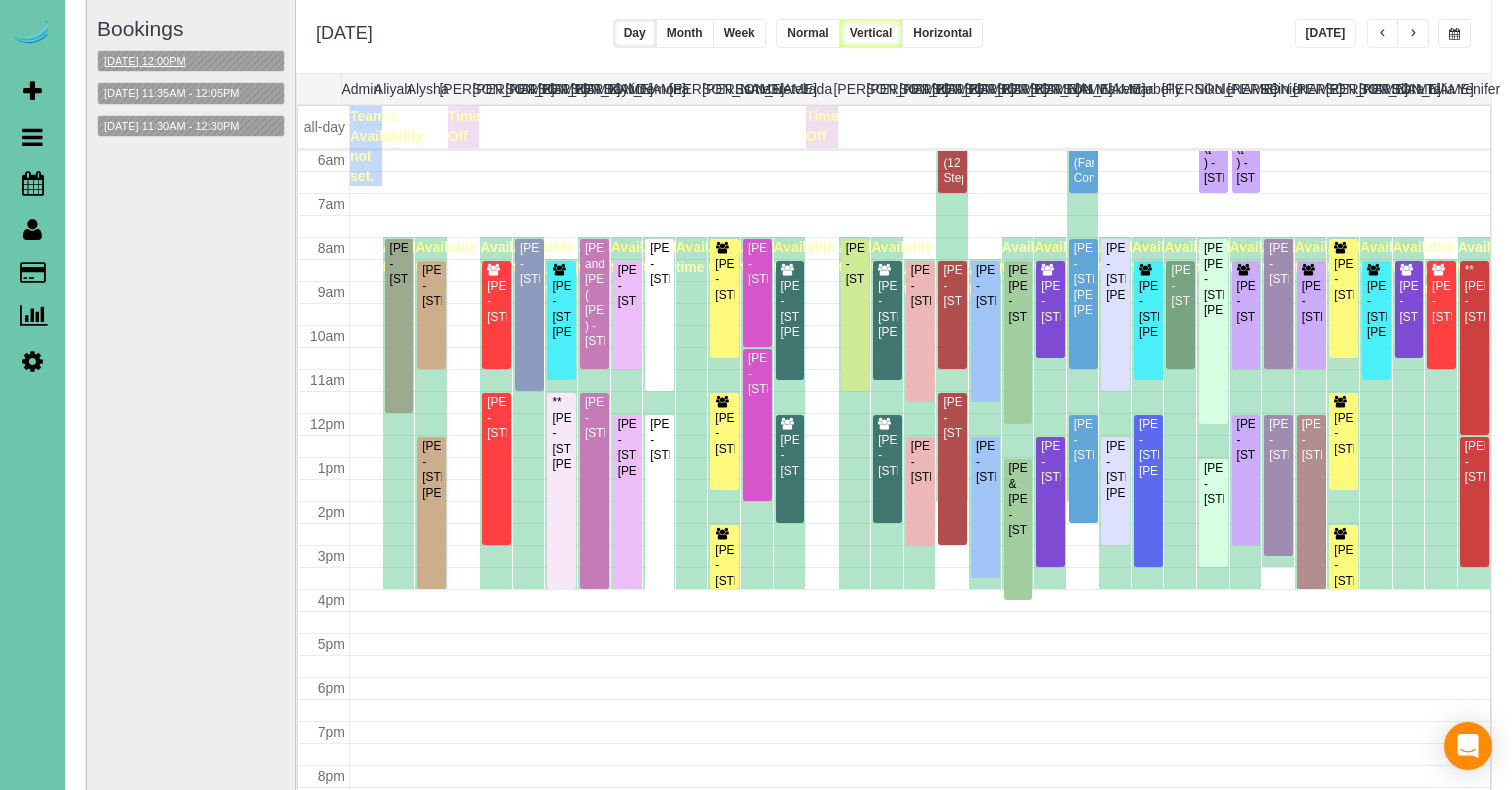 click on "[DATE] 12:00PM" at bounding box center [145, 61] 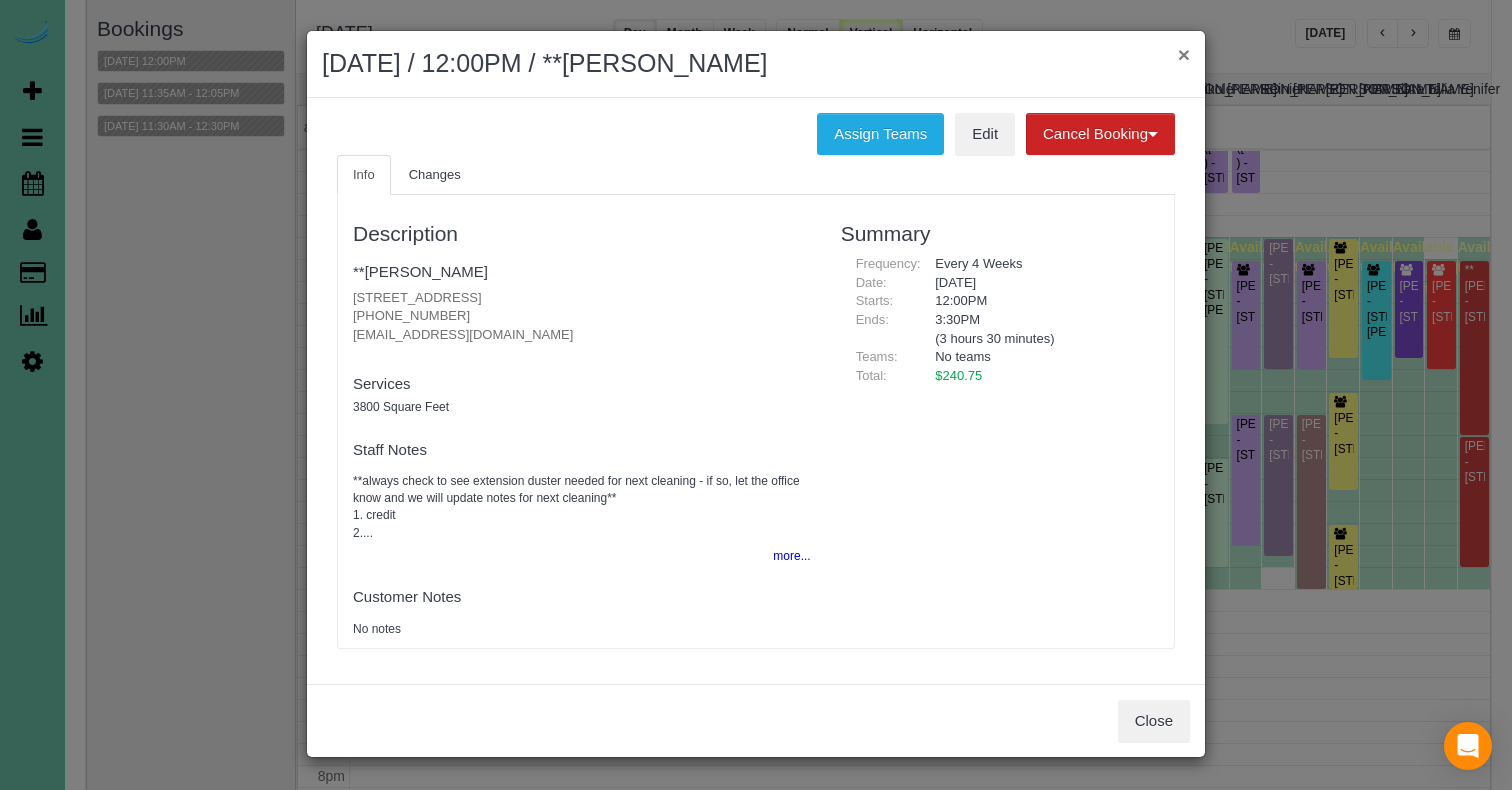 click on "×" at bounding box center [1184, 54] 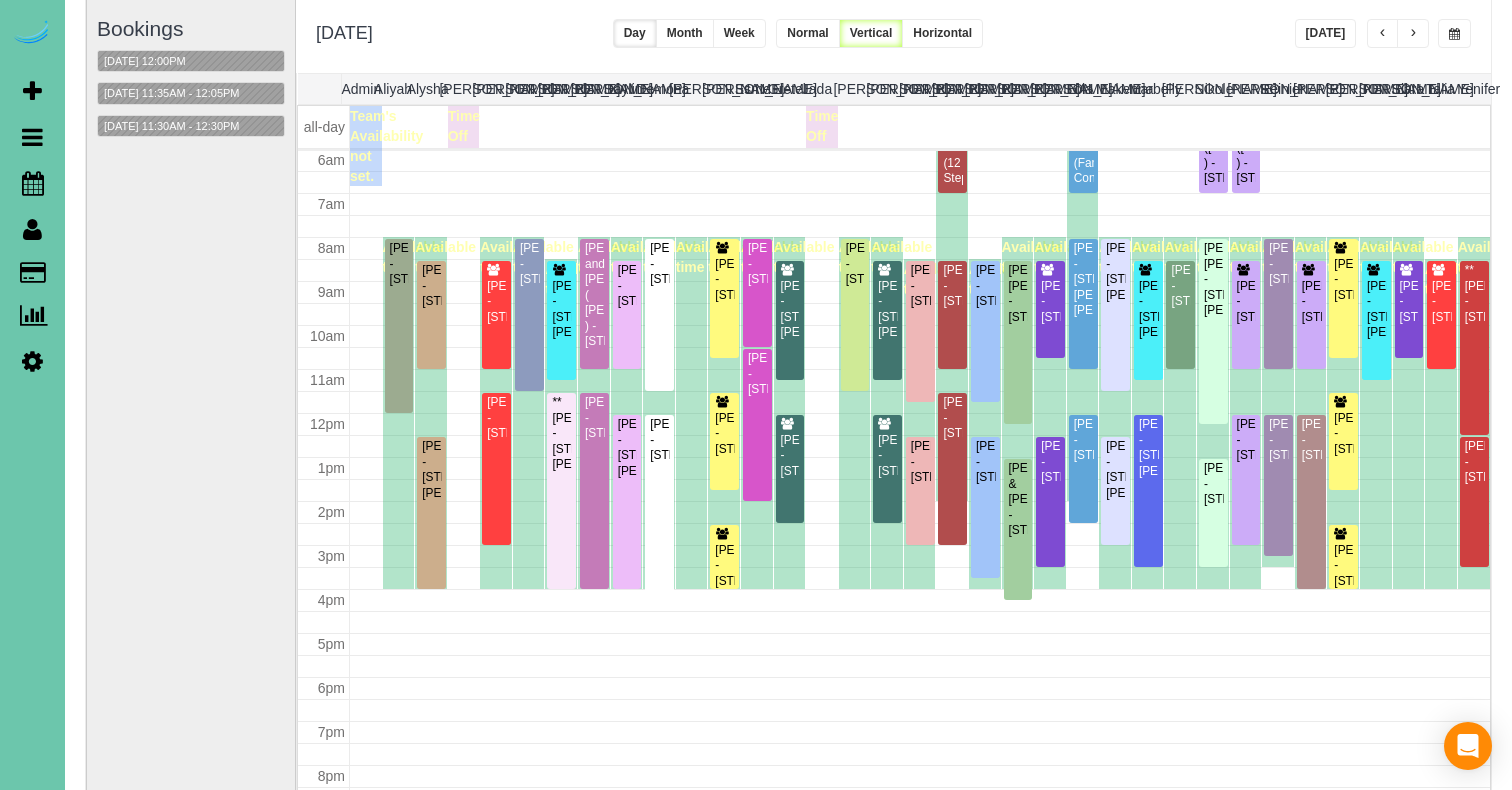 click at bounding box center (1413, 33) 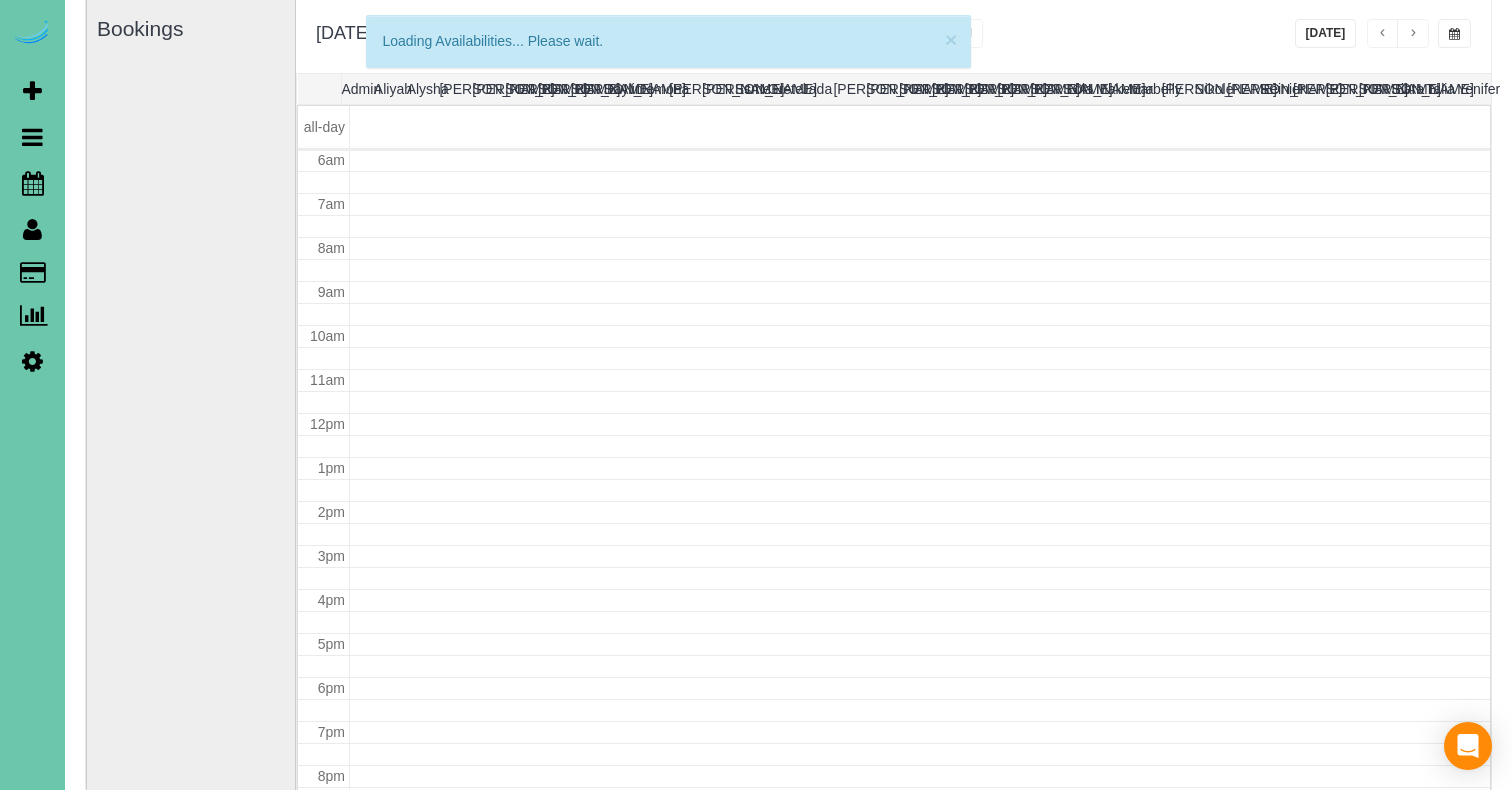 click at bounding box center (1413, 34) 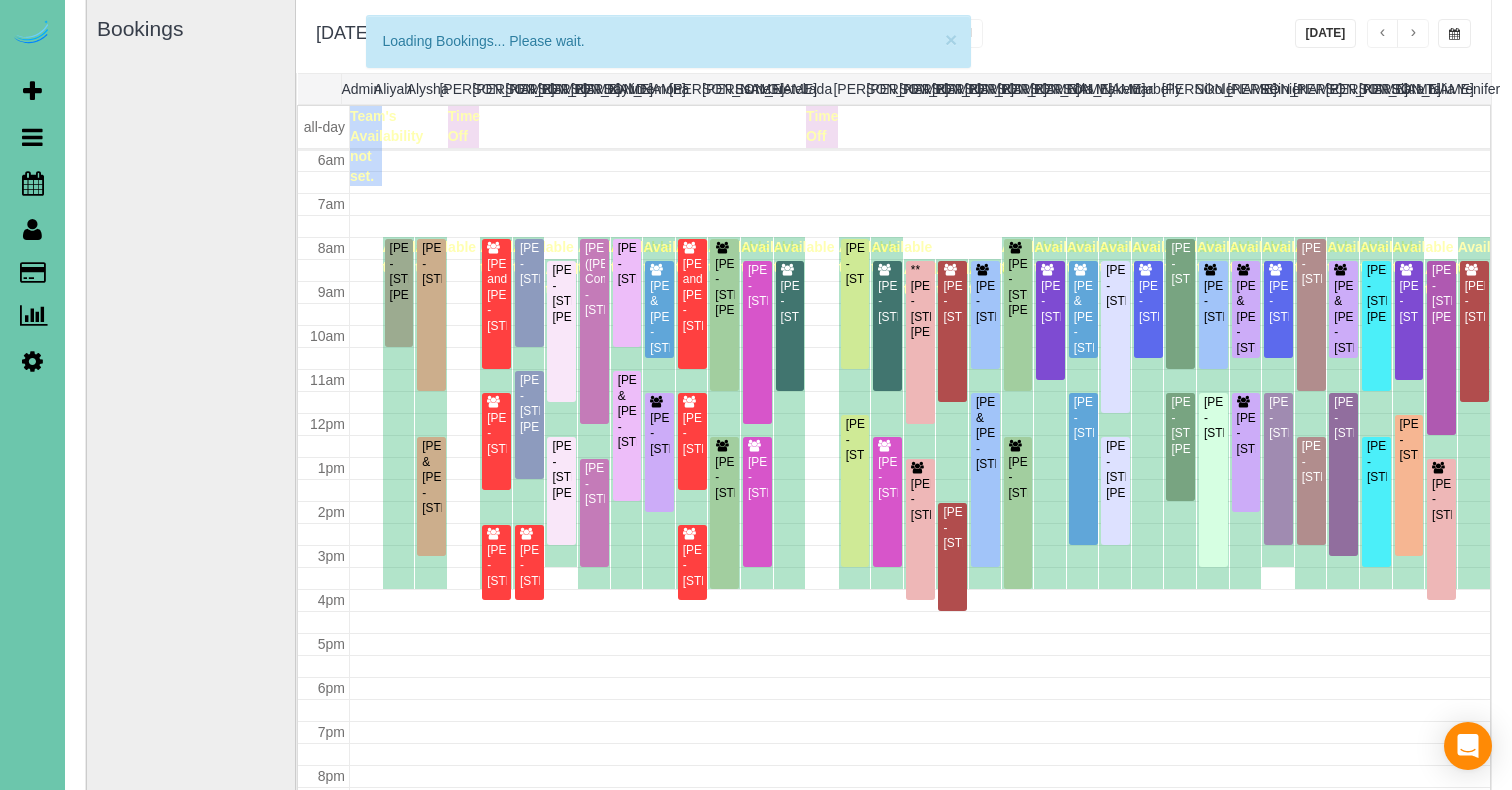 scroll, scrollTop: 265, scrollLeft: 0, axis: vertical 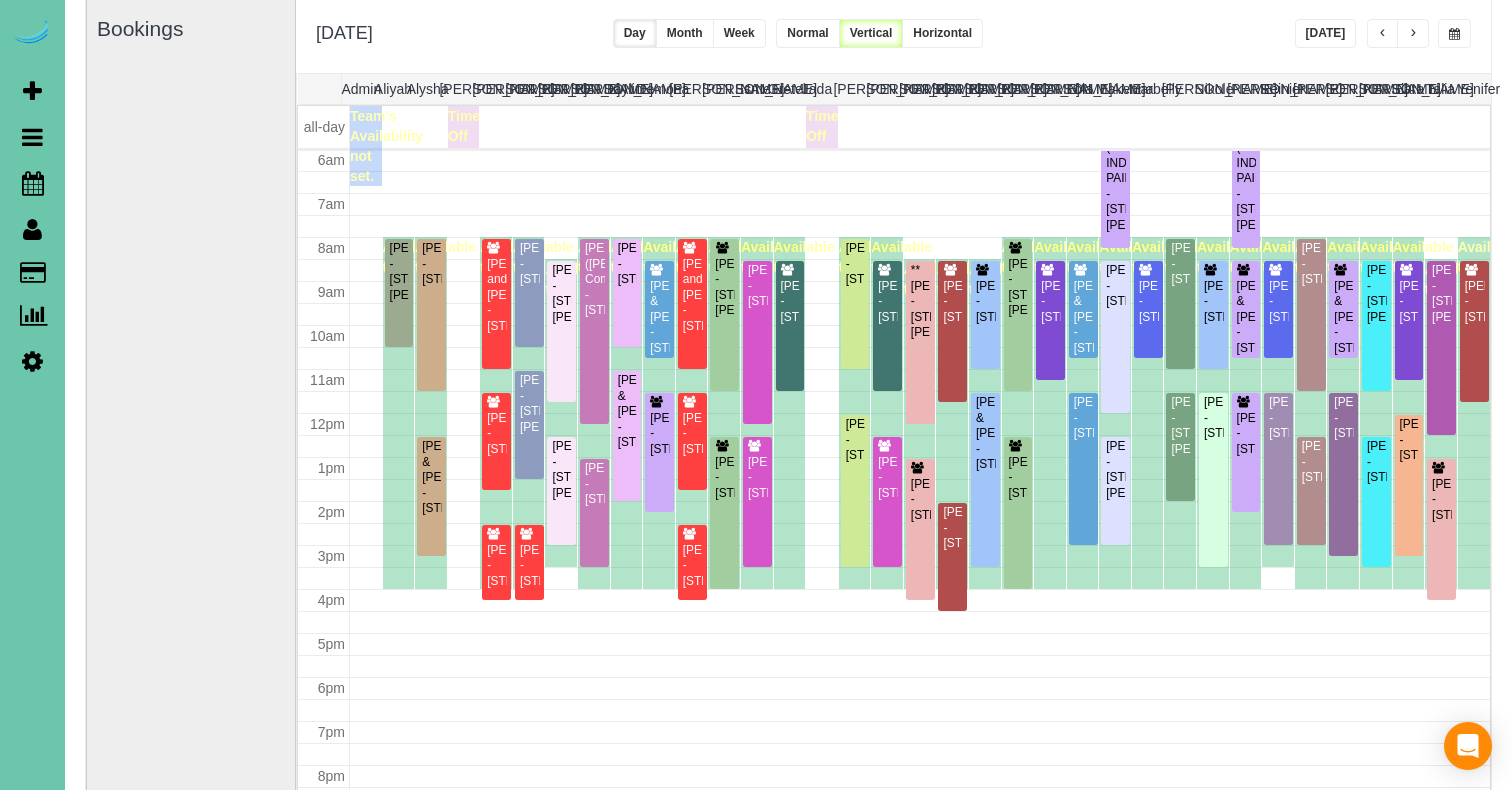click at bounding box center [1454, 33] 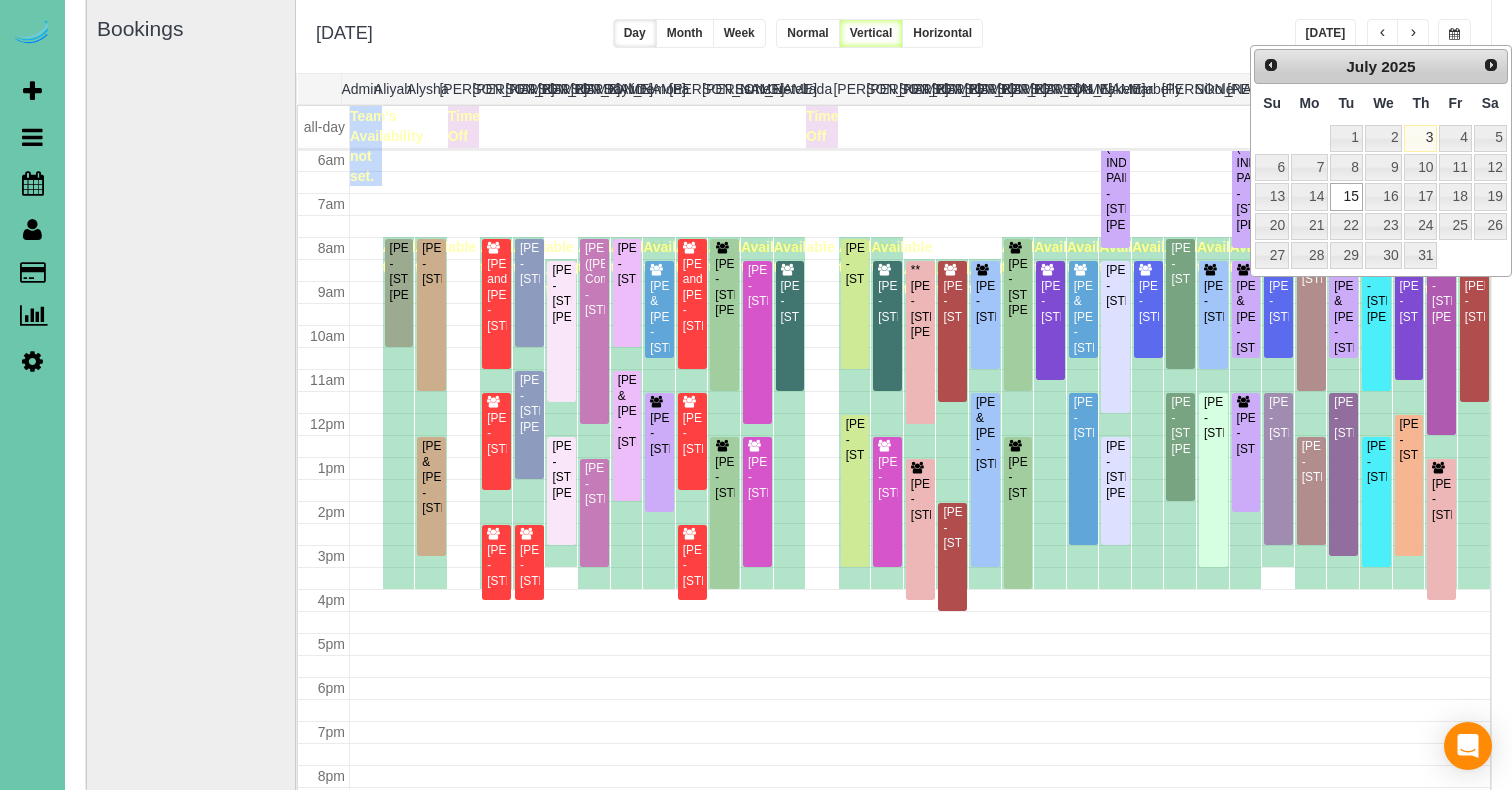 click at bounding box center [32, 361] 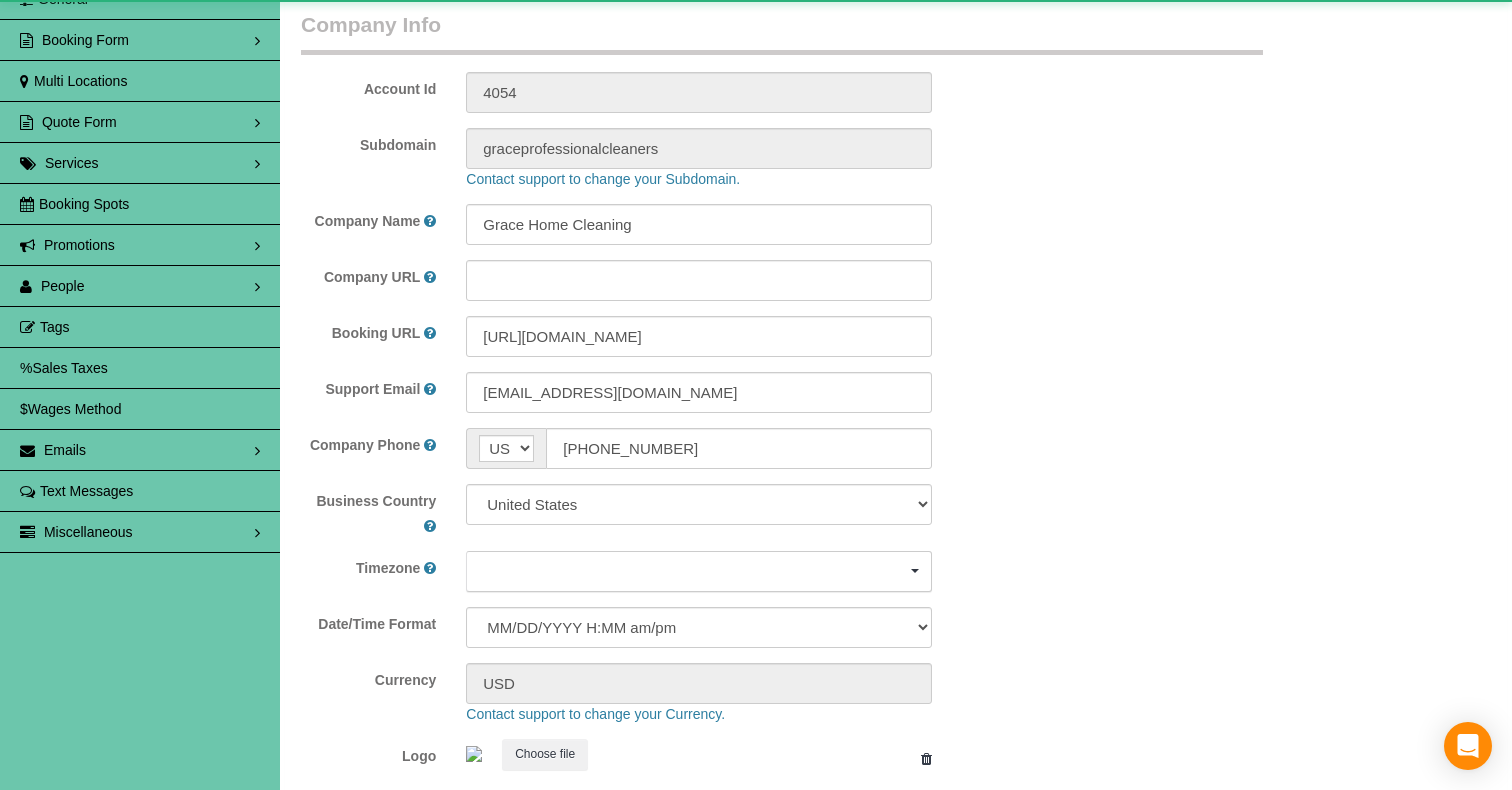 scroll, scrollTop: 0, scrollLeft: 0, axis: both 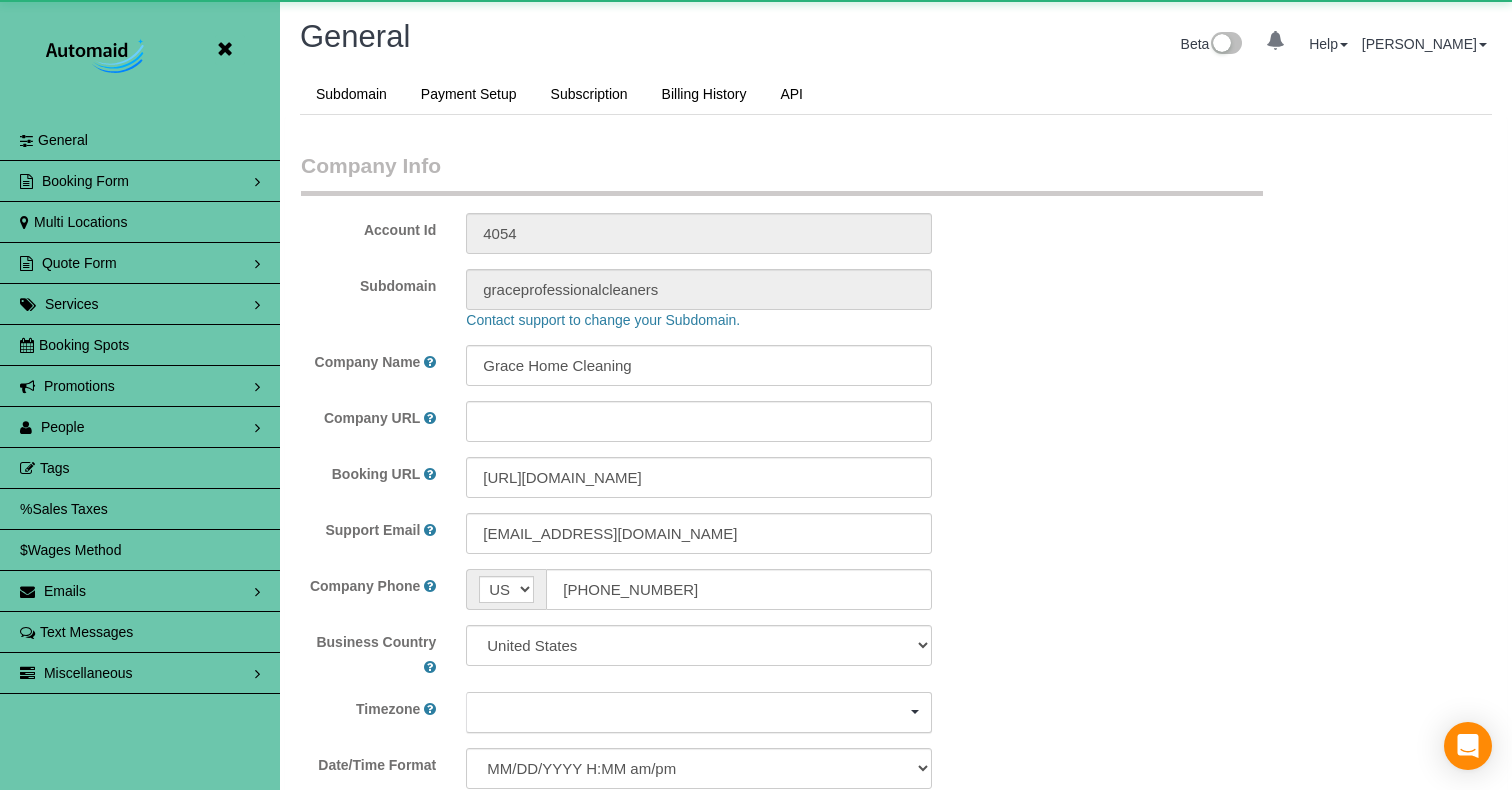 select on "5796" 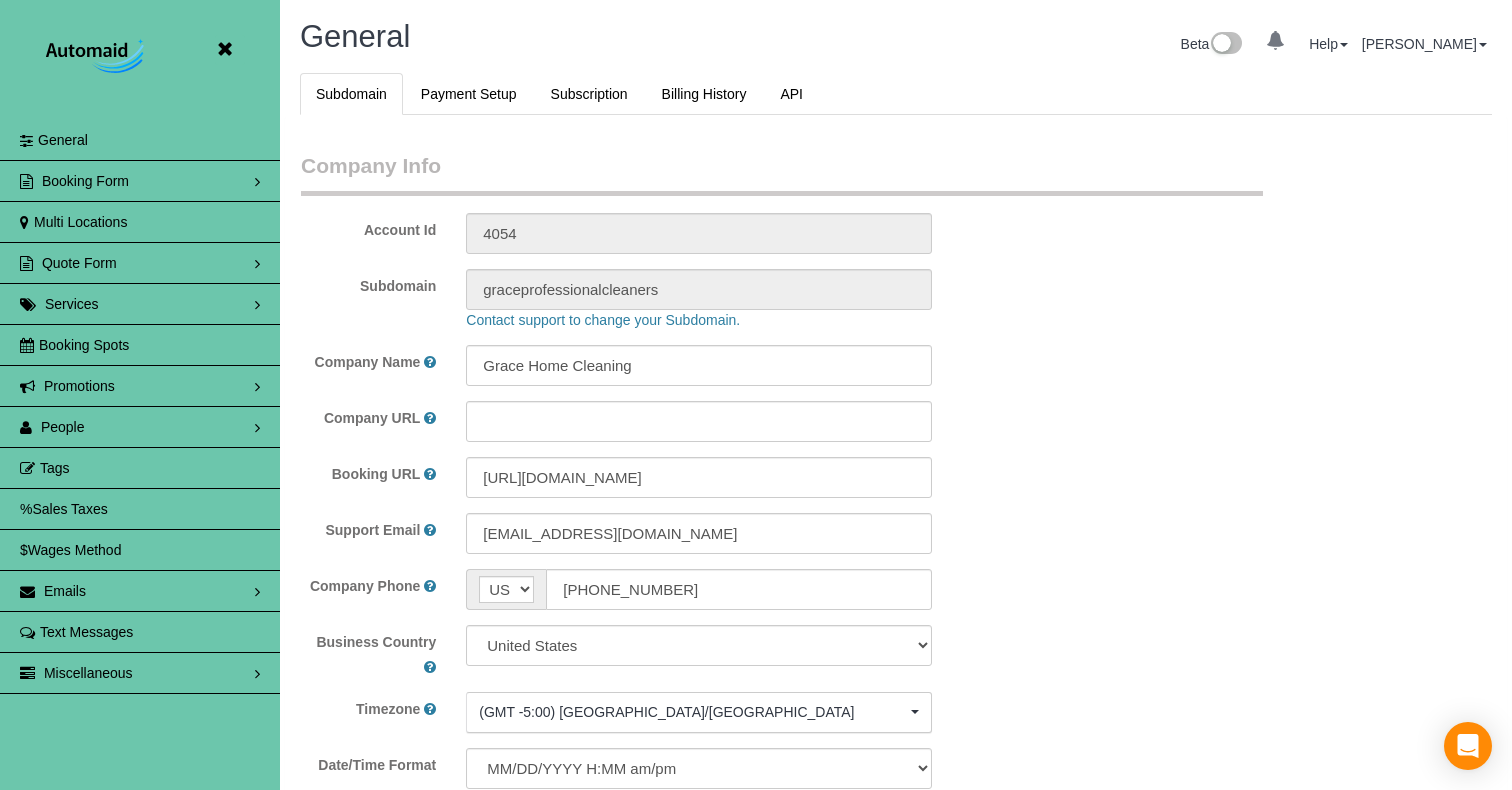 click at bounding box center [230, 50] 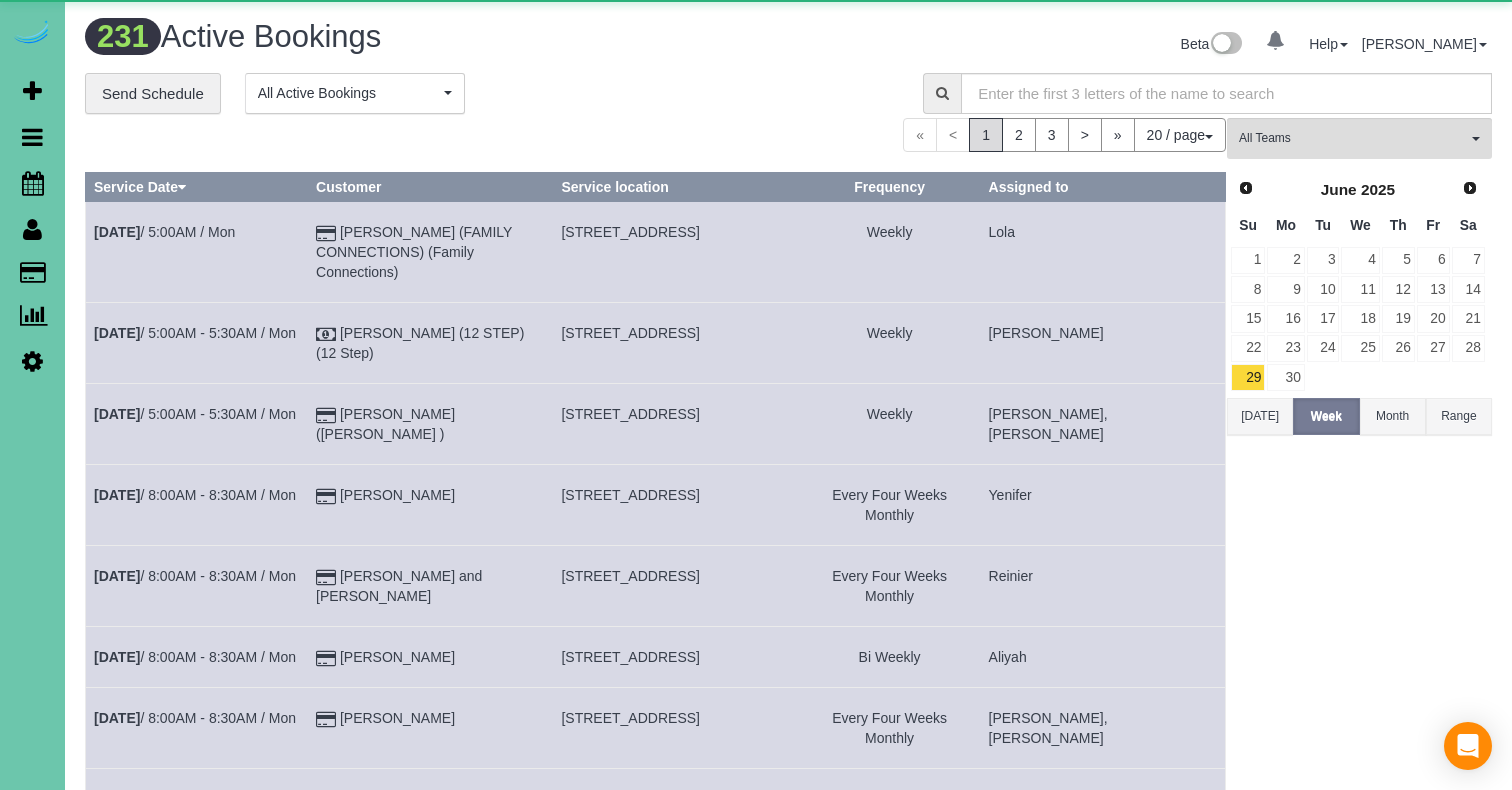 scroll, scrollTop: 98328, scrollLeft: 98488, axis: both 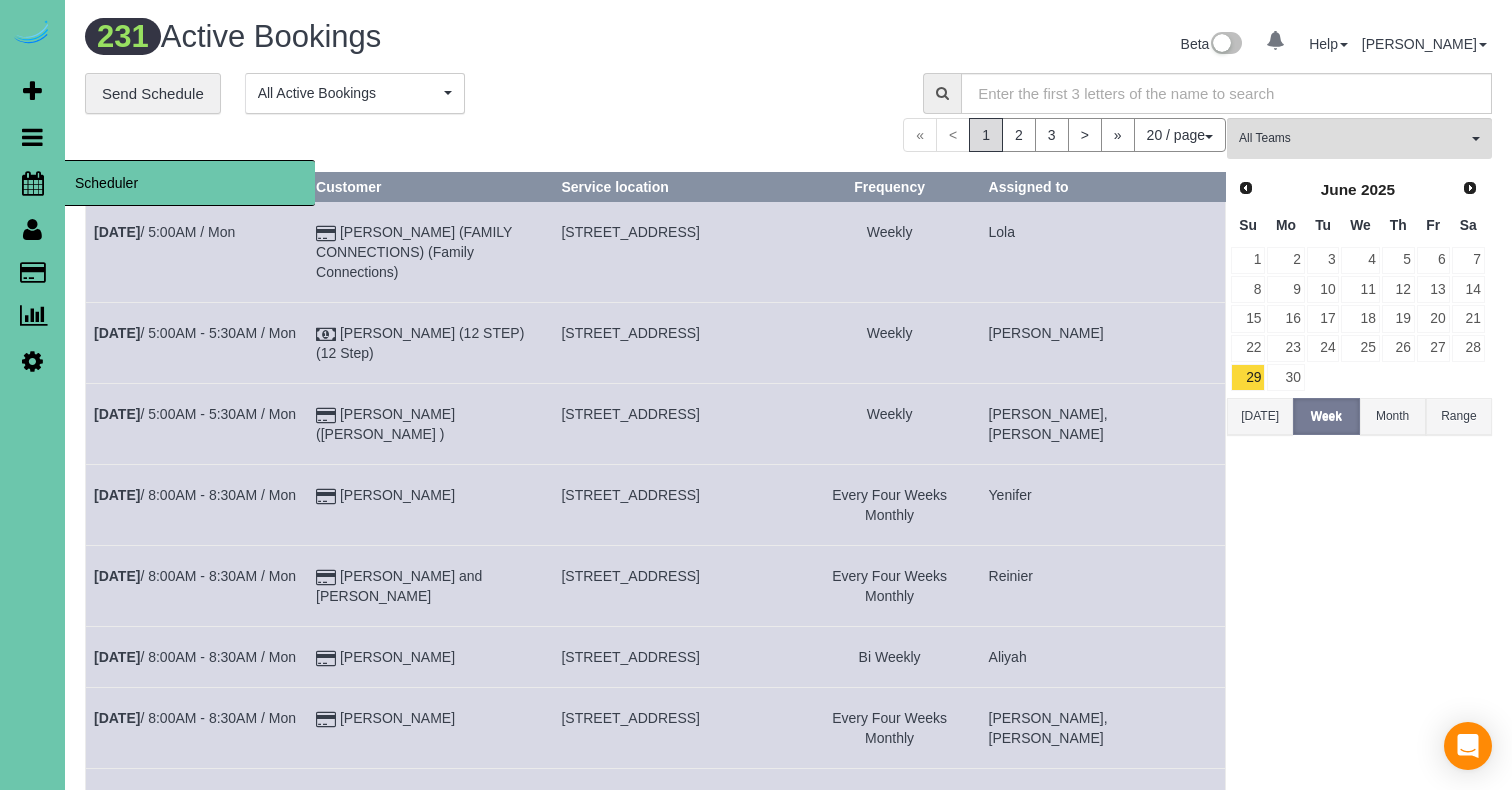 click on "Scheduler" at bounding box center (32, 183) 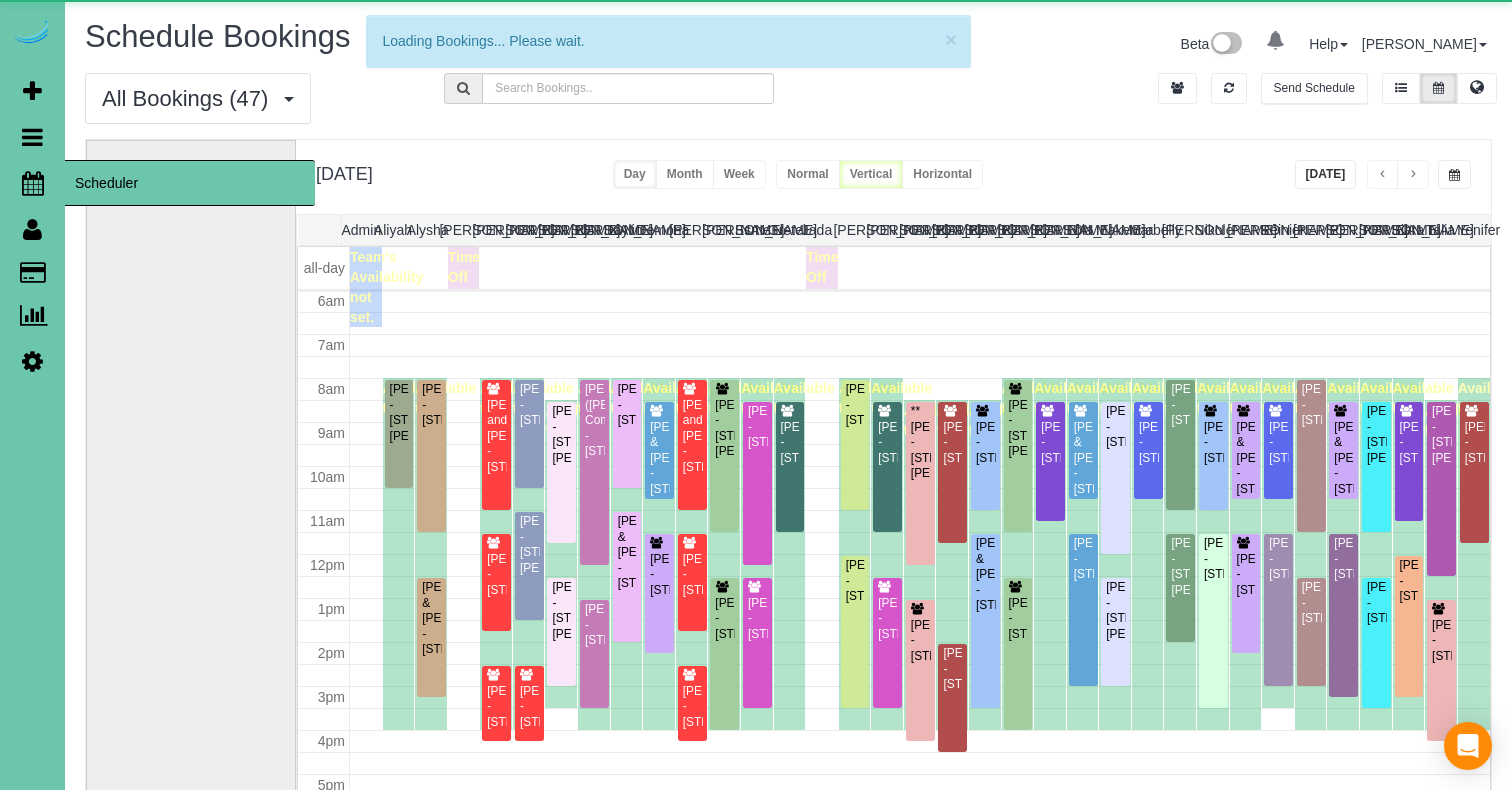 scroll, scrollTop: 265, scrollLeft: 0, axis: vertical 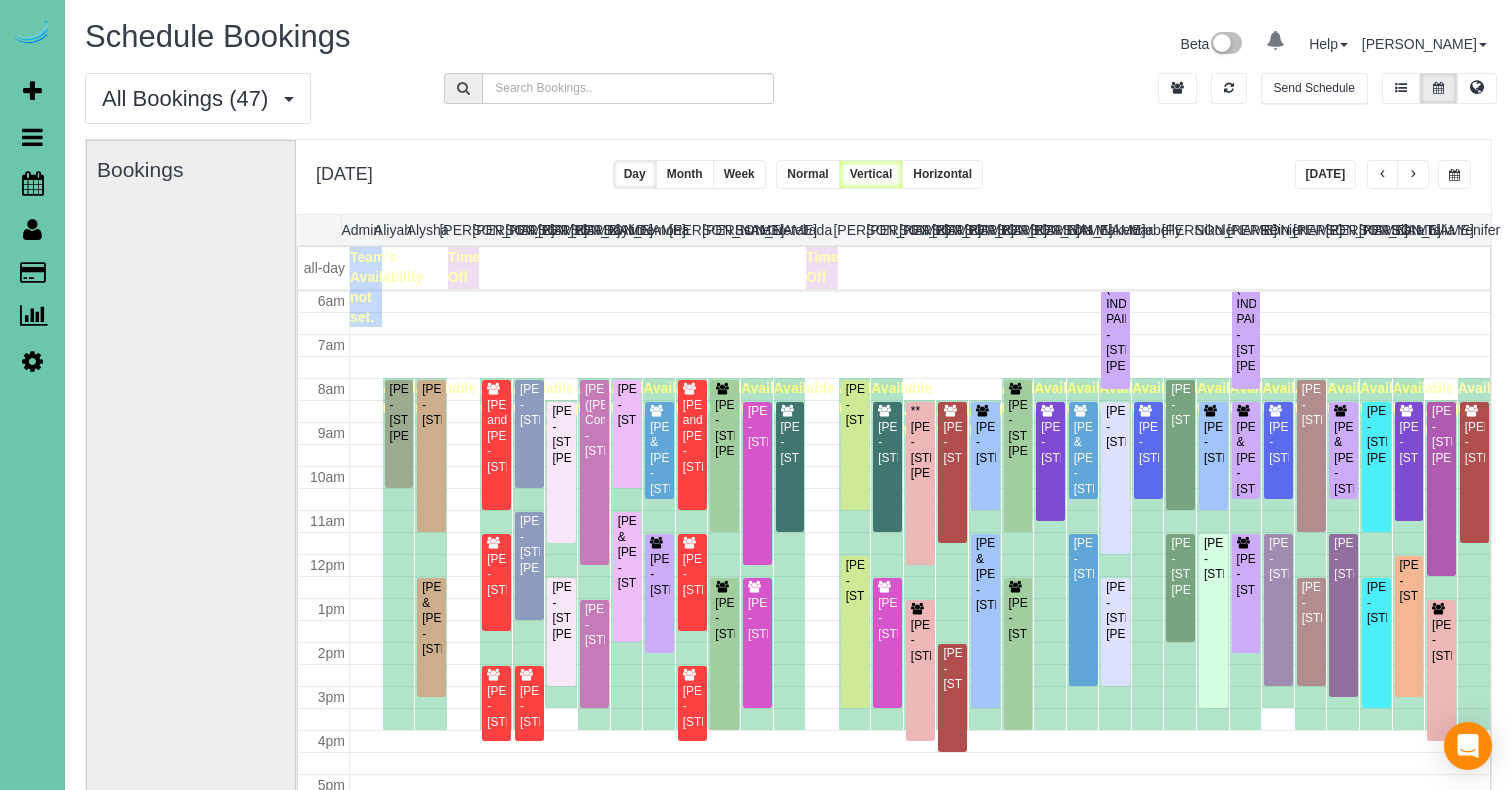 click at bounding box center (1454, 174) 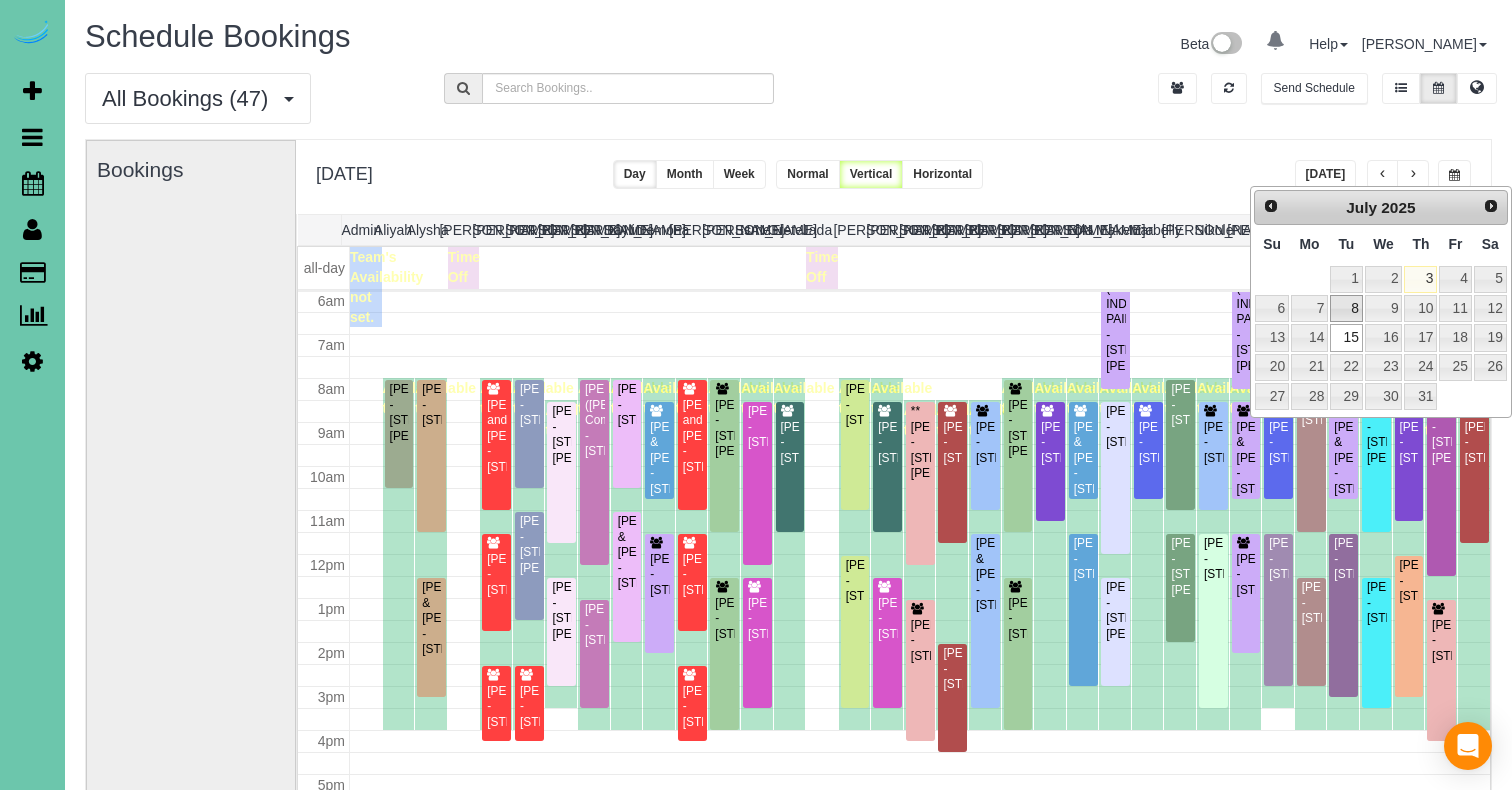 click on "8" at bounding box center (1346, 308) 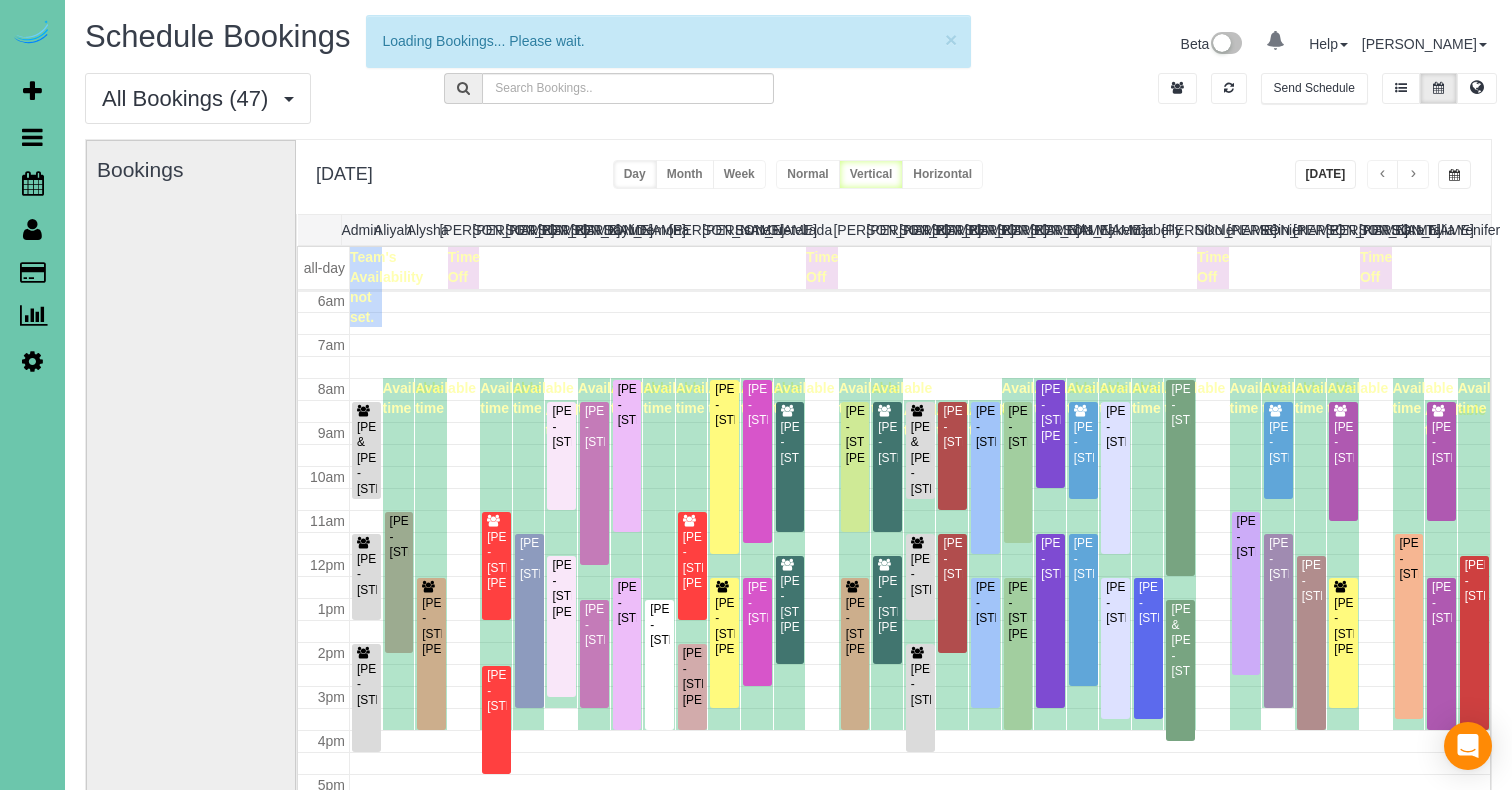 scroll, scrollTop: 265, scrollLeft: 0, axis: vertical 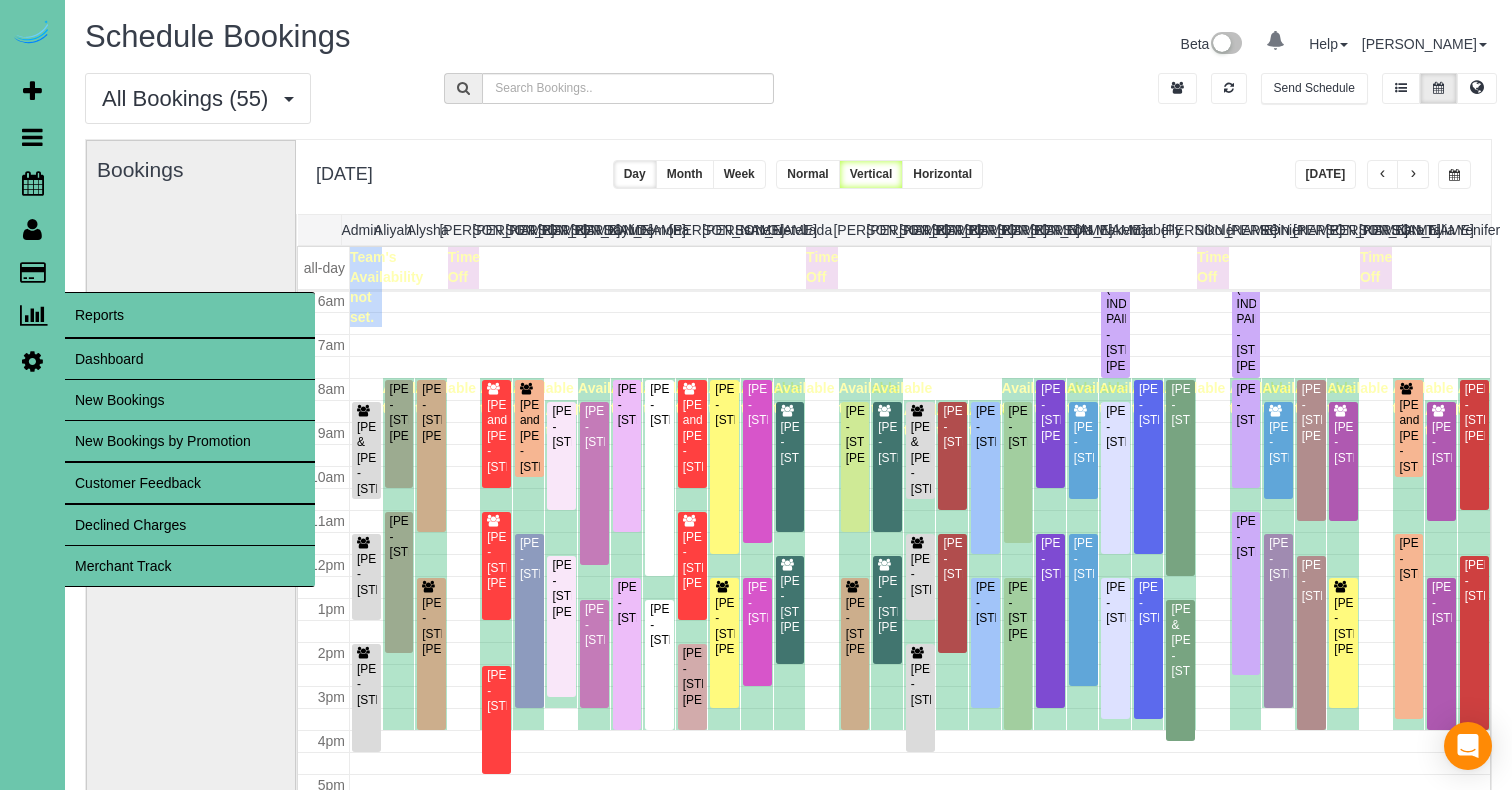 click on "Reports" at bounding box center (32, 315) 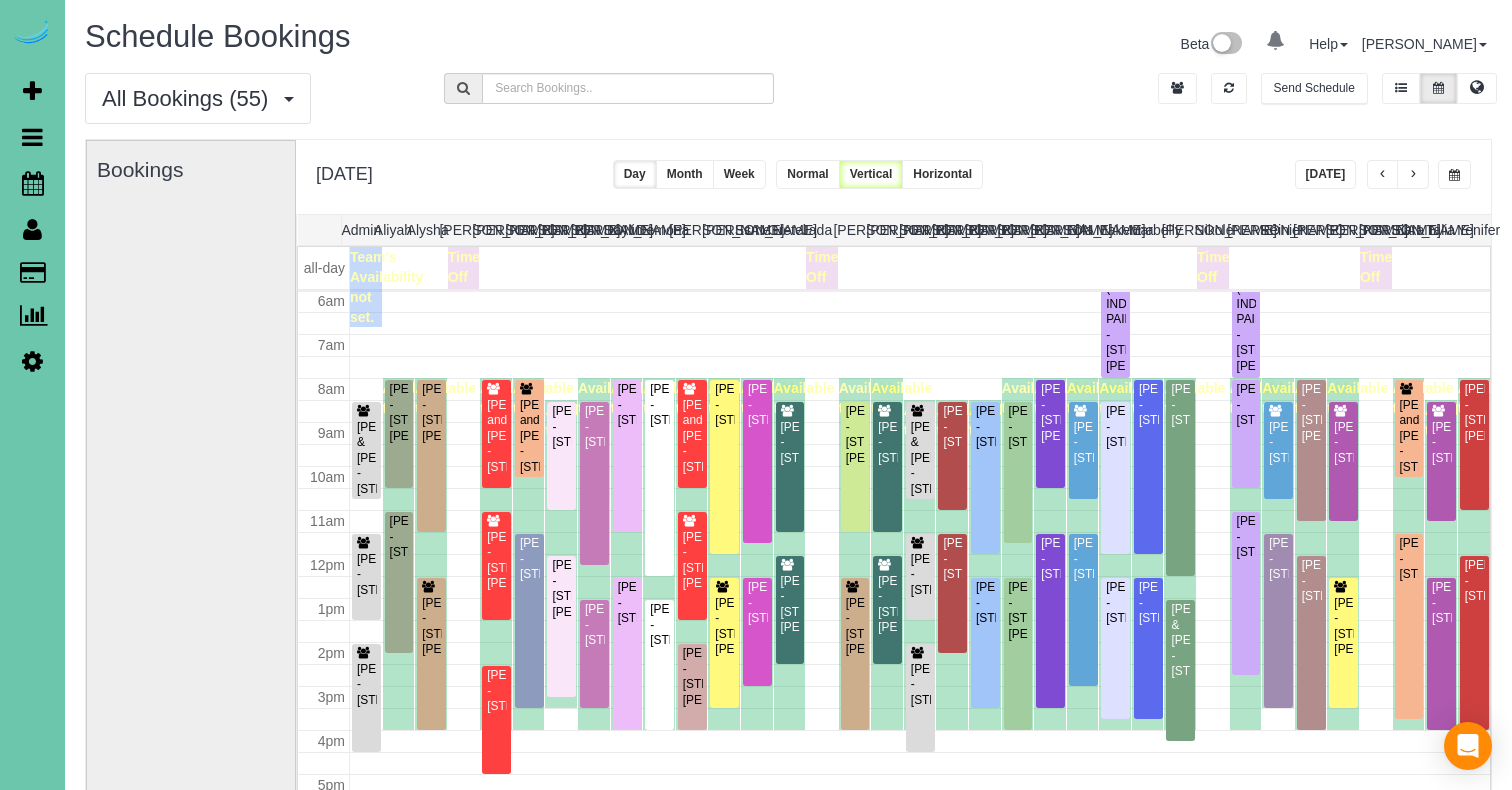 click at bounding box center (32, 361) 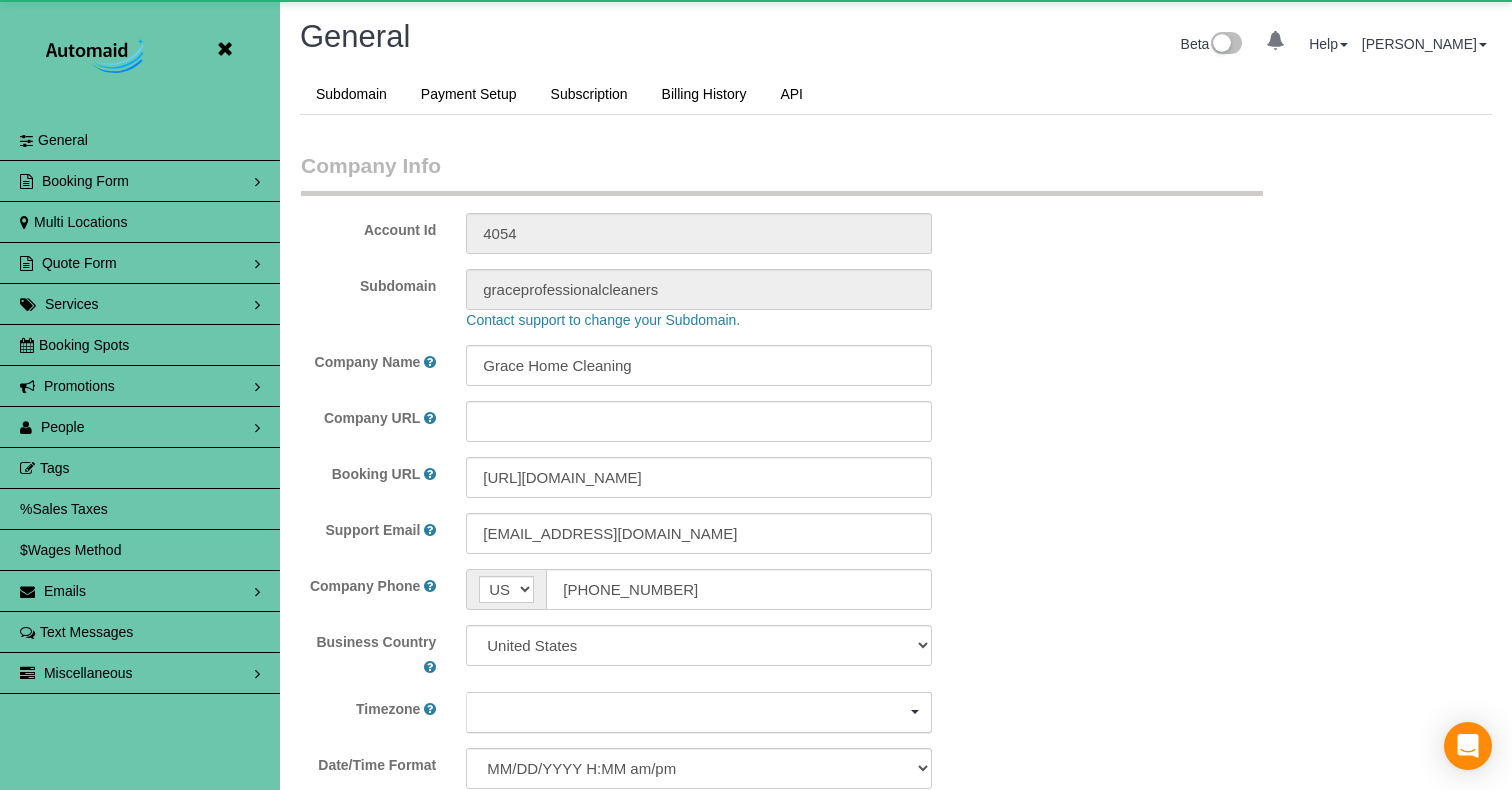 scroll, scrollTop: 95669, scrollLeft: 98488, axis: both 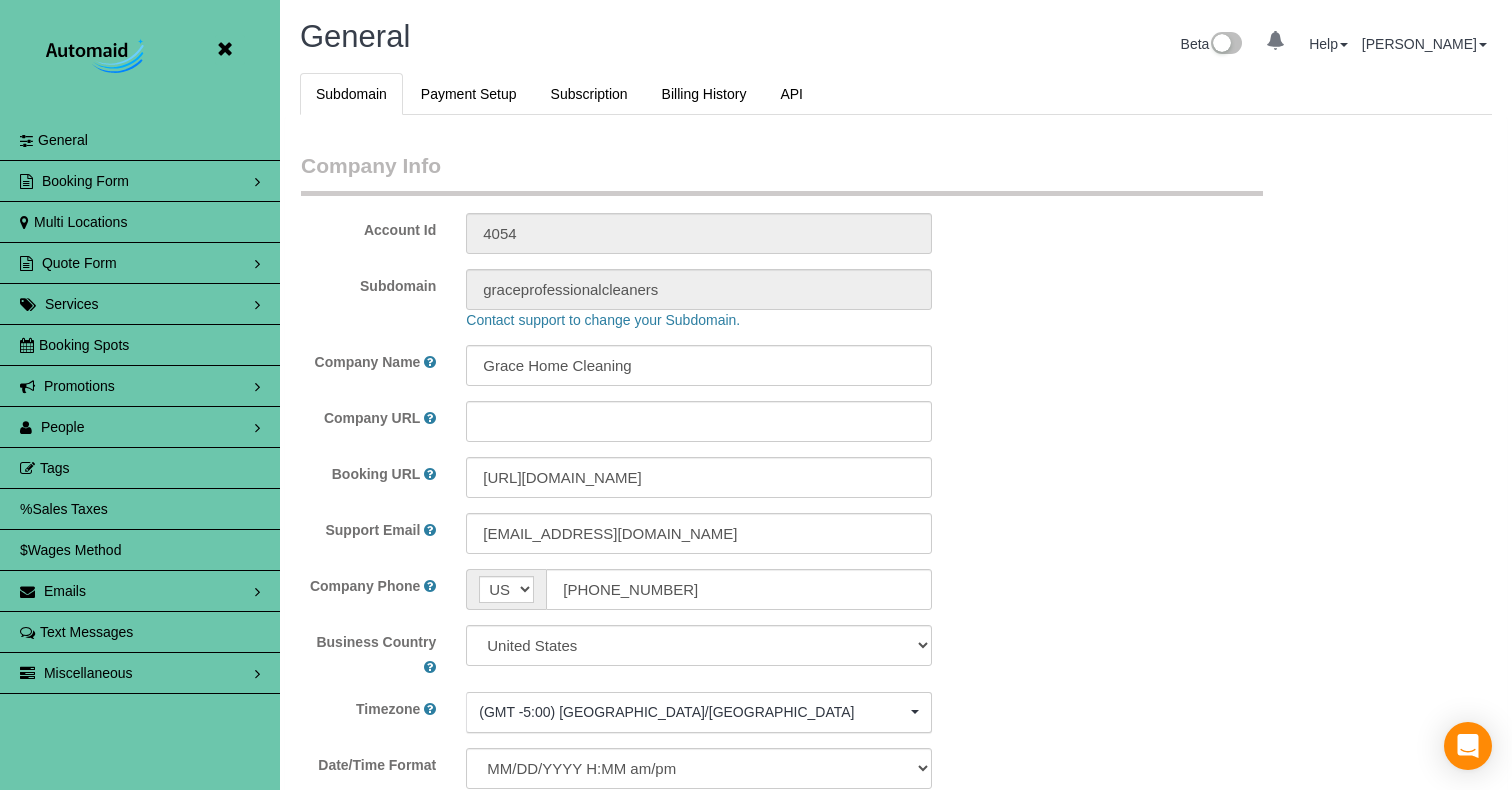 click on "People" at bounding box center [140, 427] 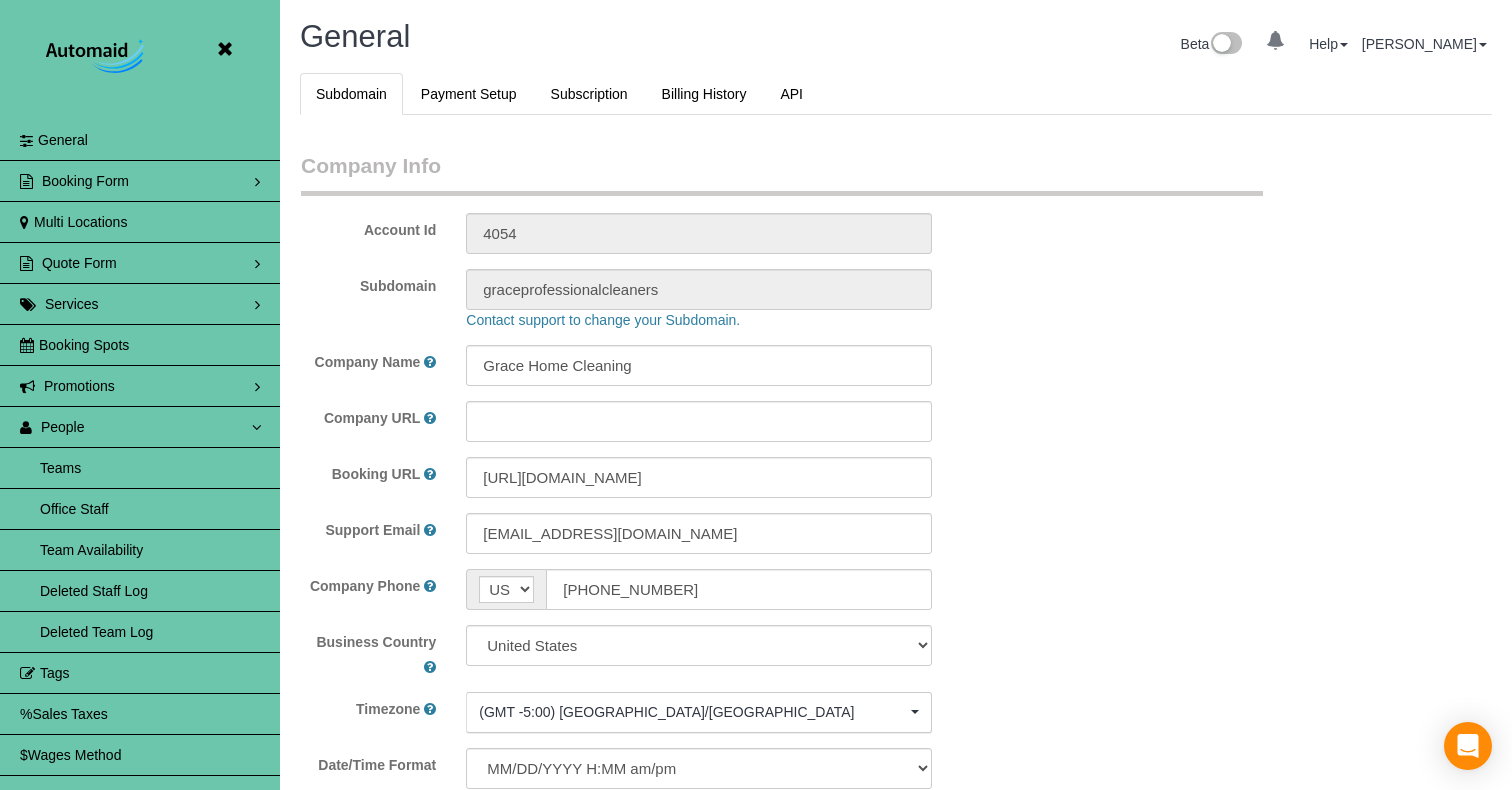 click on "Team Availability" at bounding box center (140, 550) 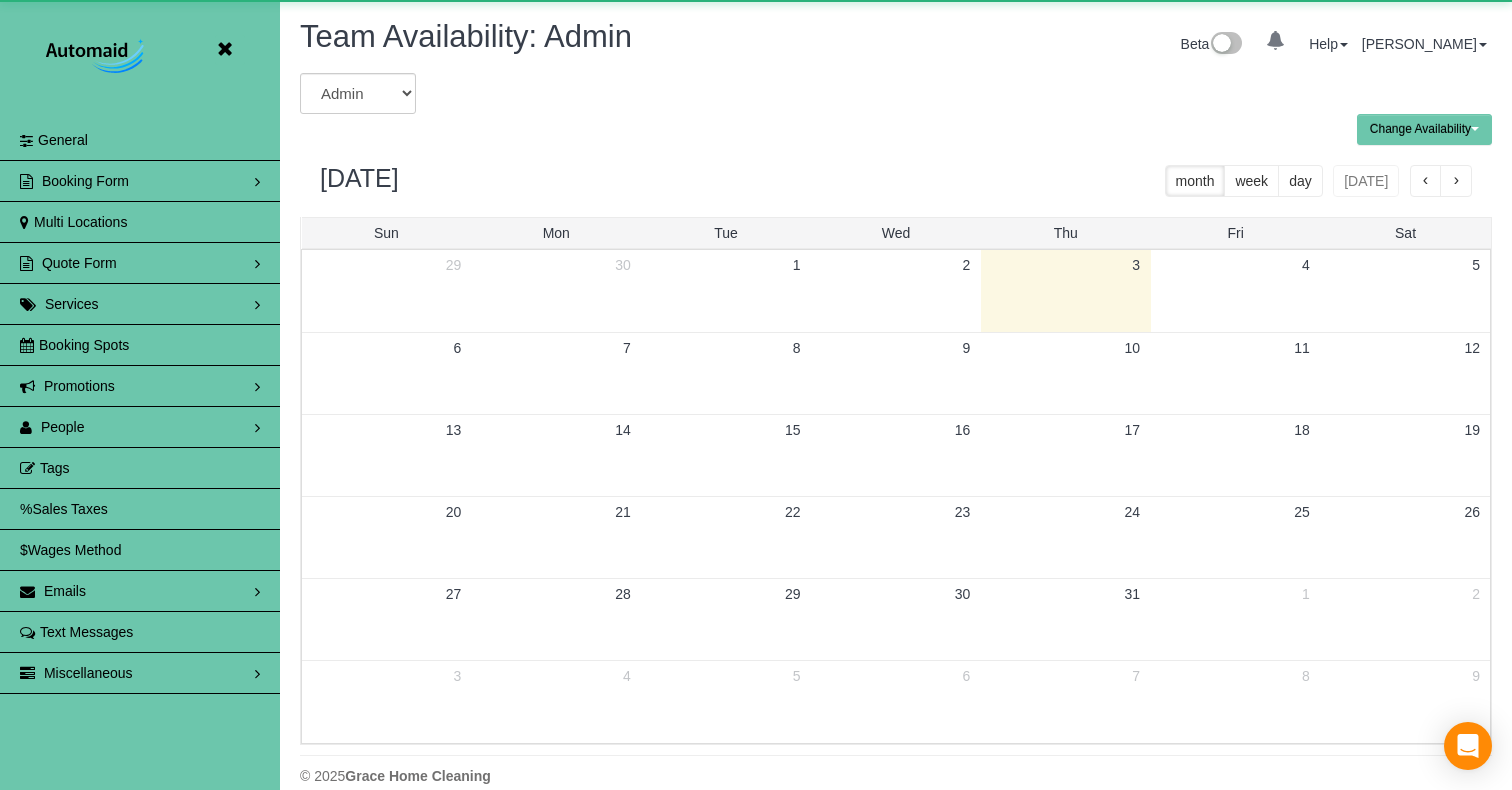 scroll, scrollTop: 814, scrollLeft: 1512, axis: both 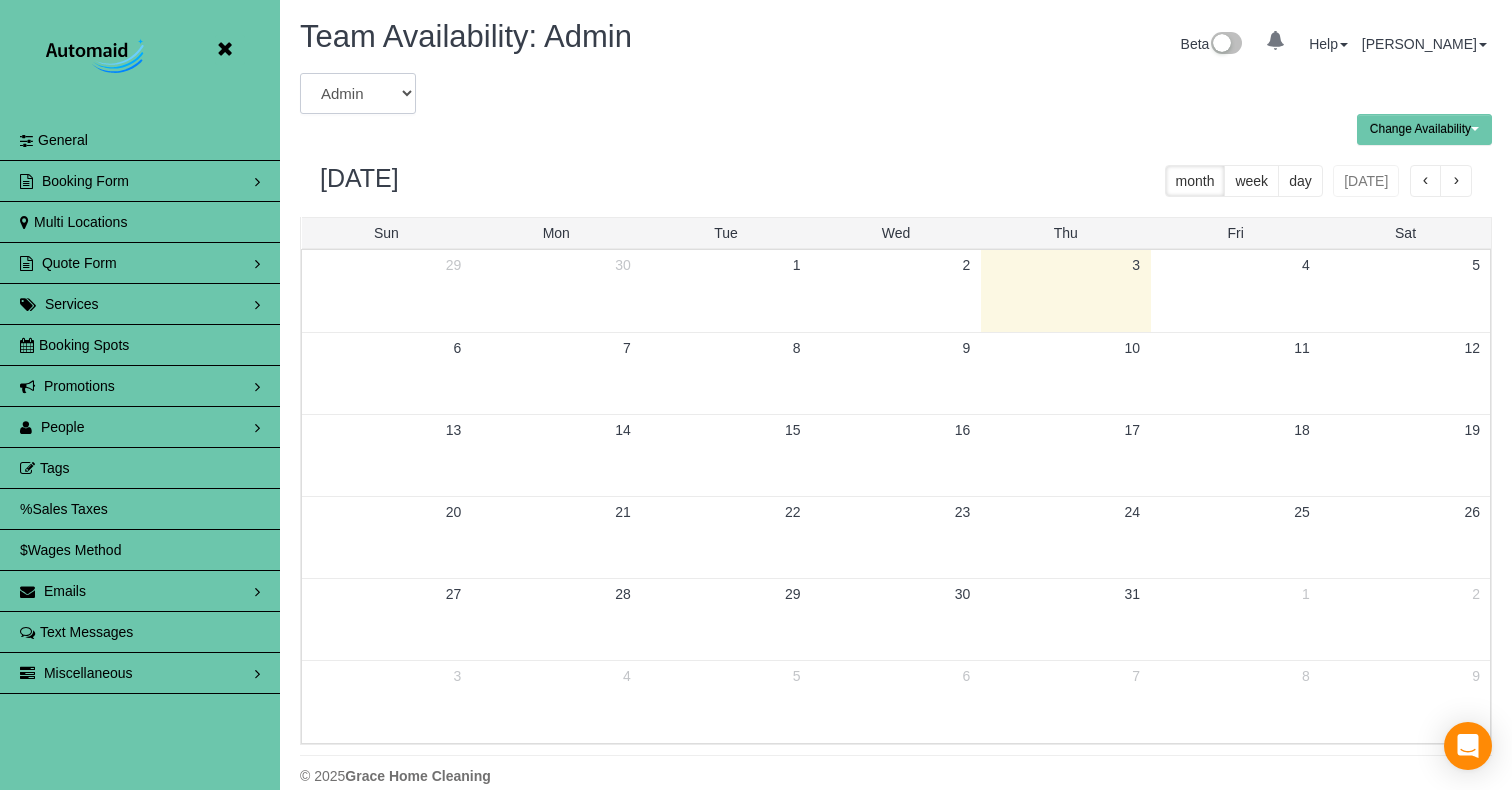 select on "number:26535" 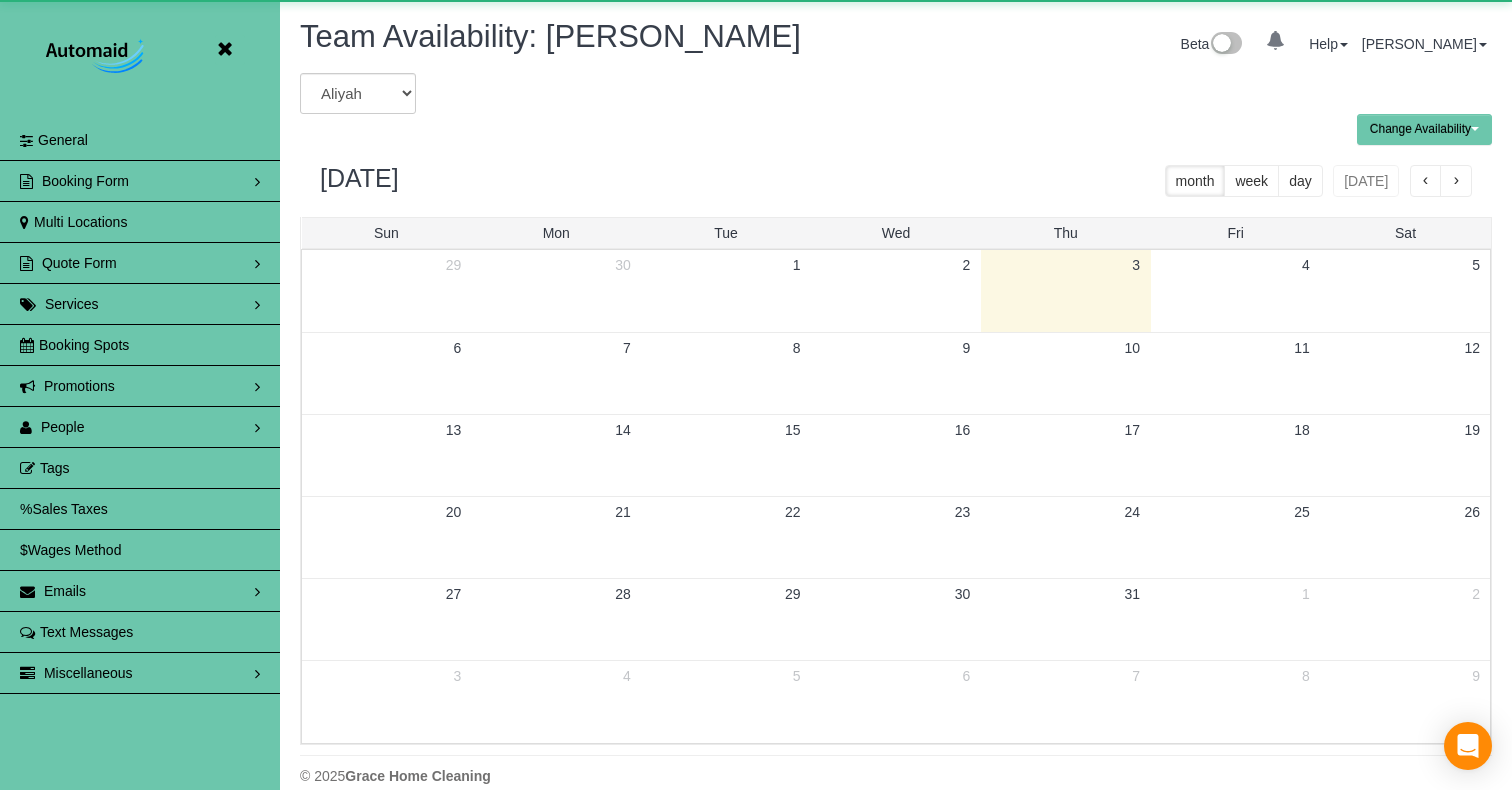 scroll, scrollTop: 99185, scrollLeft: 98488, axis: both 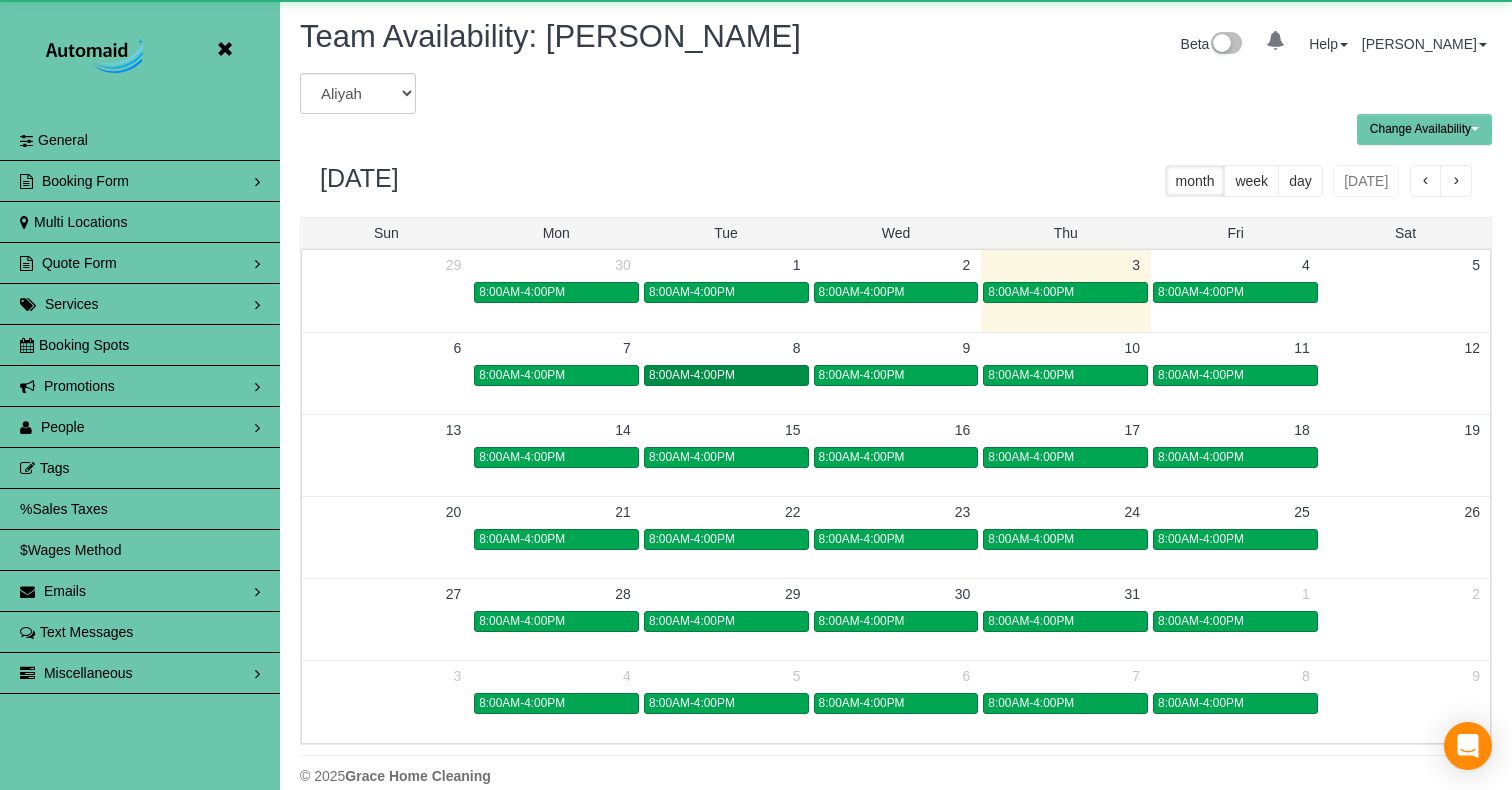 click on "8:00AM-4:00PM" at bounding box center [726, 375] 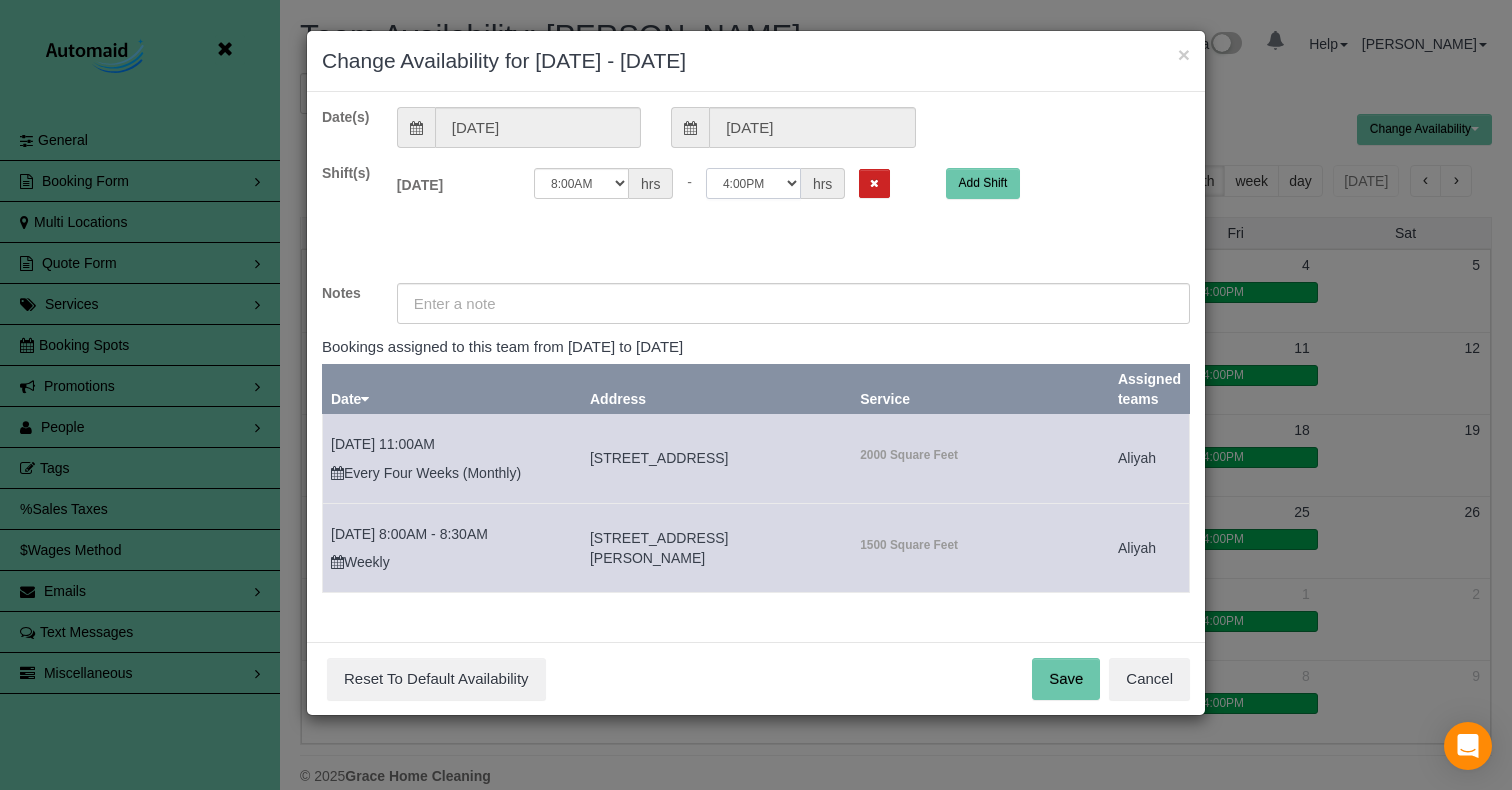 select on "string:14:00" 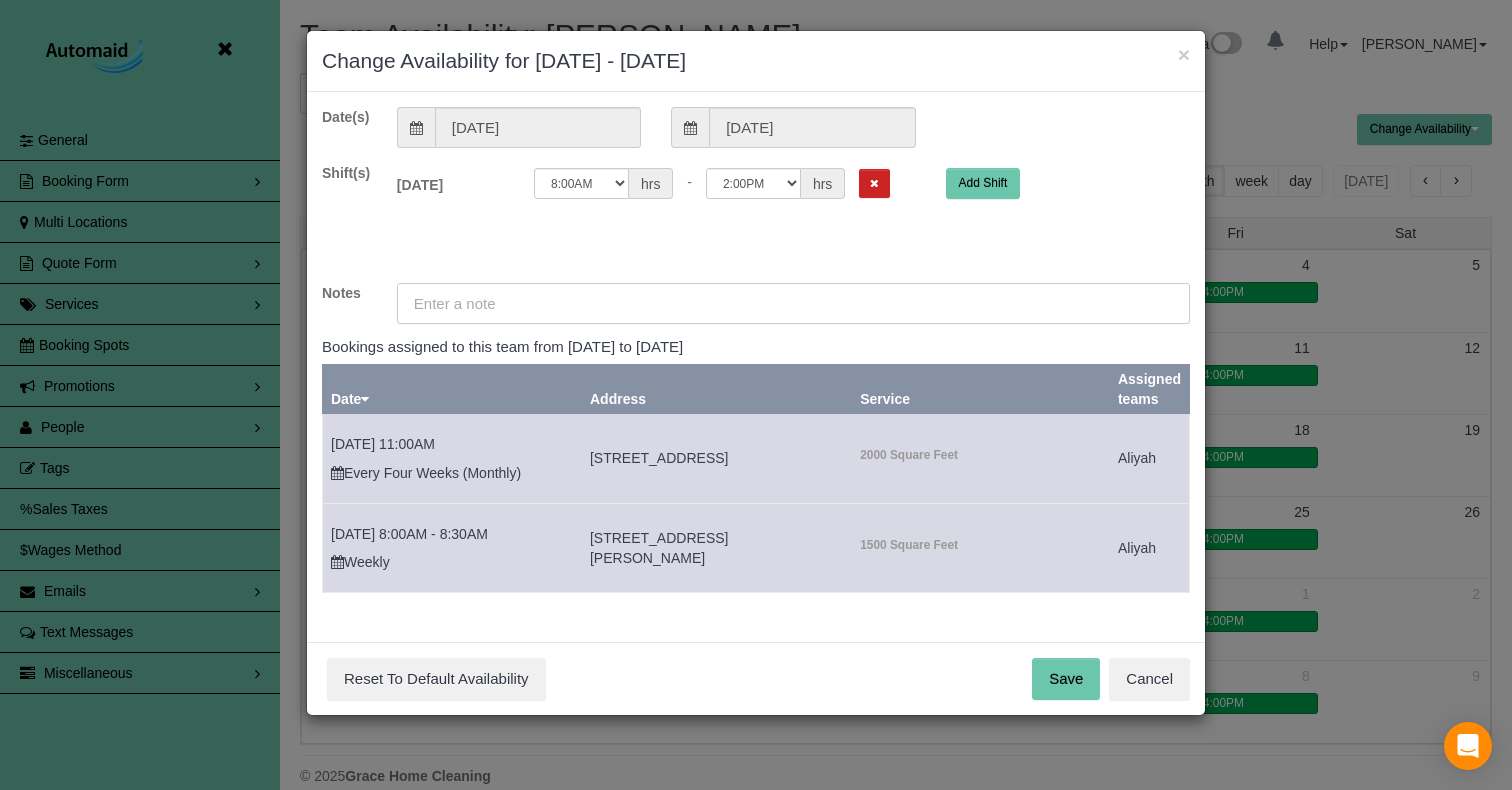 click at bounding box center (793, 303) 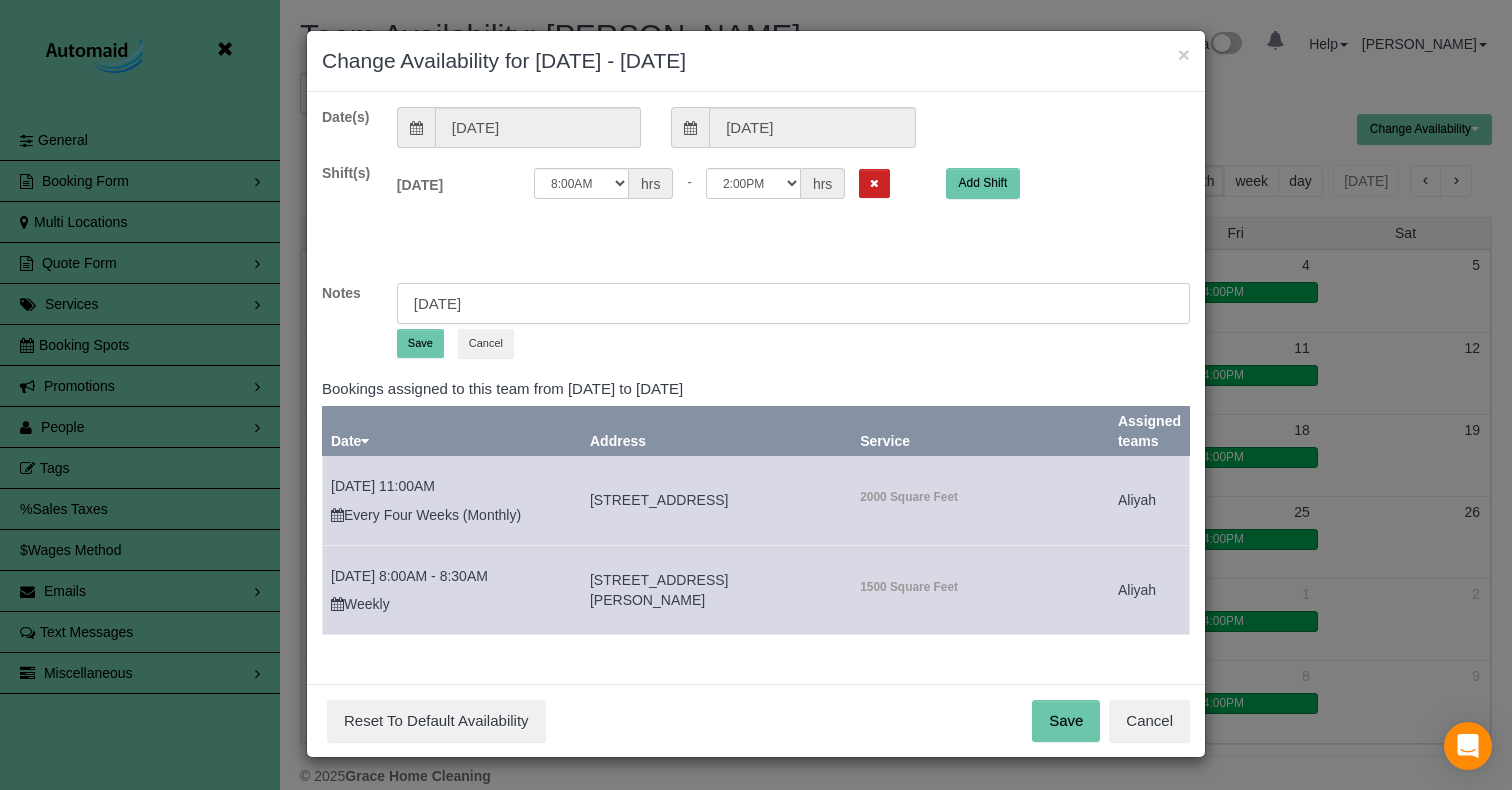 type on "[DATE]" 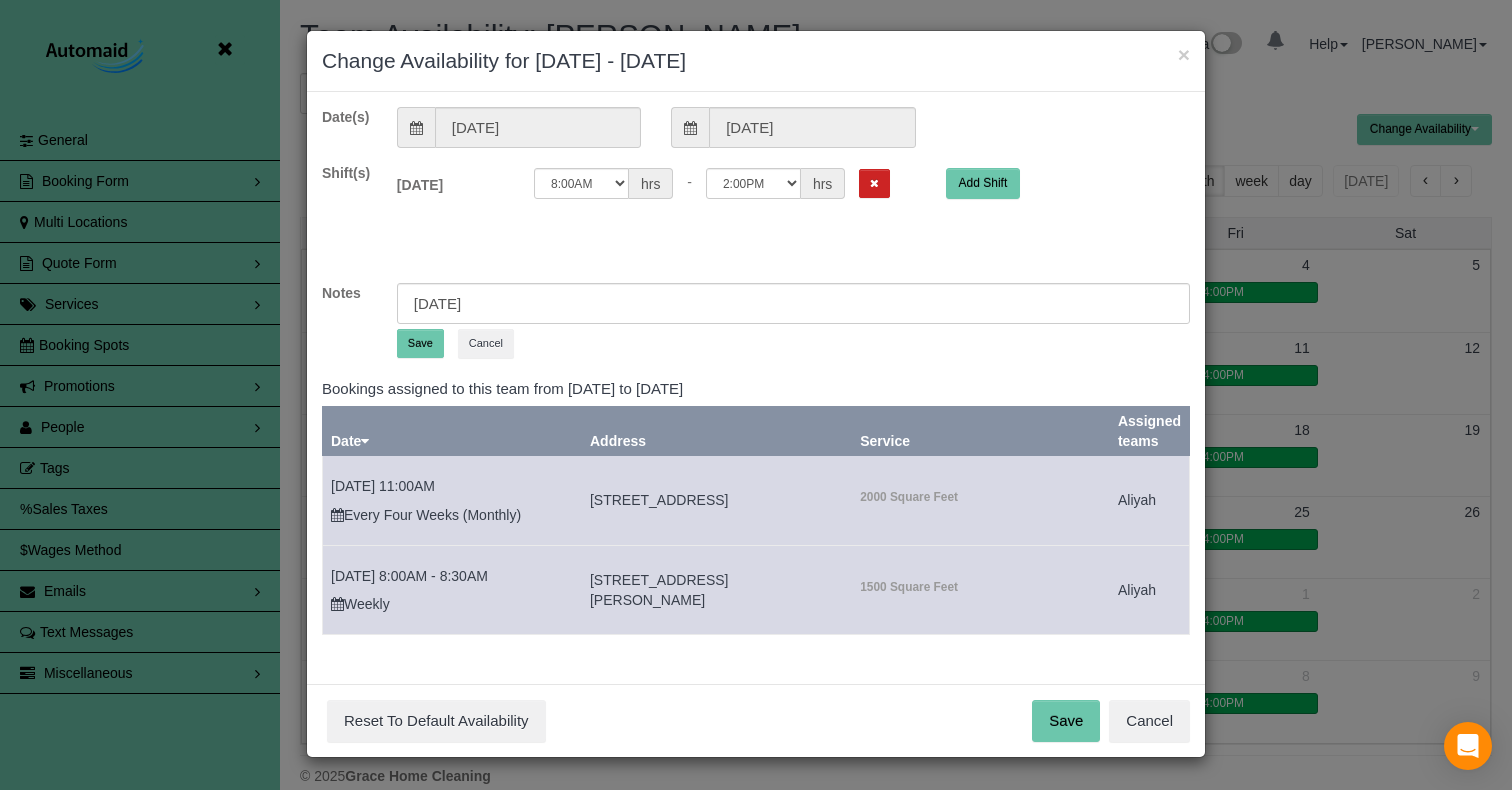 click on "Save" at bounding box center [420, 343] 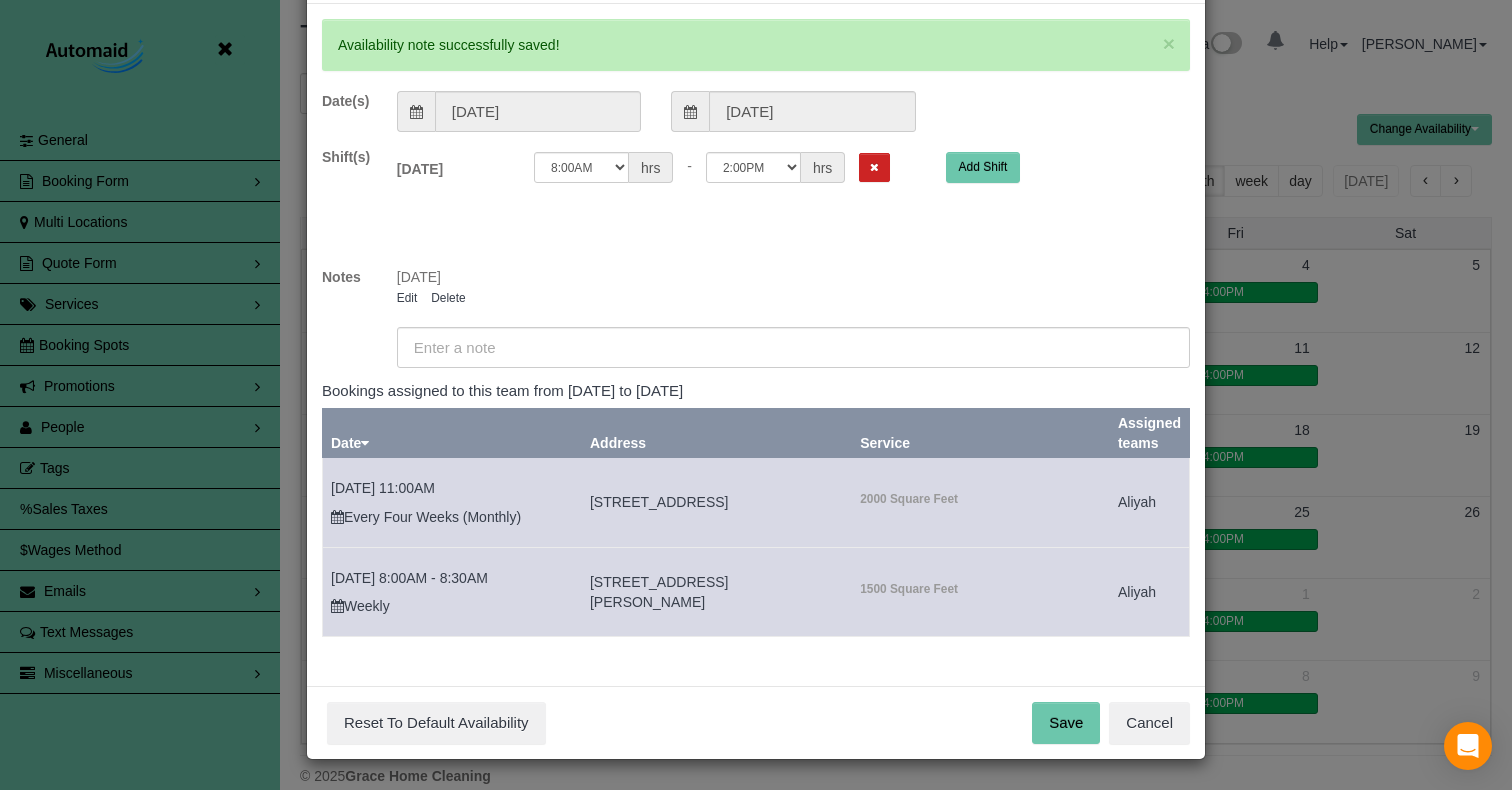 scroll, scrollTop: 87, scrollLeft: 0, axis: vertical 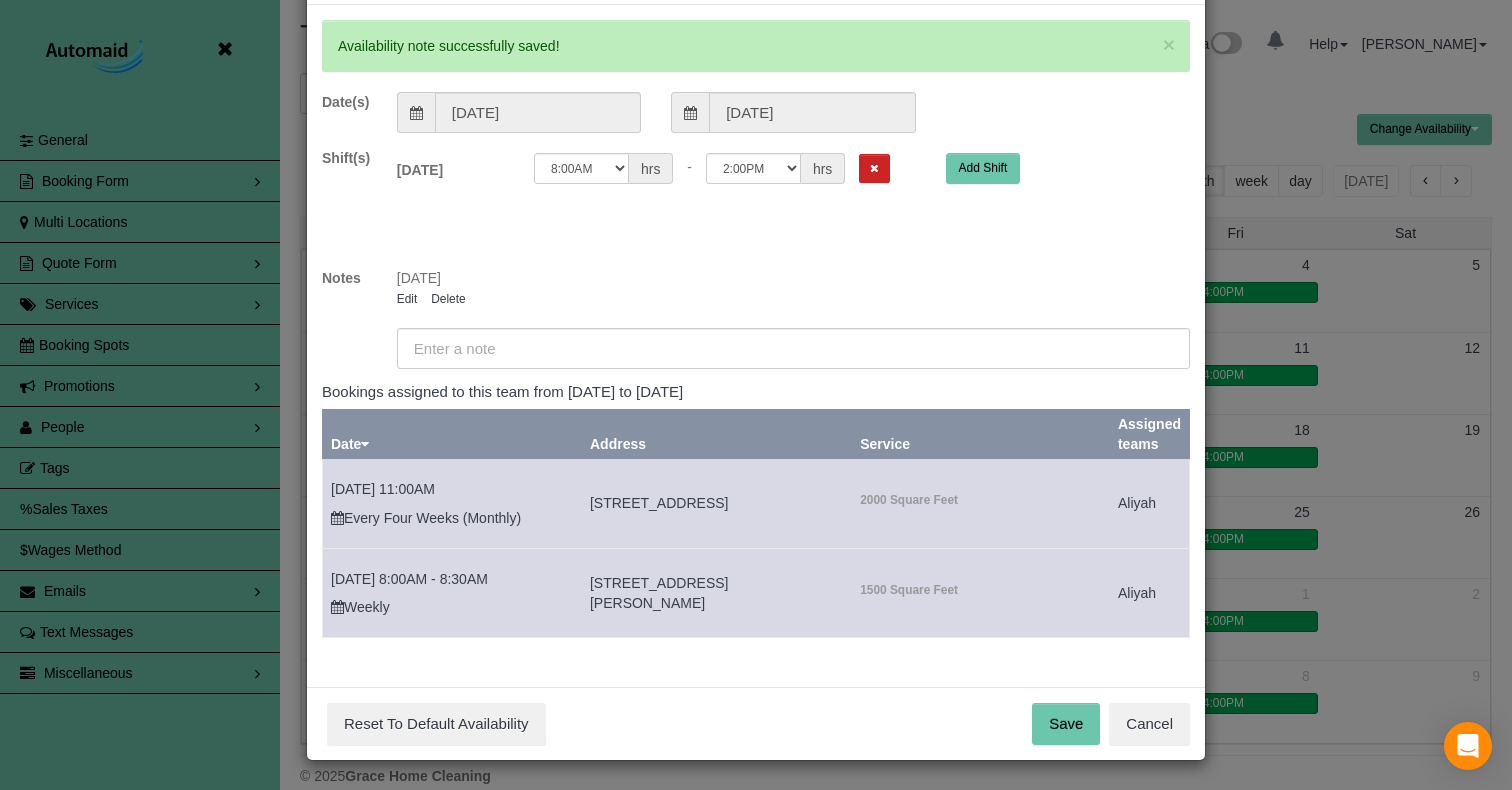 click on "Save" at bounding box center (1066, 724) 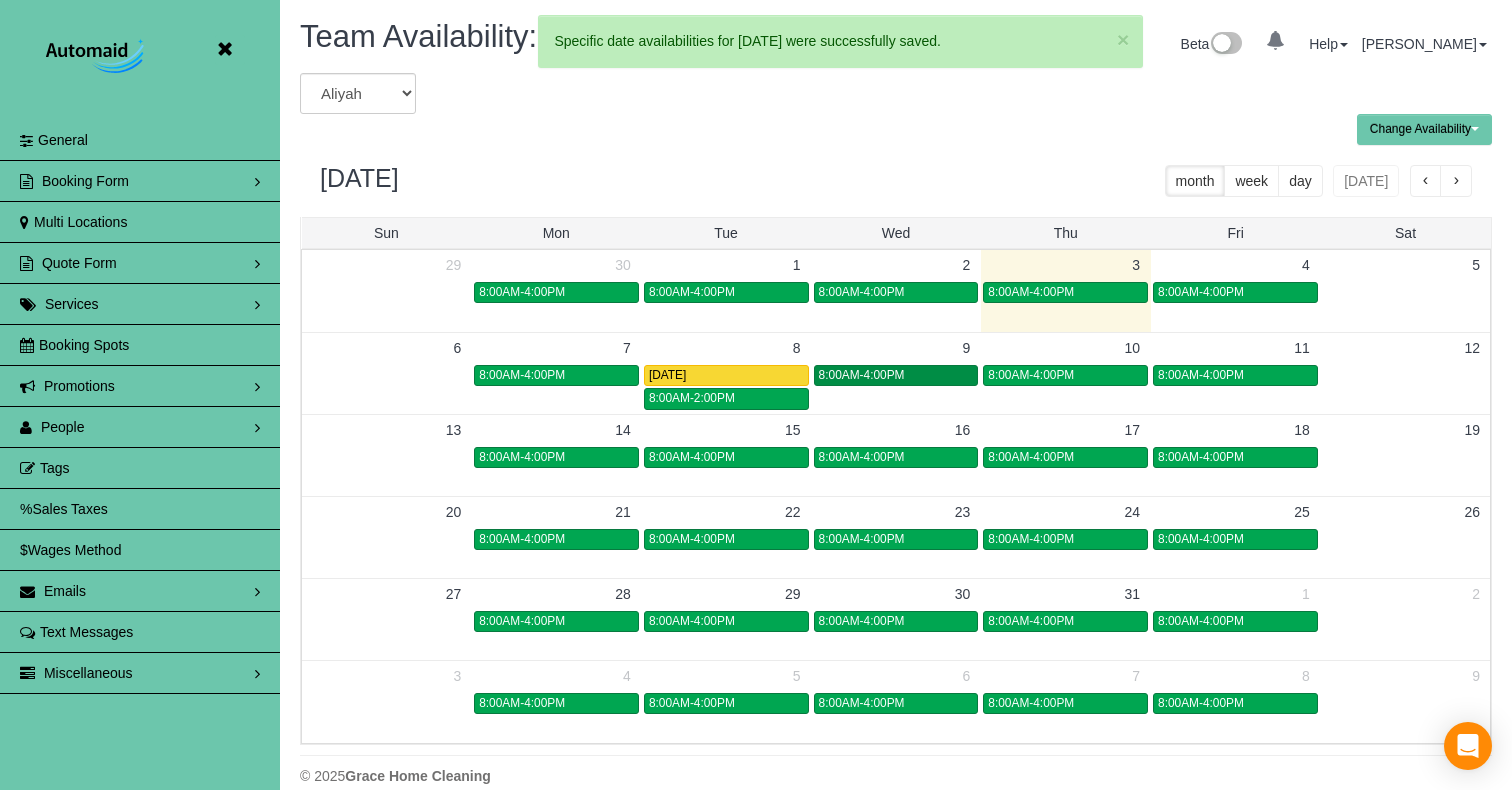 click on "8:00AM-4:00PM" at bounding box center (862, 375) 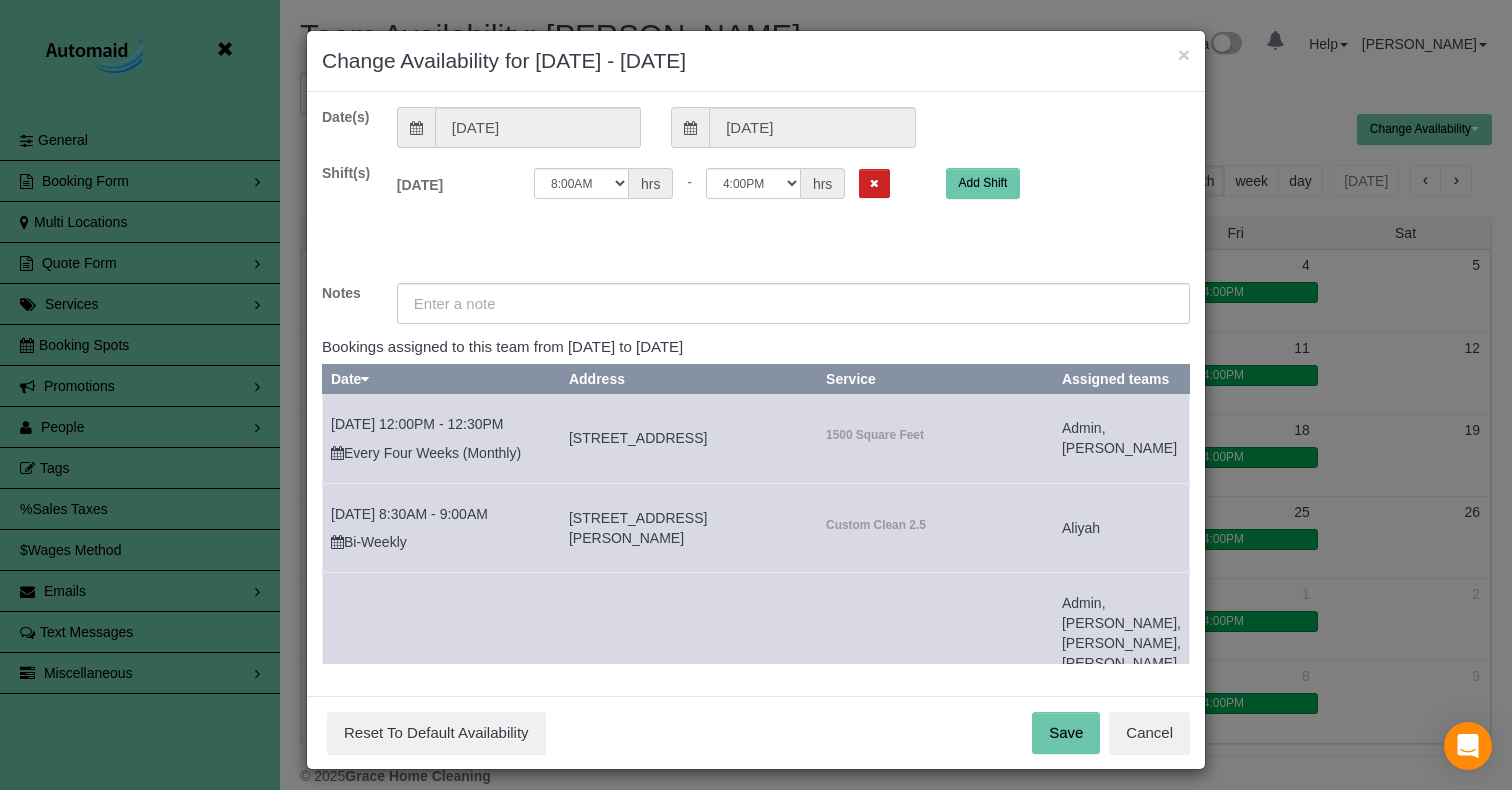 drag, startPoint x: 845, startPoint y: 182, endPoint x: 778, endPoint y: 200, distance: 69.375786 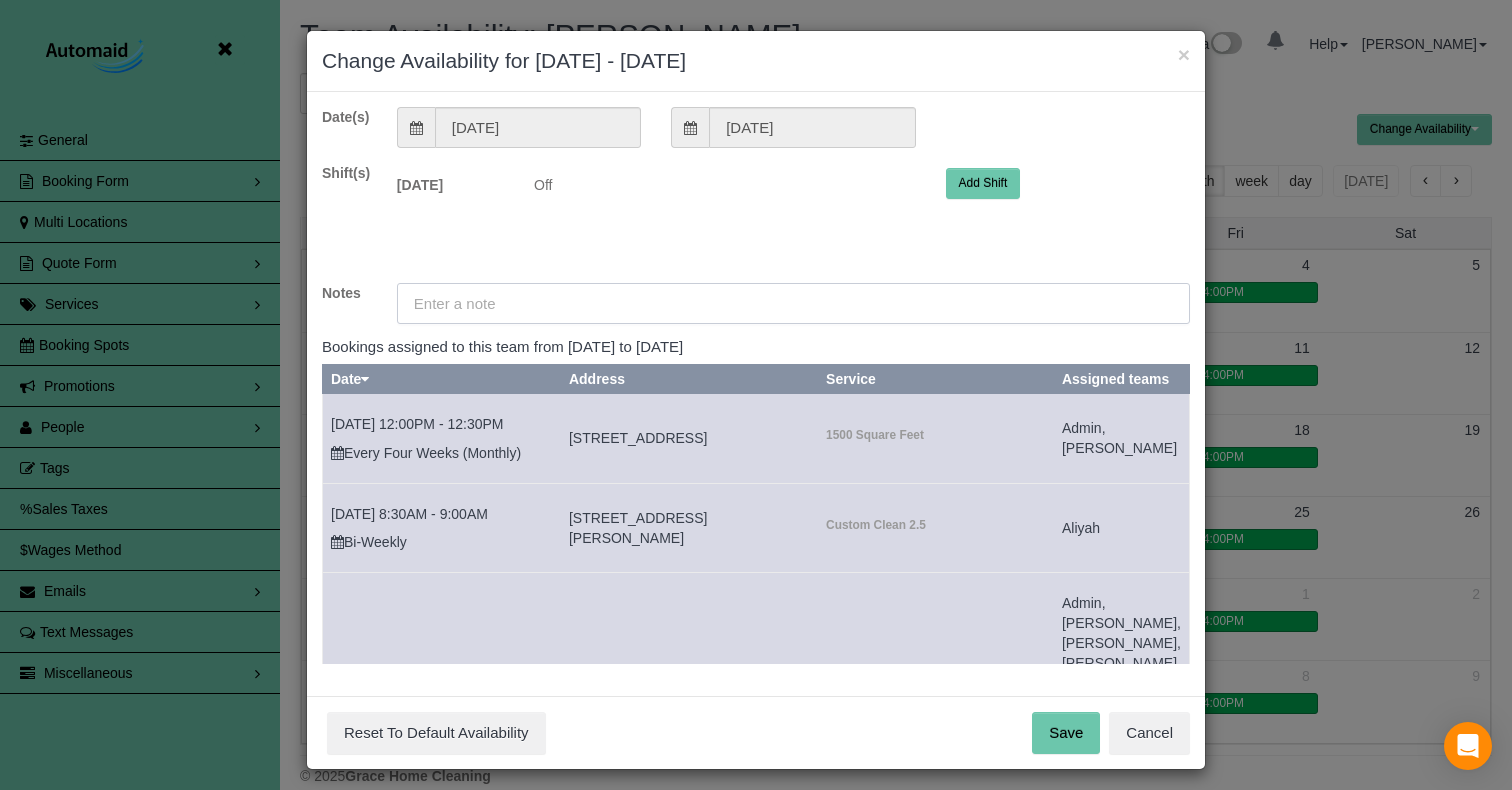drag, startPoint x: 631, startPoint y: 316, endPoint x: 940, endPoint y: 309, distance: 309.07928 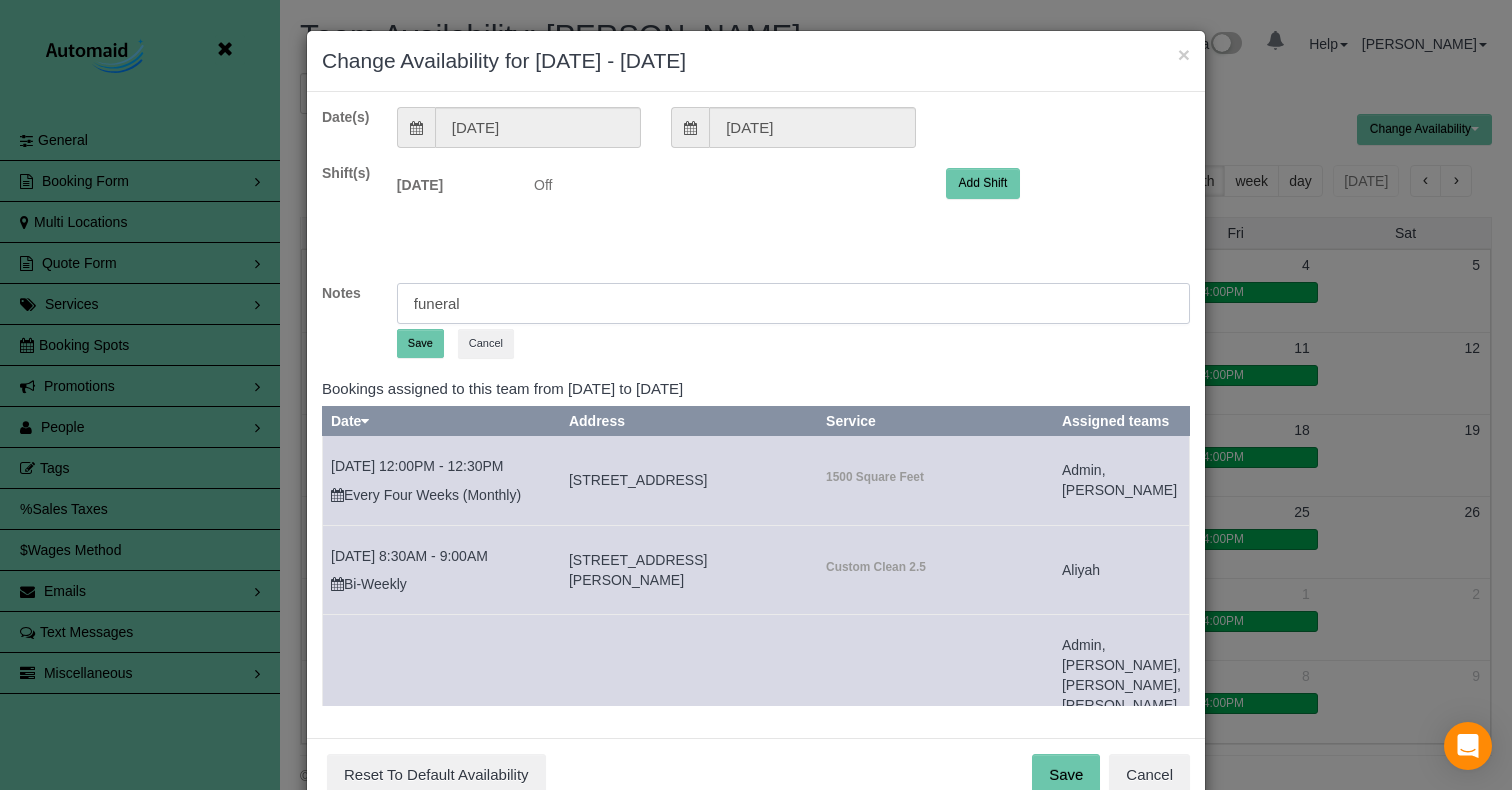 type on "funeral" 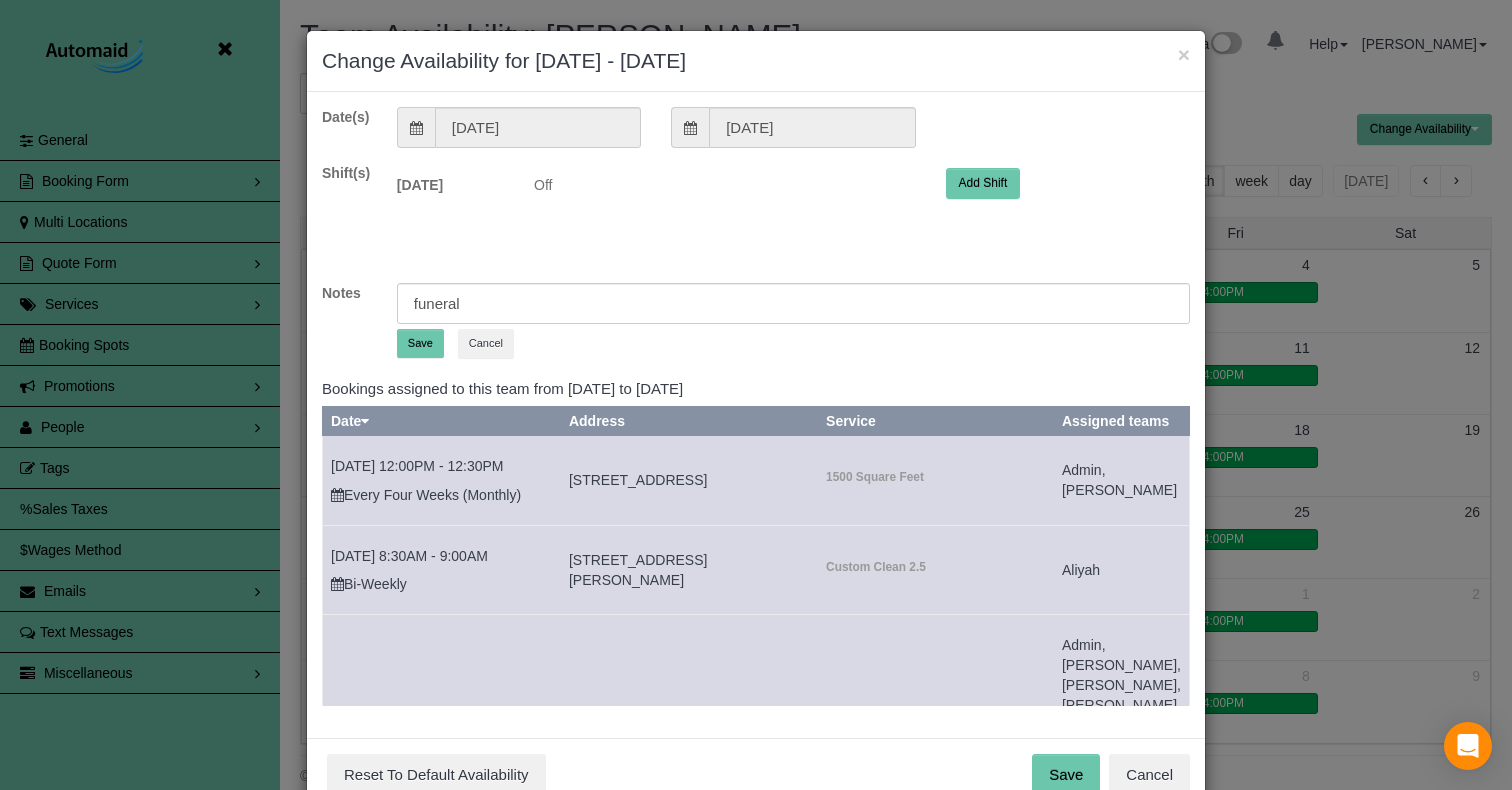 click on "Save" at bounding box center [420, 343] 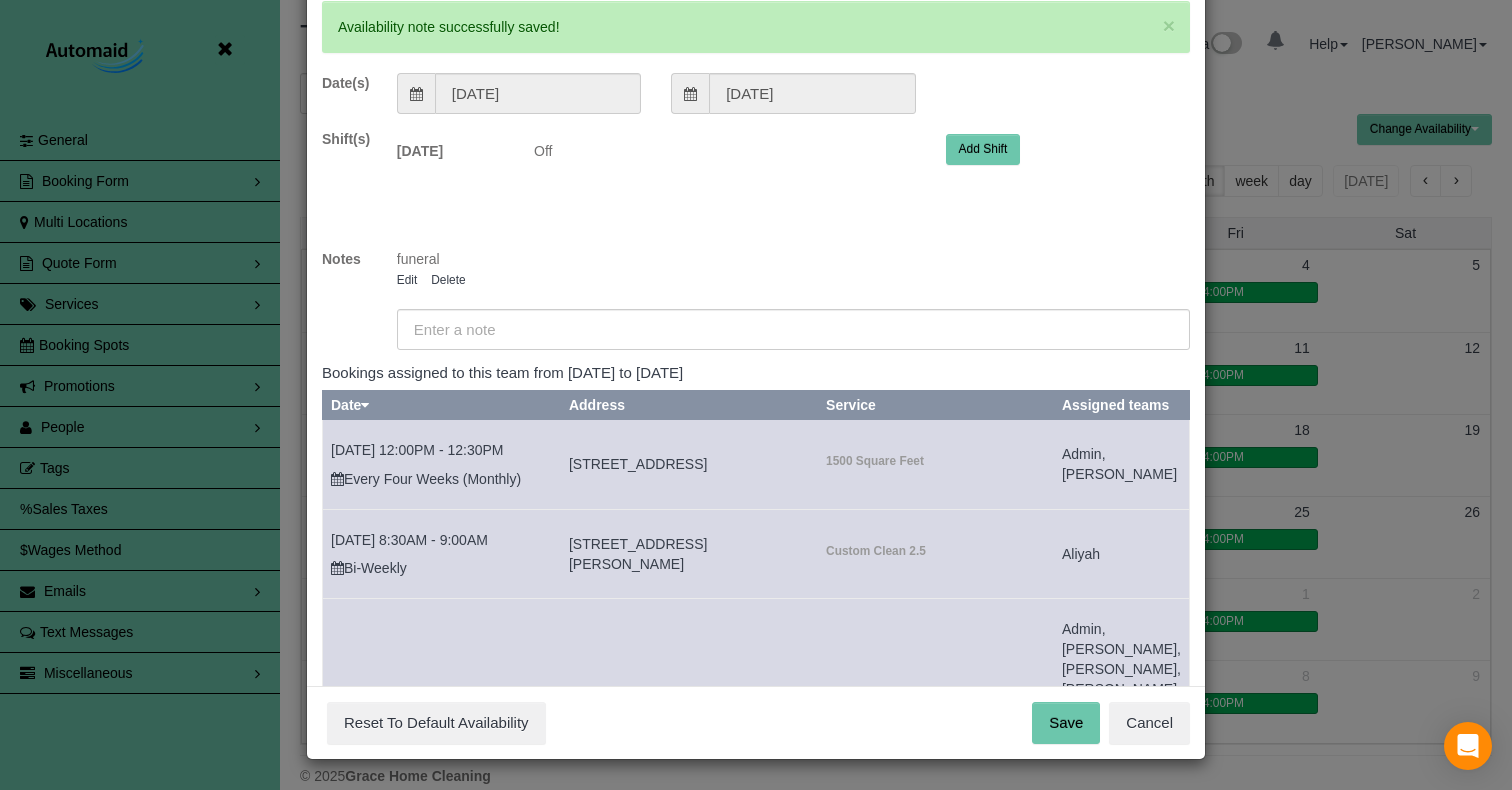 scroll, scrollTop: 105, scrollLeft: 0, axis: vertical 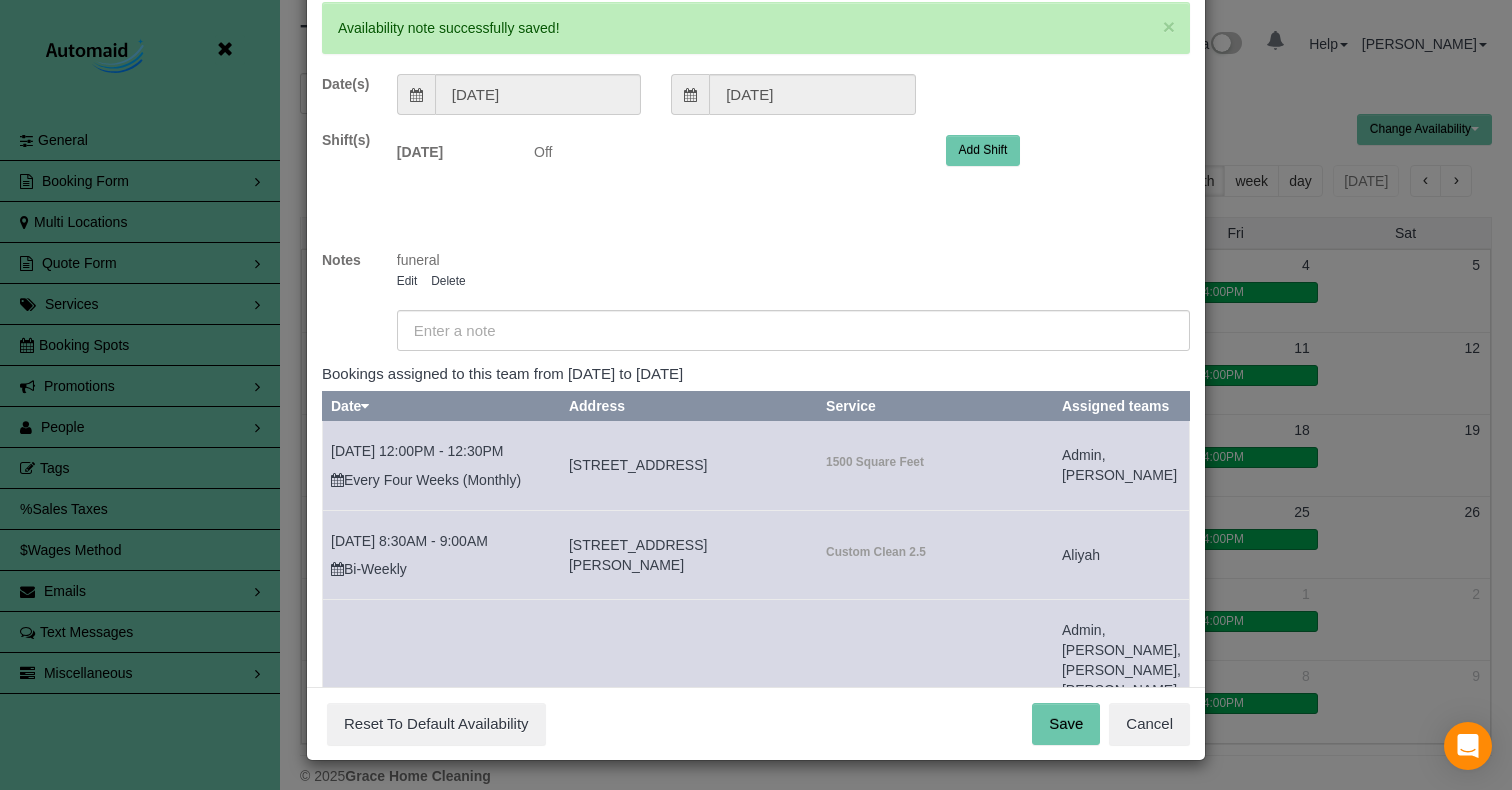 click on "Save" at bounding box center [1066, 724] 